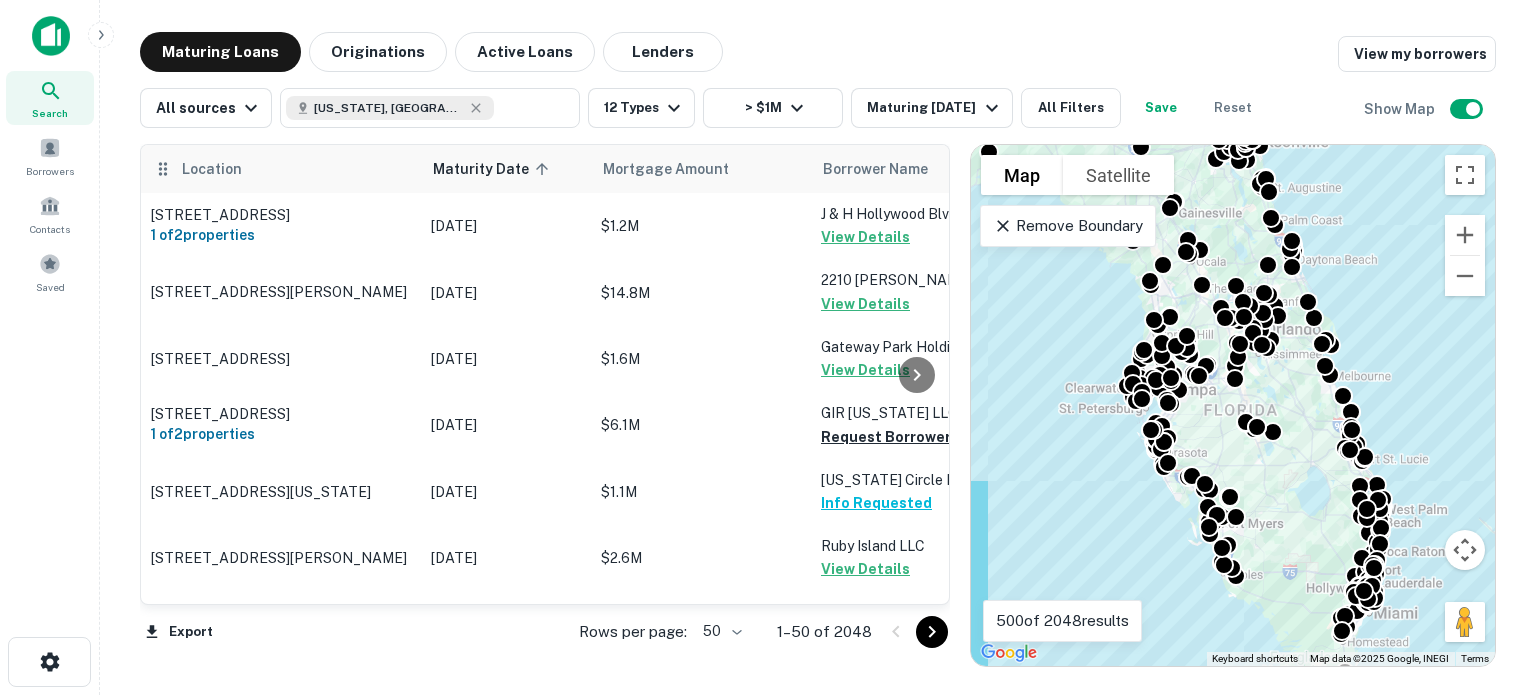 scroll, scrollTop: 0, scrollLeft: 0, axis: both 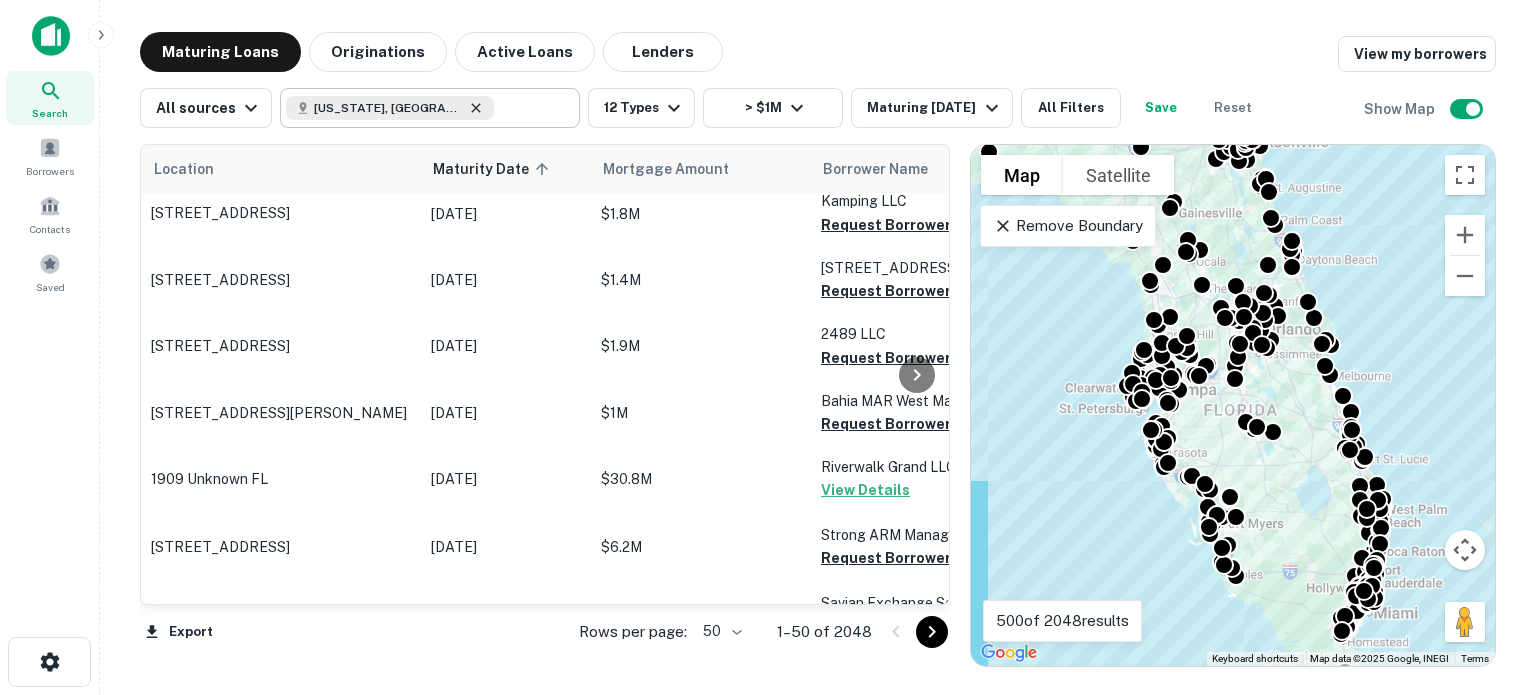 click 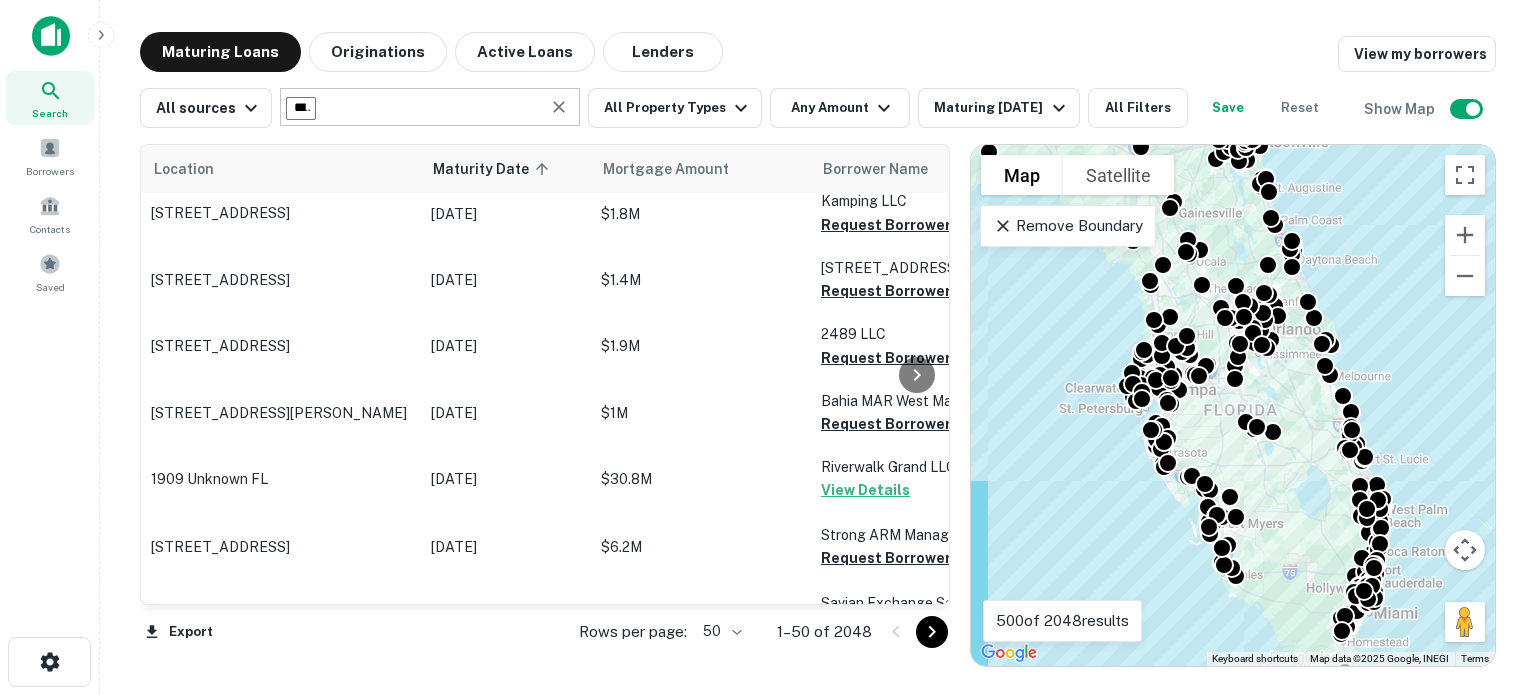 type on "**********" 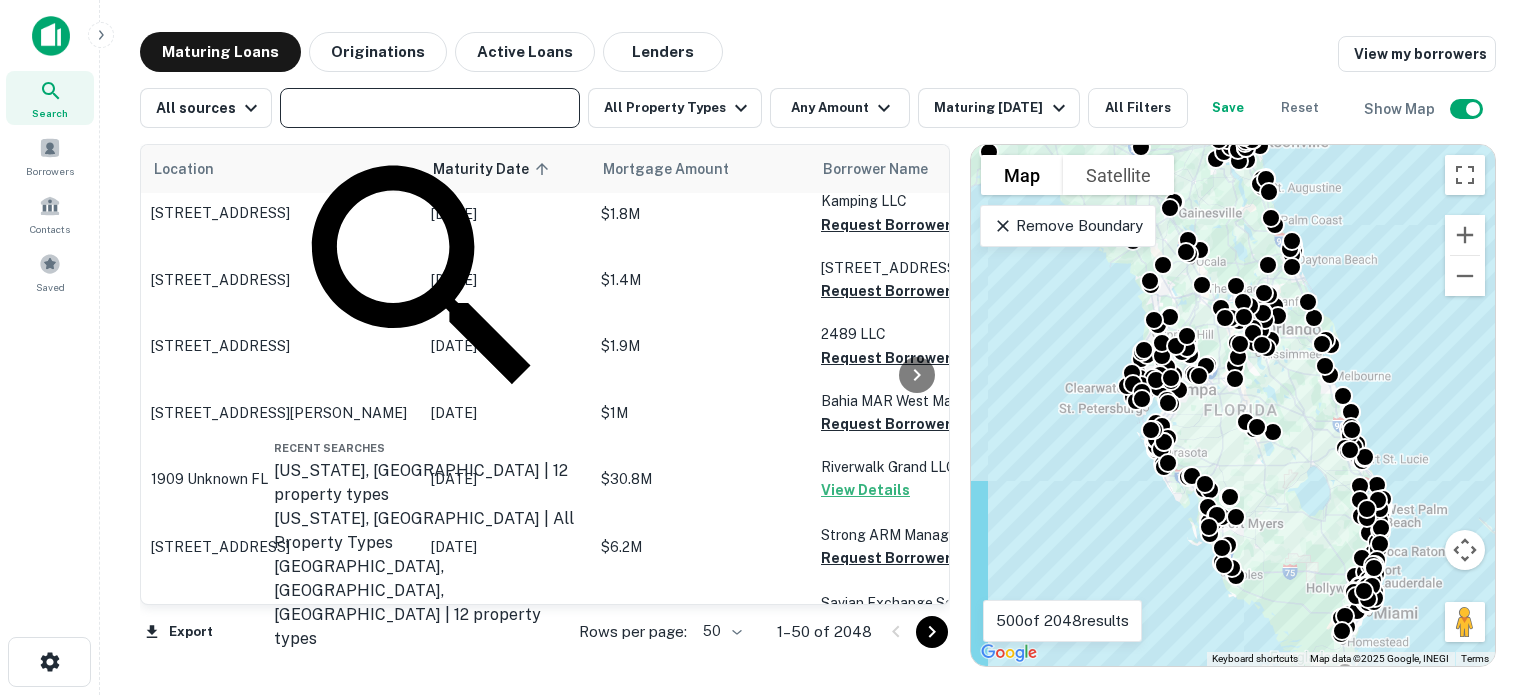 drag, startPoint x: 395, startPoint y: 103, endPoint x: 0, endPoint y: 147, distance: 397.44308 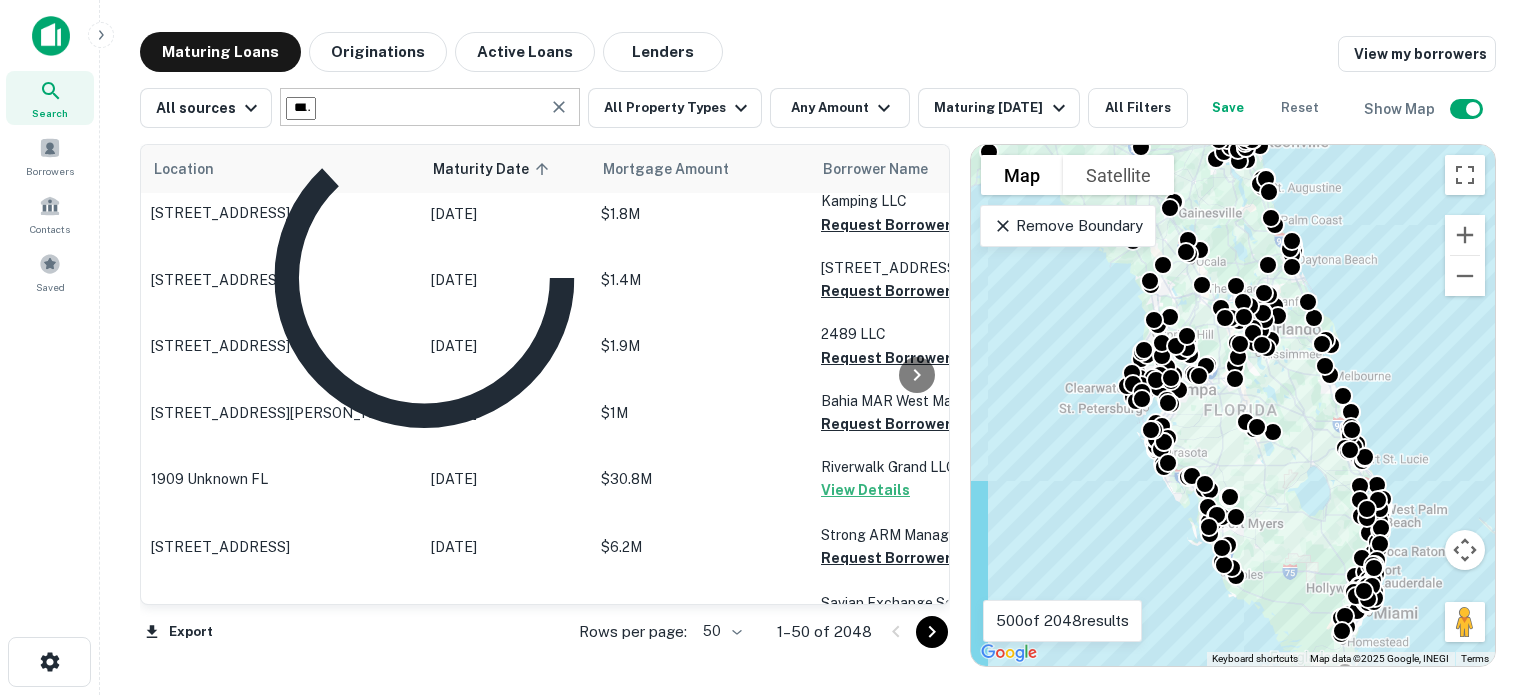 type on "*****" 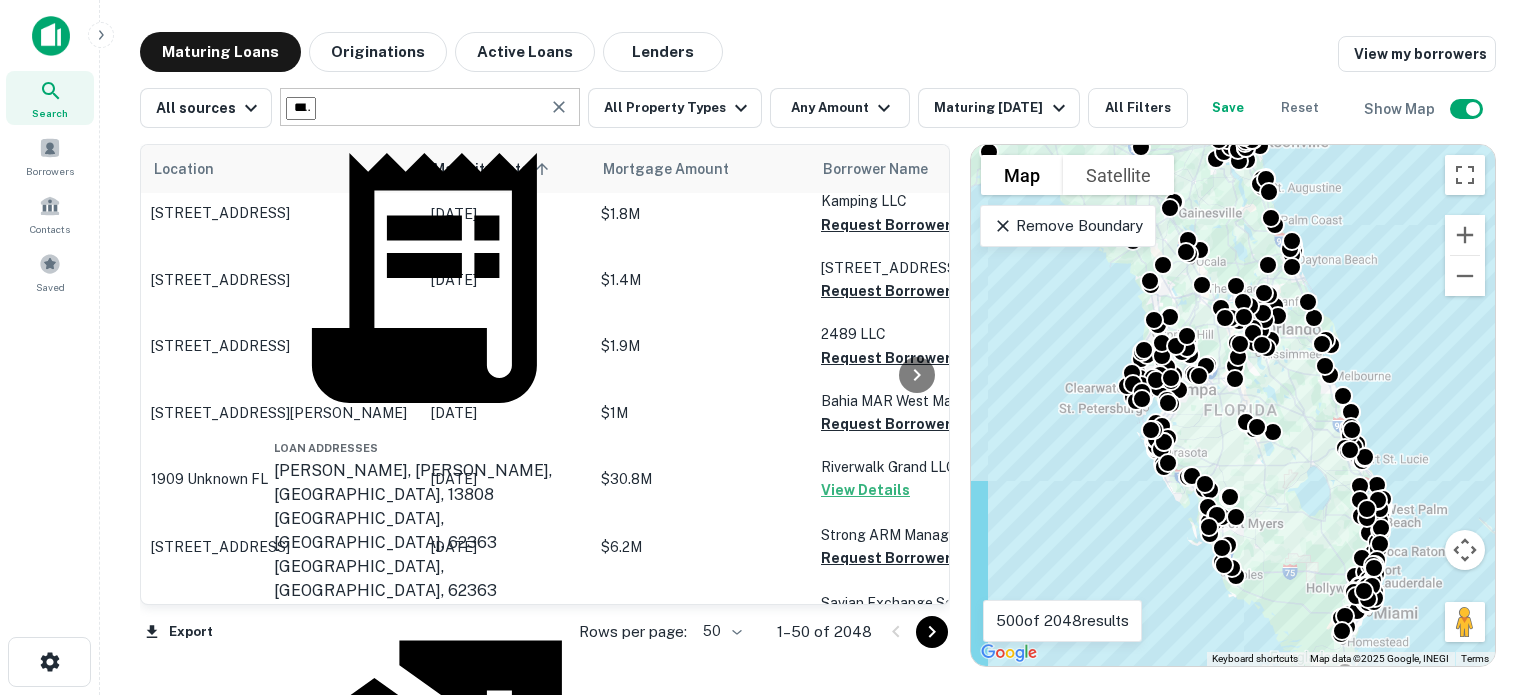 click on "Pittsburgh, PA, USA" at bounding box center (424, 970) 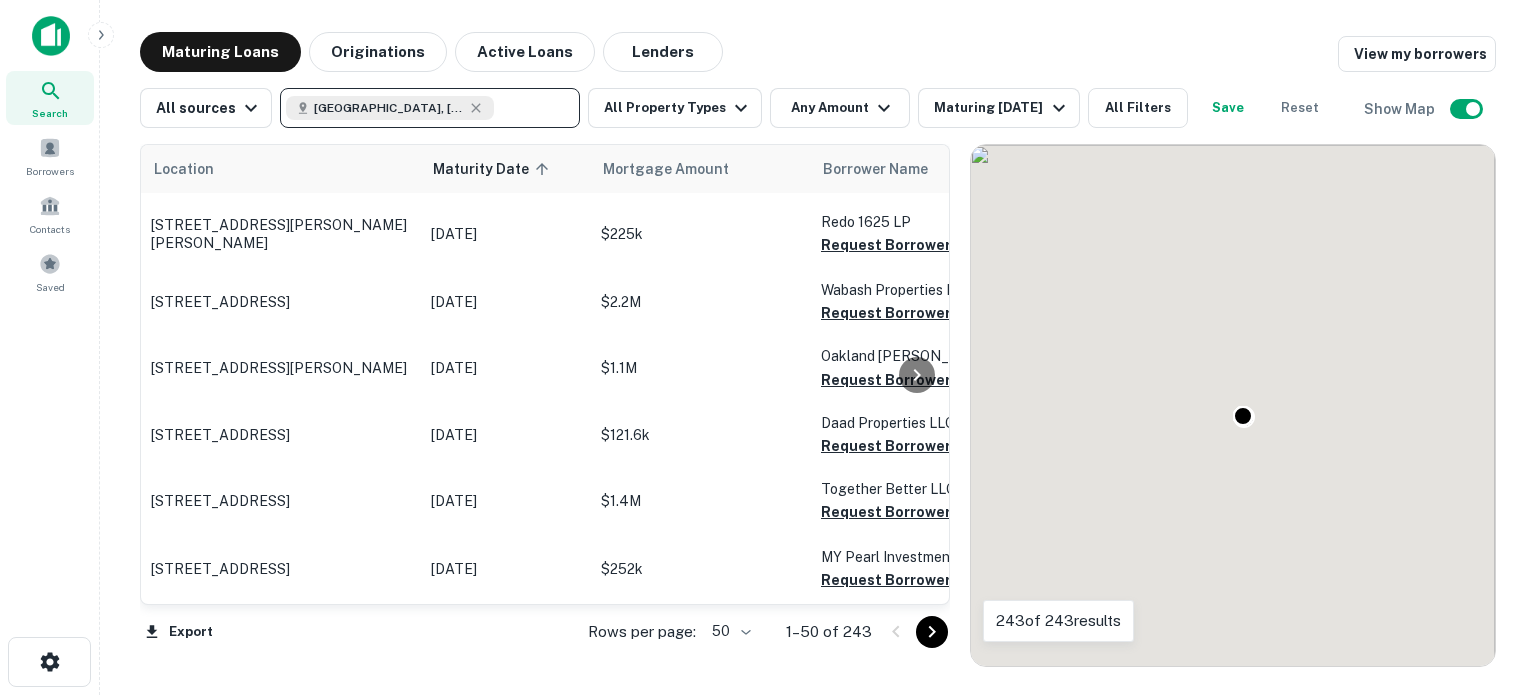 click on "Lenders" at bounding box center [663, 52] 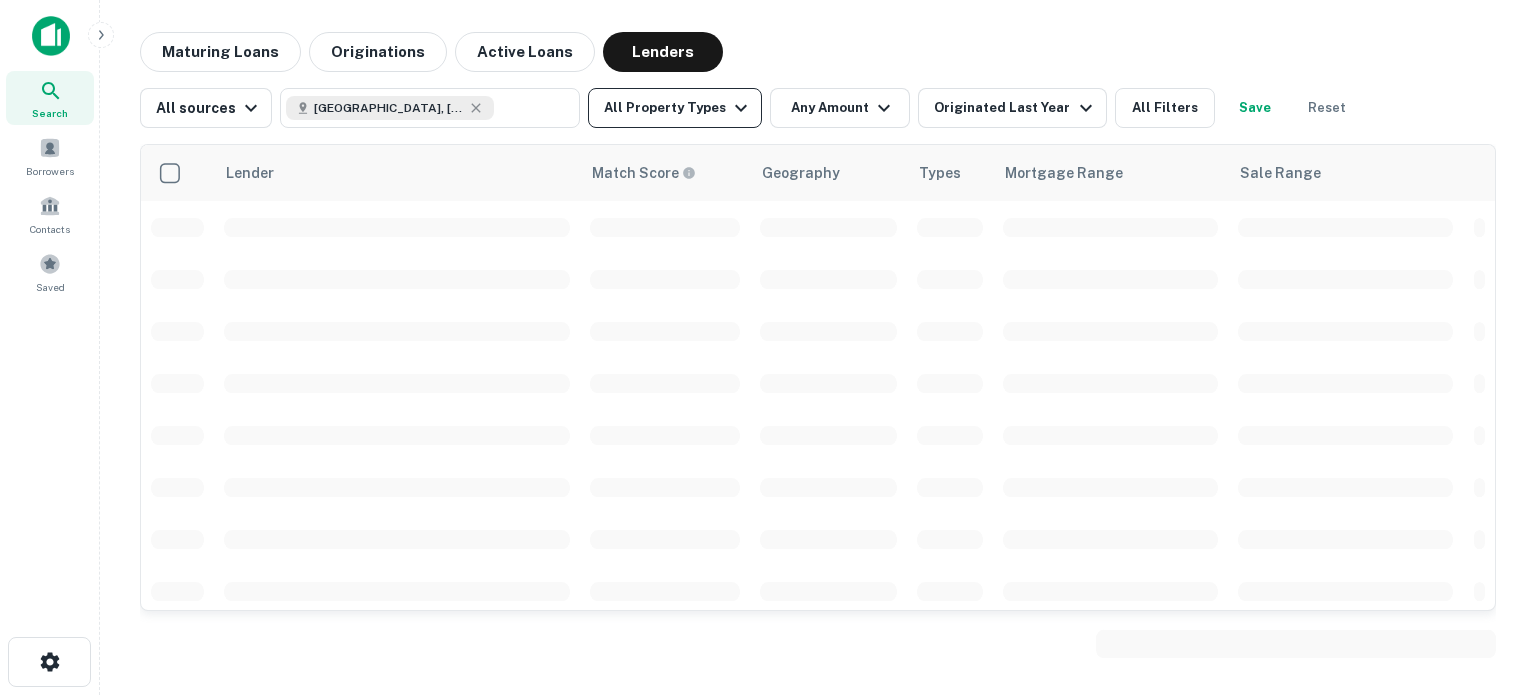 click 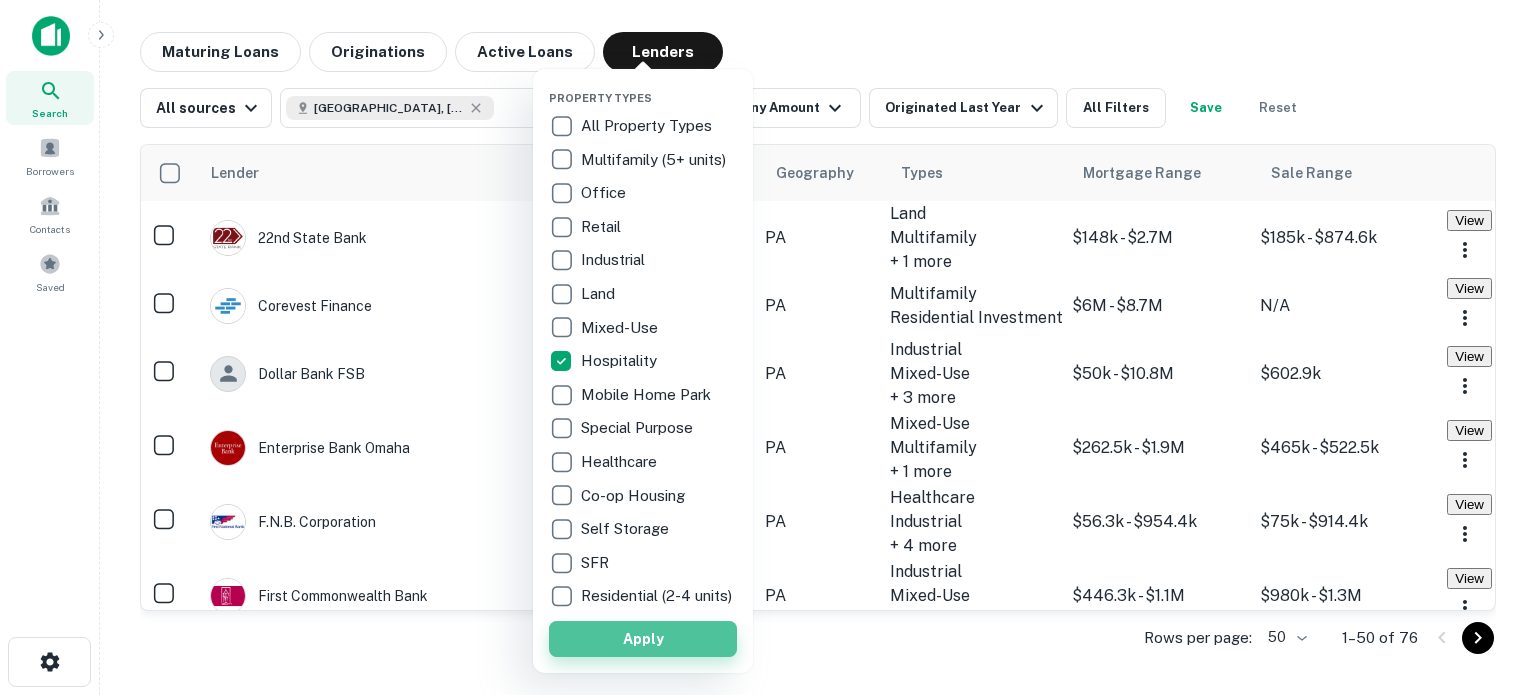 click on "Apply" at bounding box center [643, 639] 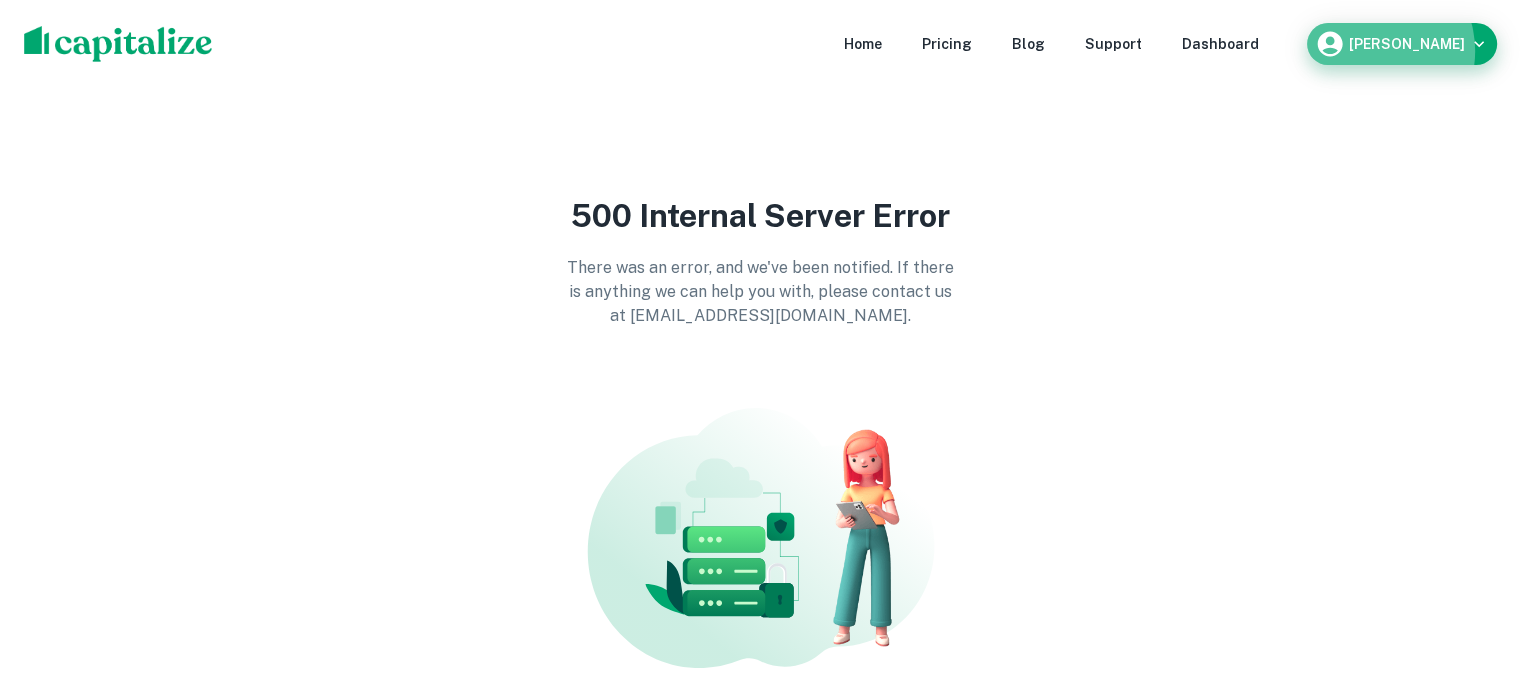 click on "Josh Wisecup" at bounding box center [1402, 44] 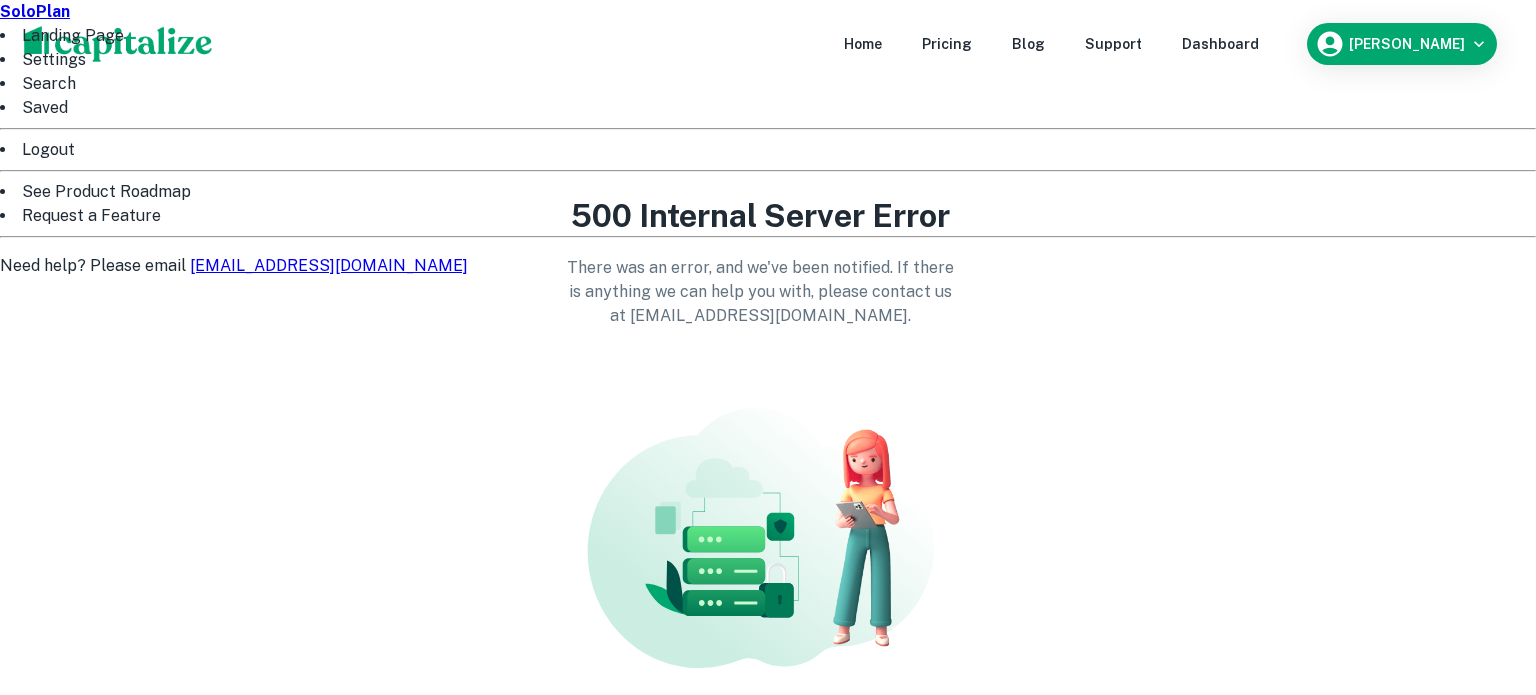 click on "Search" at bounding box center [768, 84] 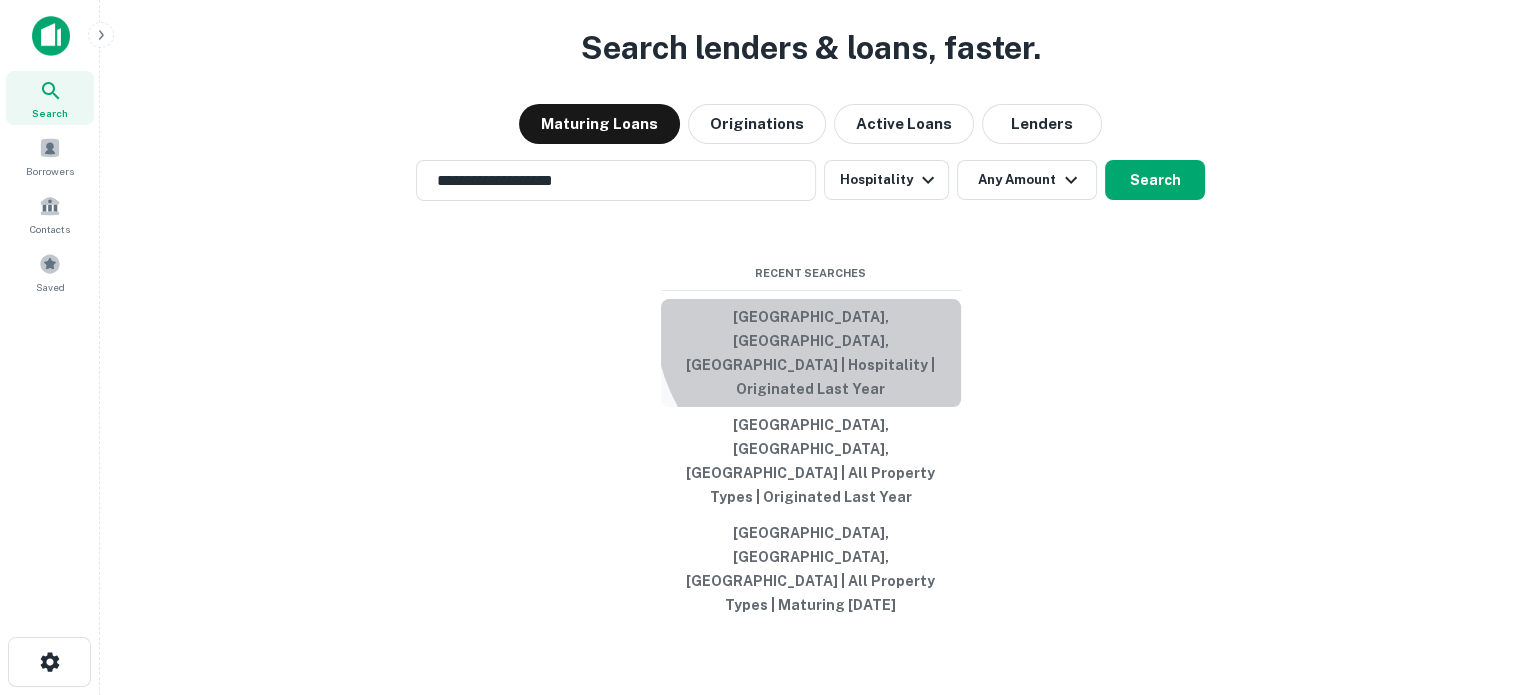 click on "Pittsburgh, PA, USA | Hospitality | Originated Last Year" at bounding box center (811, 353) 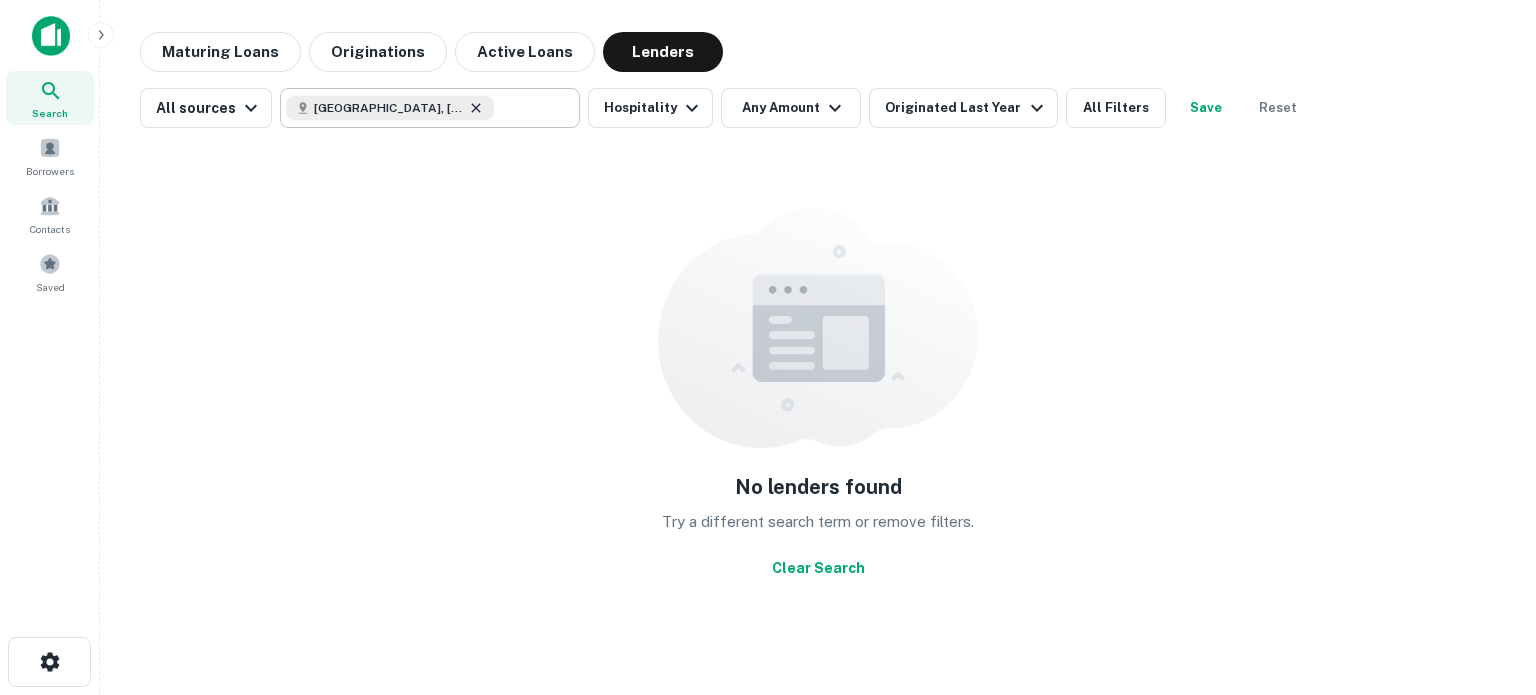 click 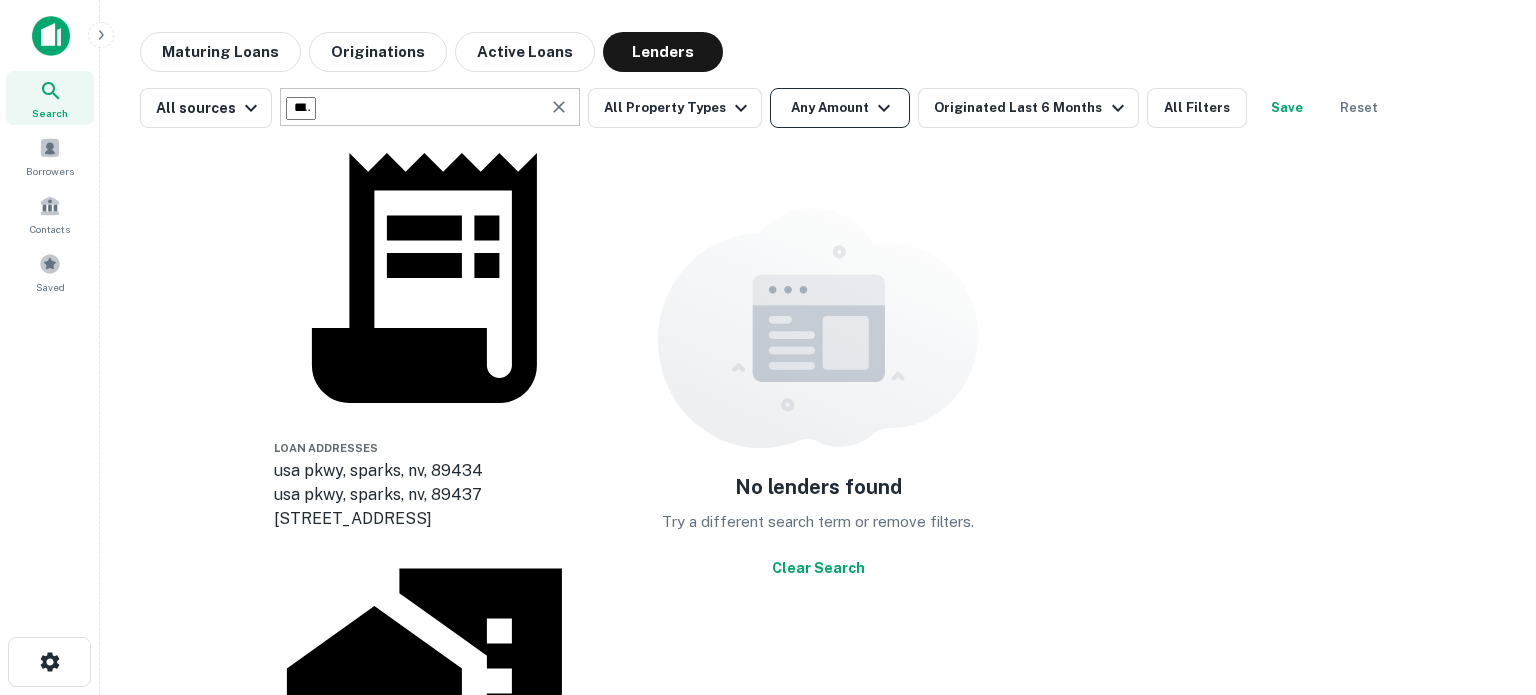 click 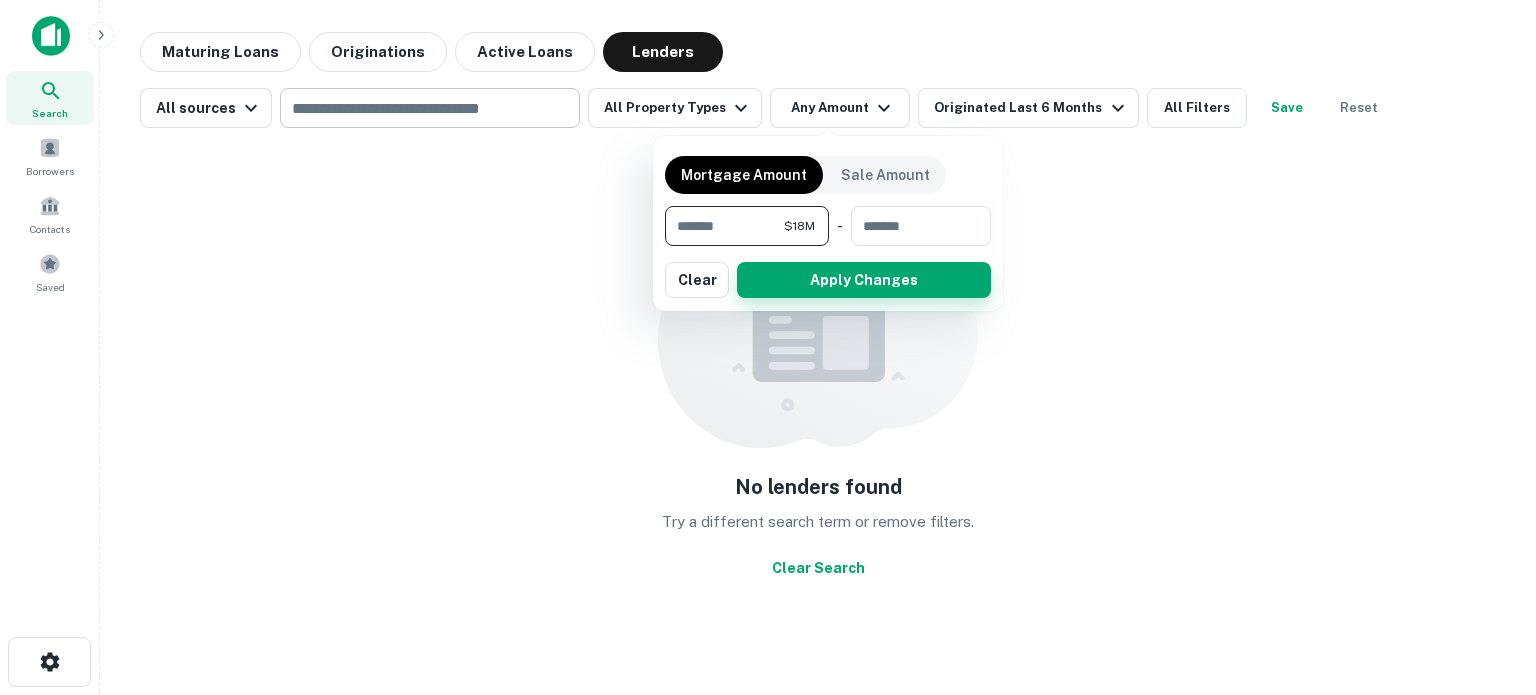 type on "********" 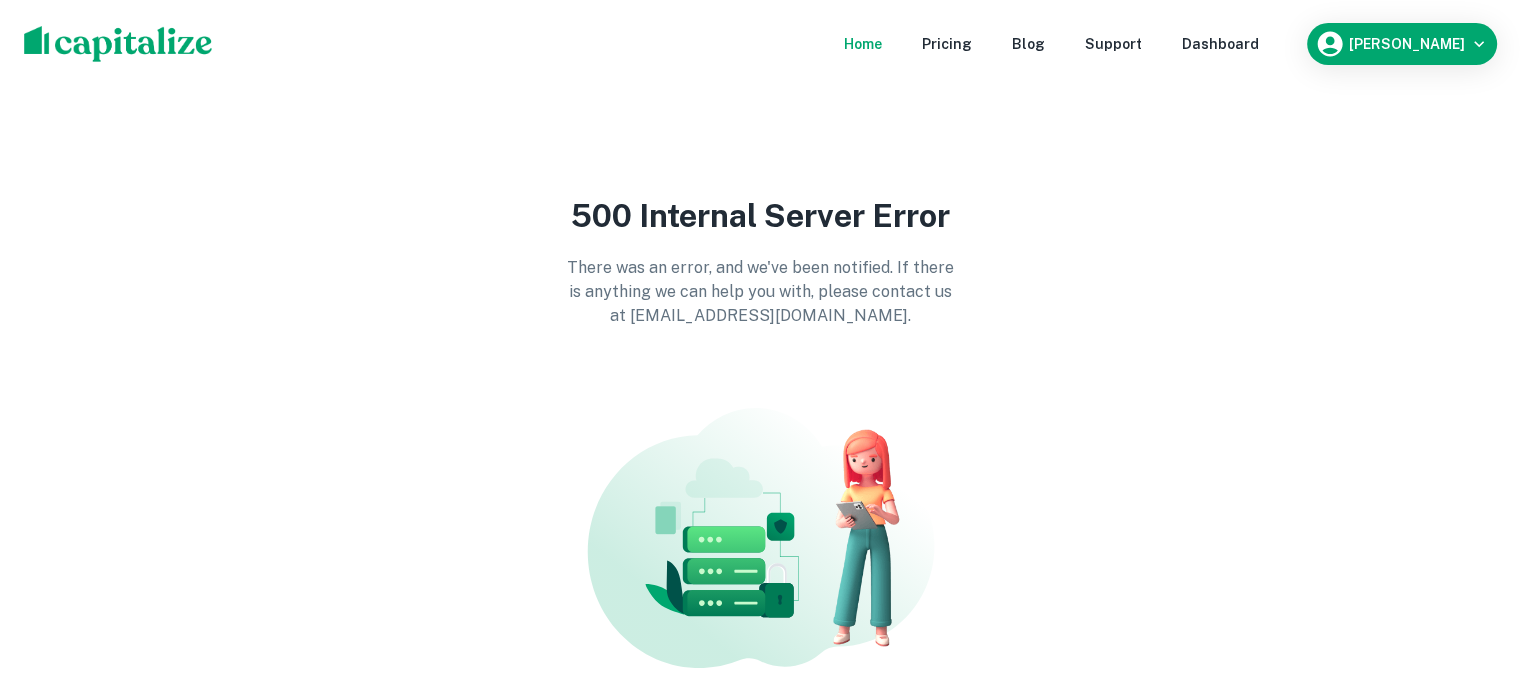 click on "Home" at bounding box center (863, 44) 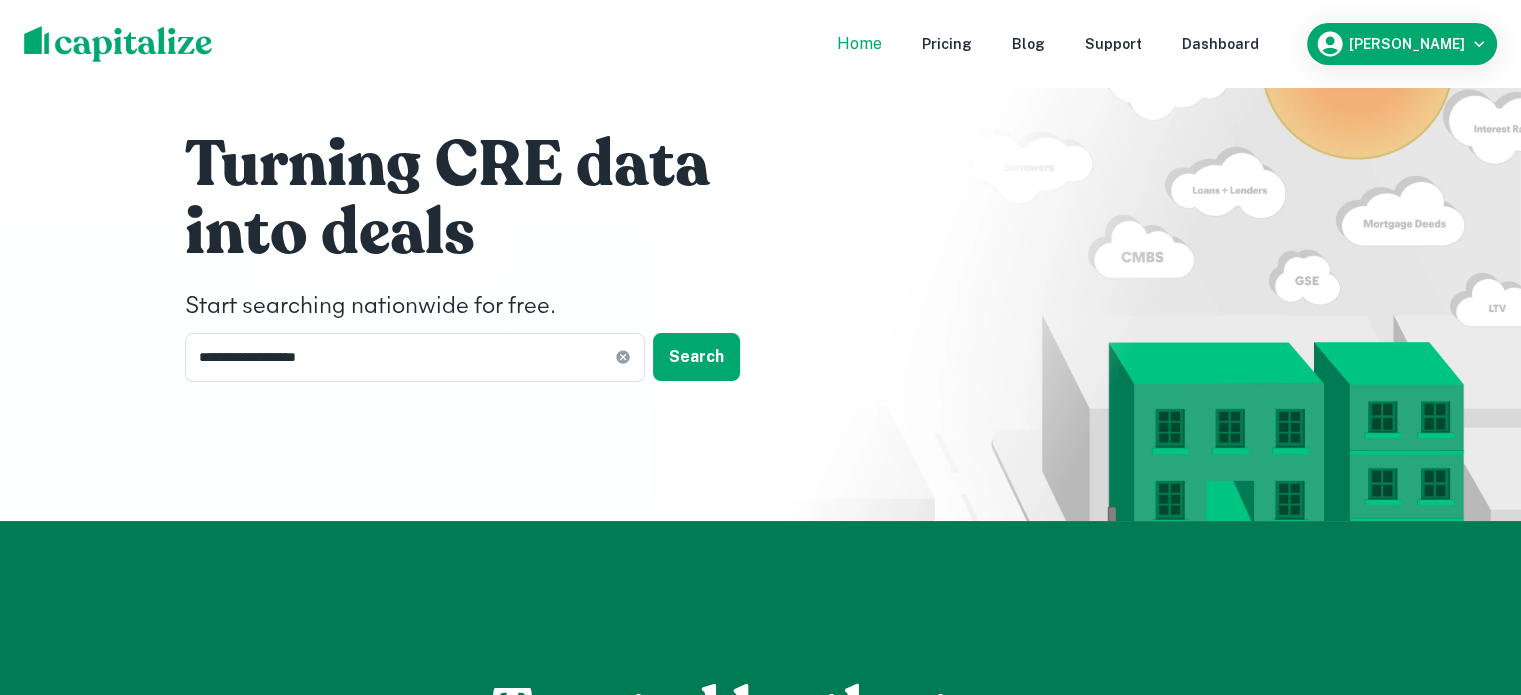 click on "Home" at bounding box center [859, 44] 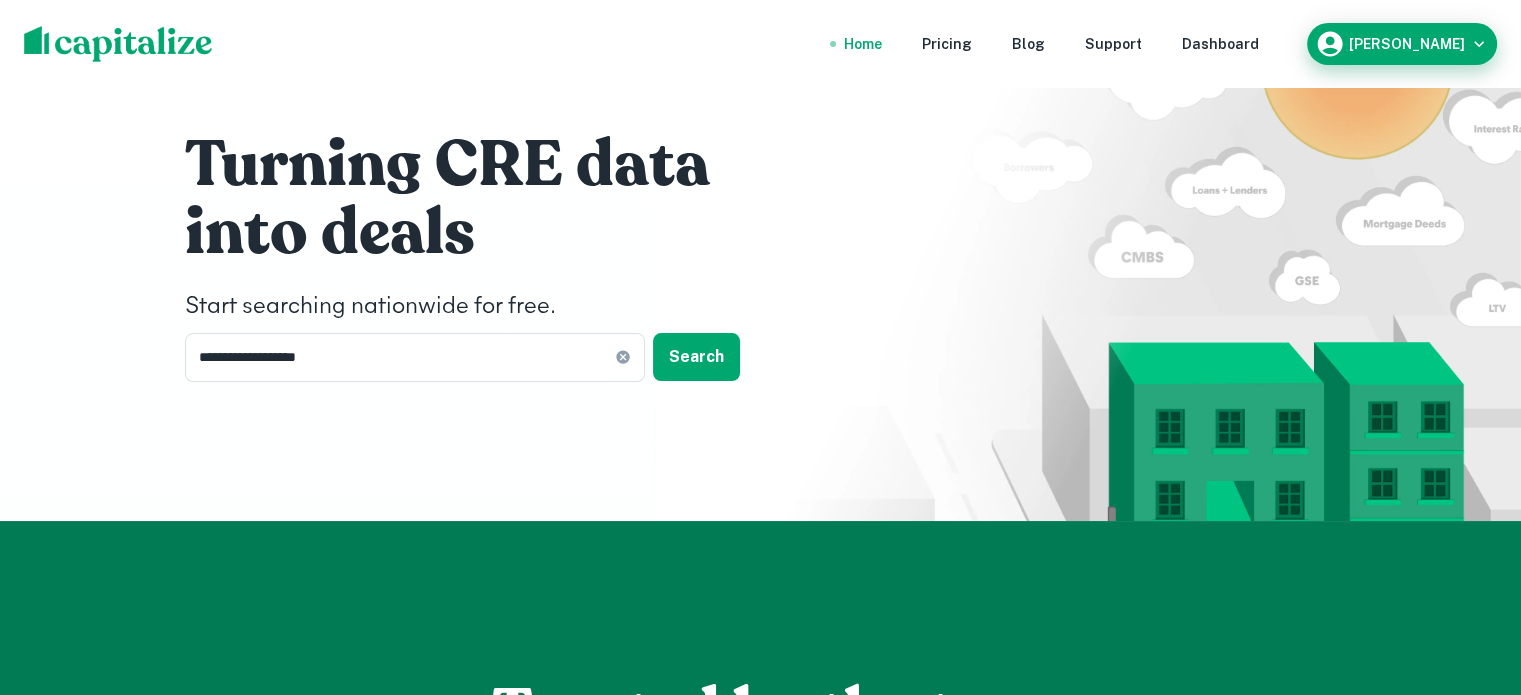 click 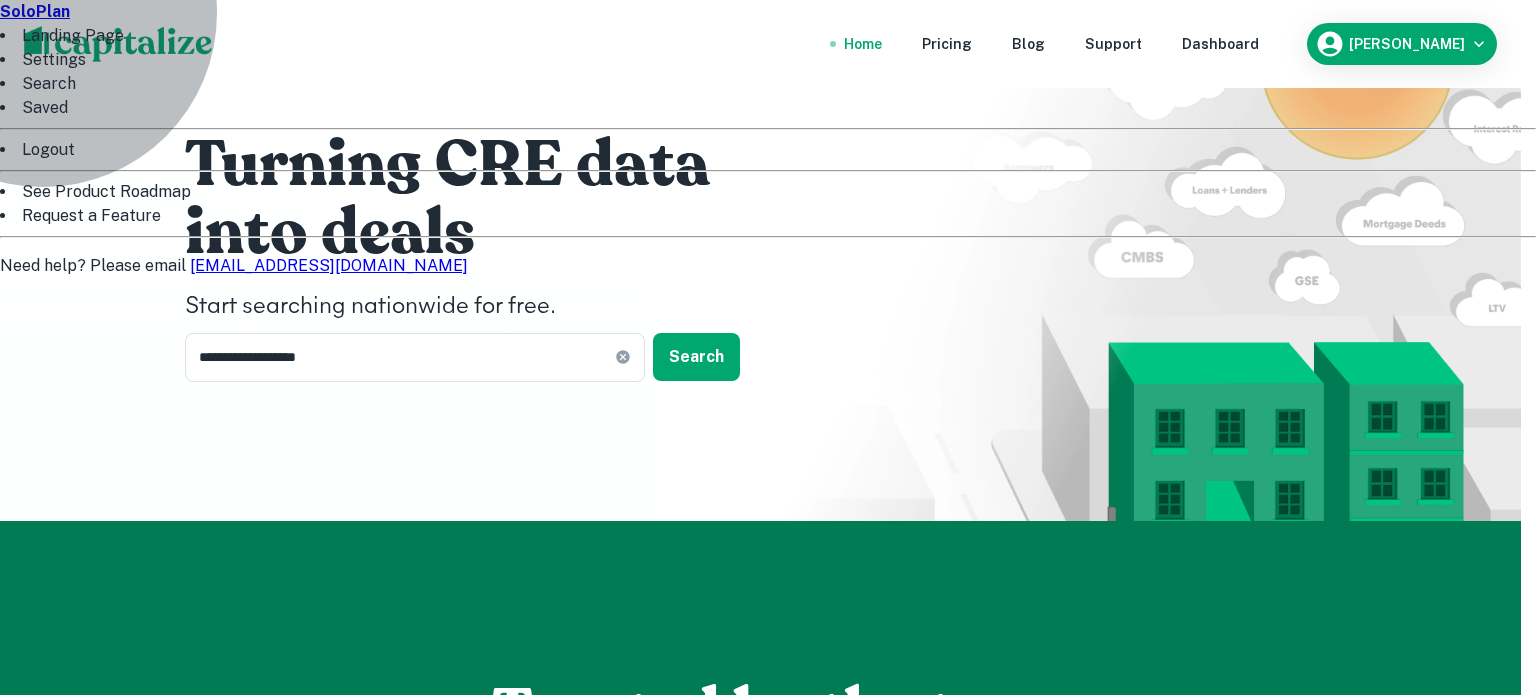 click on "Search" at bounding box center (768, 84) 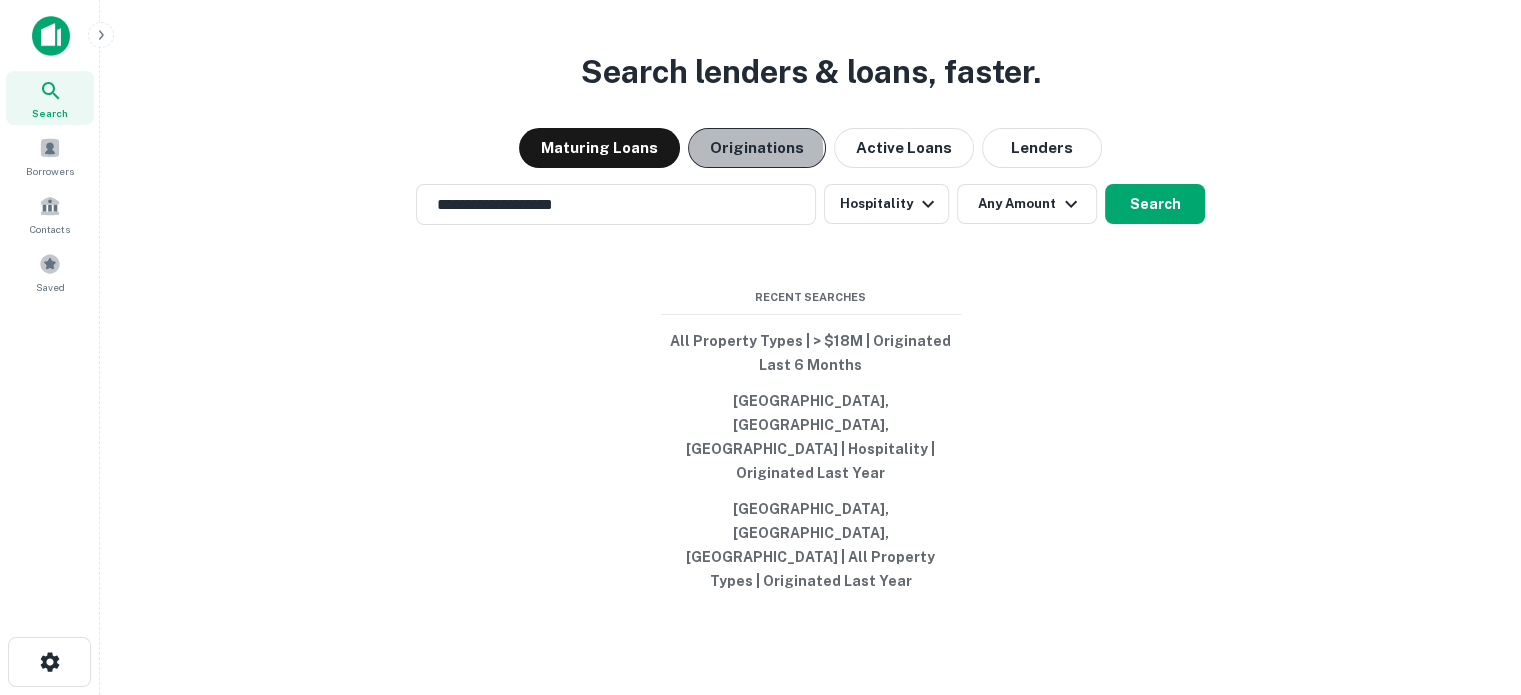 click on "Originations" at bounding box center (757, 148) 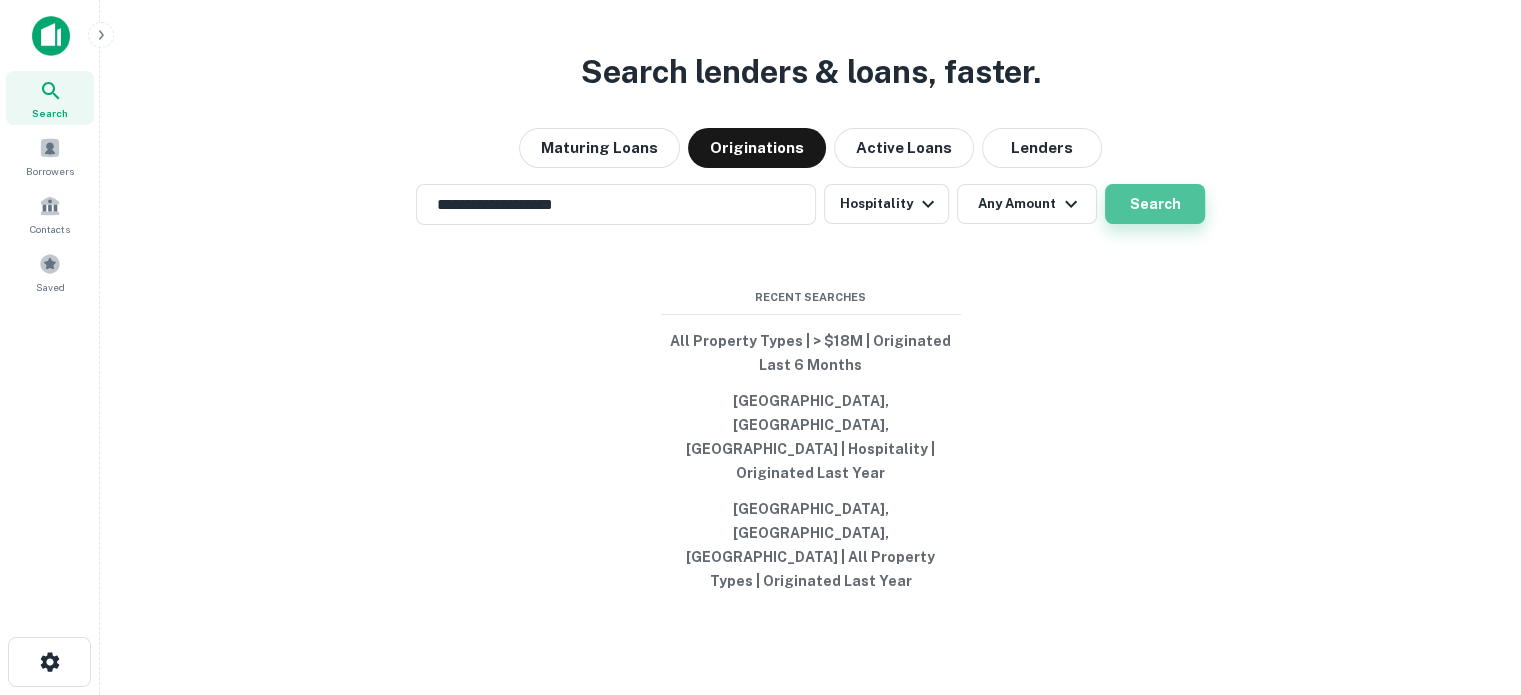 click on "Search" at bounding box center [1155, 204] 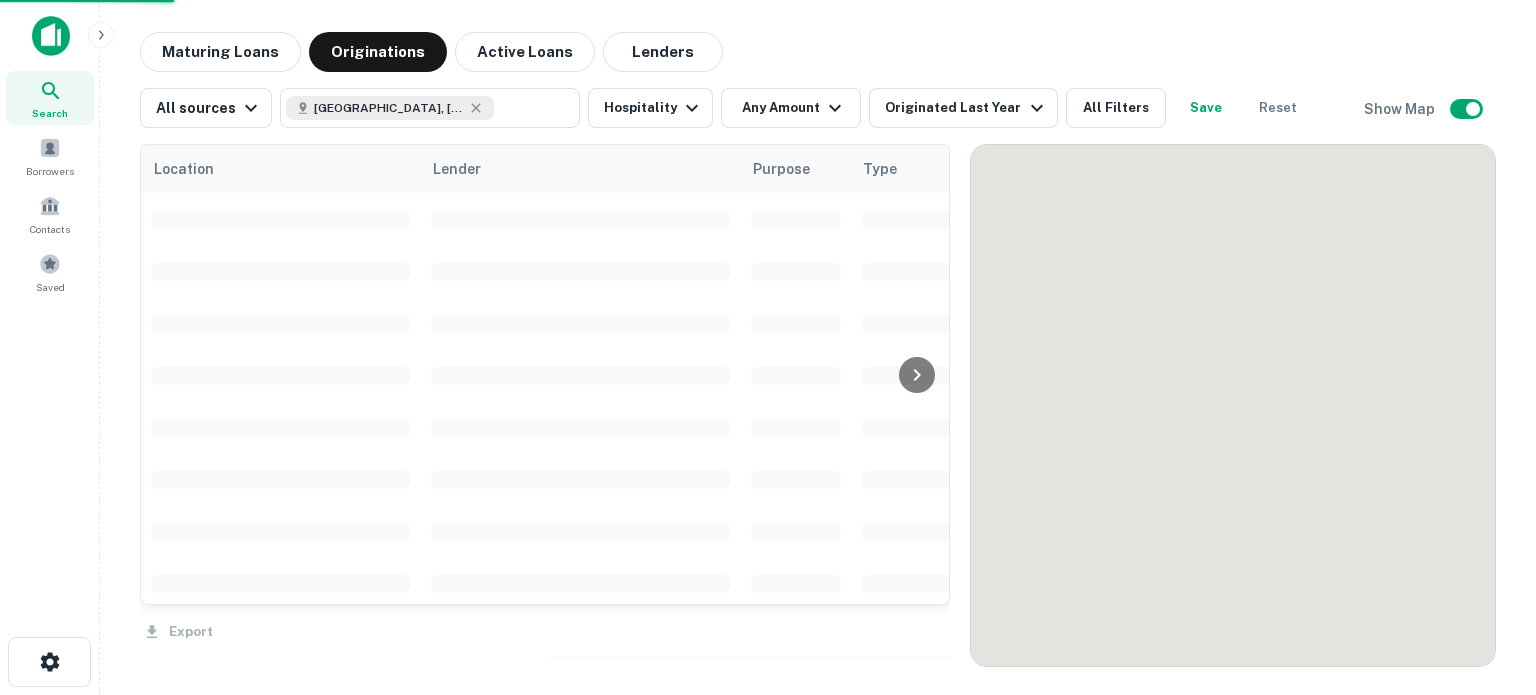 scroll, scrollTop: 0, scrollLeft: 0, axis: both 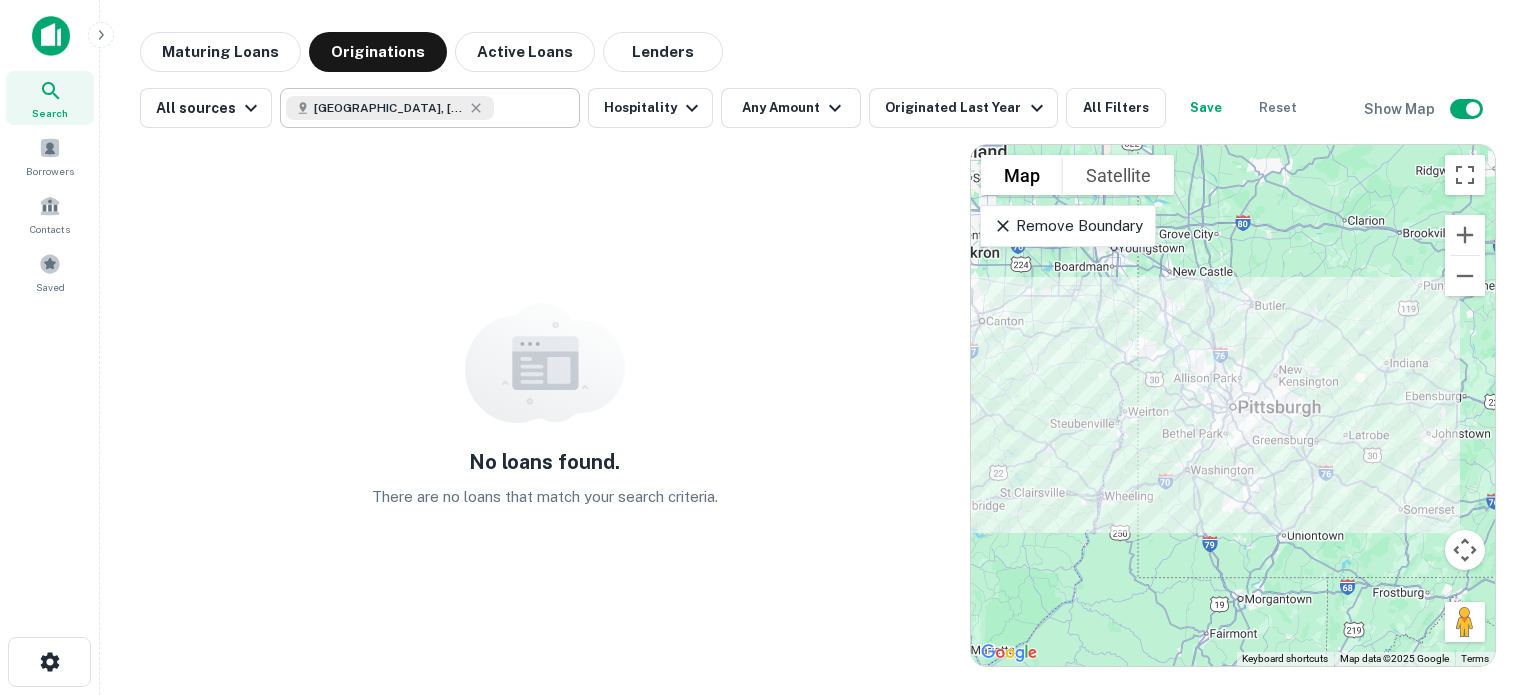 click 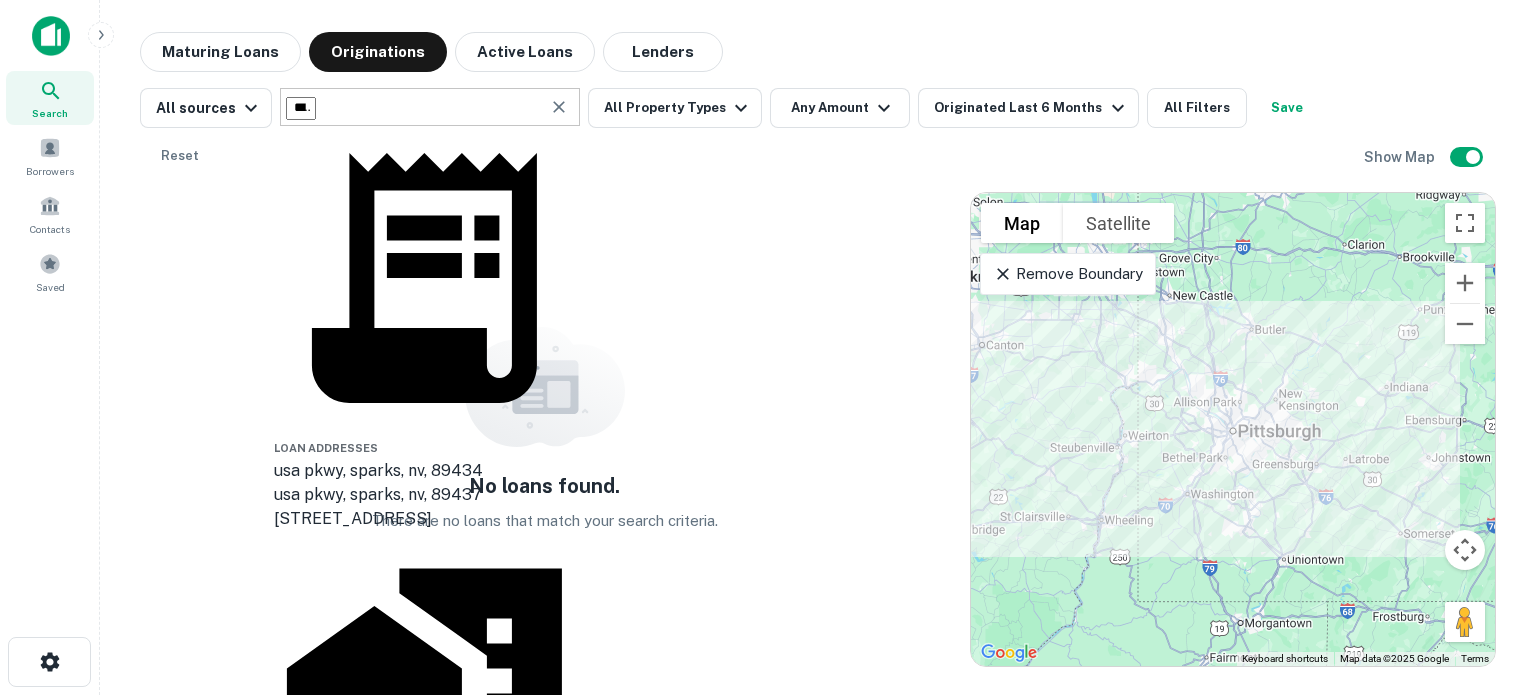 drag, startPoint x: 460, startPoint y: 108, endPoint x: 0, endPoint y: 182, distance: 465.91415 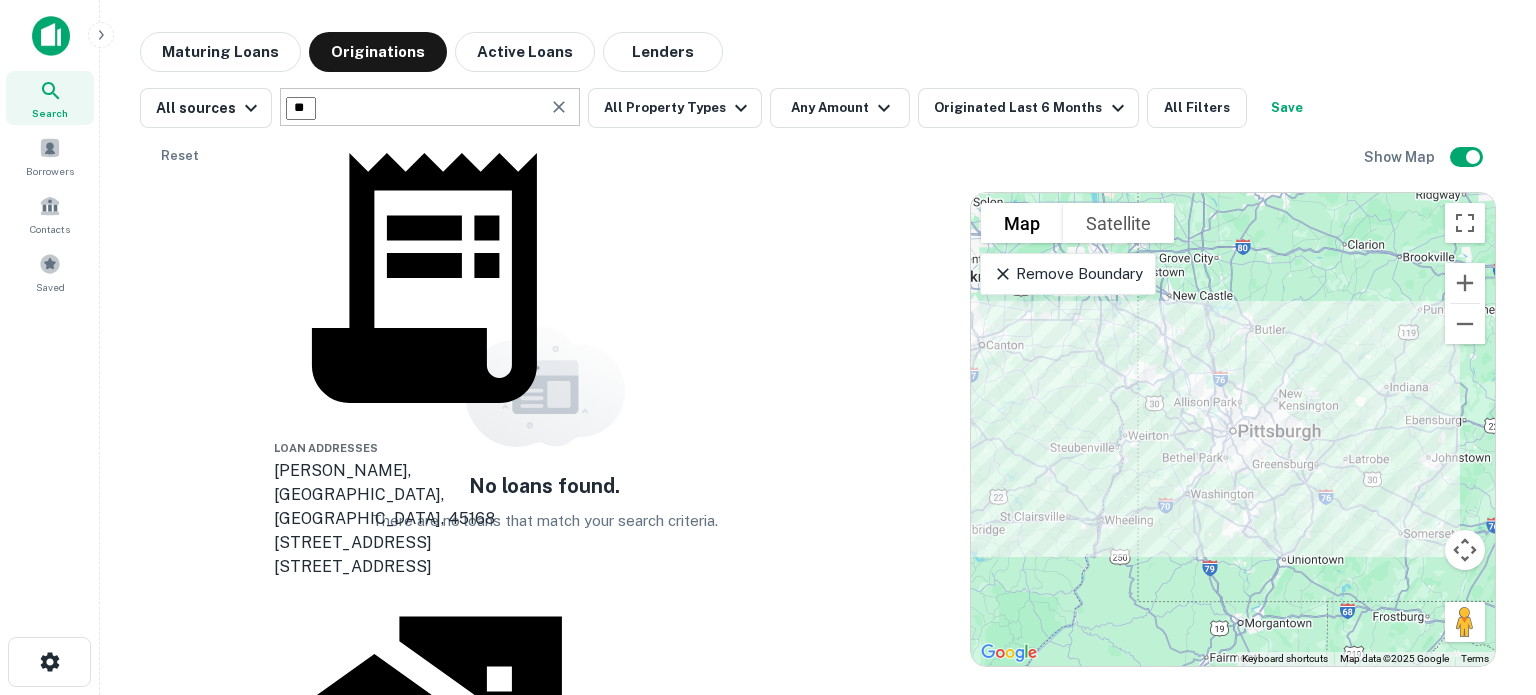 type on "*" 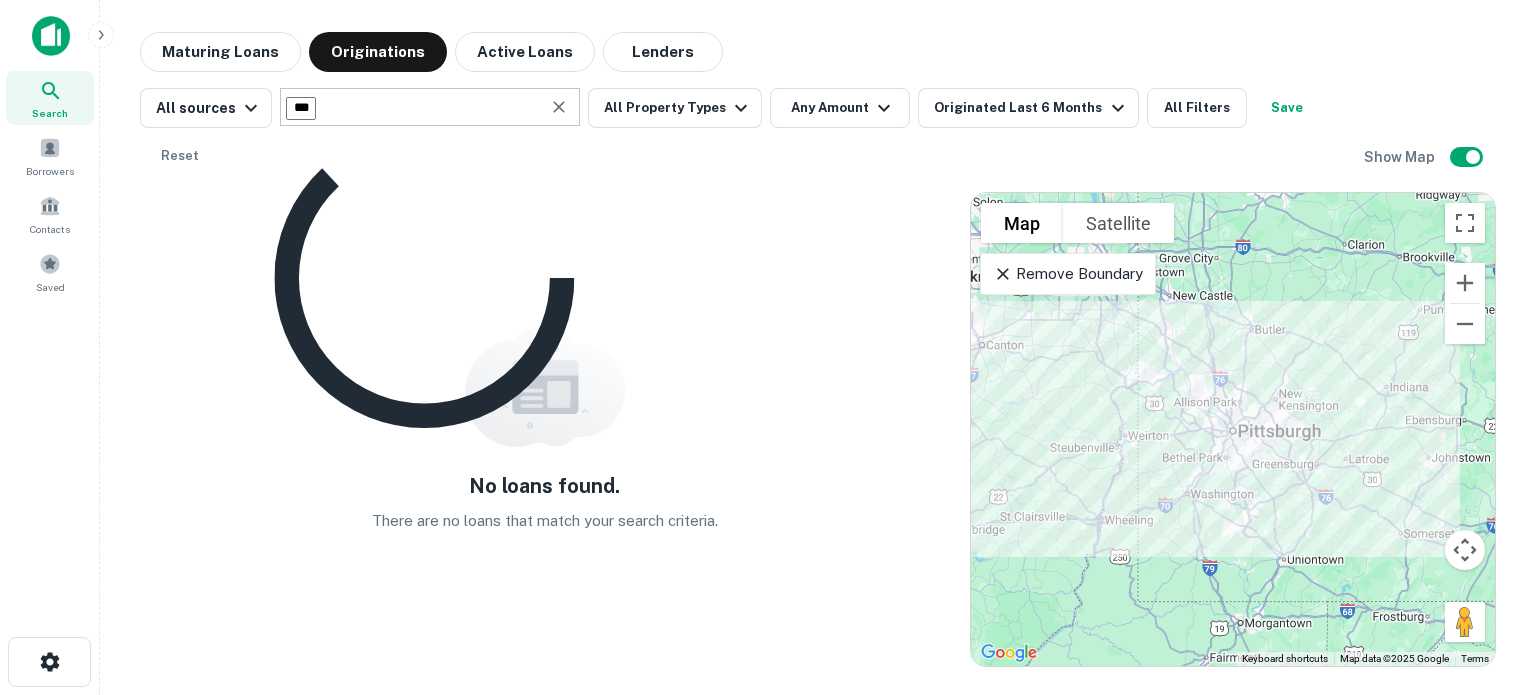 type on "****" 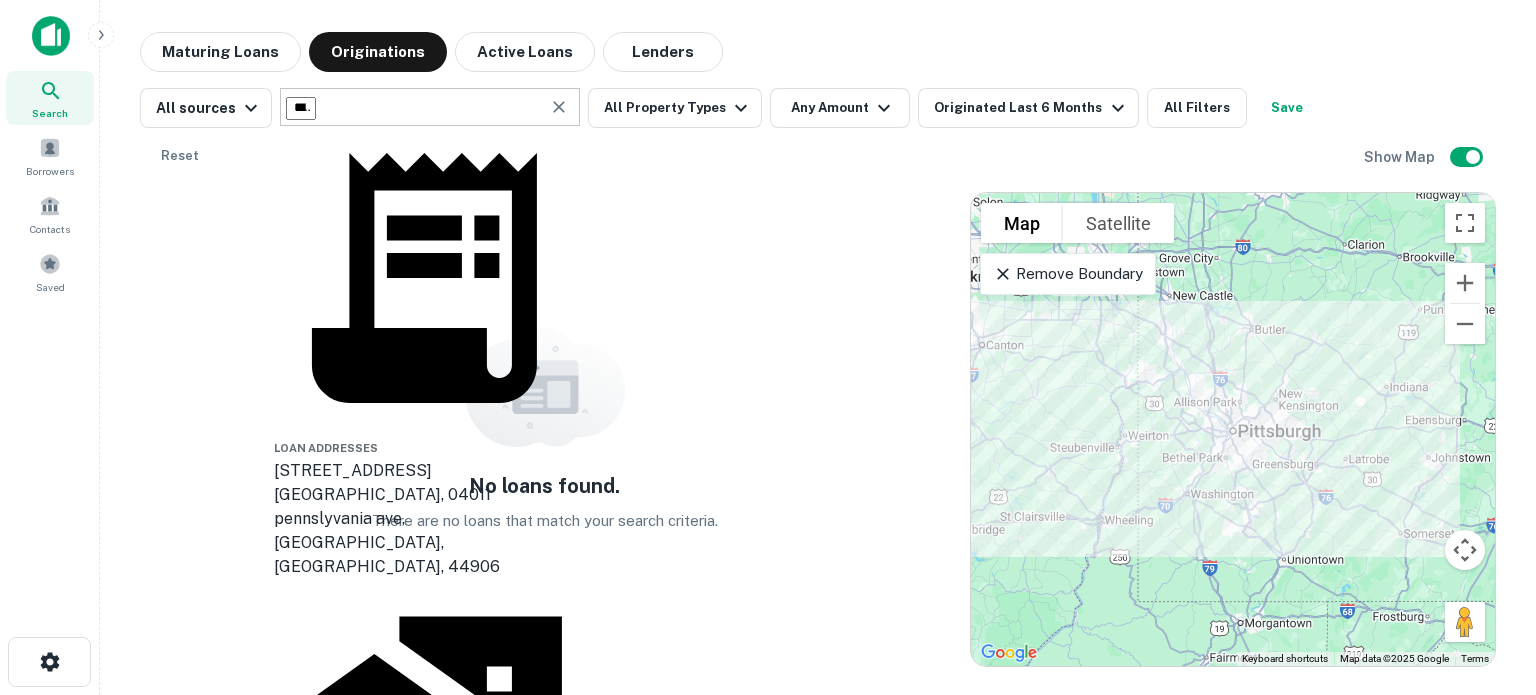 click on "[US_STATE], [GEOGRAPHIC_DATA]" at bounding box center [424, 922] 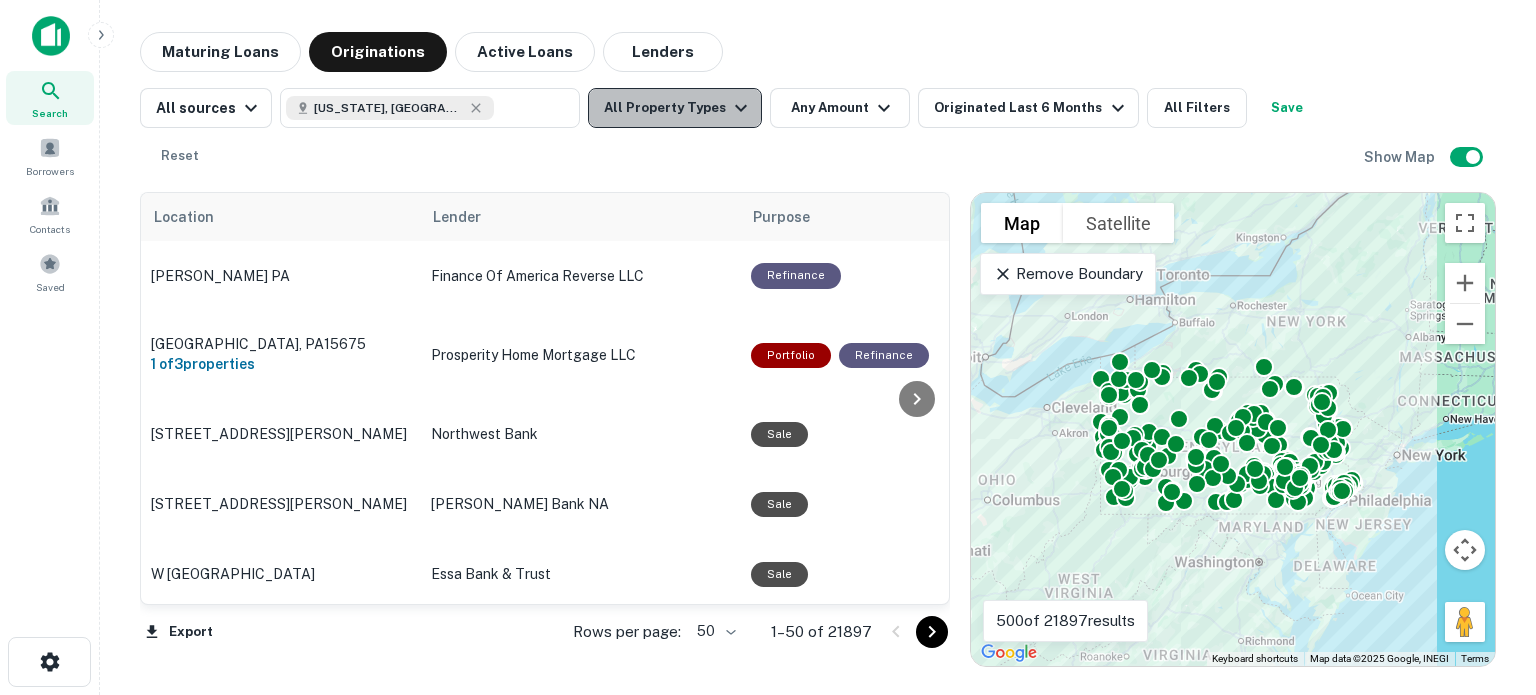 click 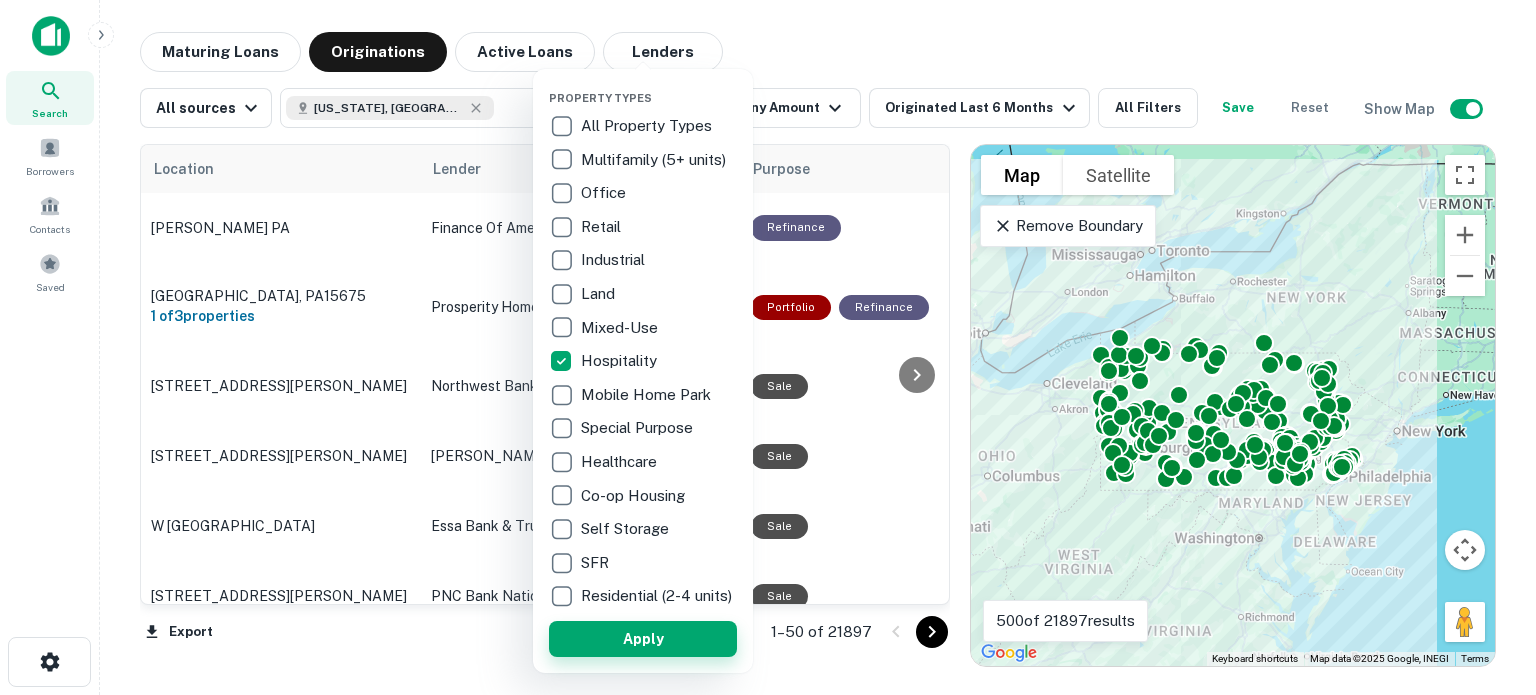click on "Apply" at bounding box center (643, 639) 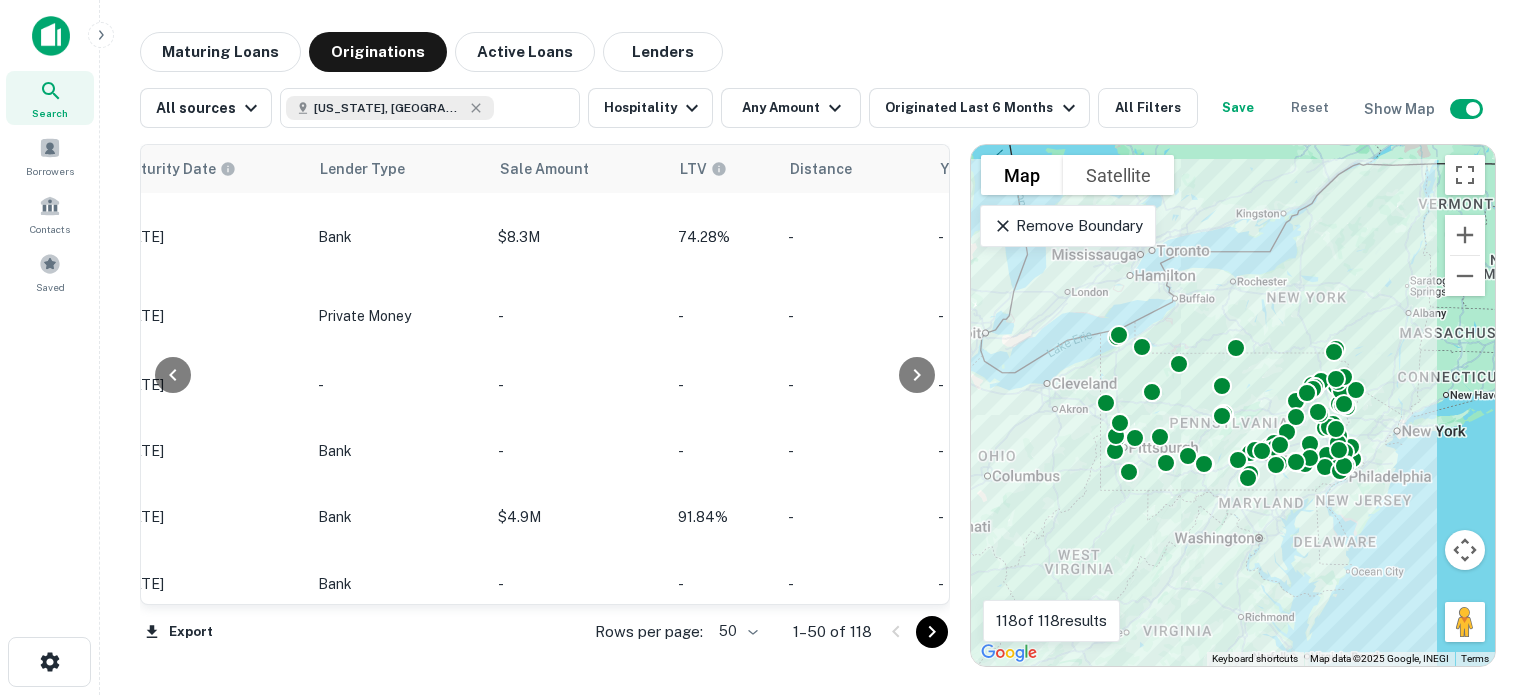 scroll, scrollTop: 0, scrollLeft: 1588, axis: horizontal 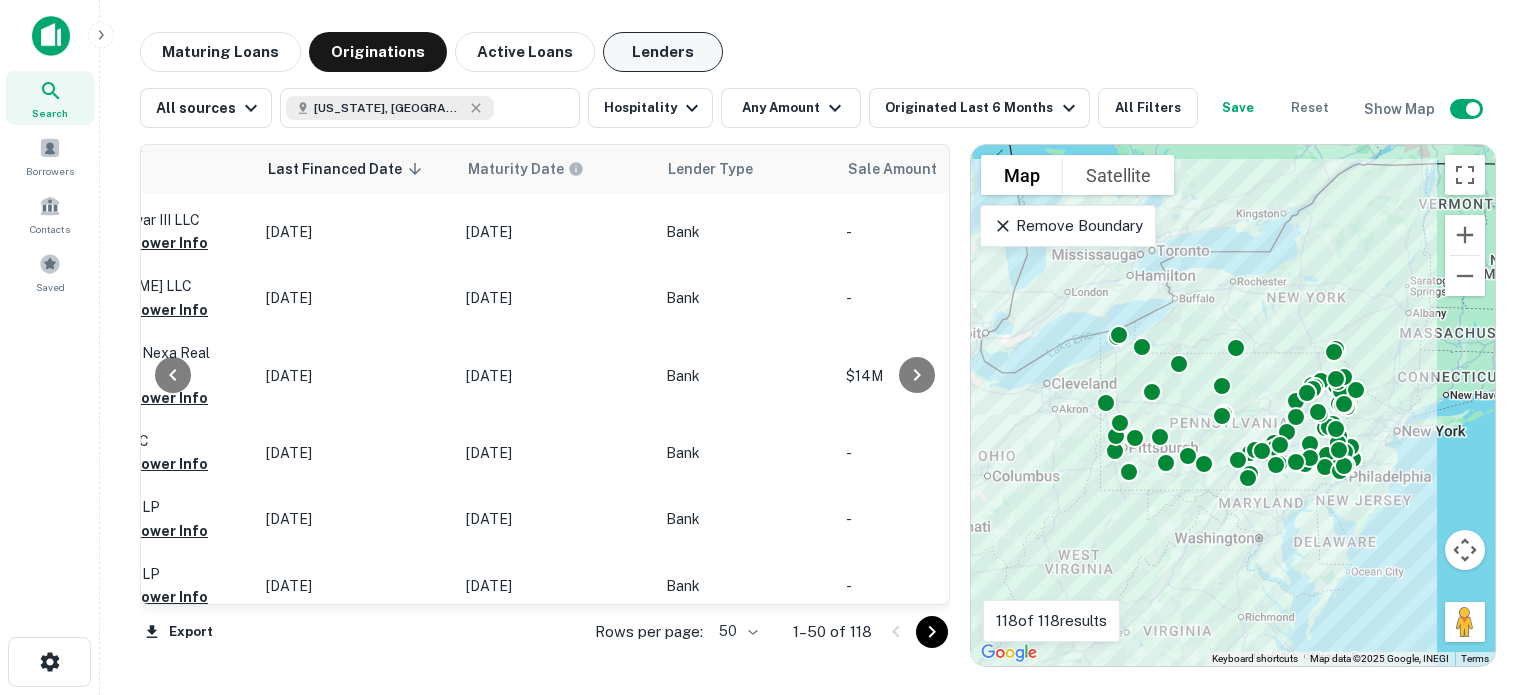 click on "Lenders" at bounding box center (663, 52) 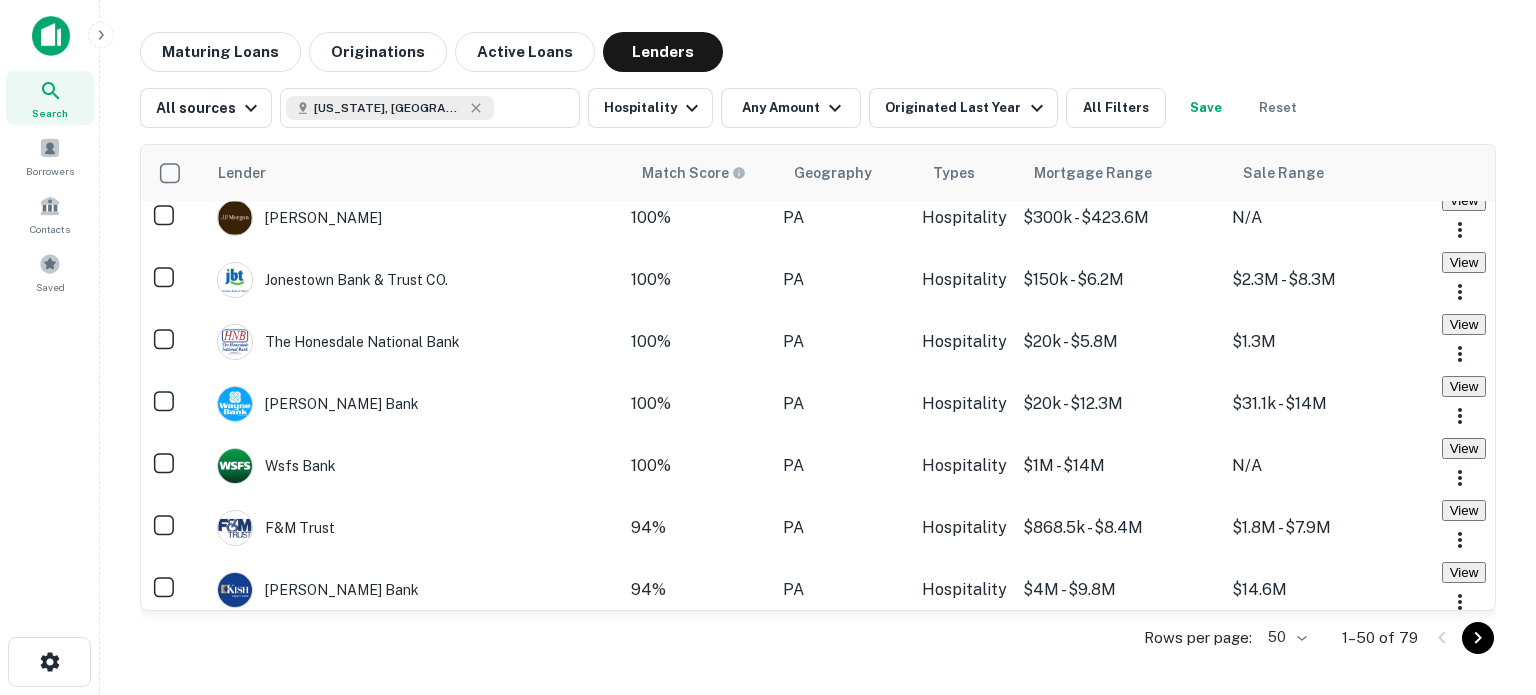 scroll, scrollTop: 300, scrollLeft: 0, axis: vertical 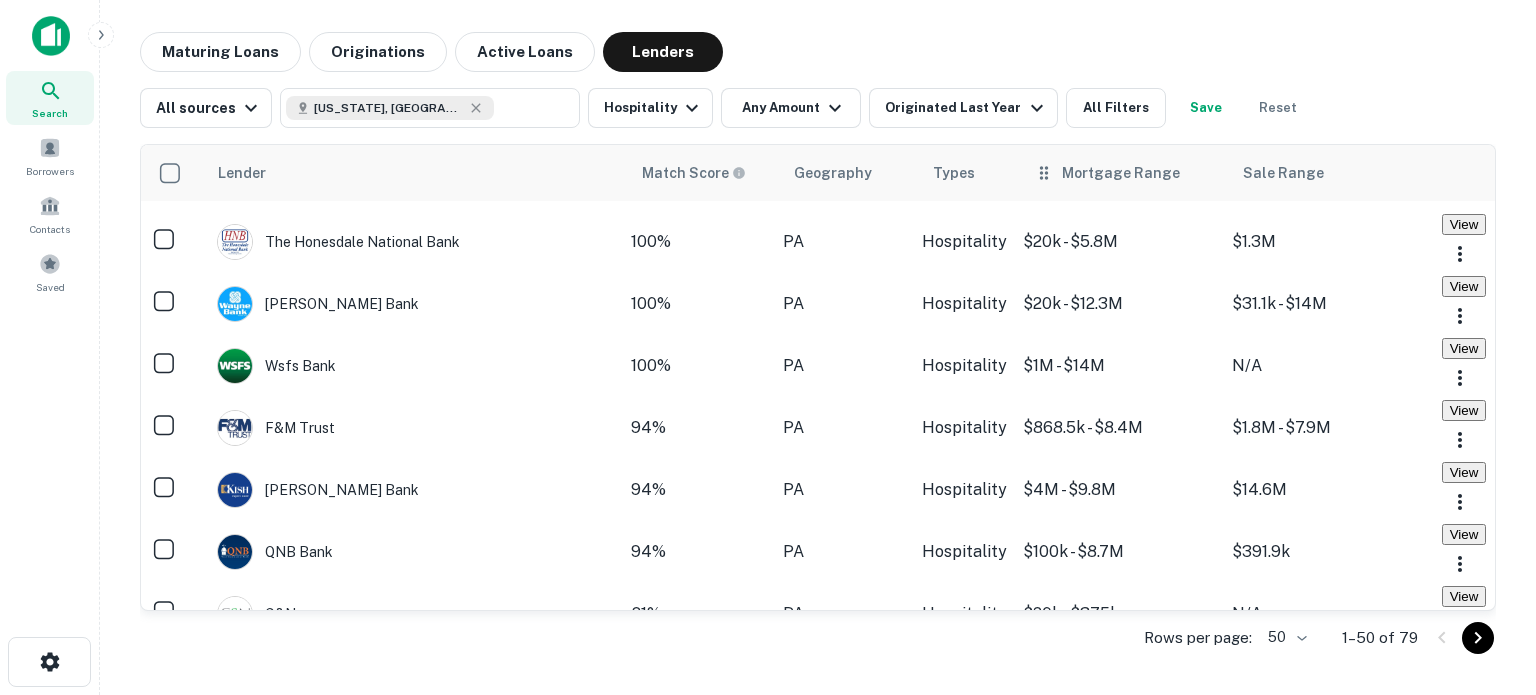 click on "Mortgage Range" at bounding box center (1121, 173) 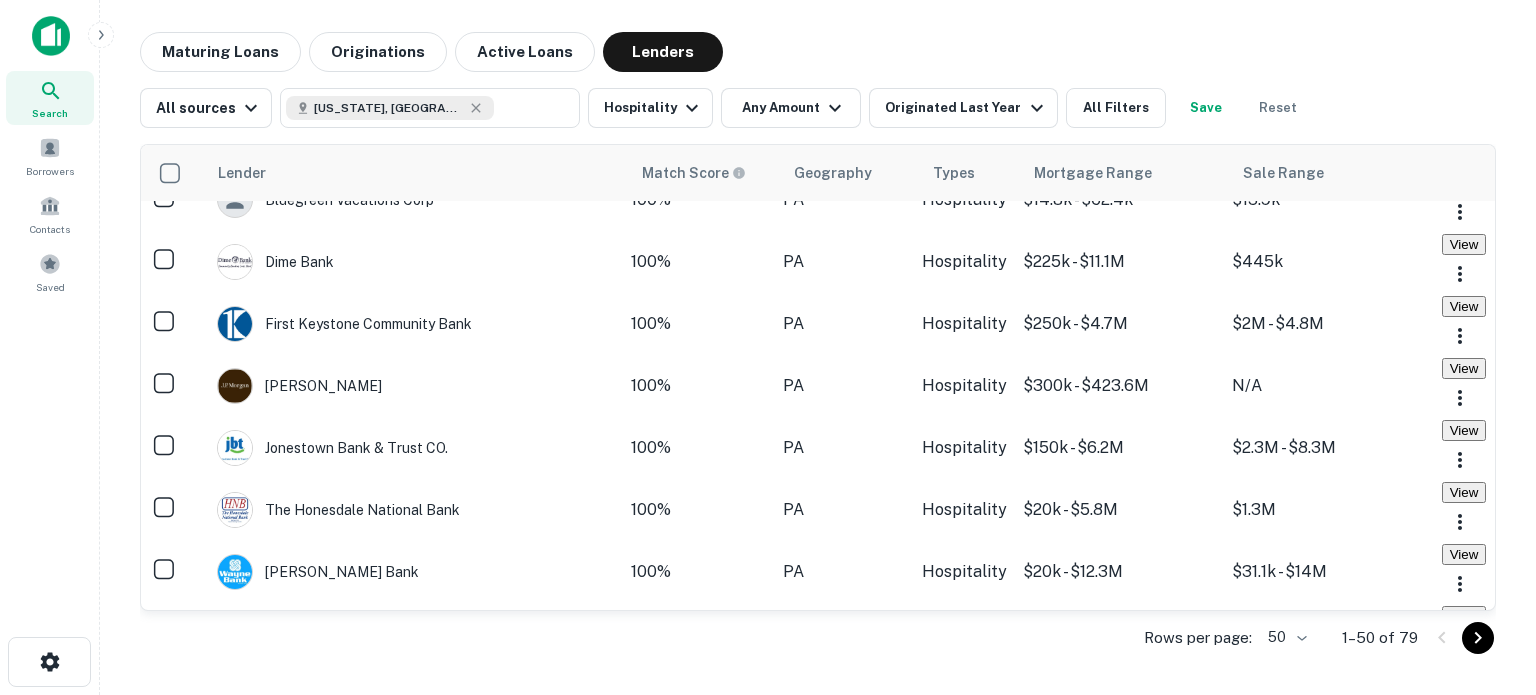 scroll, scrollTop: 0, scrollLeft: 0, axis: both 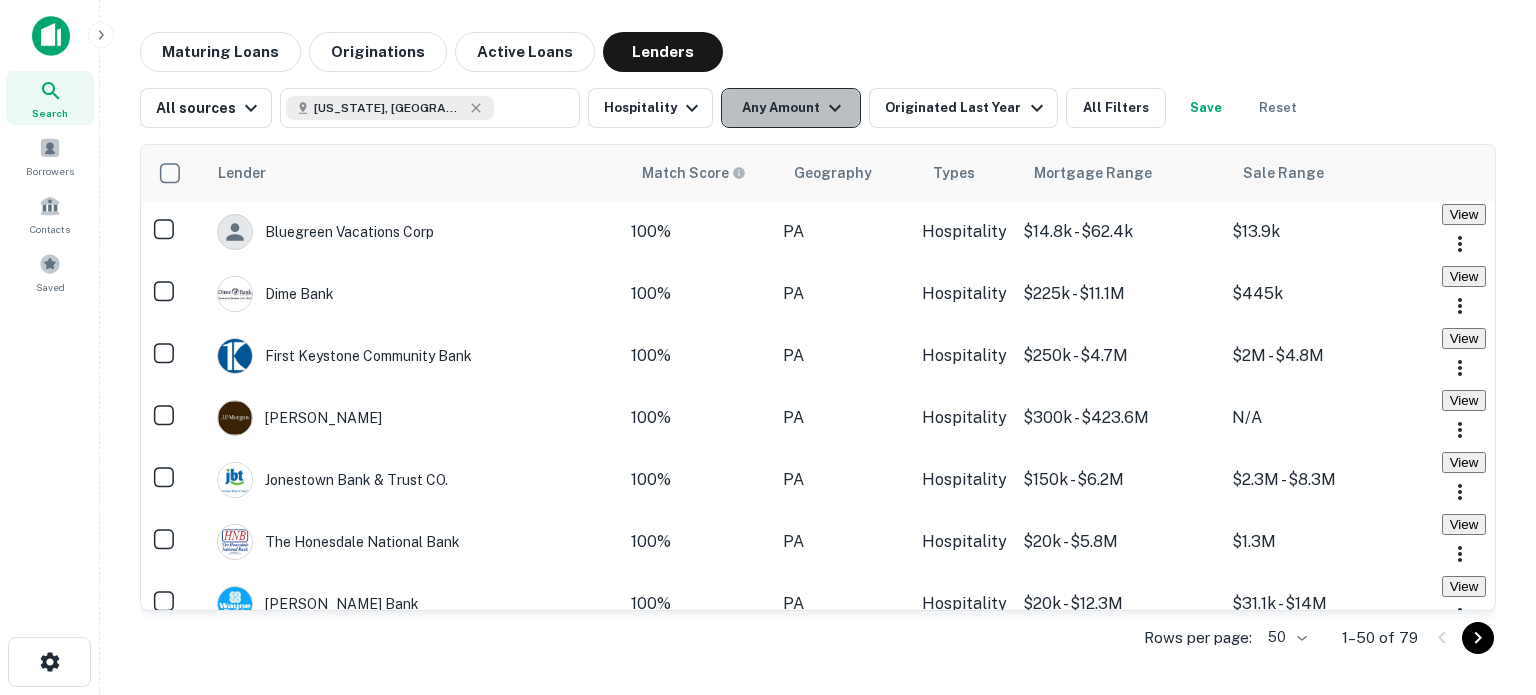 click on "Any Amount" at bounding box center [791, 108] 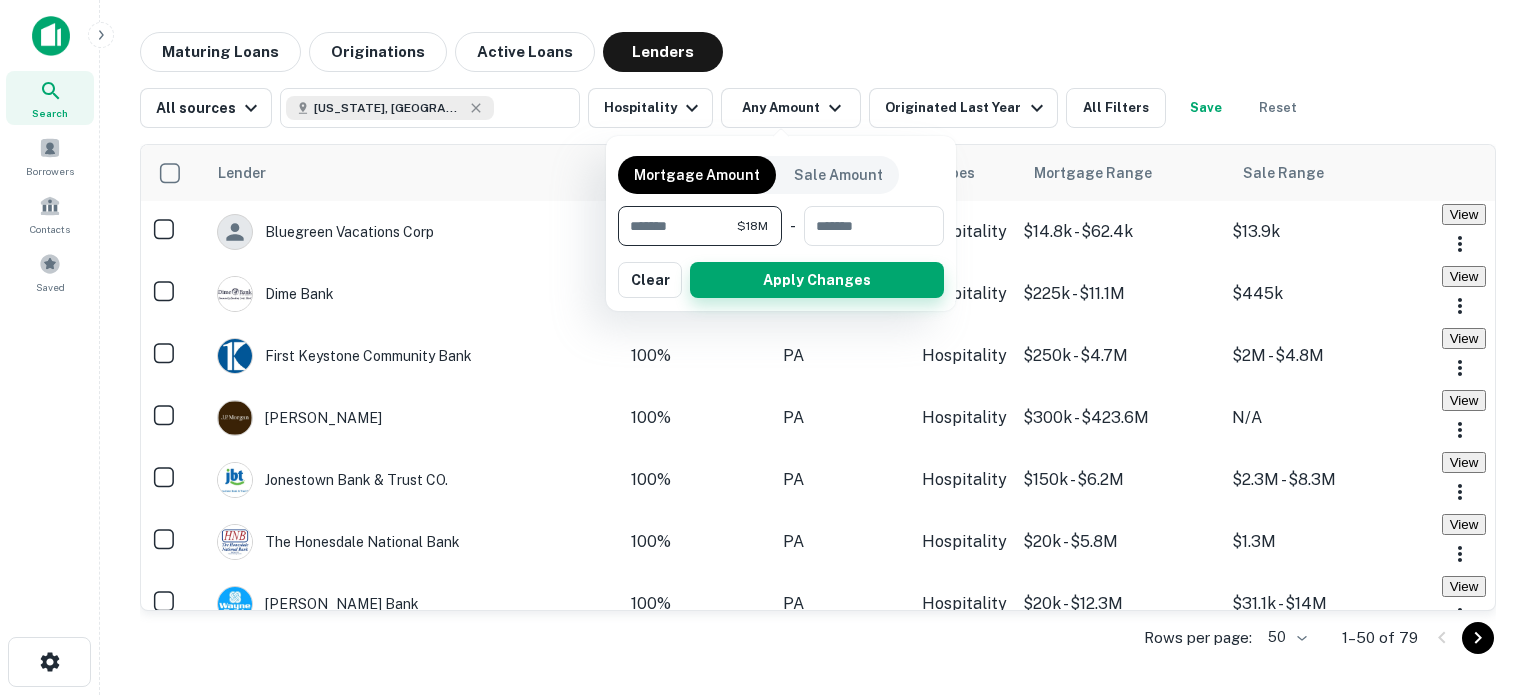 type on "********" 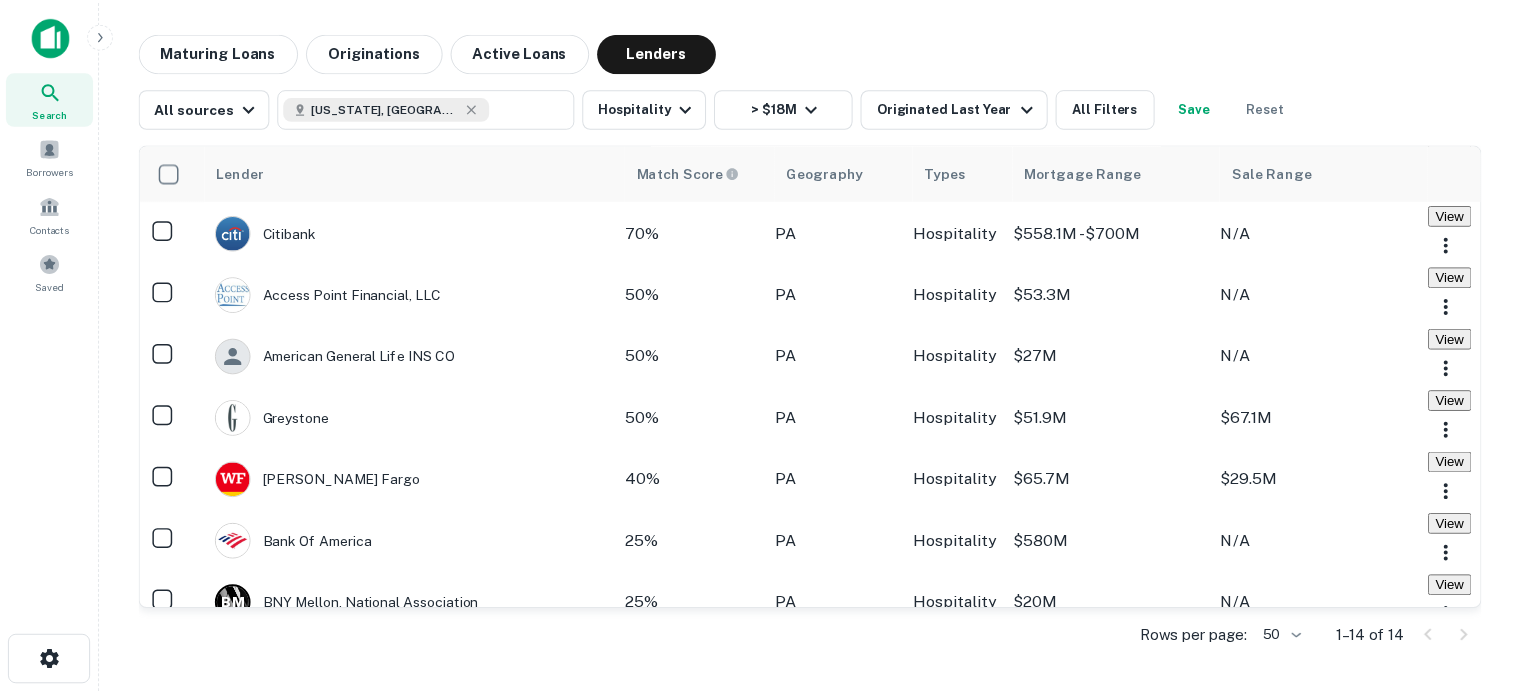 scroll, scrollTop: 0, scrollLeft: 0, axis: both 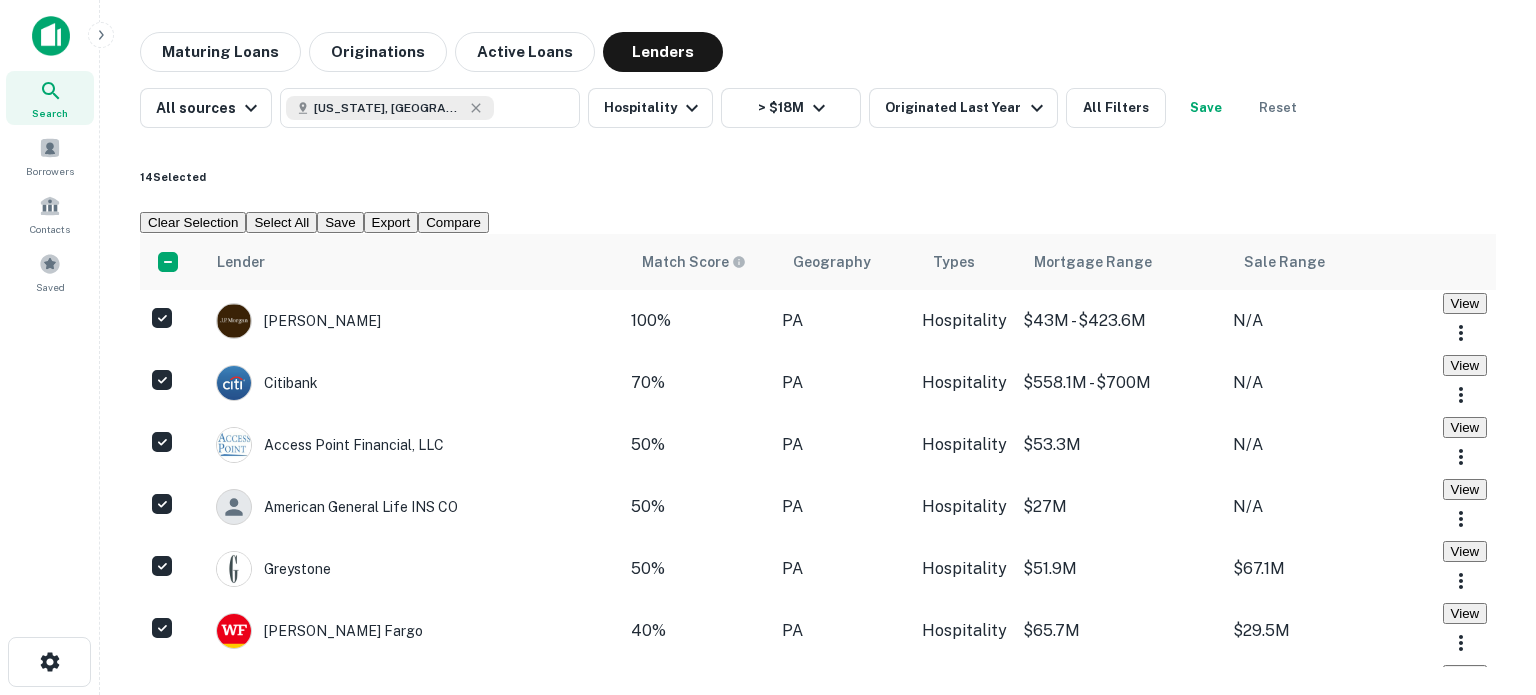 click on "View" at bounding box center (1465, 303) 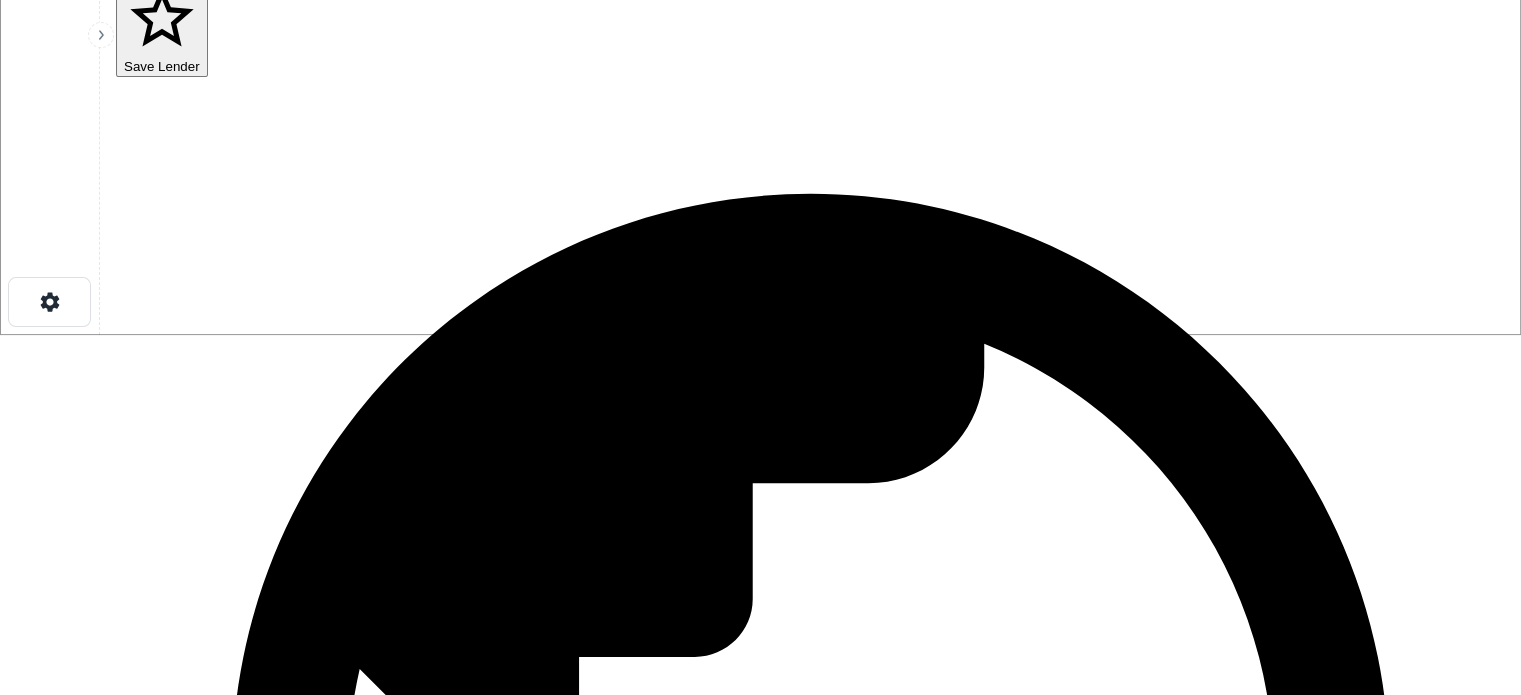 scroll, scrollTop: 395, scrollLeft: 0, axis: vertical 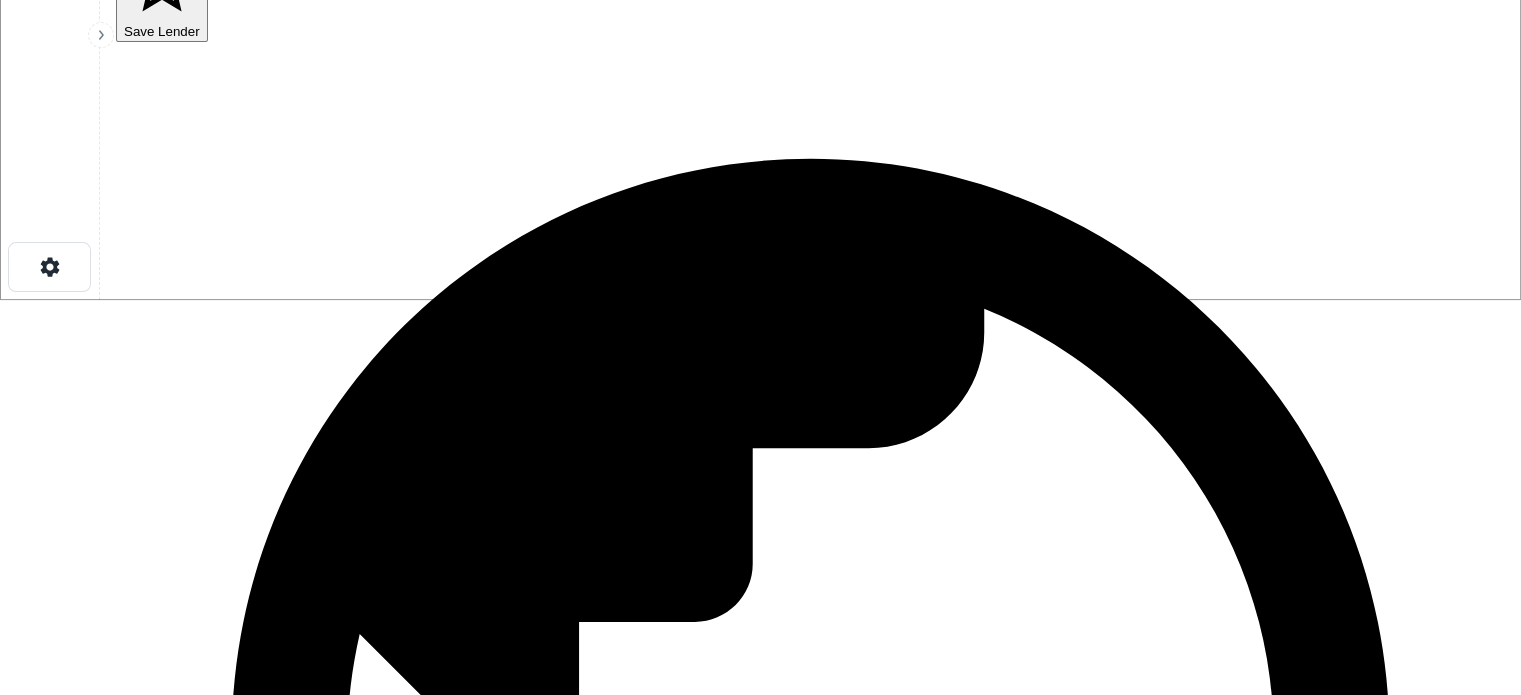 click at bounding box center (187, 1578) 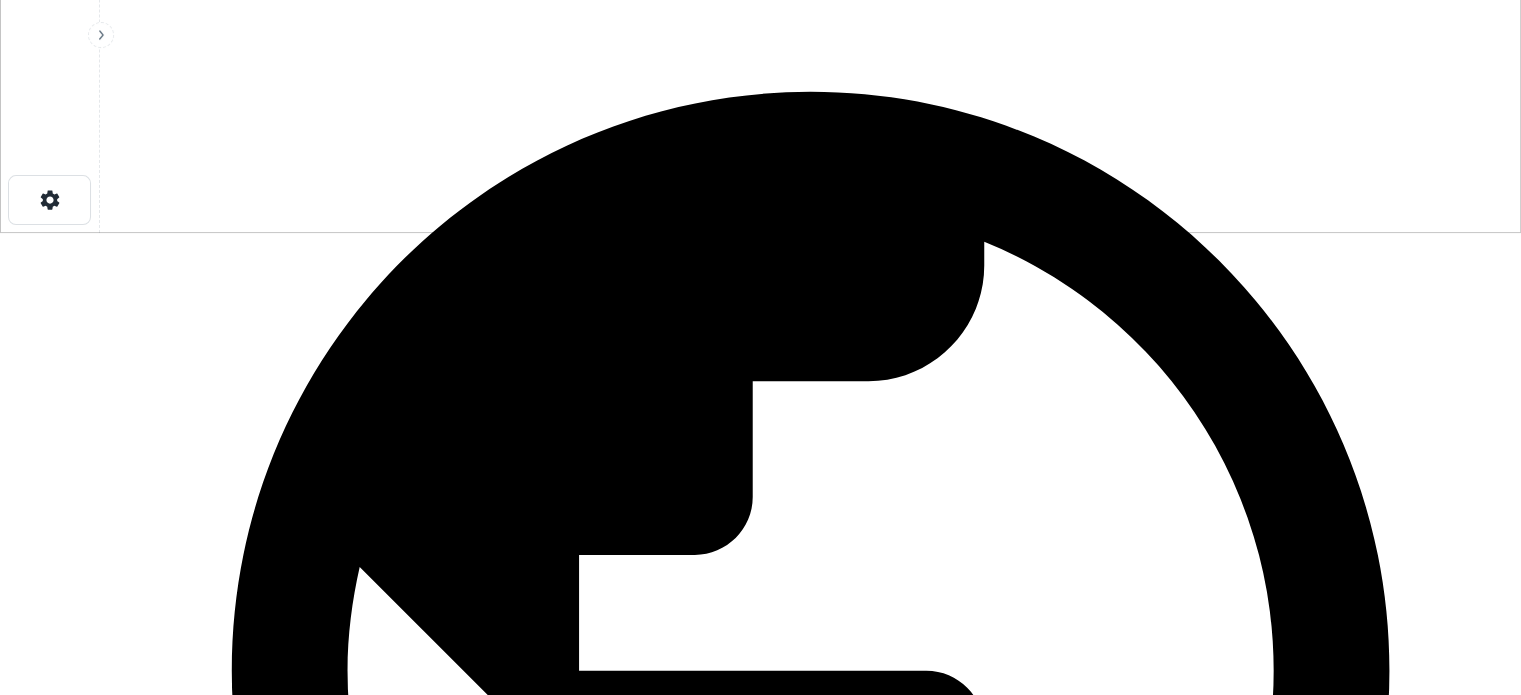 scroll, scrollTop: 495, scrollLeft: 0, axis: vertical 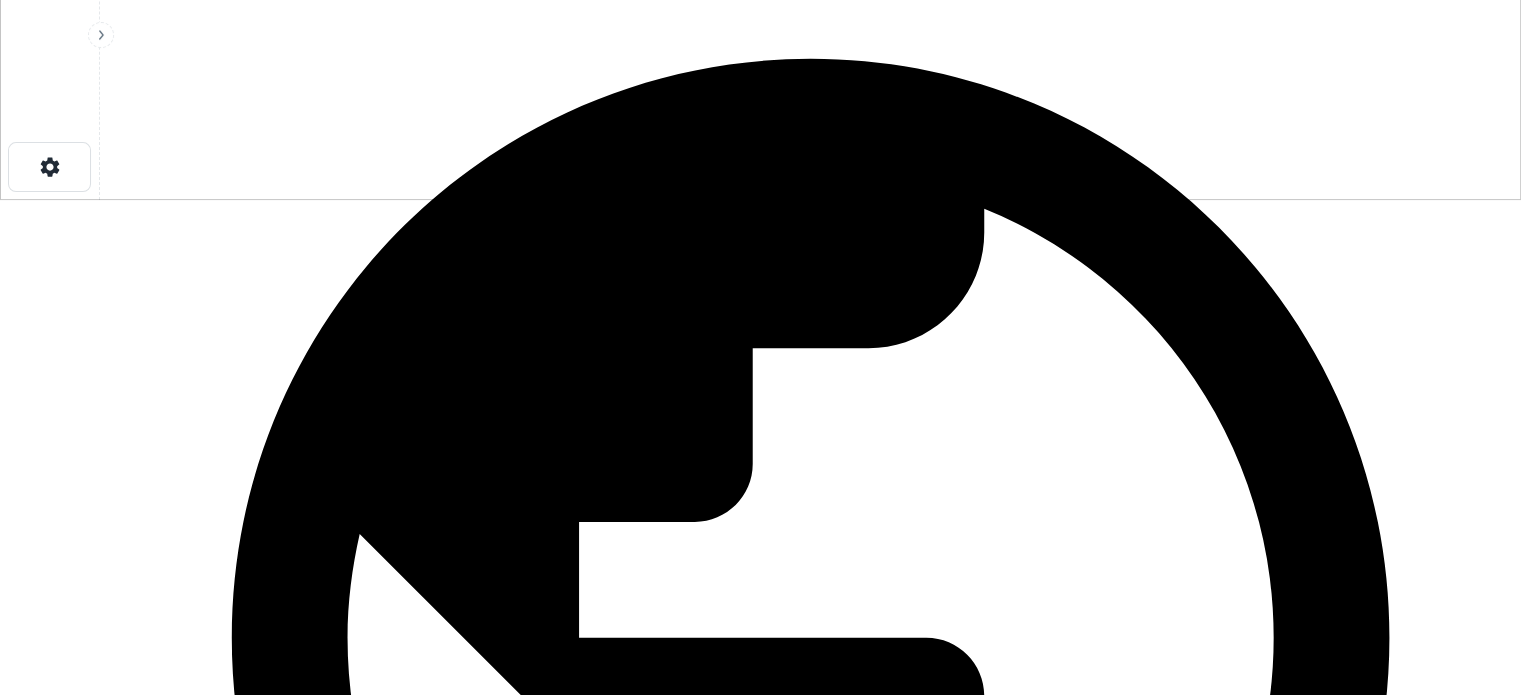 type on "**********" 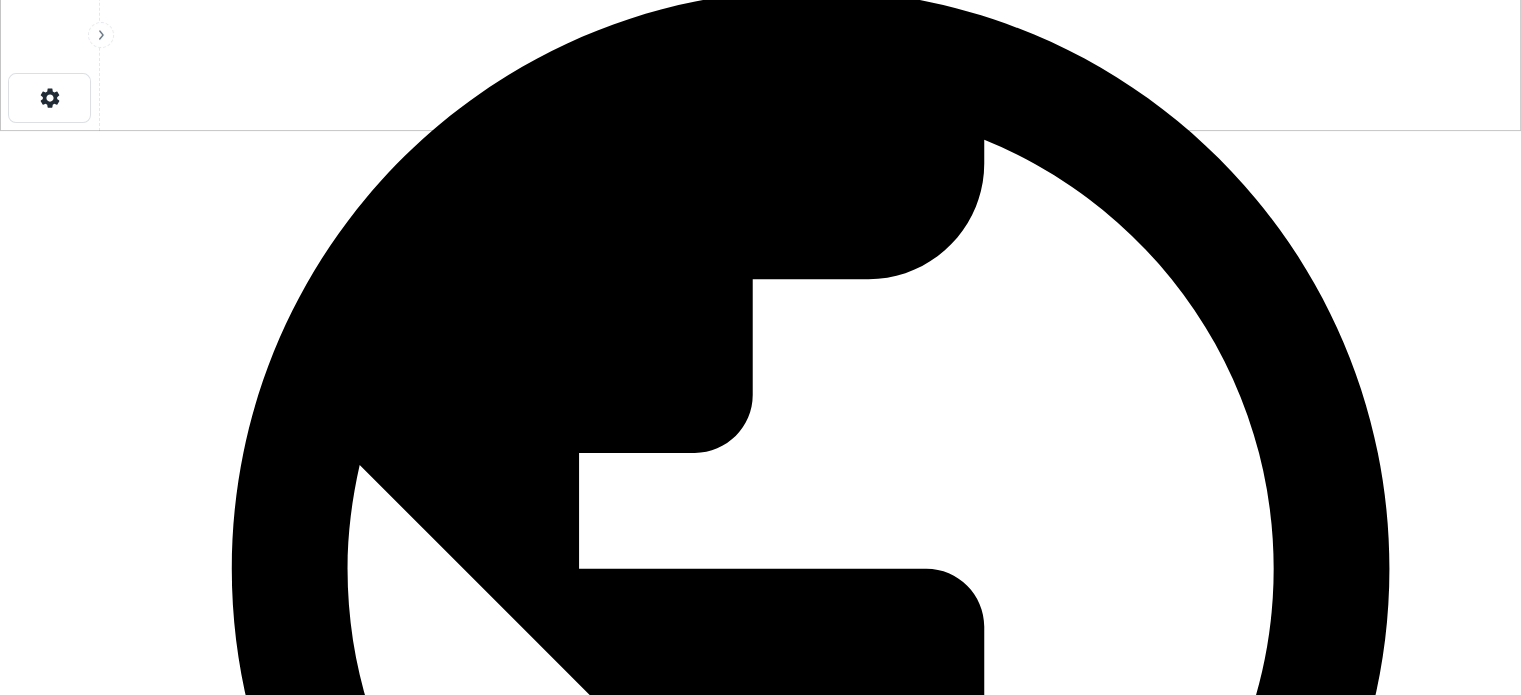 scroll, scrollTop: 595, scrollLeft: 0, axis: vertical 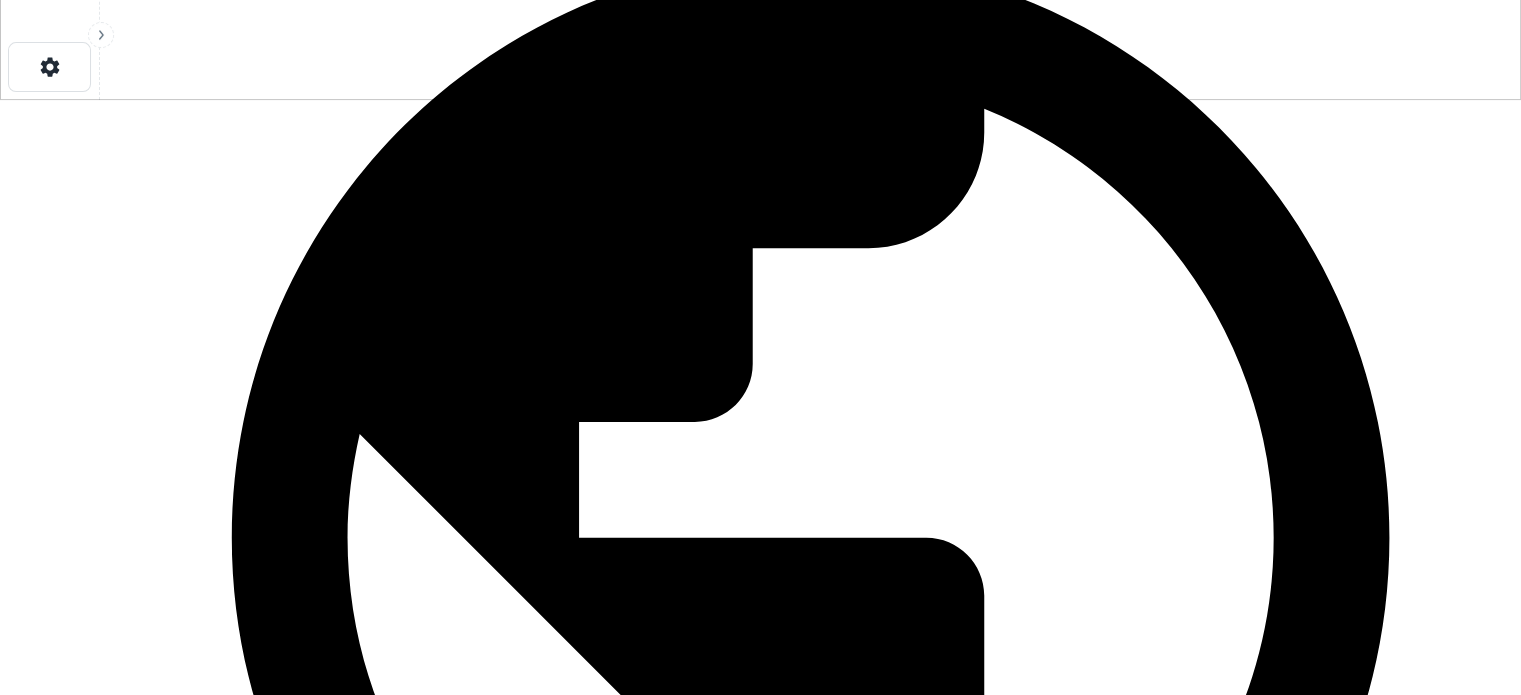 click 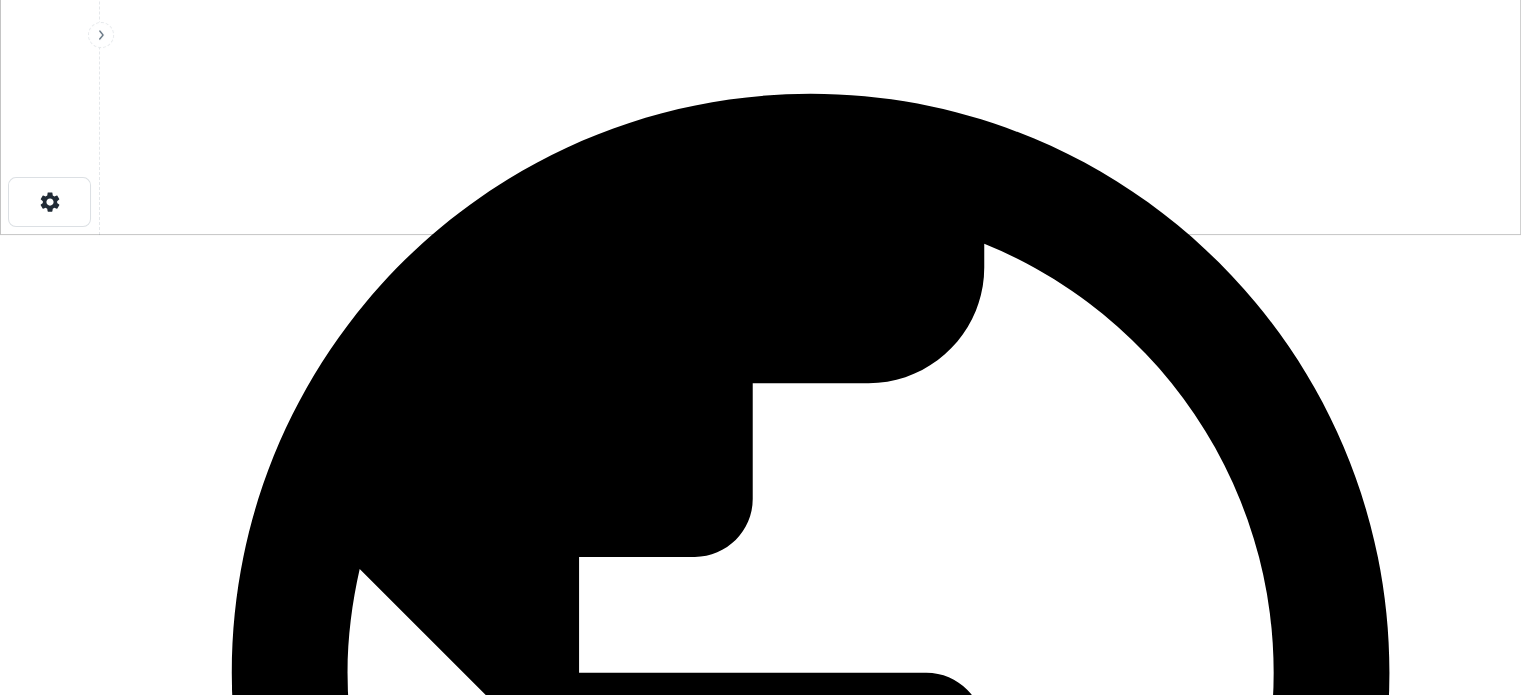 scroll, scrollTop: 495, scrollLeft: 0, axis: vertical 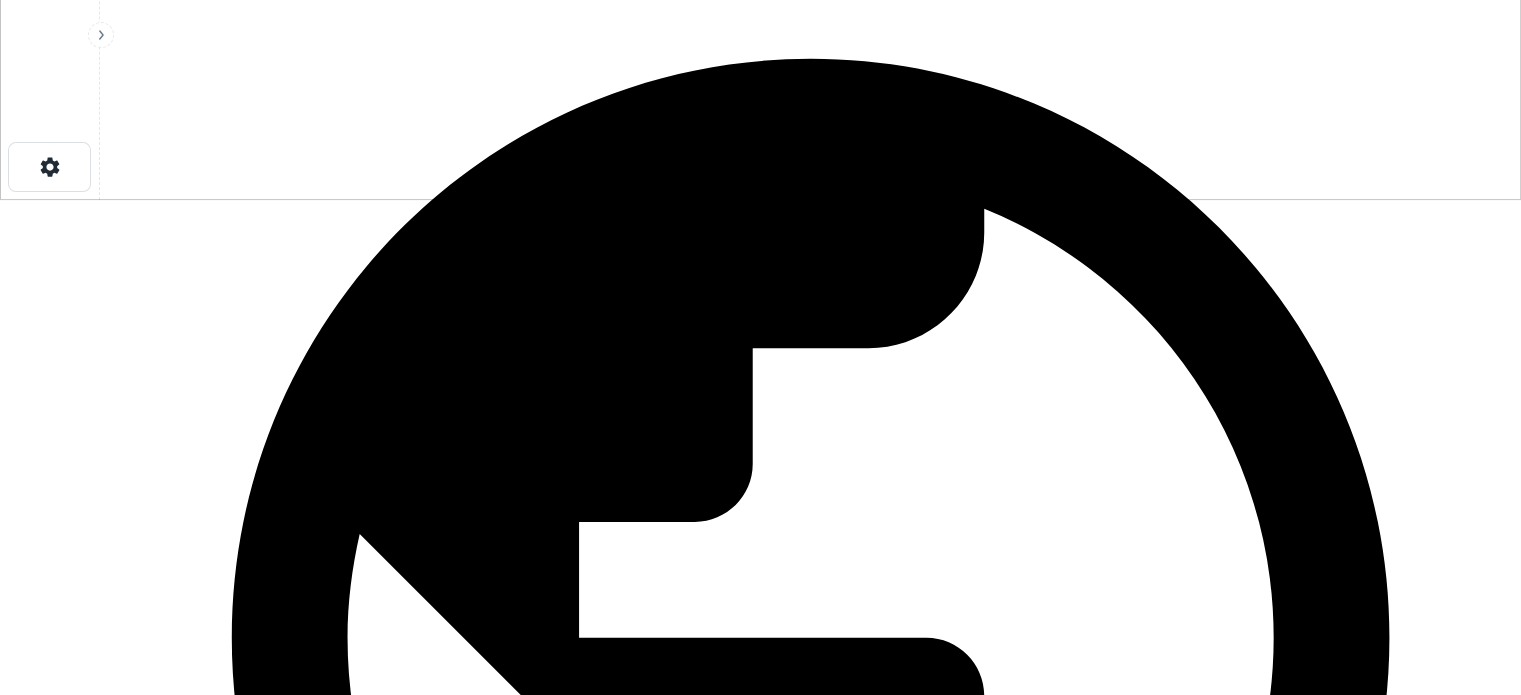 click 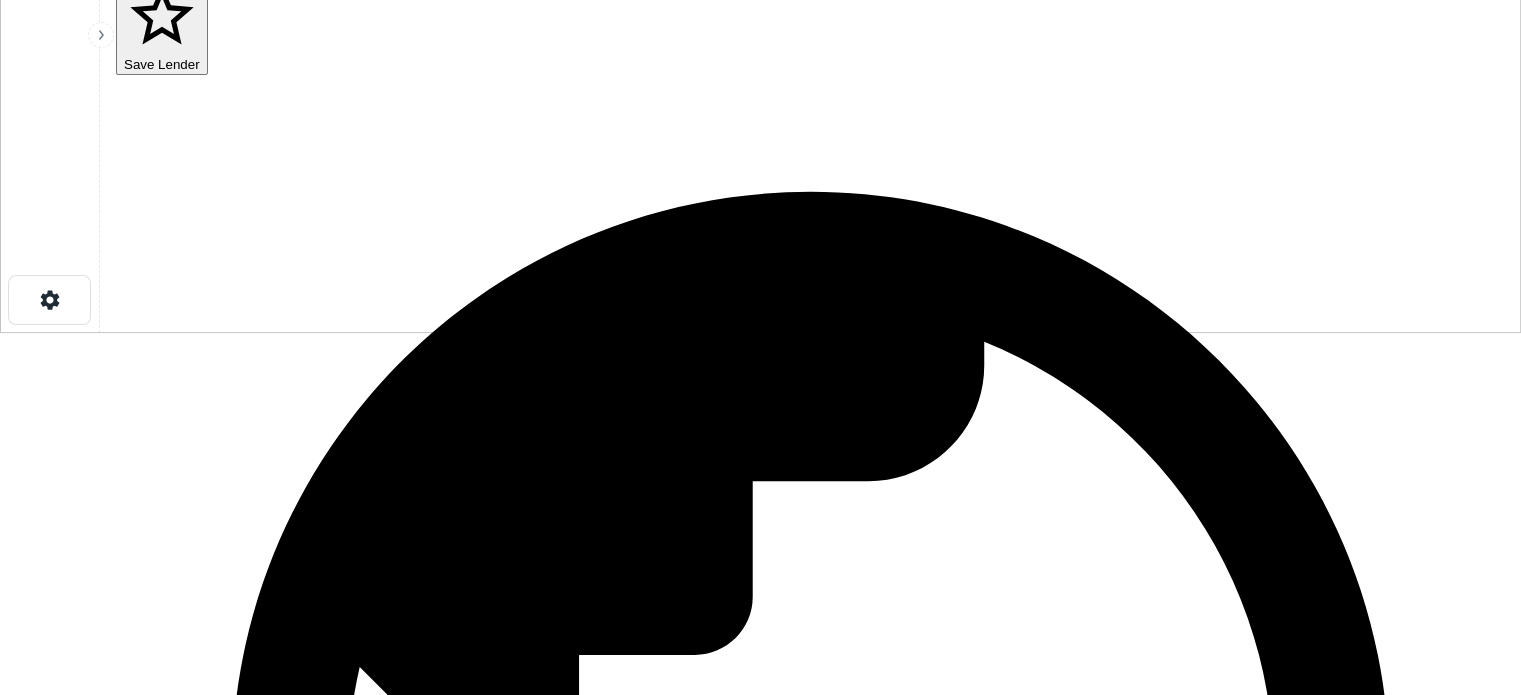 scroll, scrollTop: 395, scrollLeft: 0, axis: vertical 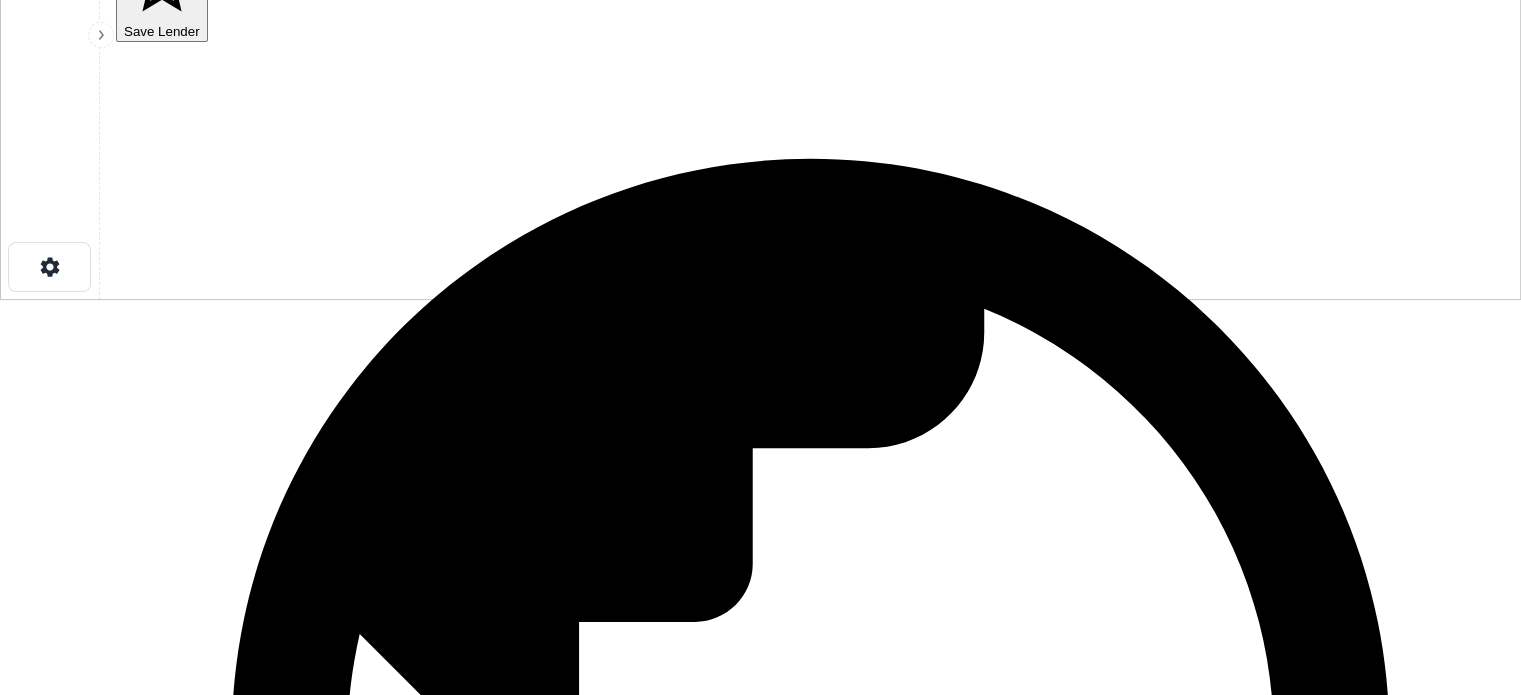 click at bounding box center [1469, 2005] 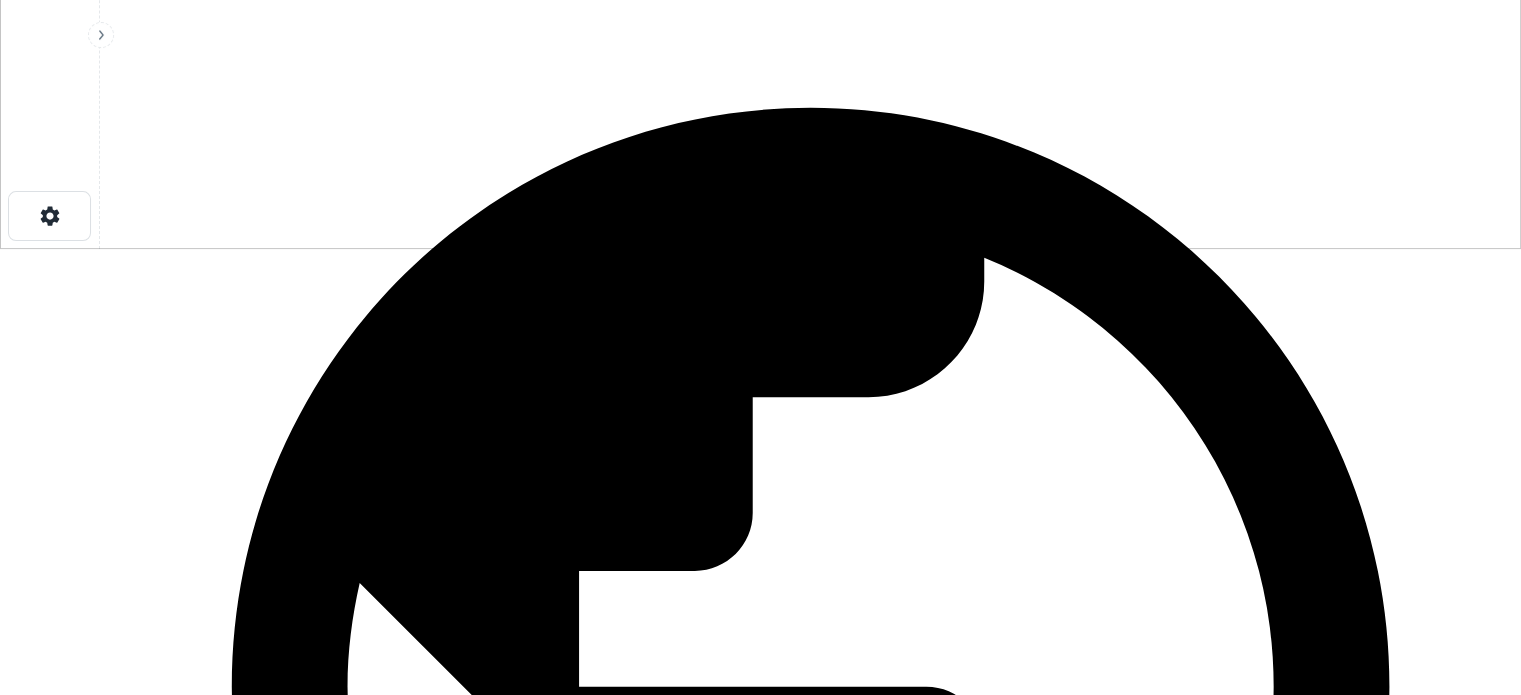 scroll, scrollTop: 495, scrollLeft: 0, axis: vertical 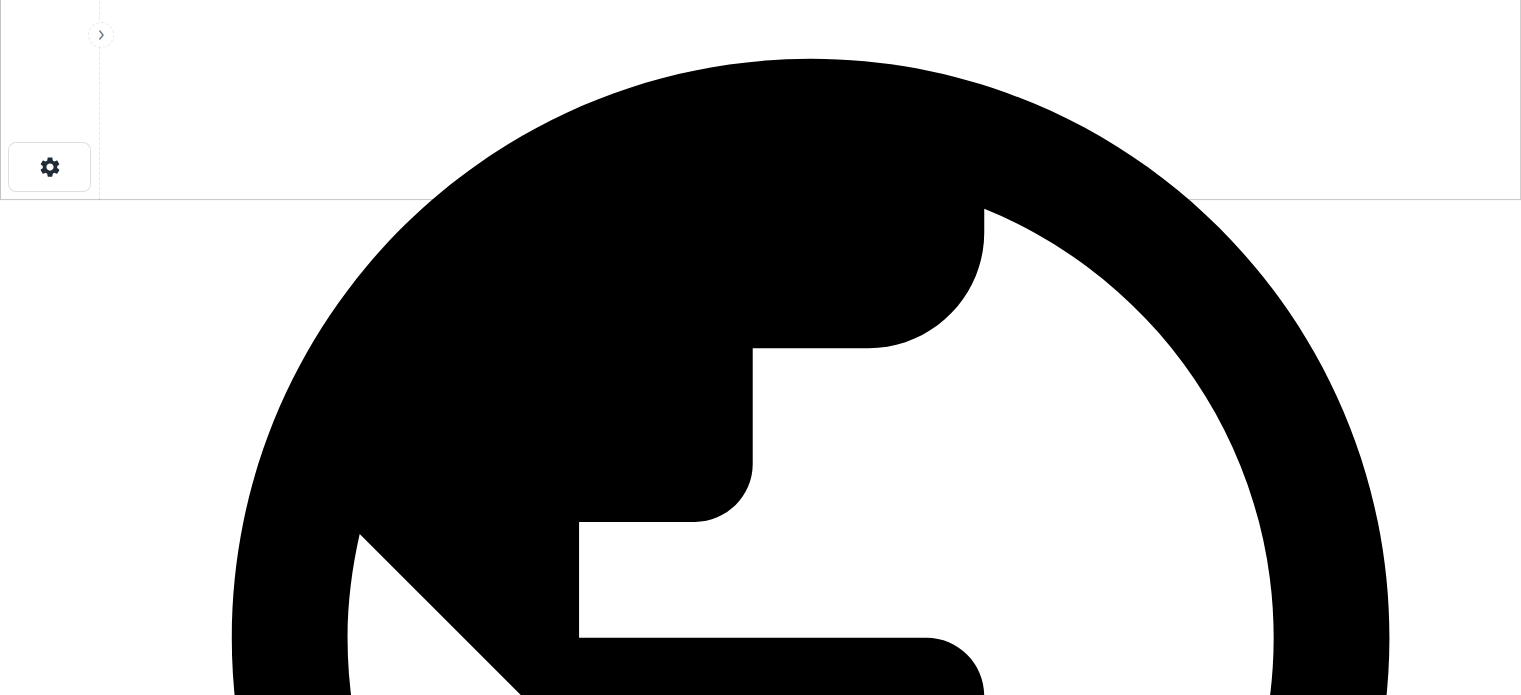 click 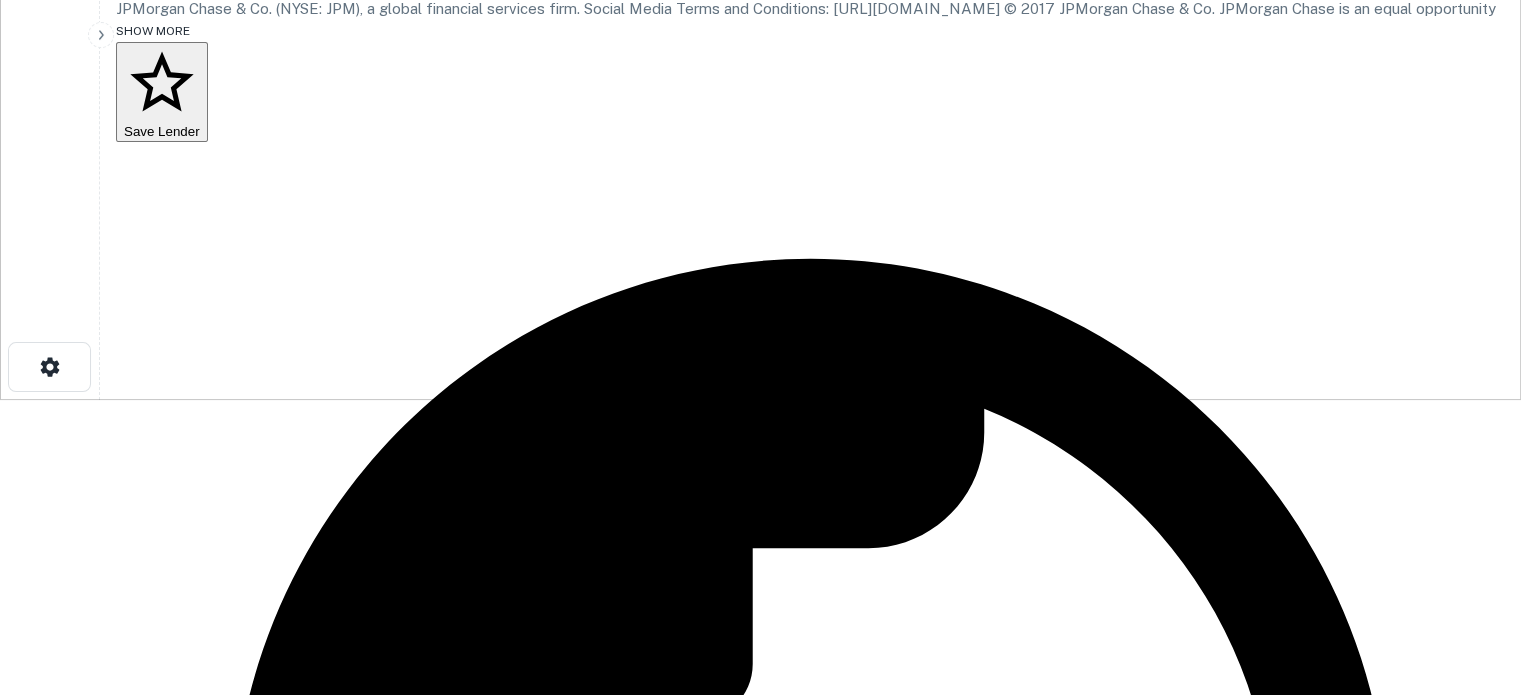 scroll, scrollTop: 395, scrollLeft: 0, axis: vertical 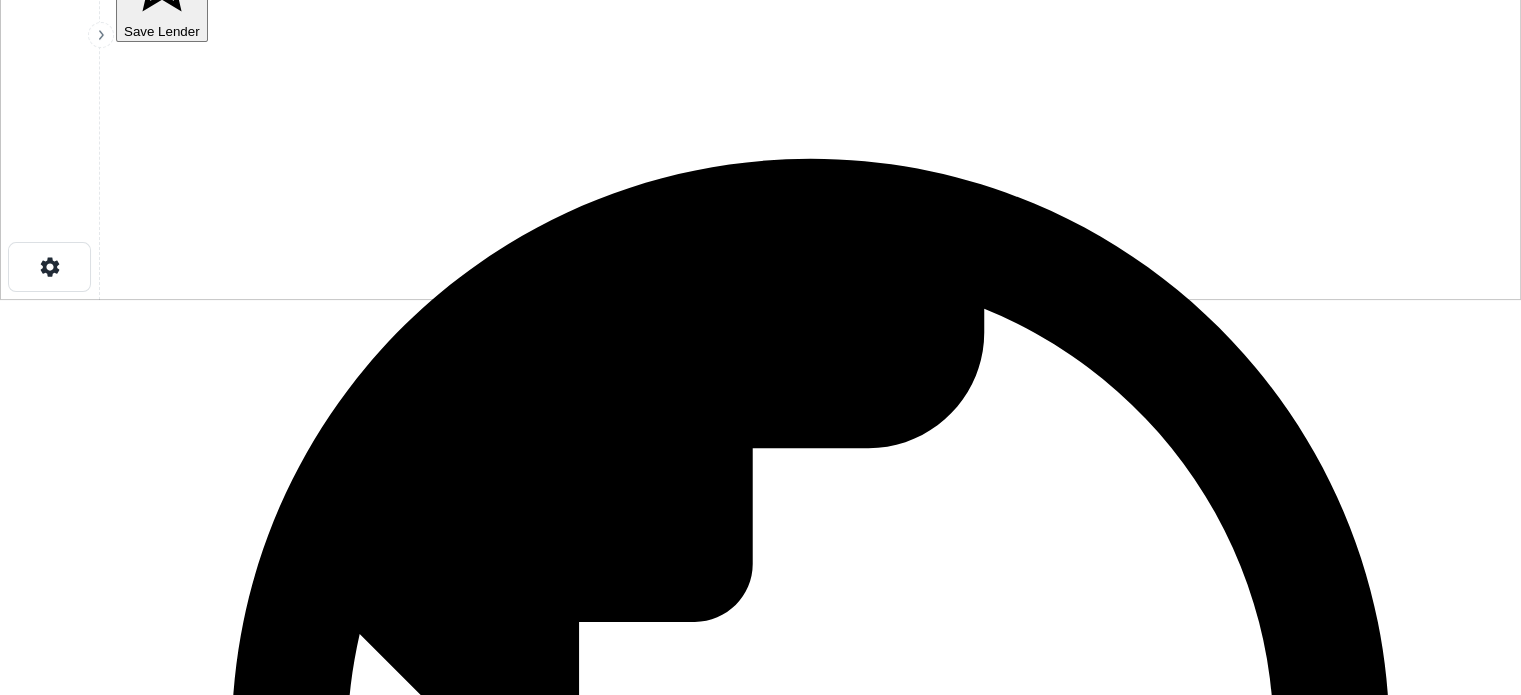 click on "See Details" at bounding box center (1093, 1828) 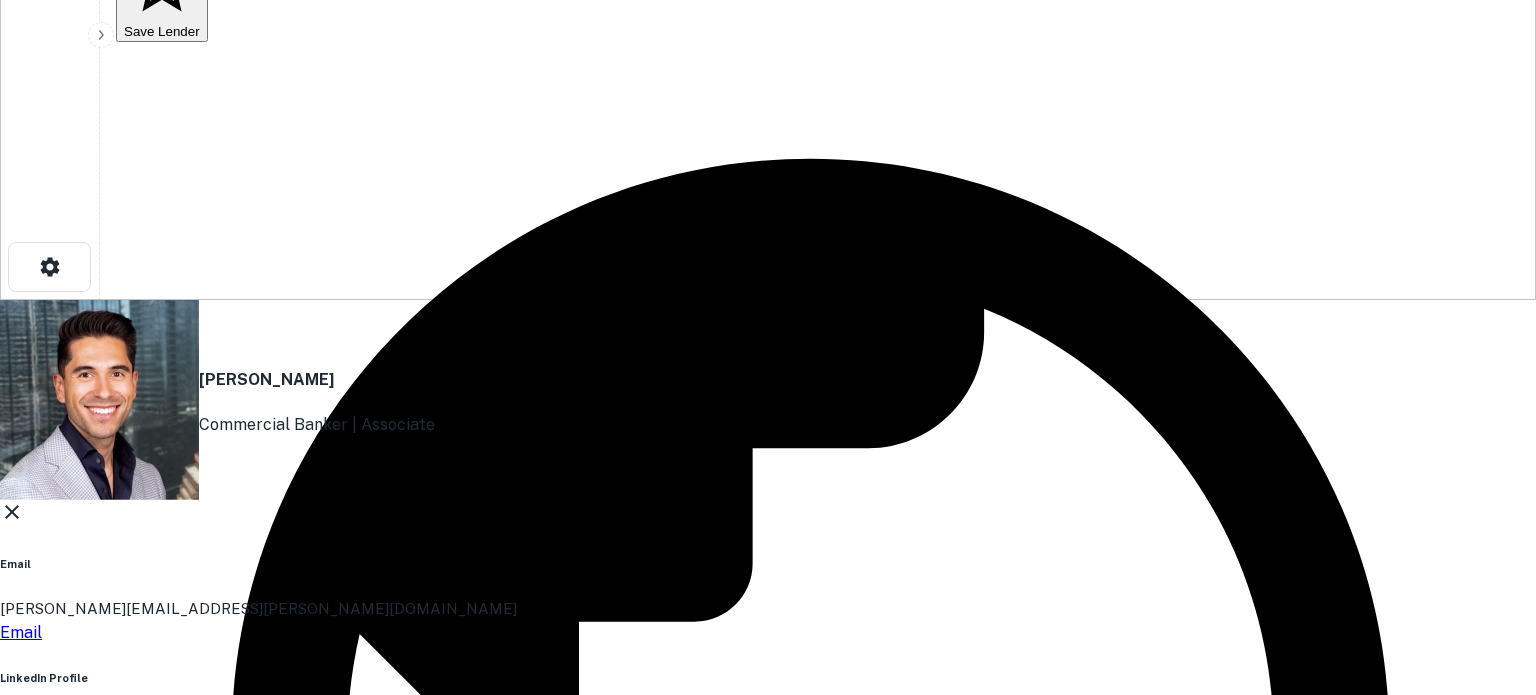 click 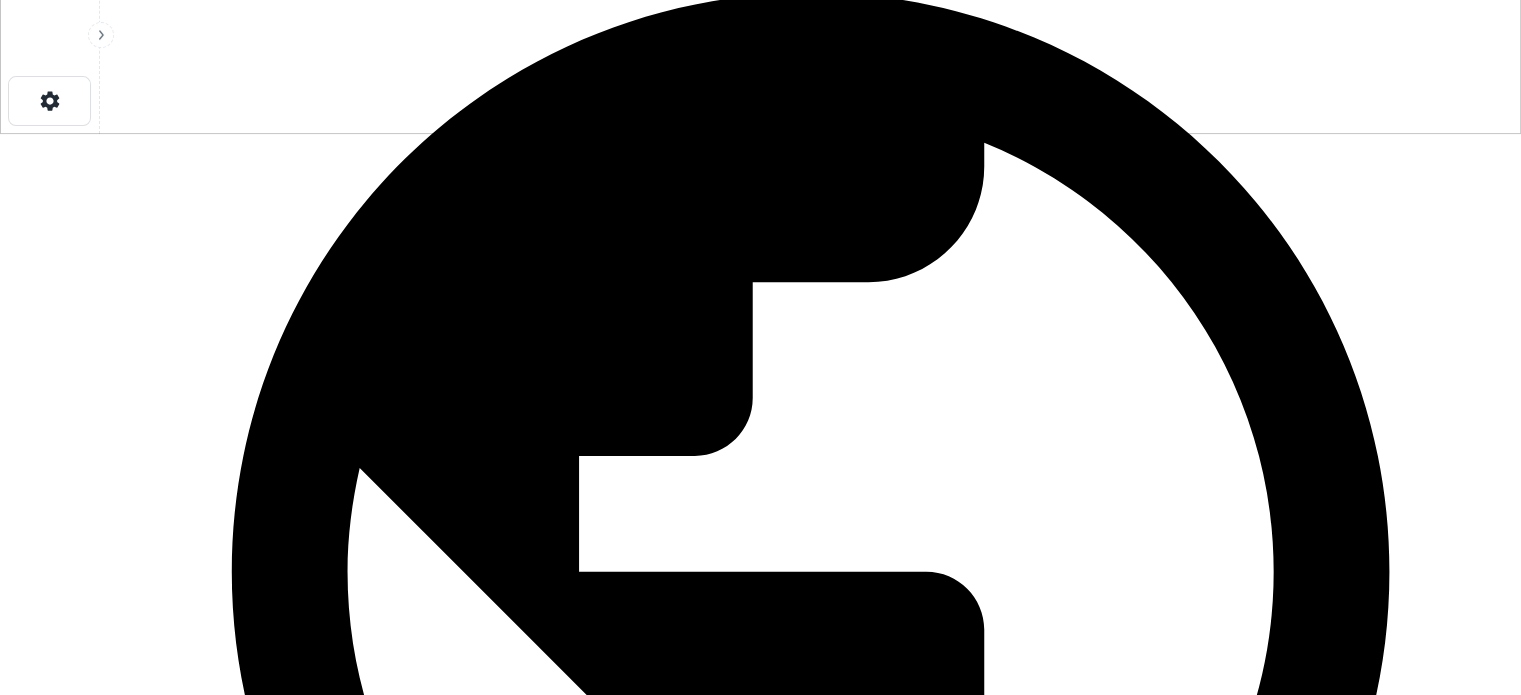 scroll, scrollTop: 595, scrollLeft: 0, axis: vertical 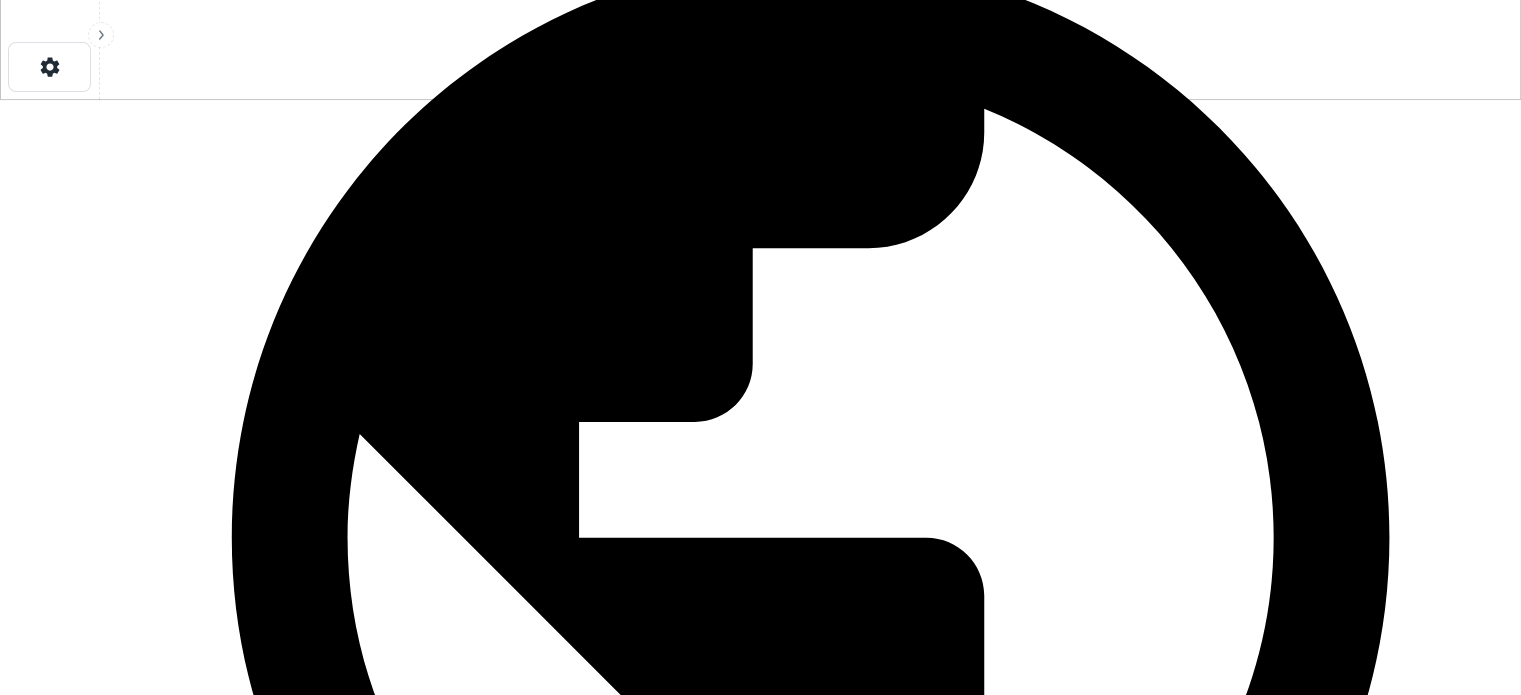 click 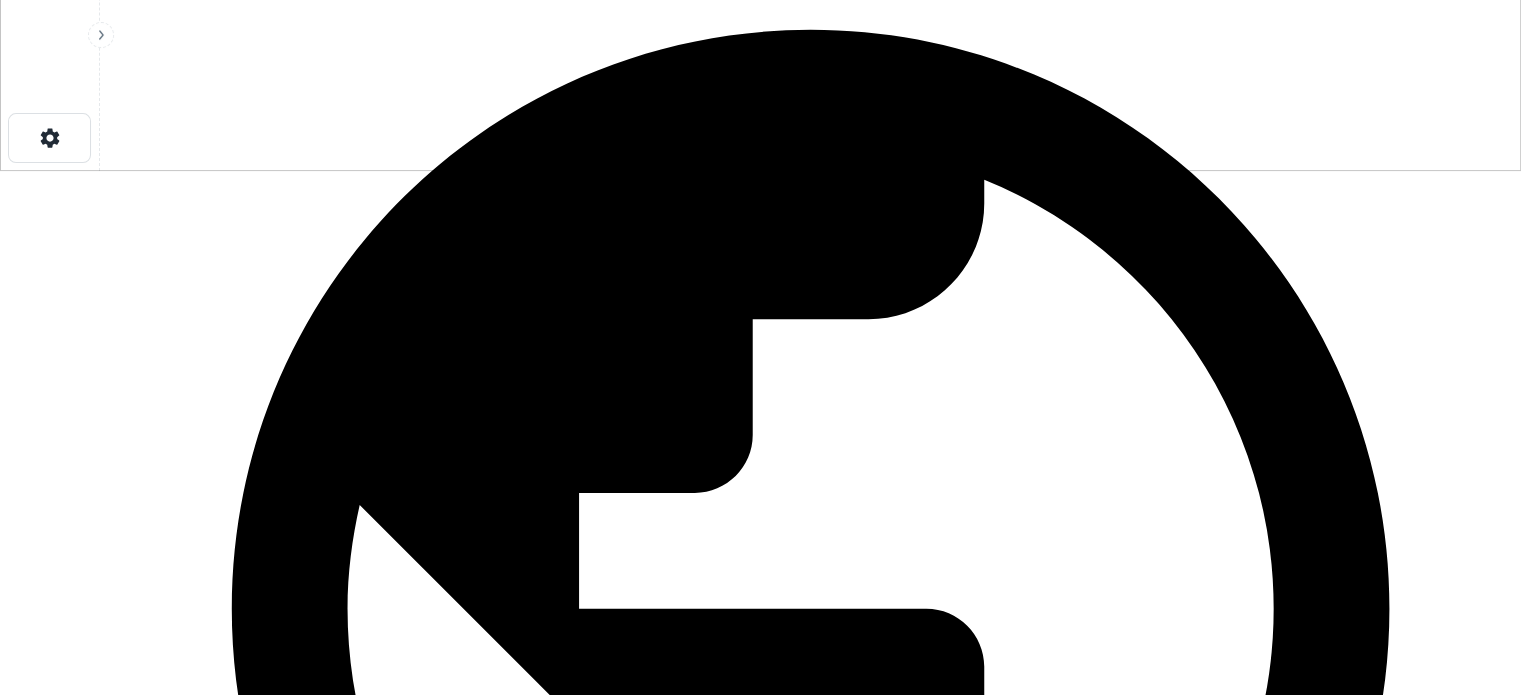scroll, scrollTop: 495, scrollLeft: 0, axis: vertical 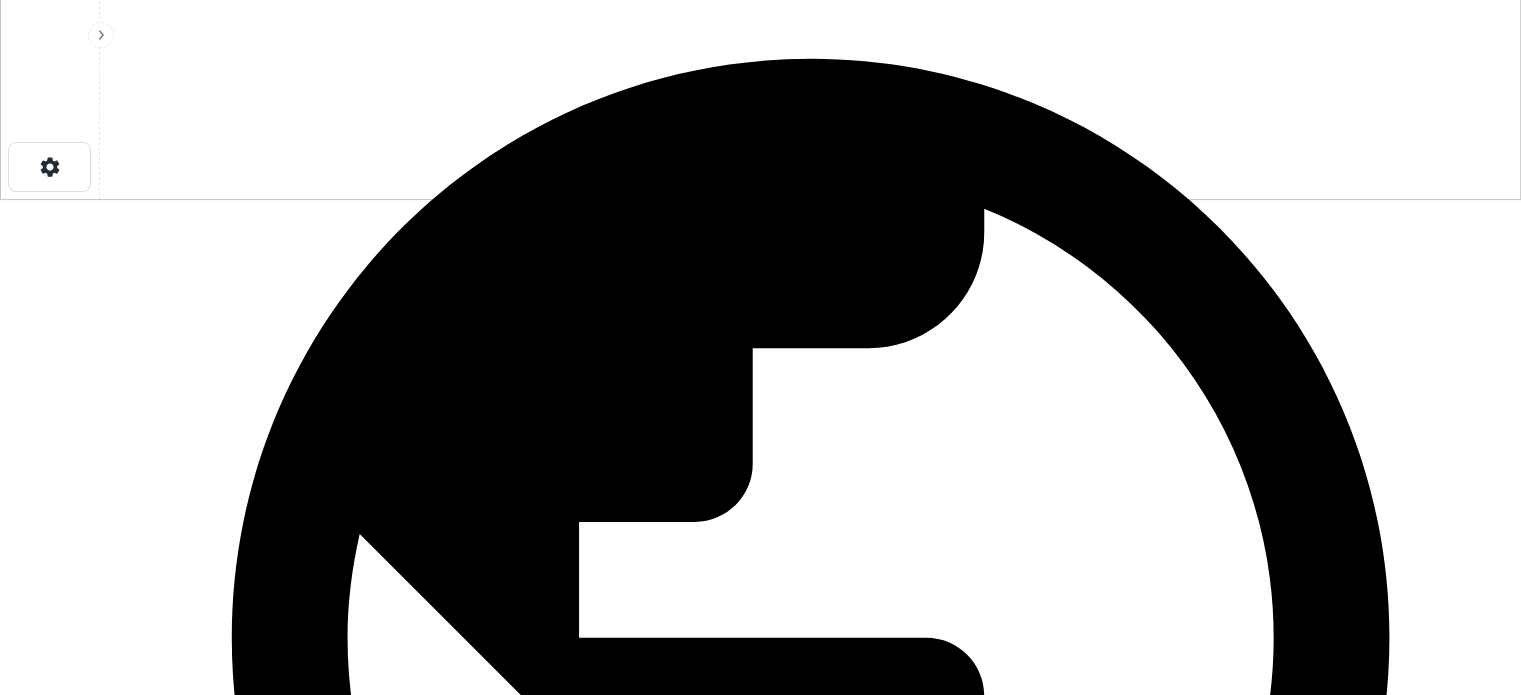 click 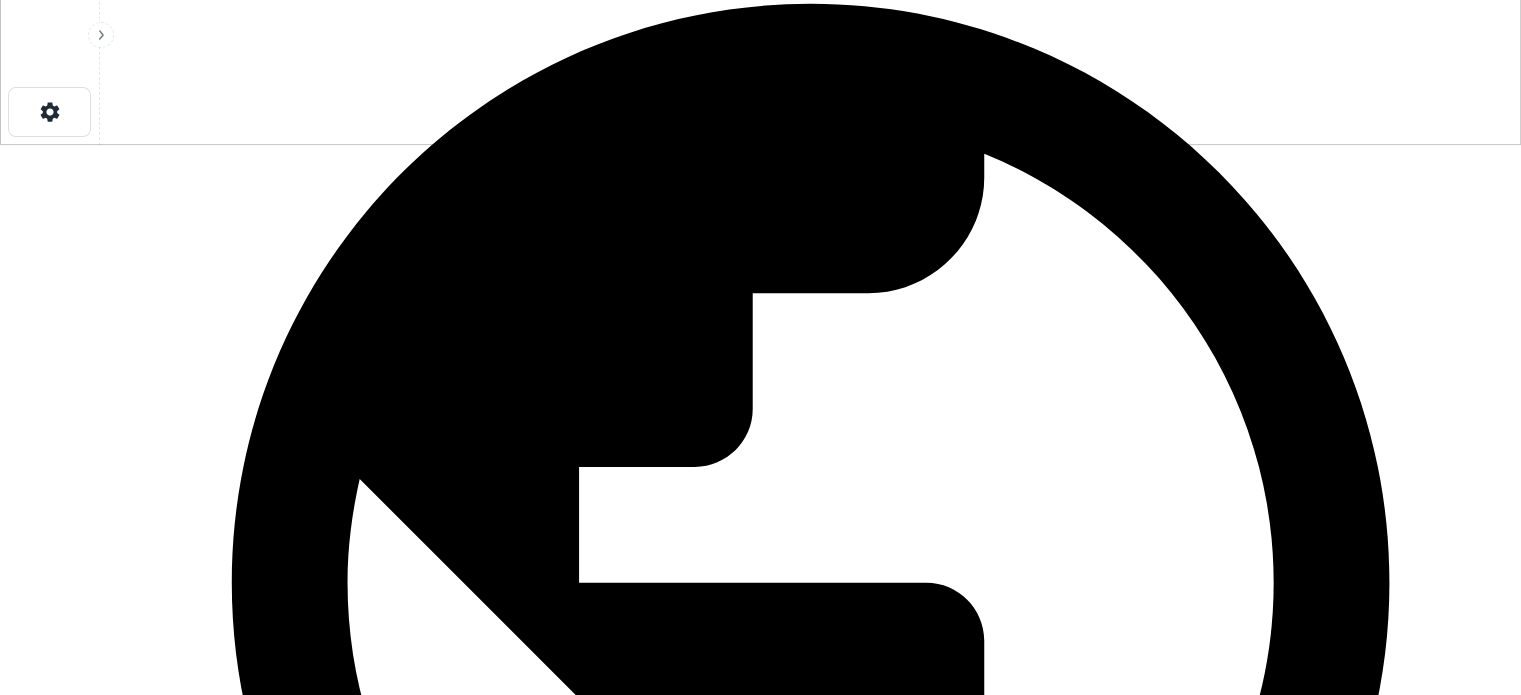 scroll, scrollTop: 595, scrollLeft: 0, axis: vertical 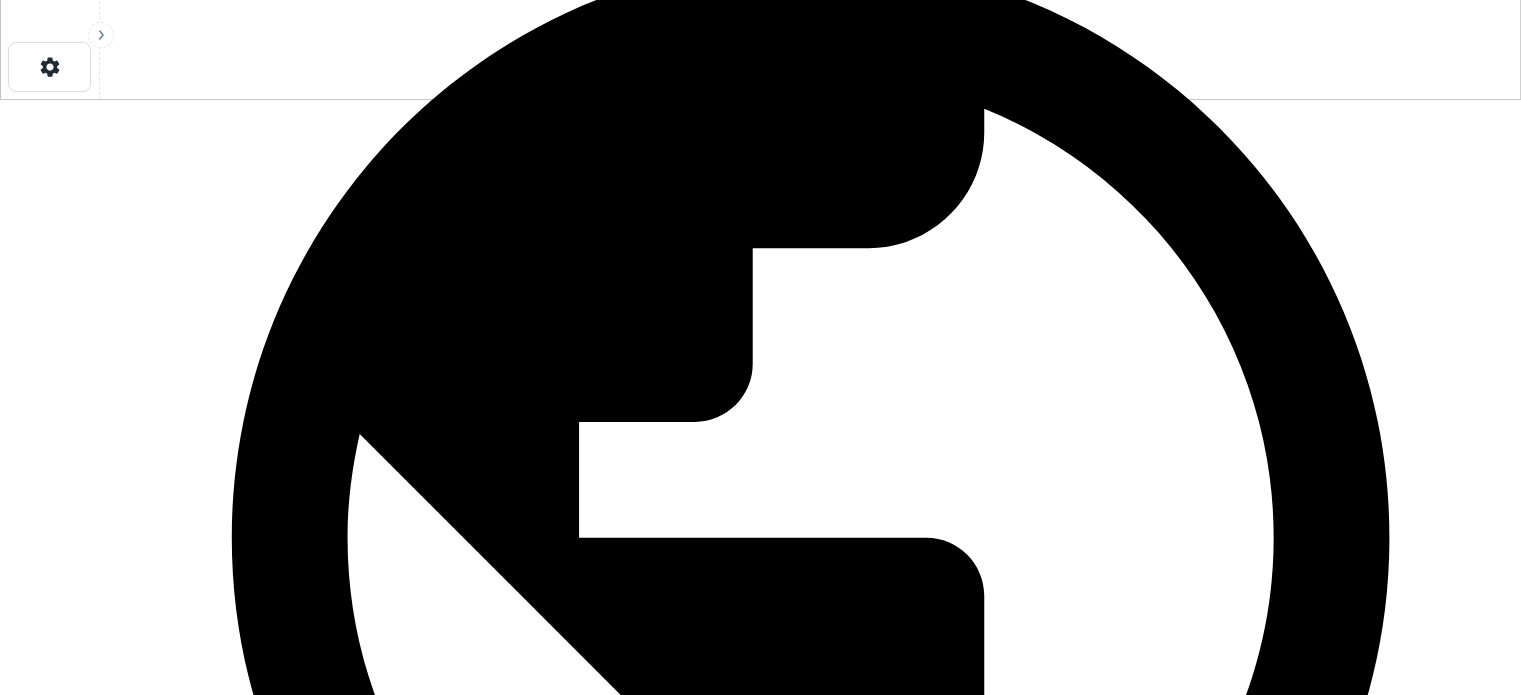 click 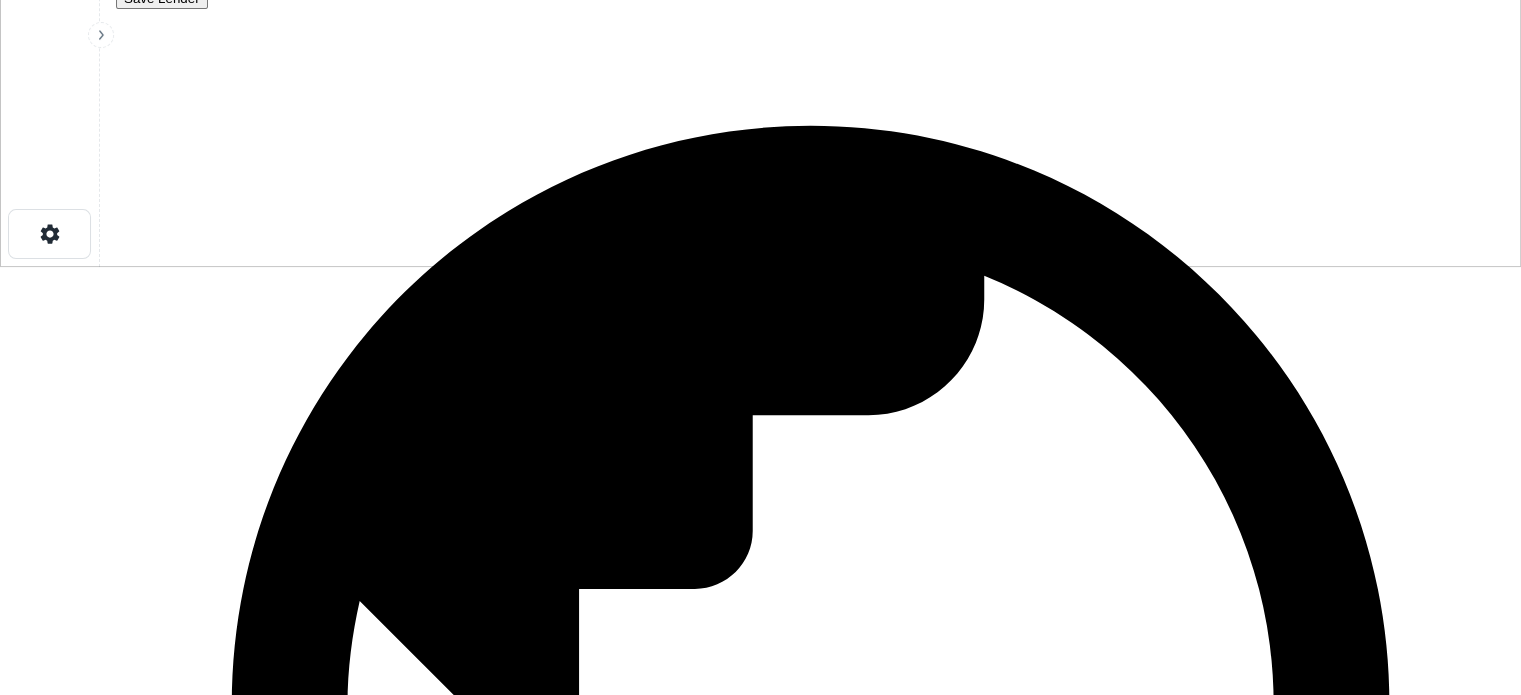 scroll, scrollTop: 395, scrollLeft: 0, axis: vertical 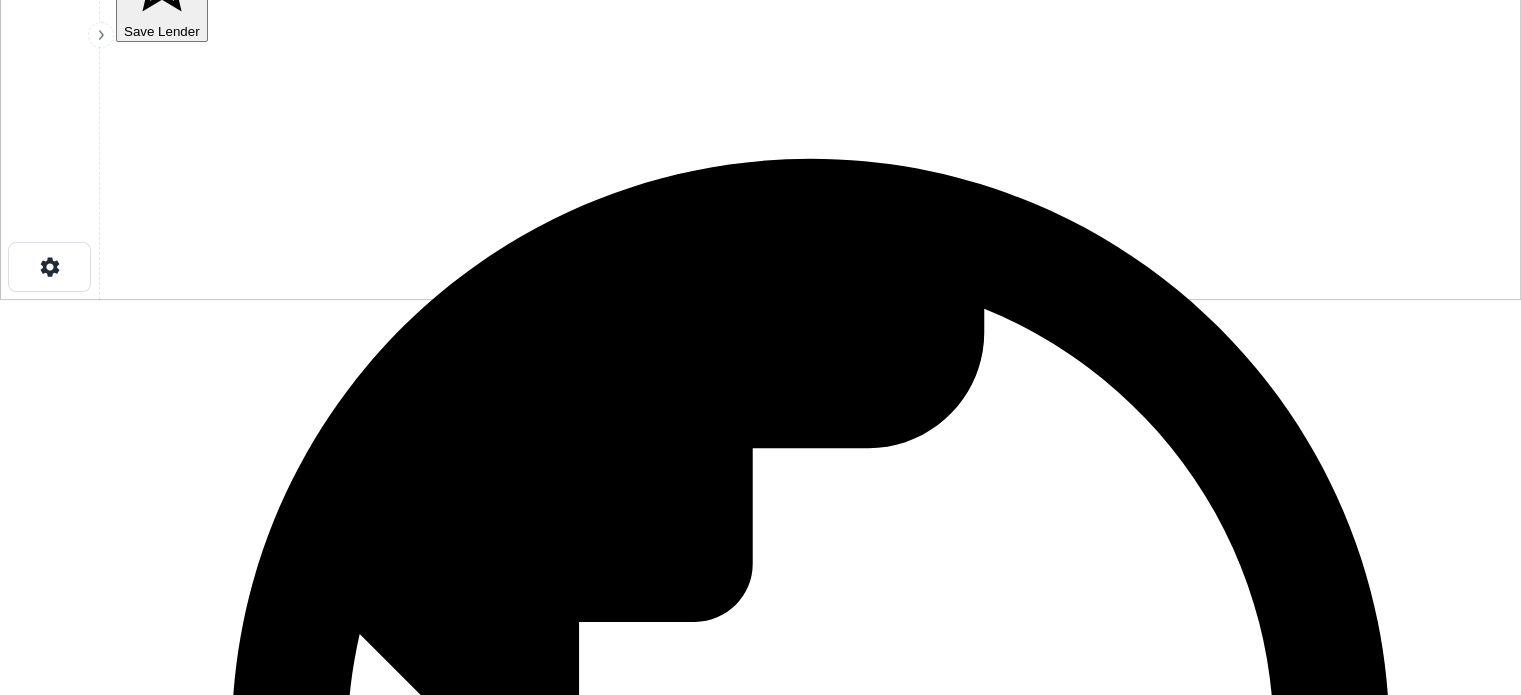 click 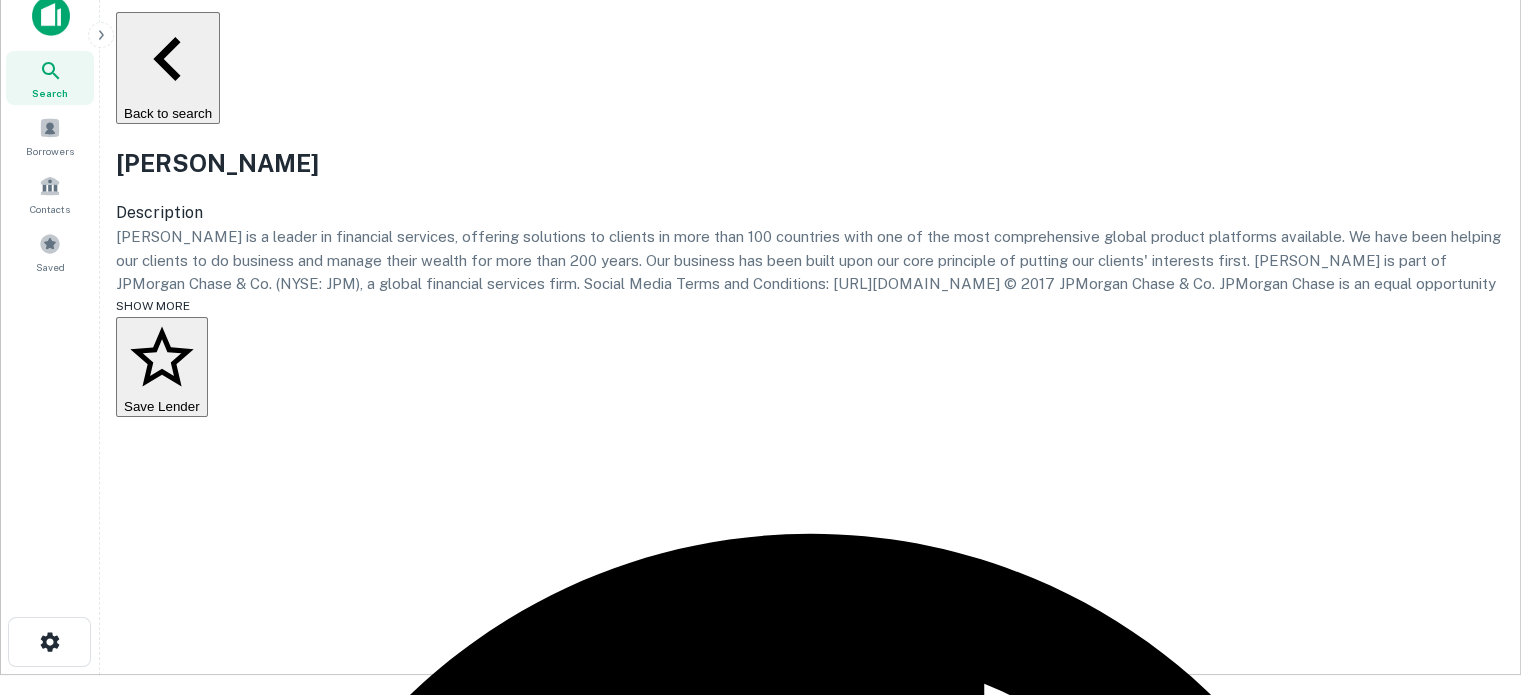 scroll, scrollTop: 0, scrollLeft: 0, axis: both 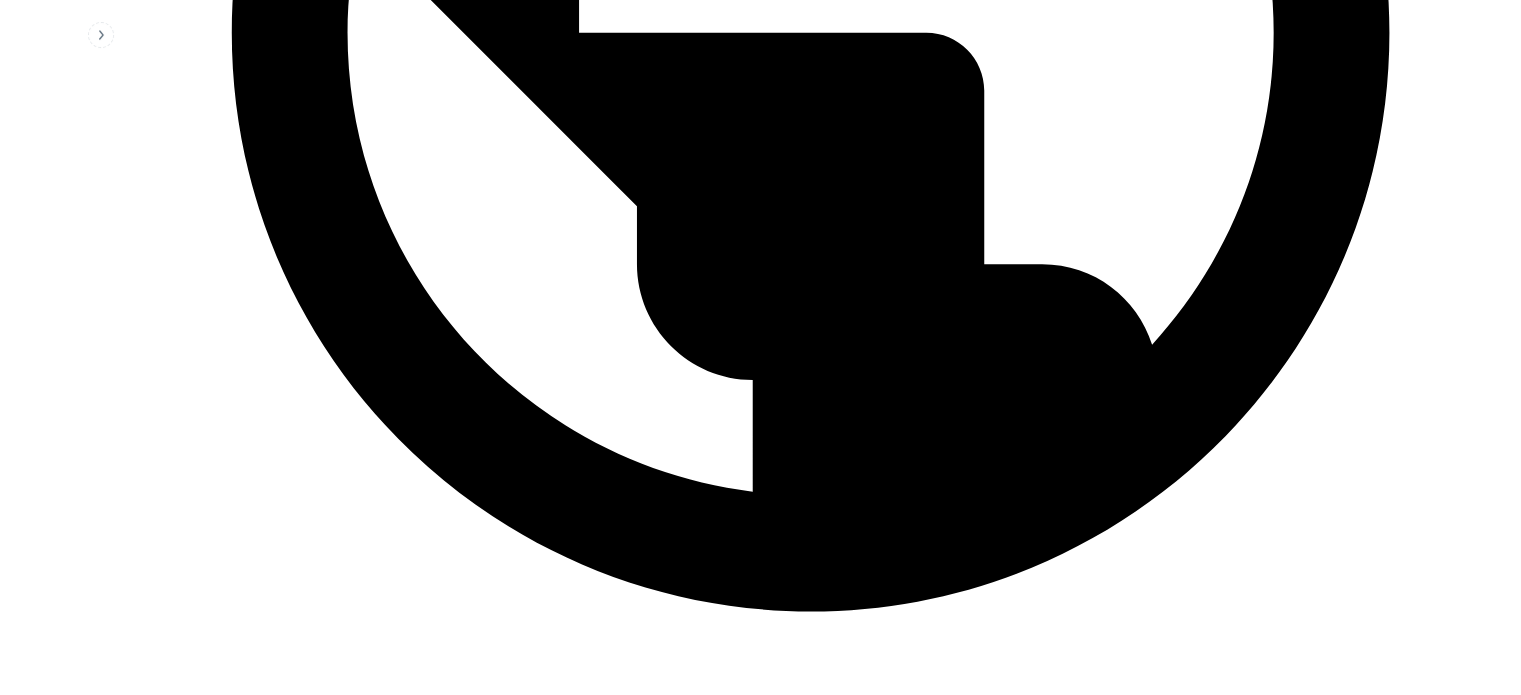 click on "[STREET_ADDRESS]" at bounding box center (201, 1984) 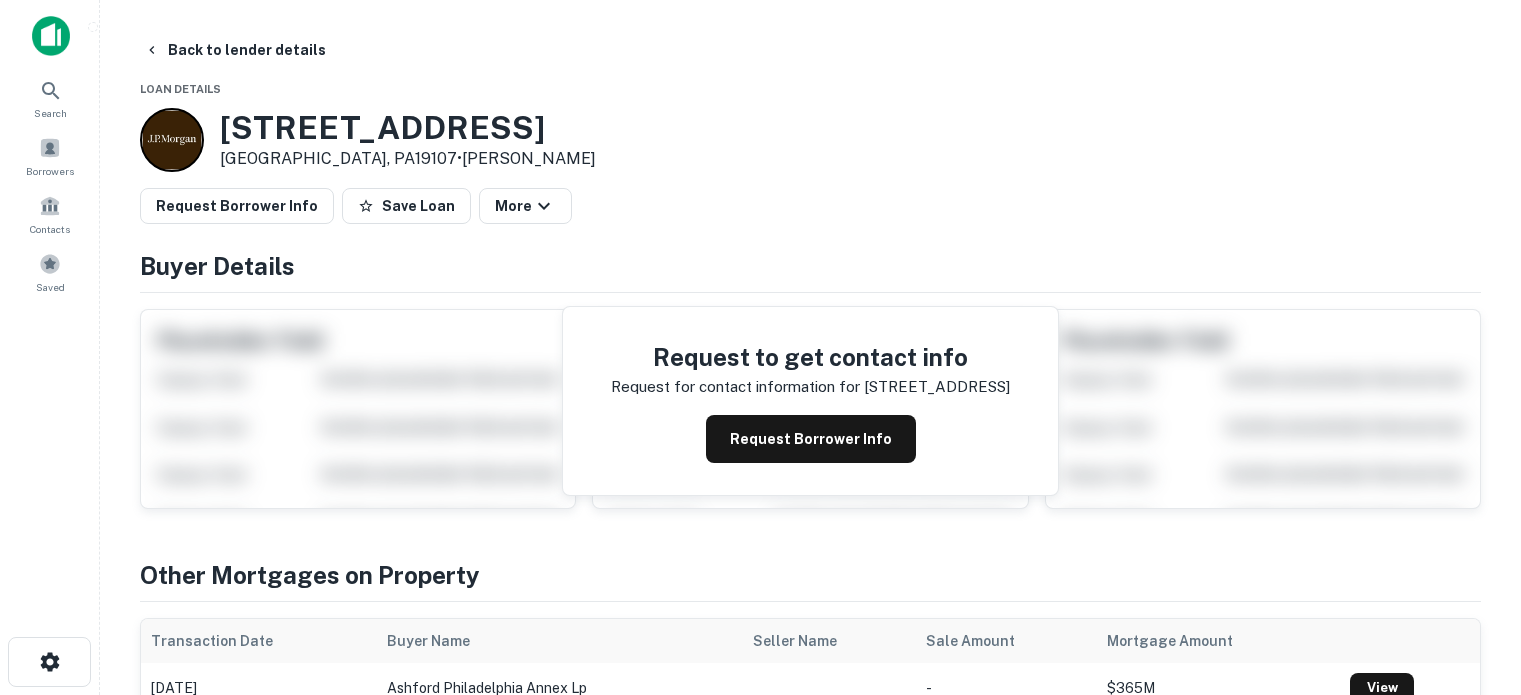 scroll, scrollTop: 0, scrollLeft: 0, axis: both 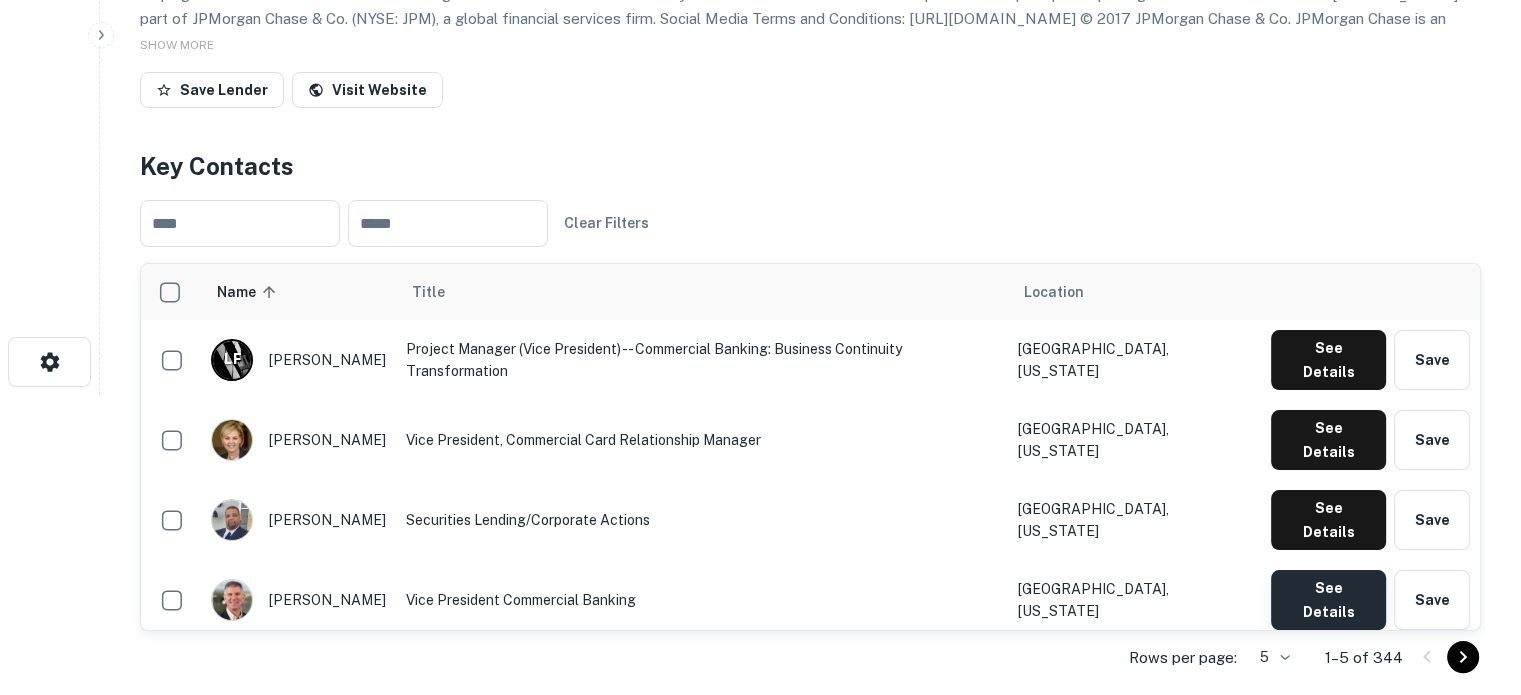 click on "See Details" at bounding box center [1328, 360] 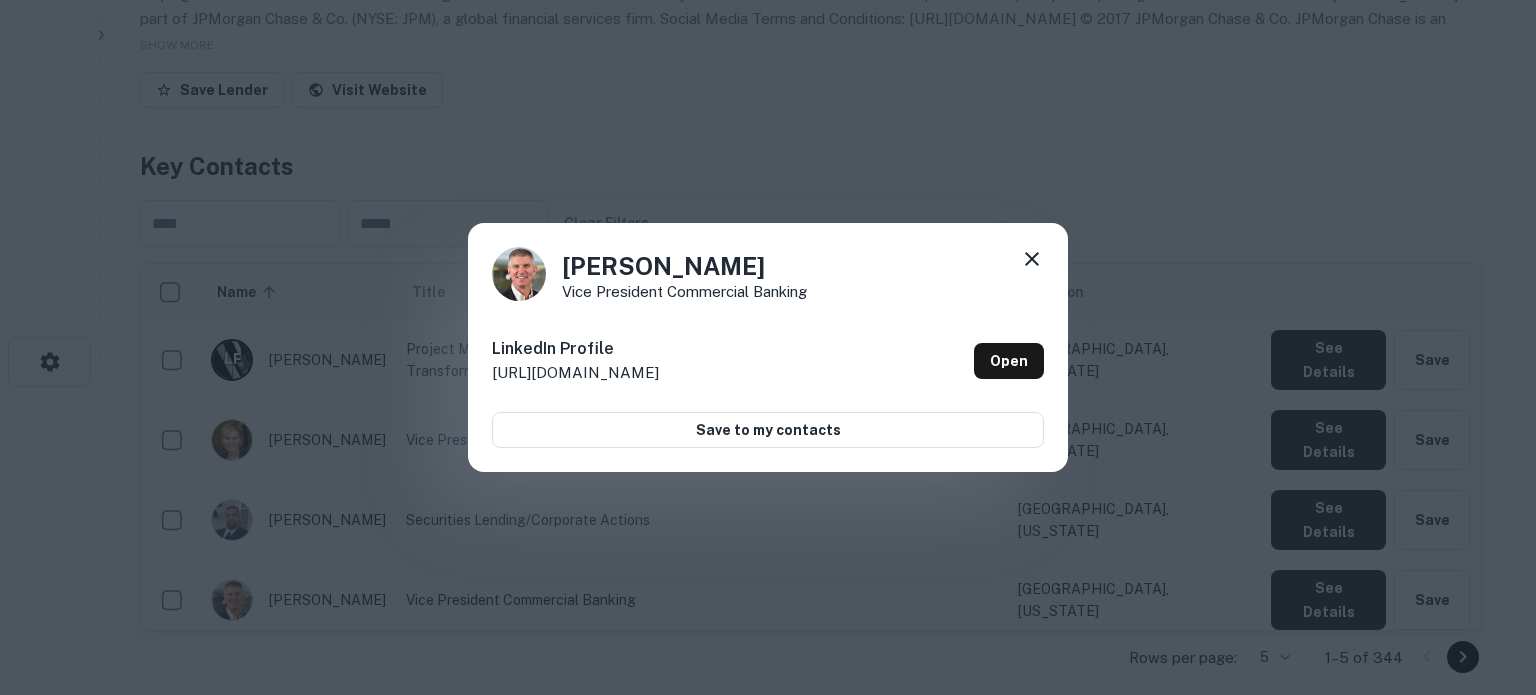 click 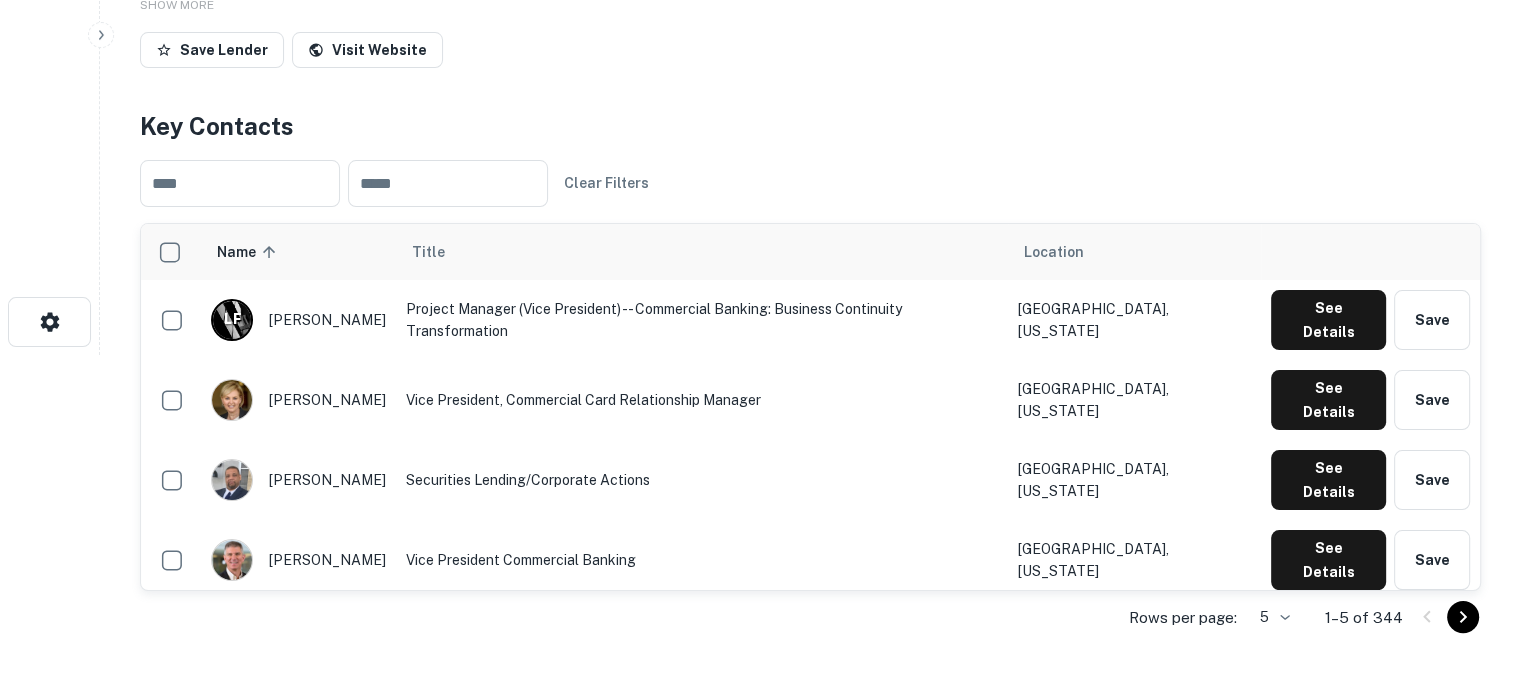 scroll, scrollTop: 400, scrollLeft: 0, axis: vertical 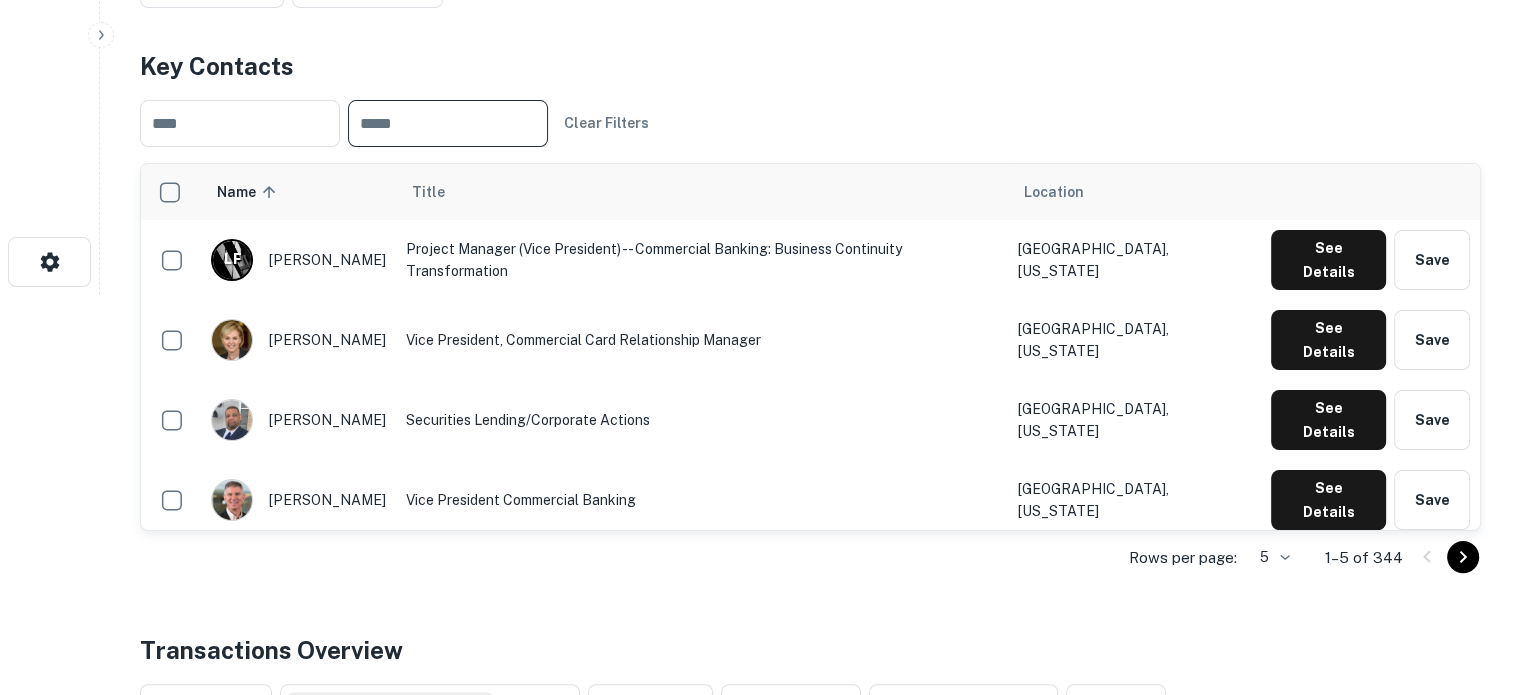 click at bounding box center (448, 123) 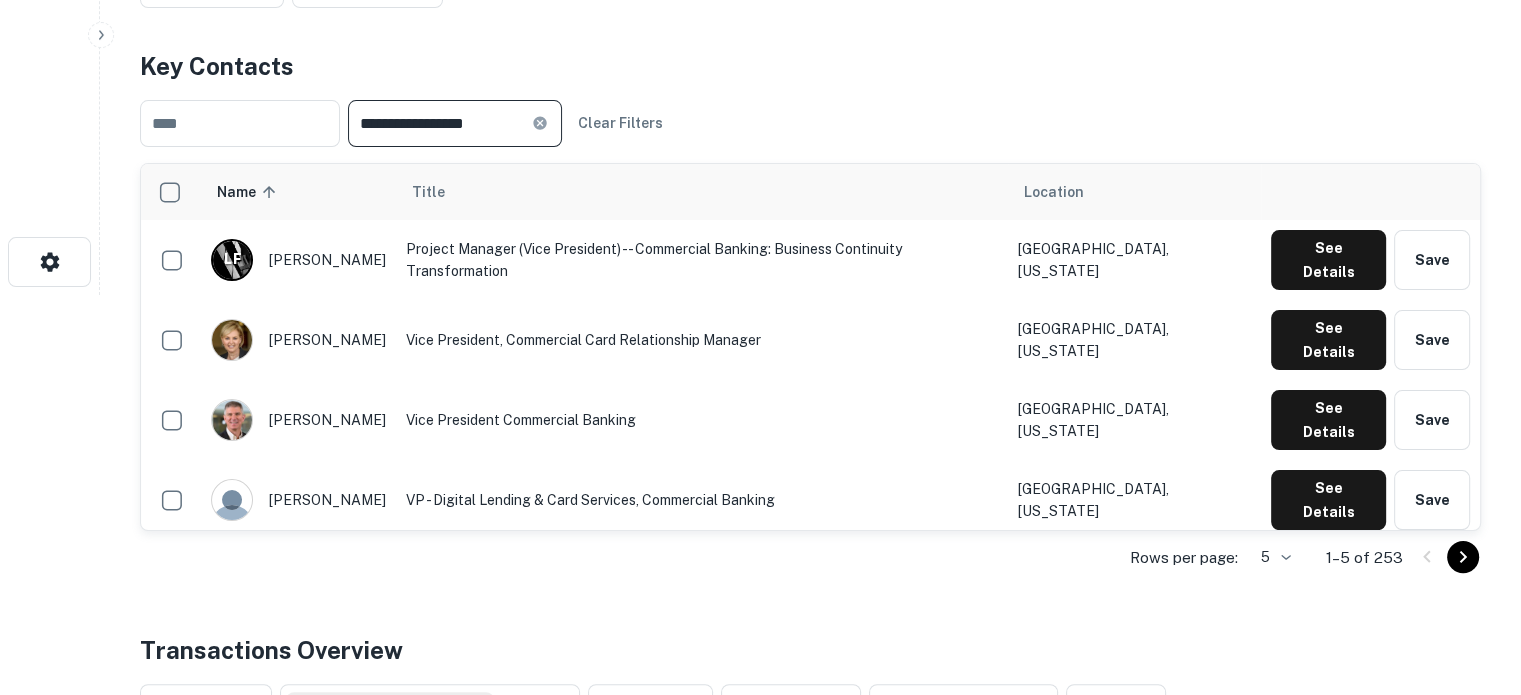 type on "**********" 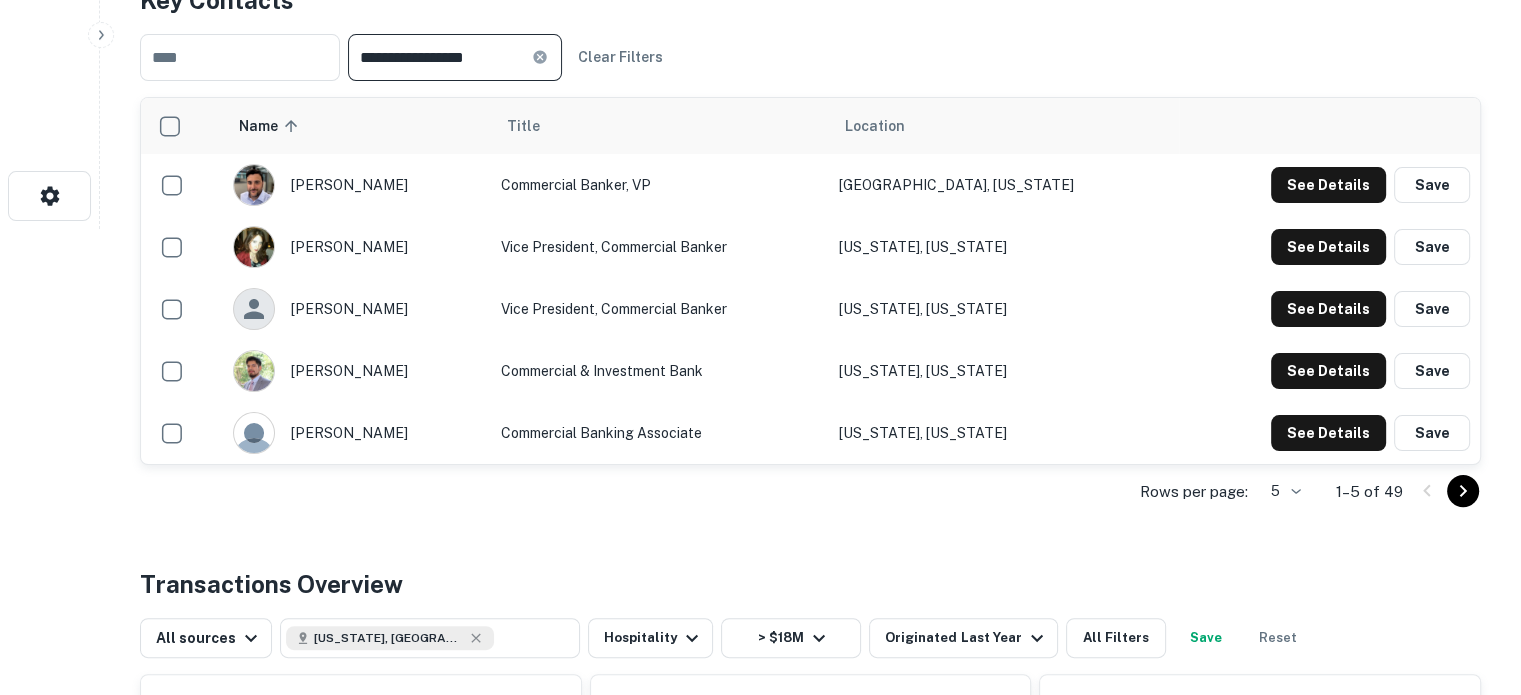 scroll, scrollTop: 500, scrollLeft: 0, axis: vertical 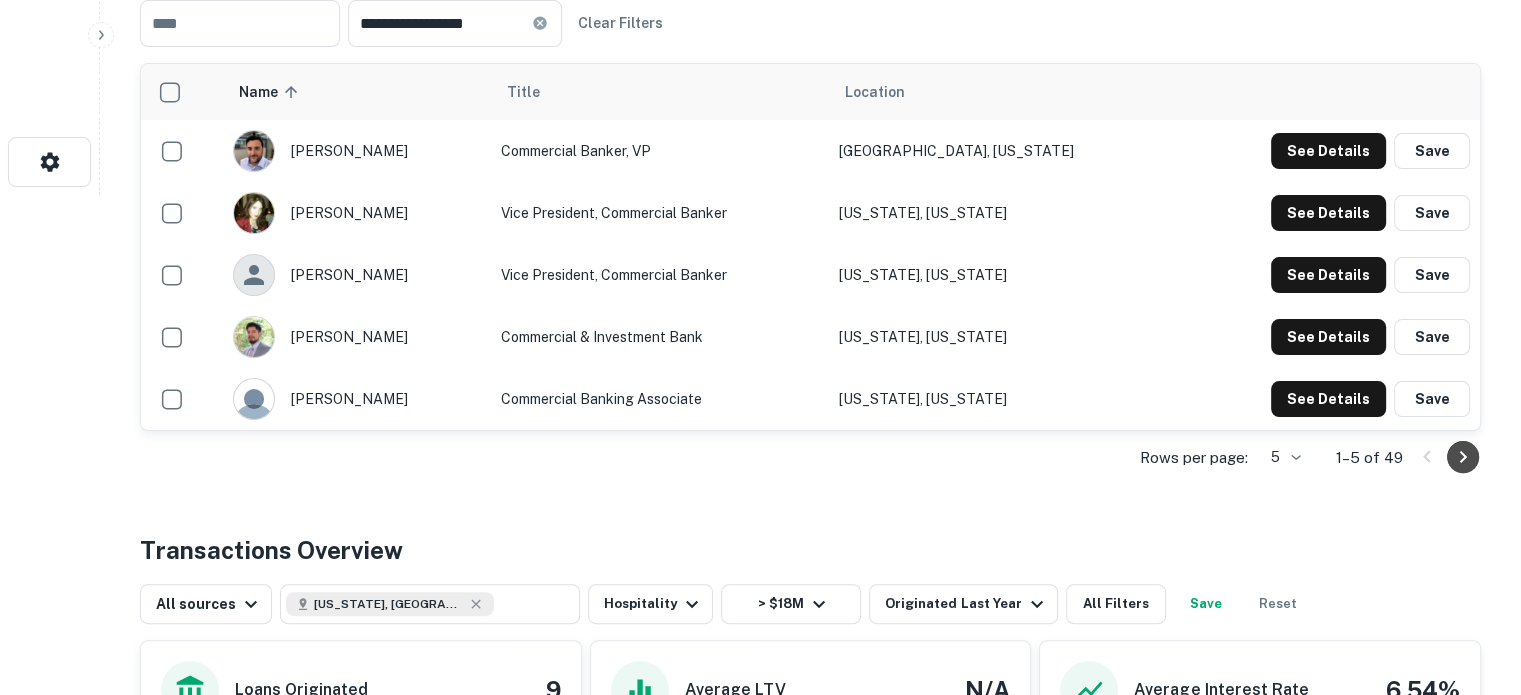 click 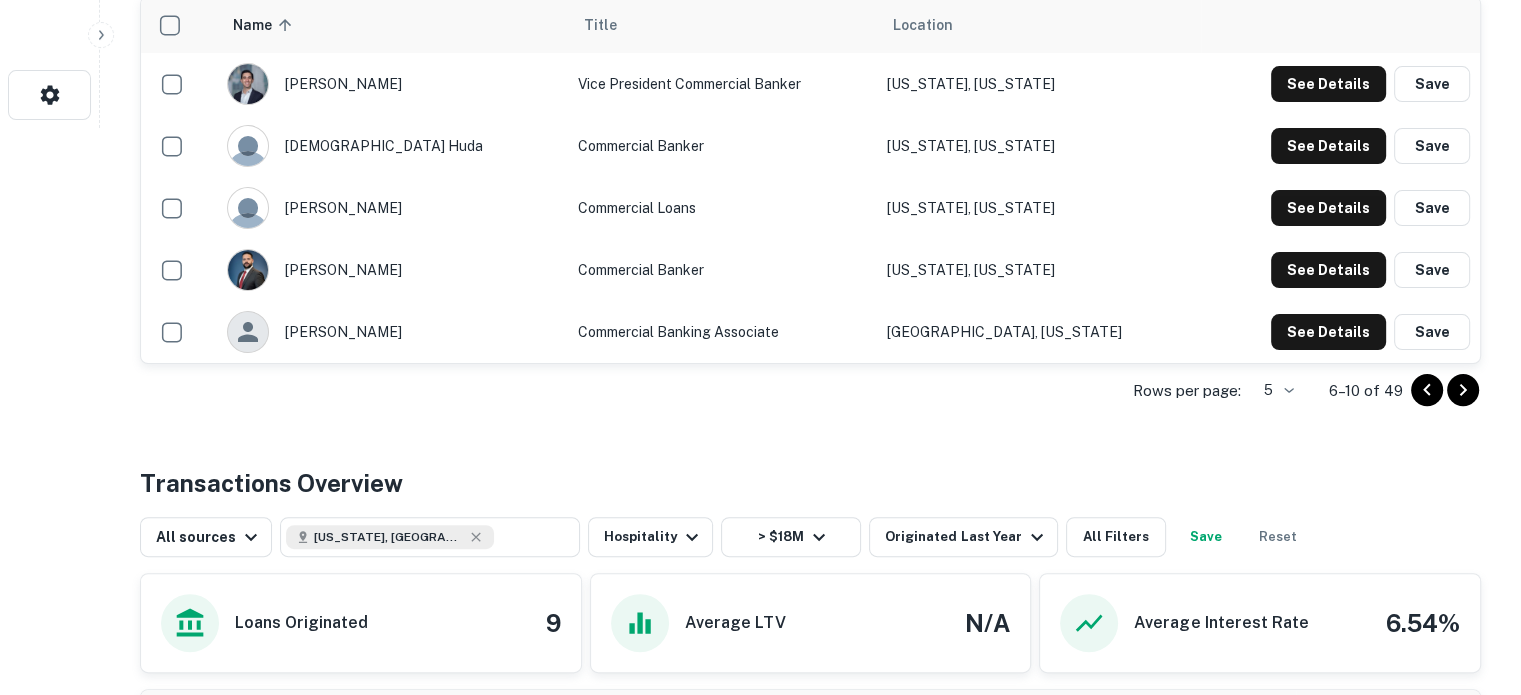 scroll, scrollTop: 600, scrollLeft: 0, axis: vertical 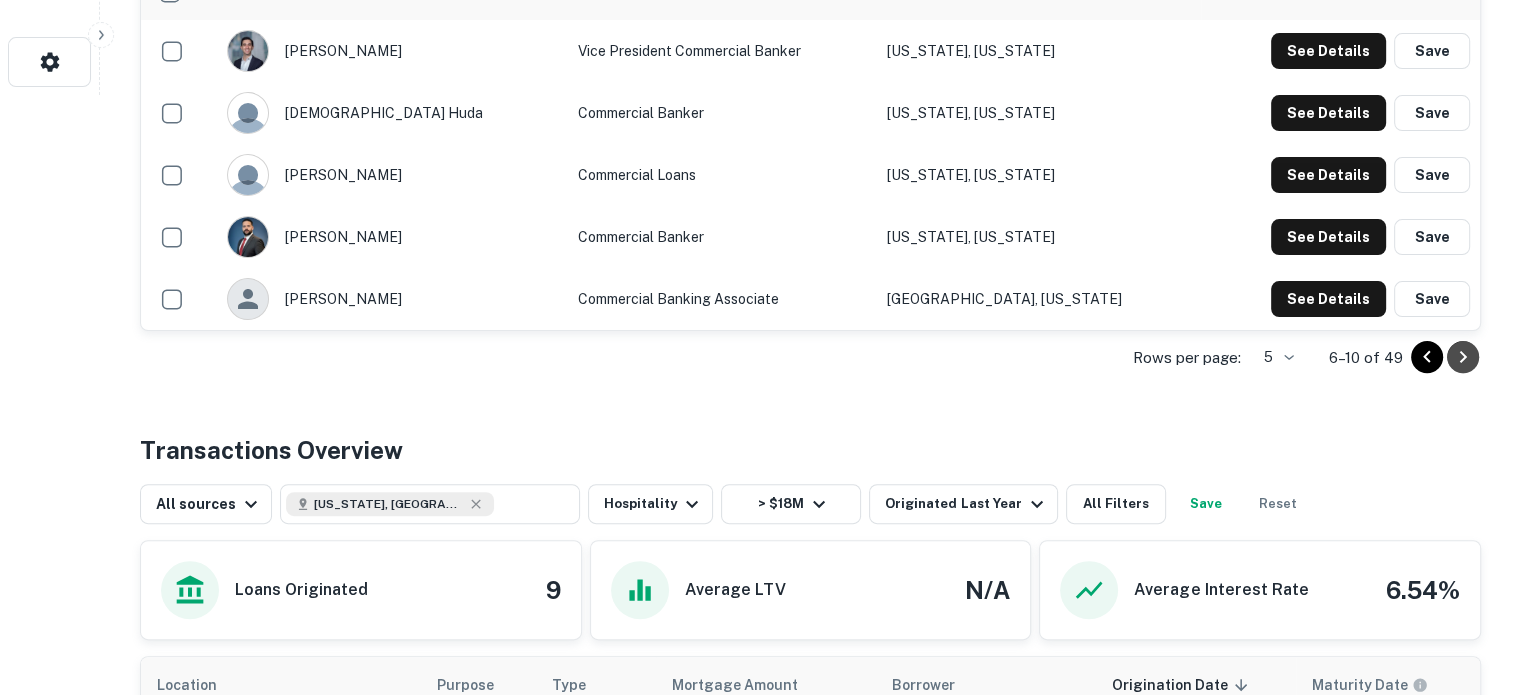 click 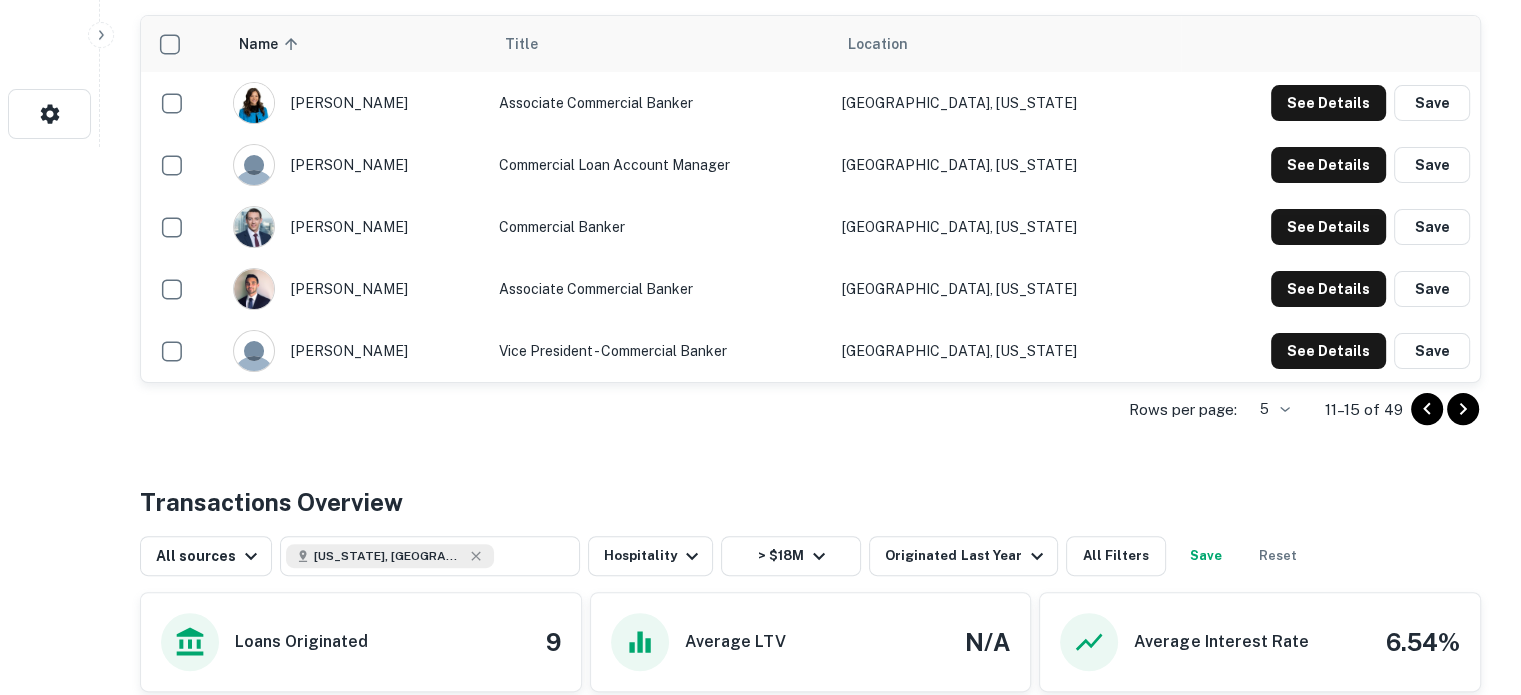 scroll, scrollTop: 500, scrollLeft: 0, axis: vertical 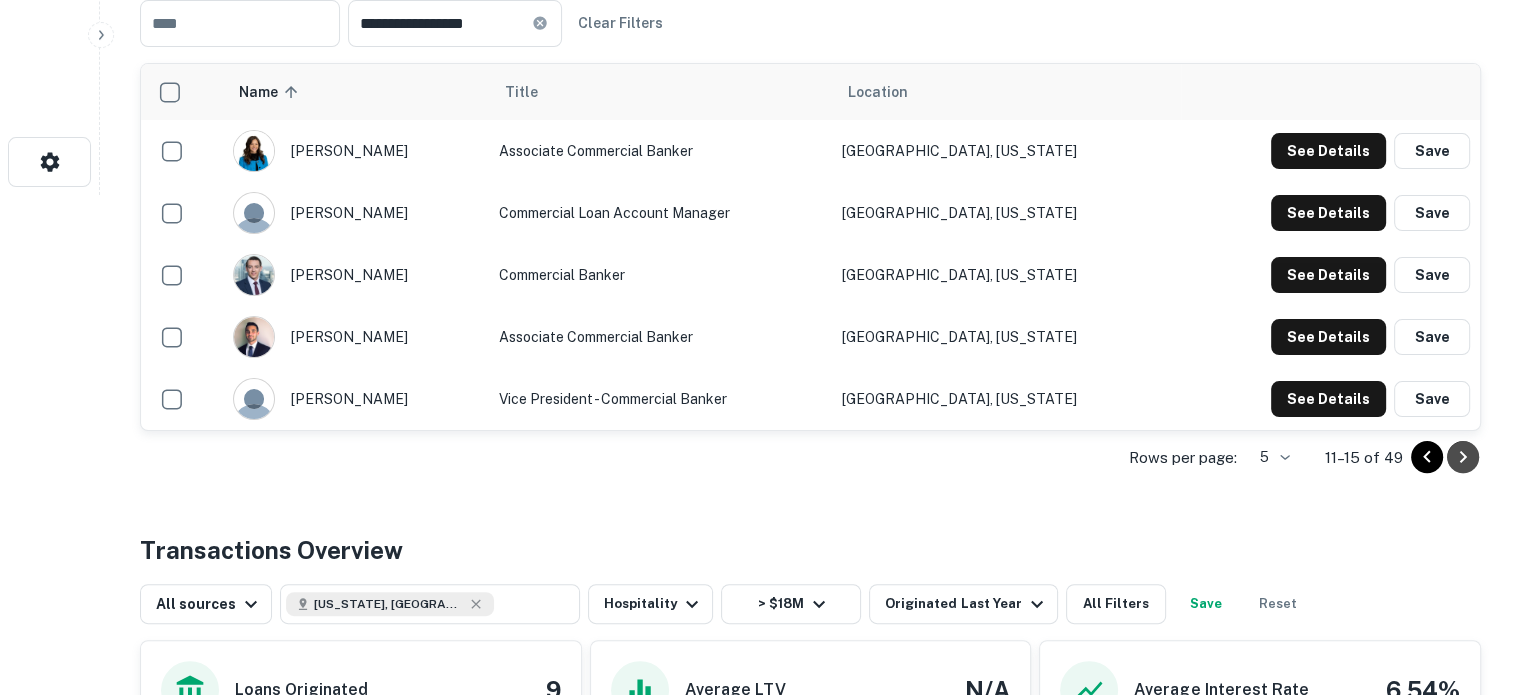 click 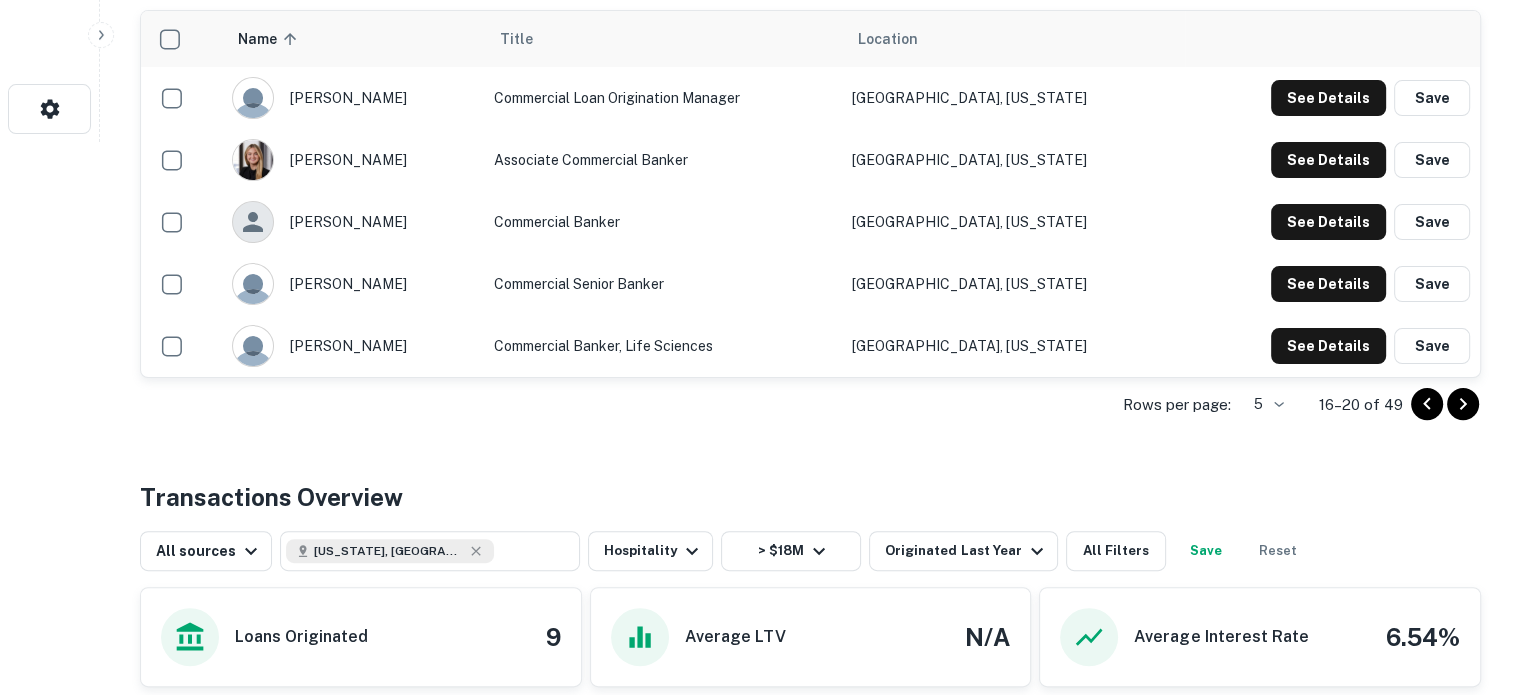 scroll, scrollTop: 600, scrollLeft: 0, axis: vertical 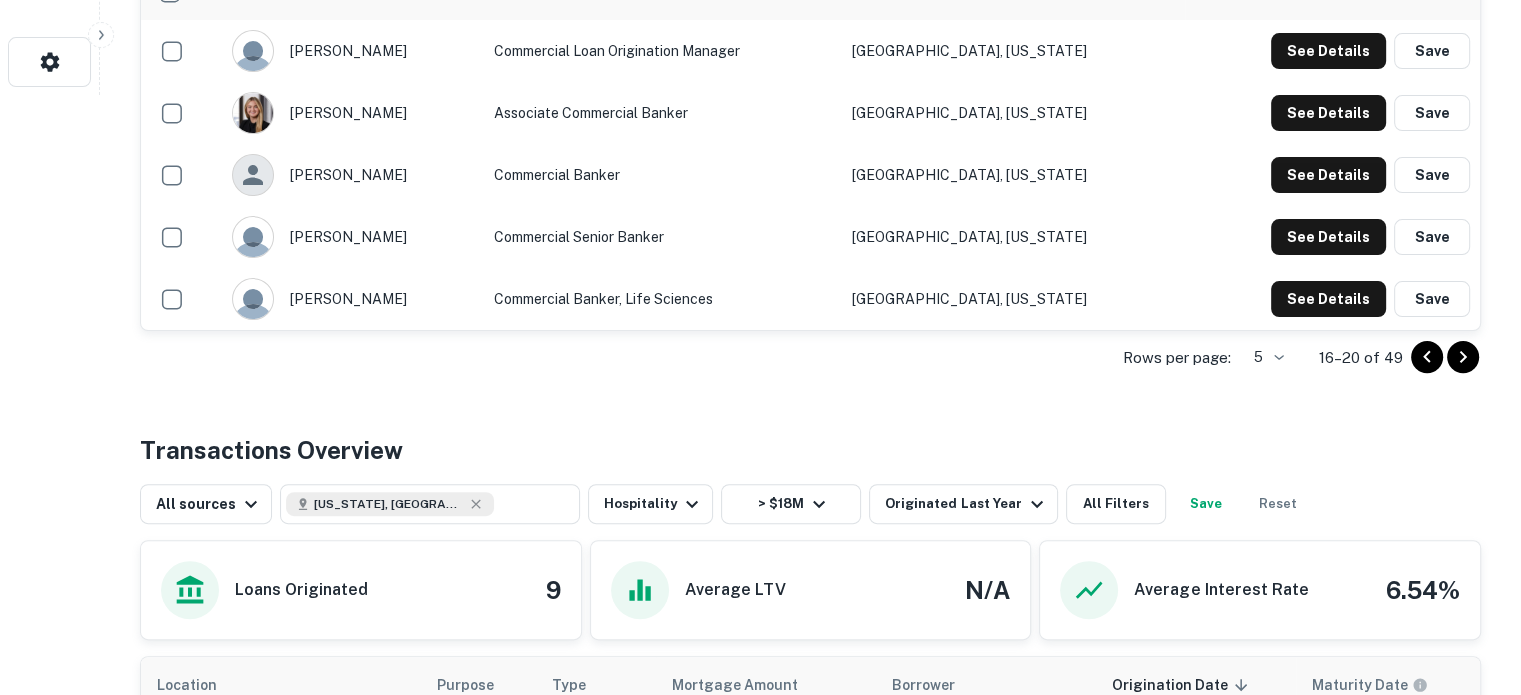 click 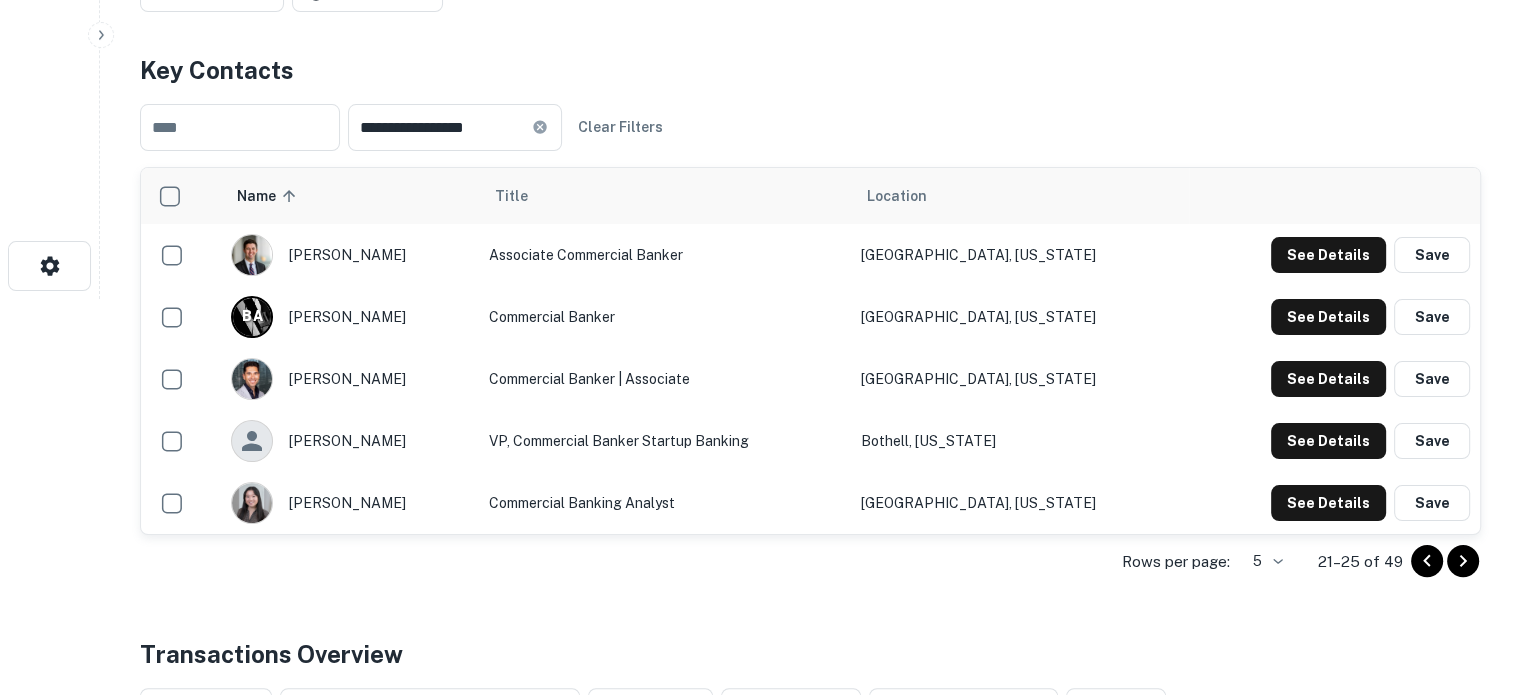 scroll, scrollTop: 600, scrollLeft: 0, axis: vertical 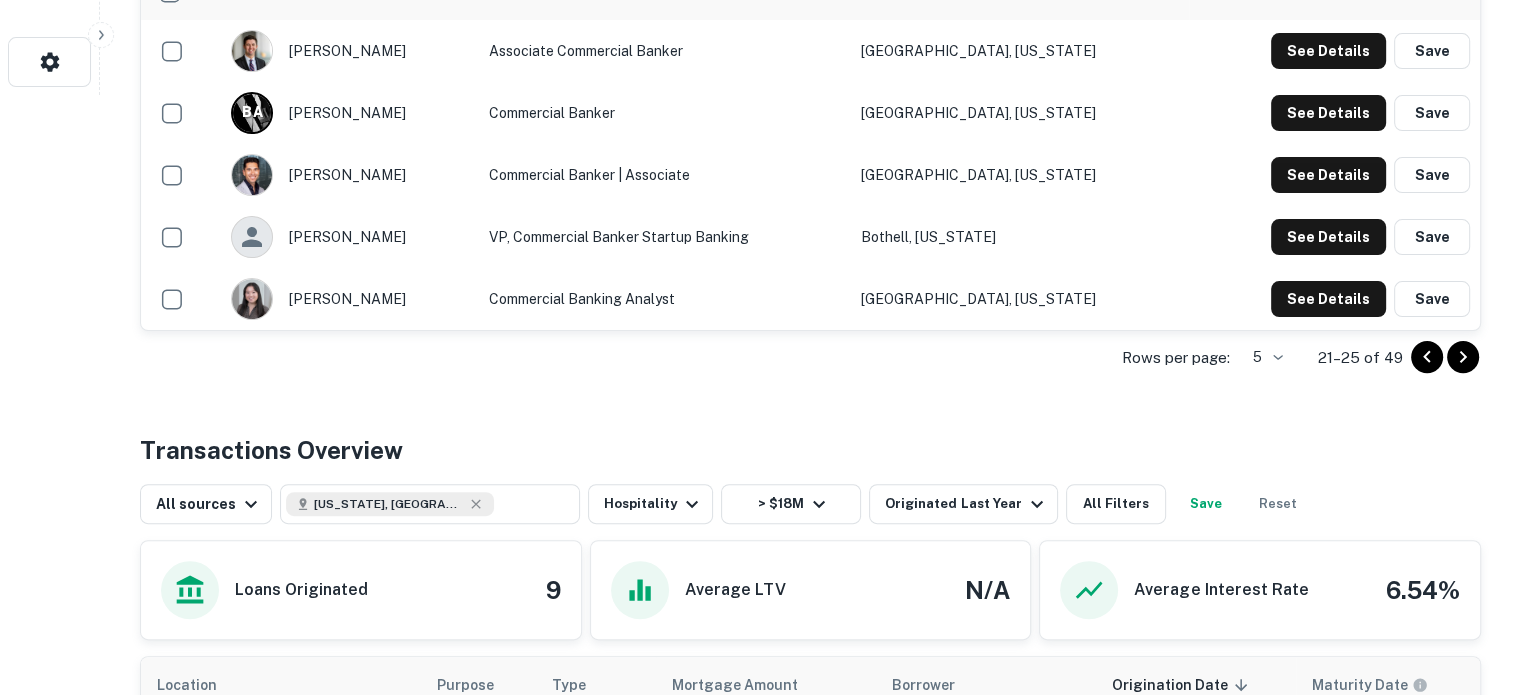 click 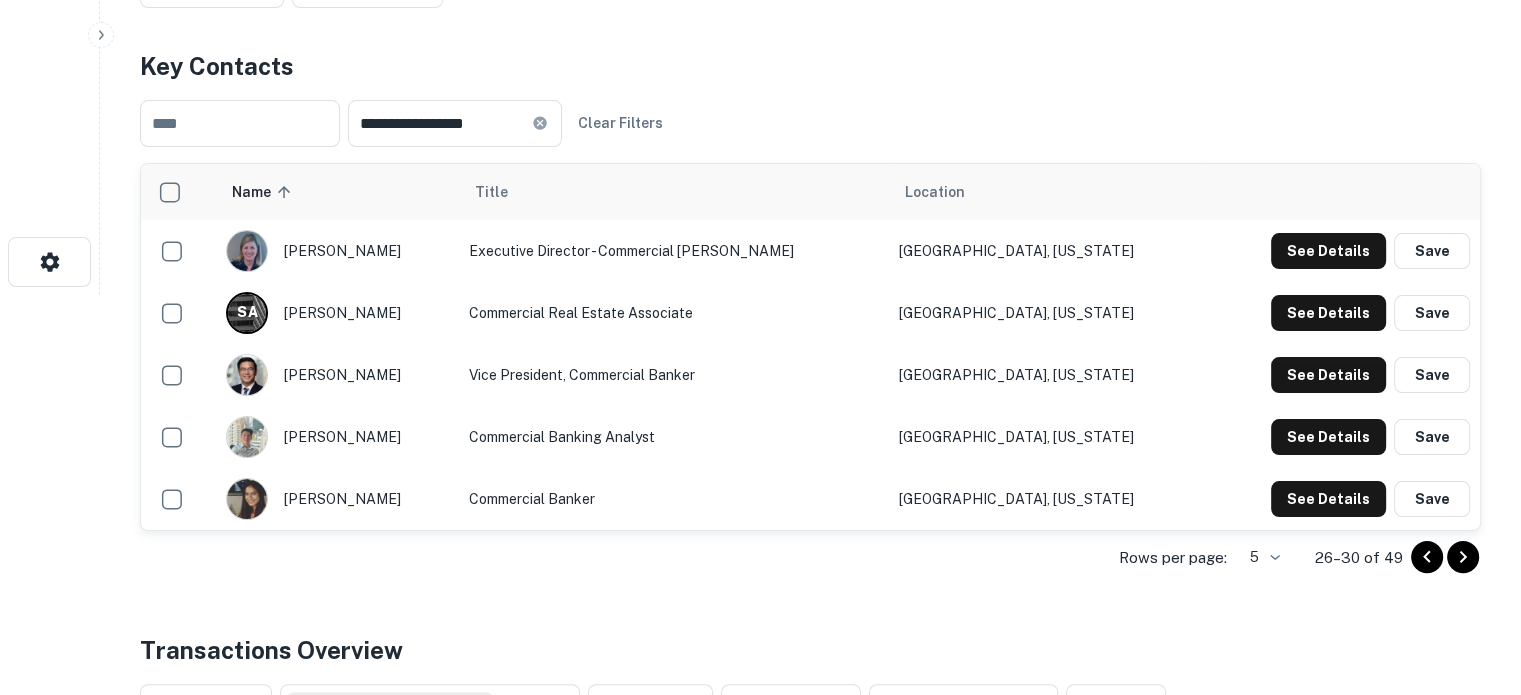 scroll, scrollTop: 500, scrollLeft: 0, axis: vertical 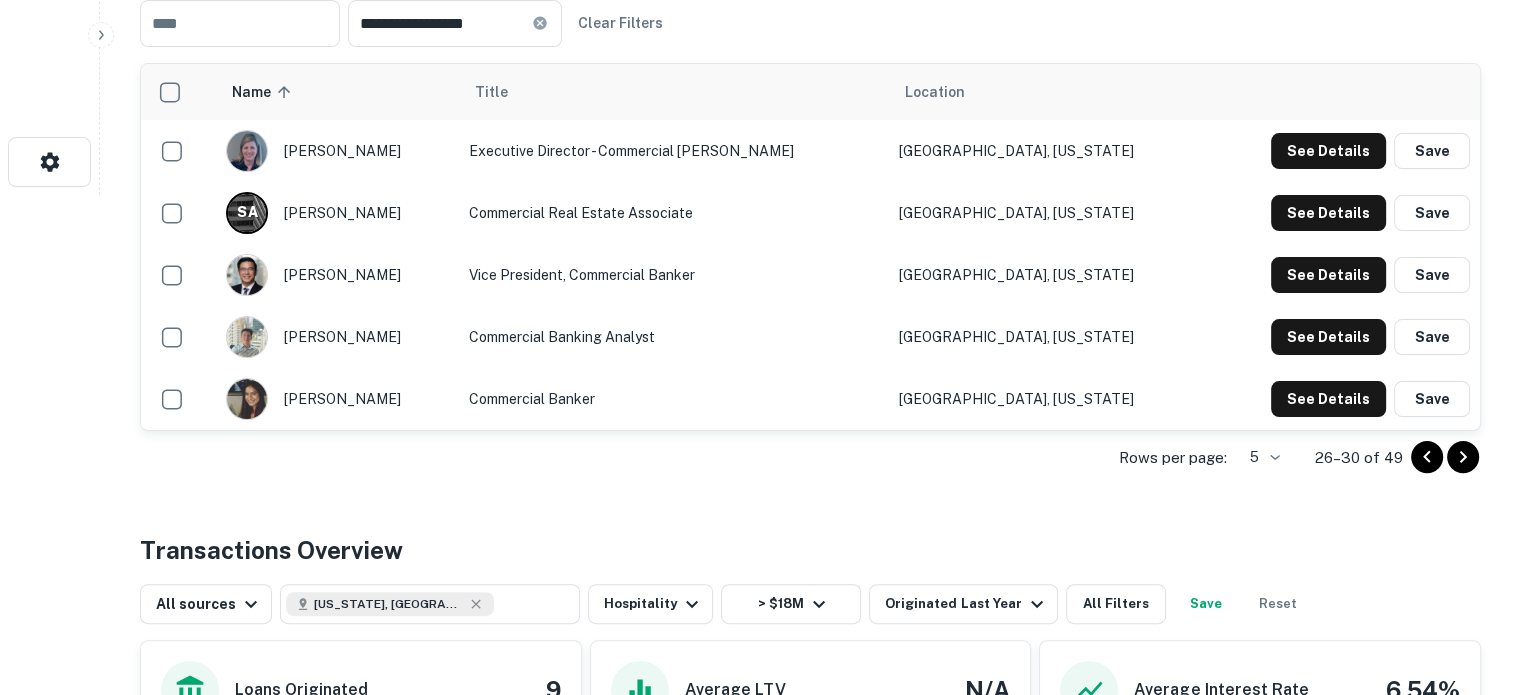 click 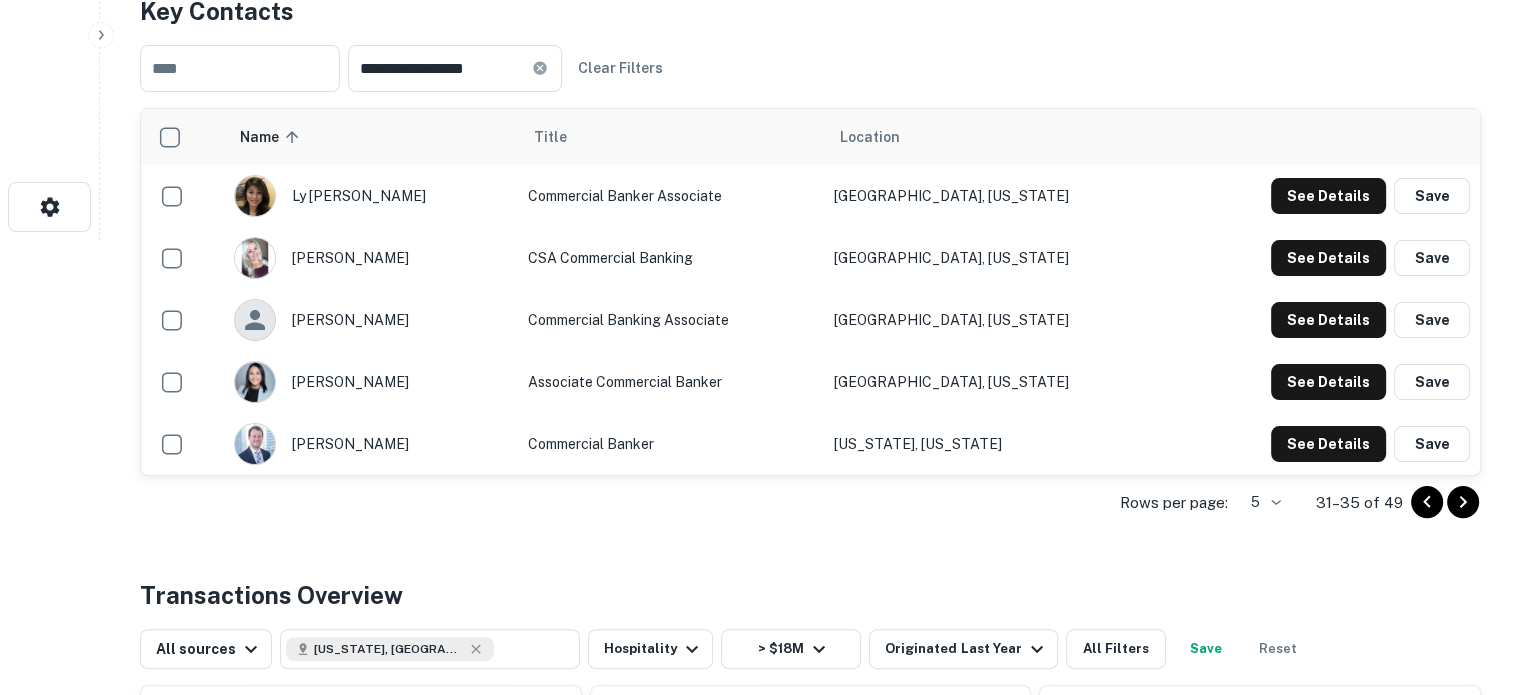 scroll, scrollTop: 500, scrollLeft: 0, axis: vertical 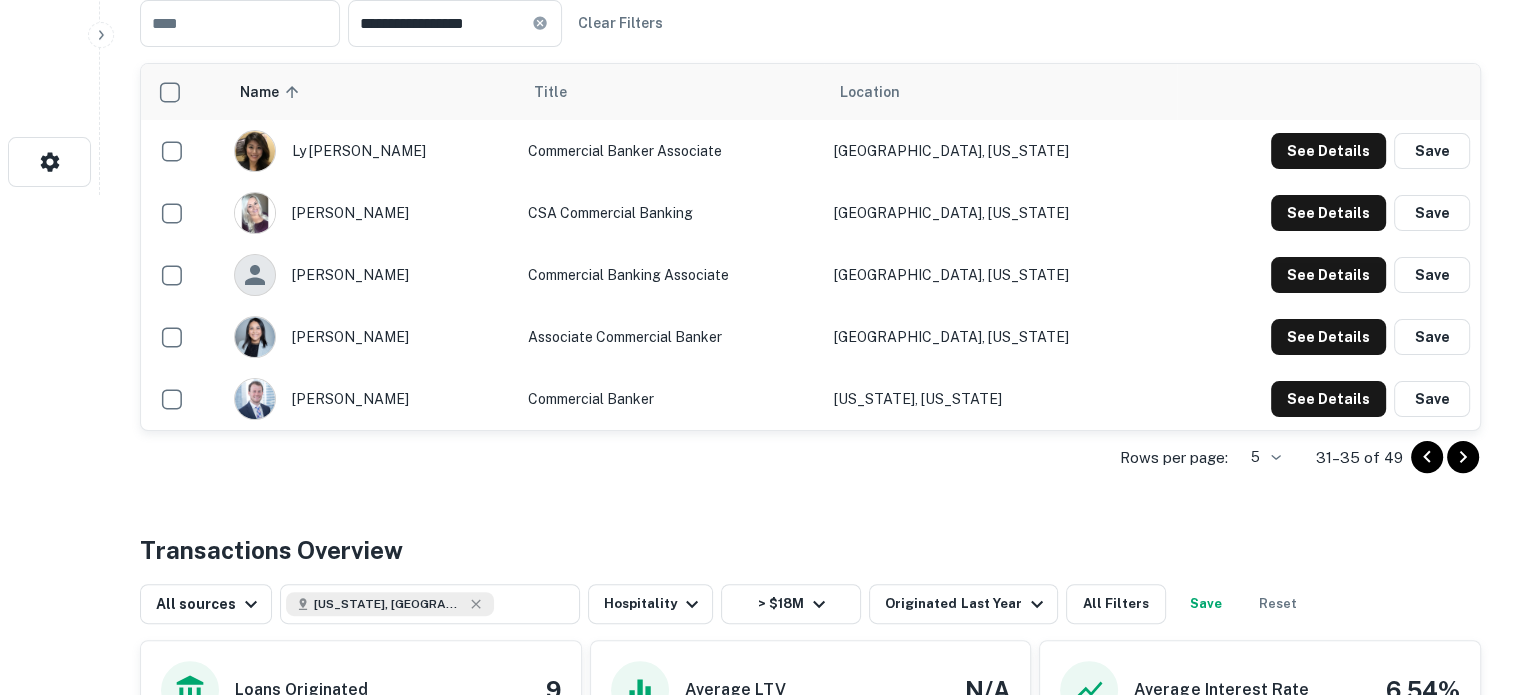 click 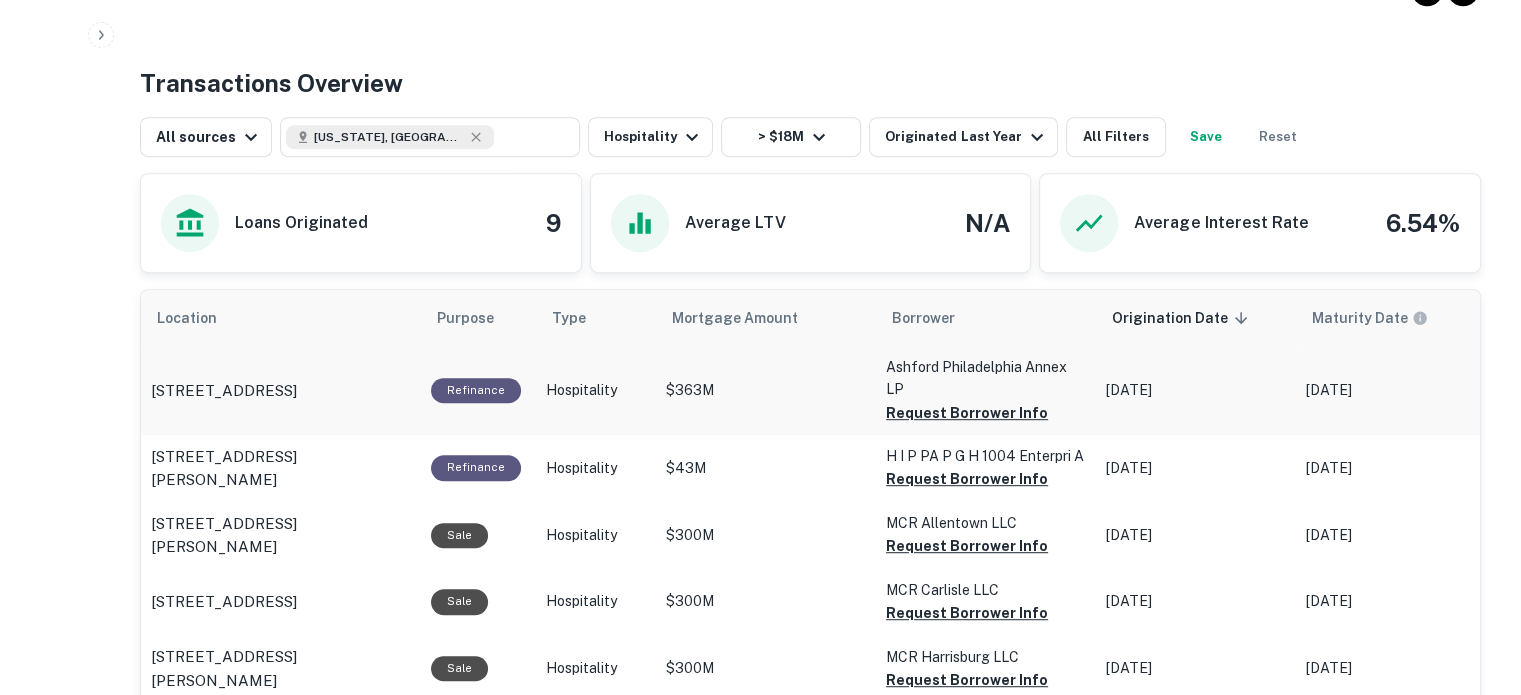 scroll, scrollTop: 1000, scrollLeft: 0, axis: vertical 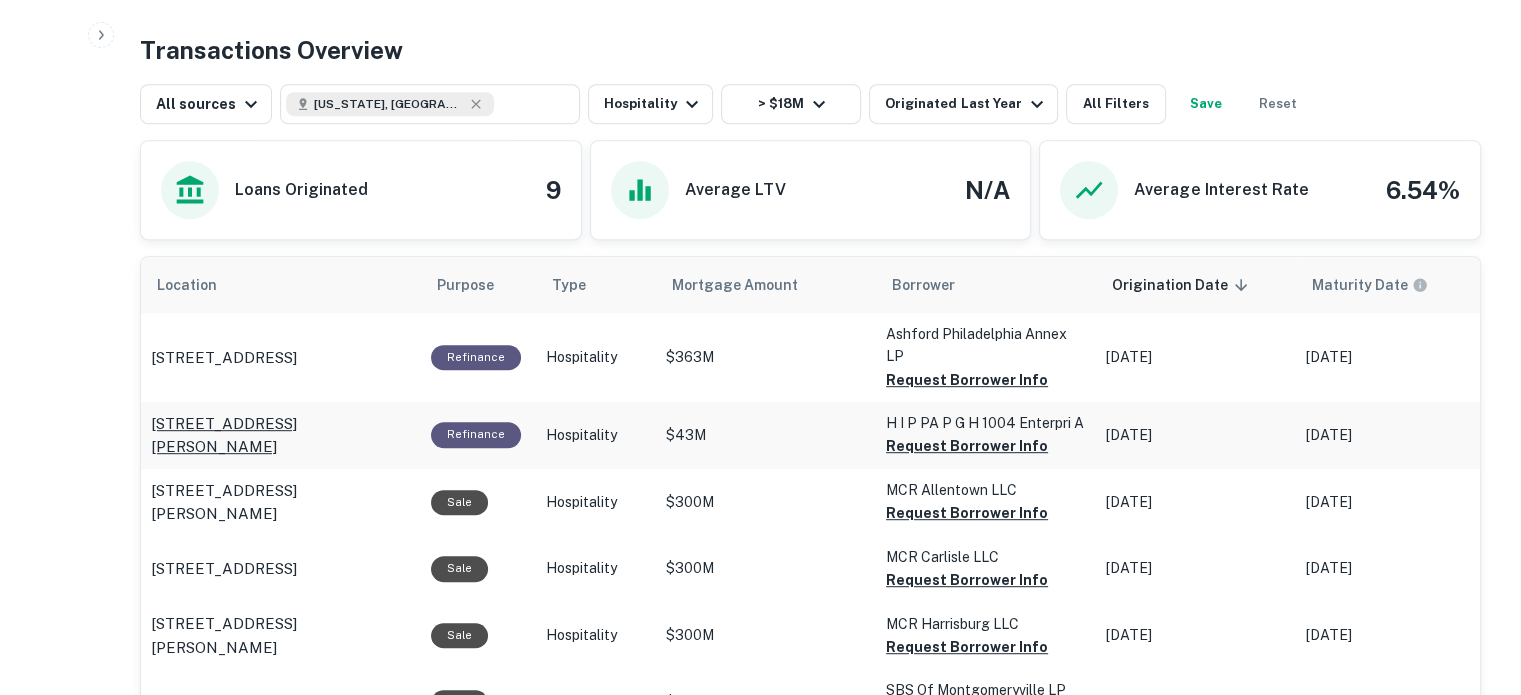 click on "1004 Sutherland Dr Pittsburgh, PA15205" at bounding box center (281, 435) 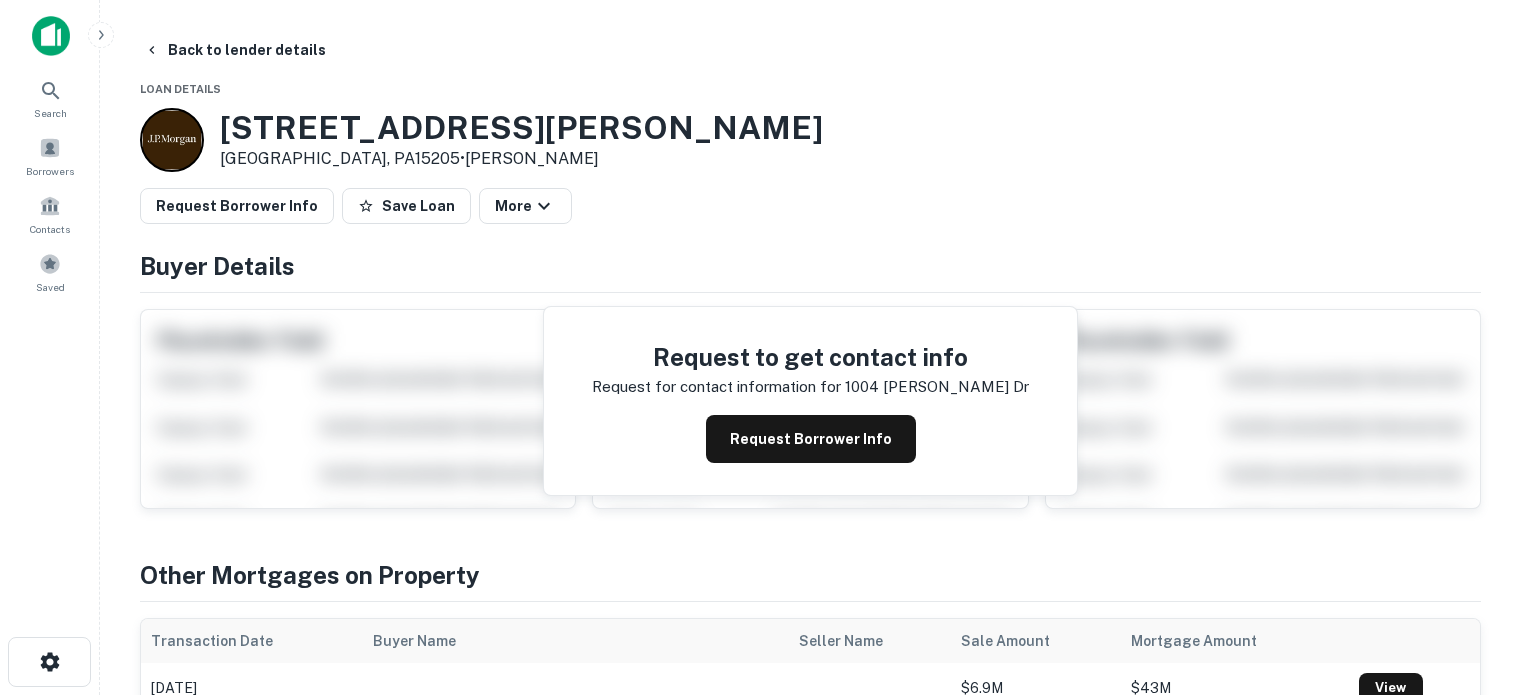 scroll, scrollTop: 0, scrollLeft: 0, axis: both 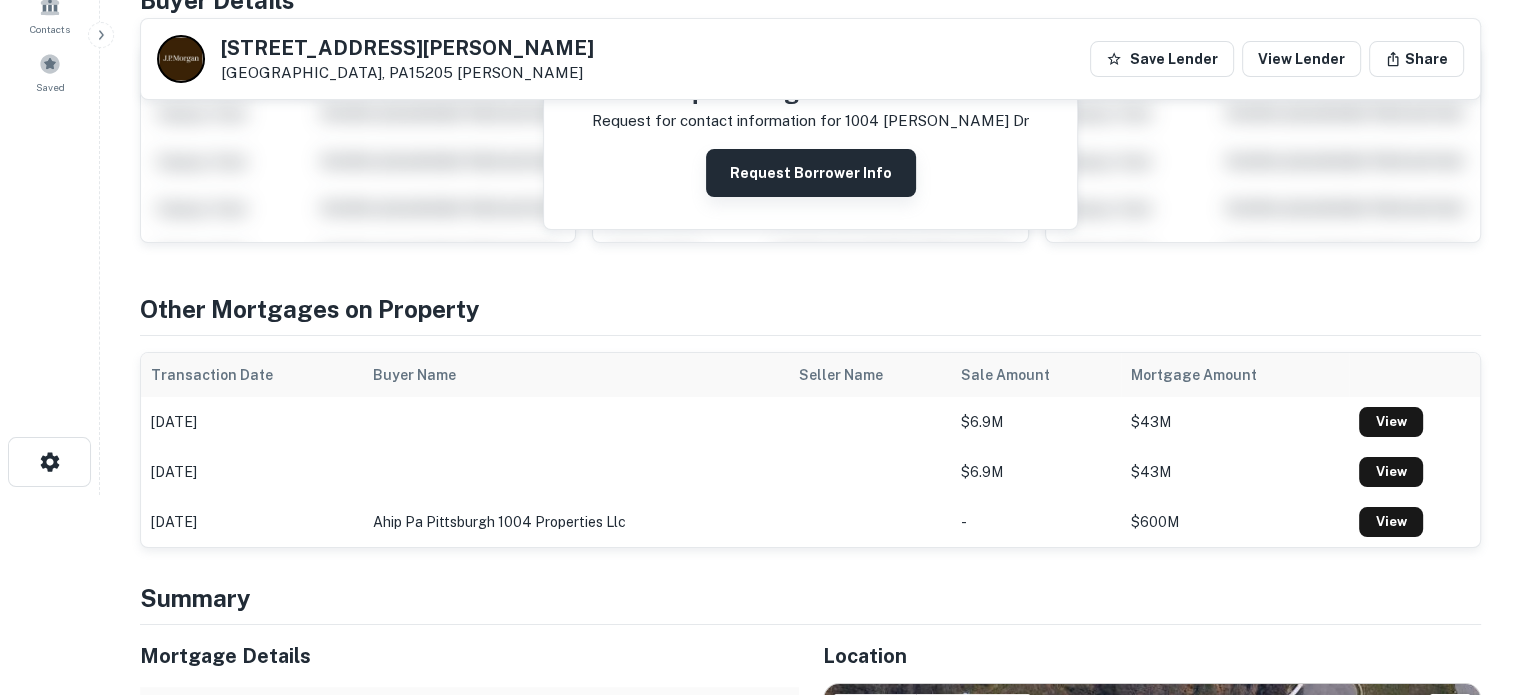 click on "Request Borrower Info" at bounding box center (811, 173) 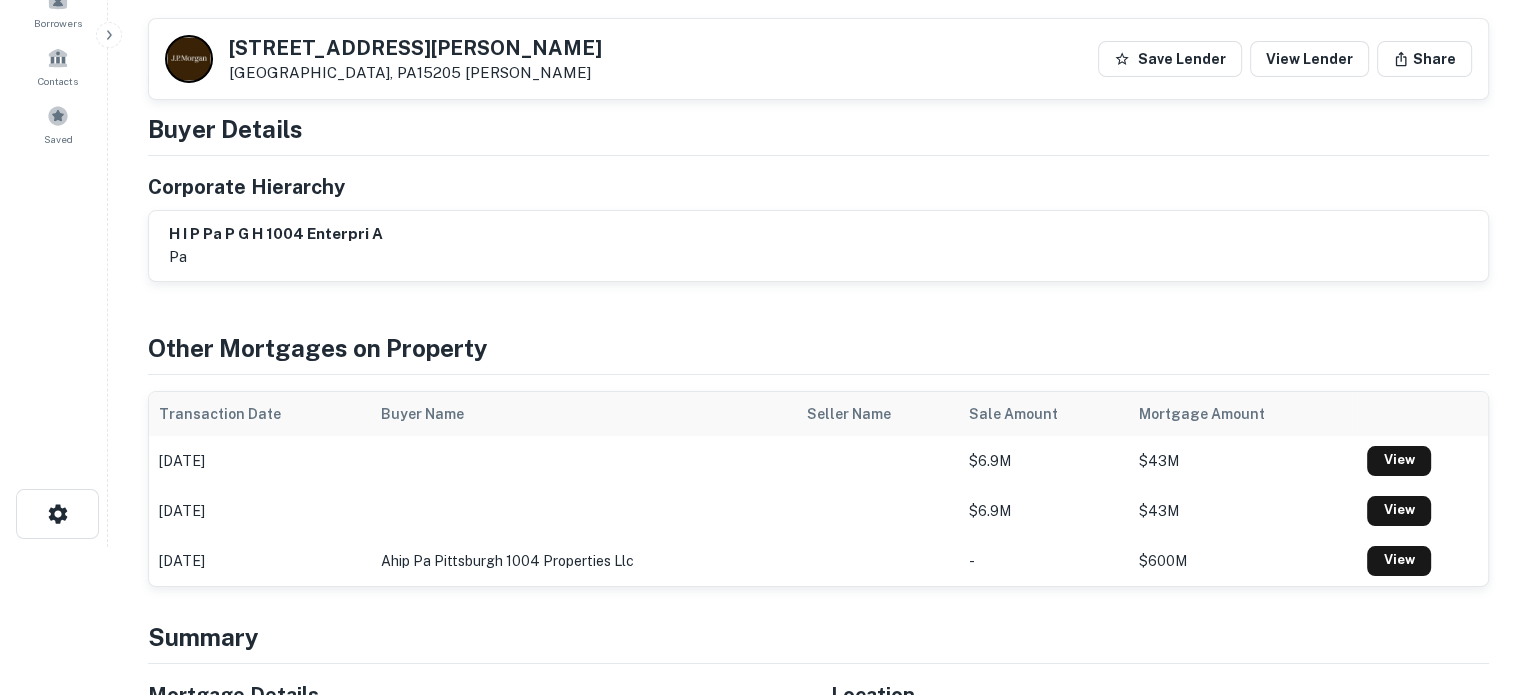 scroll, scrollTop: 0, scrollLeft: 0, axis: both 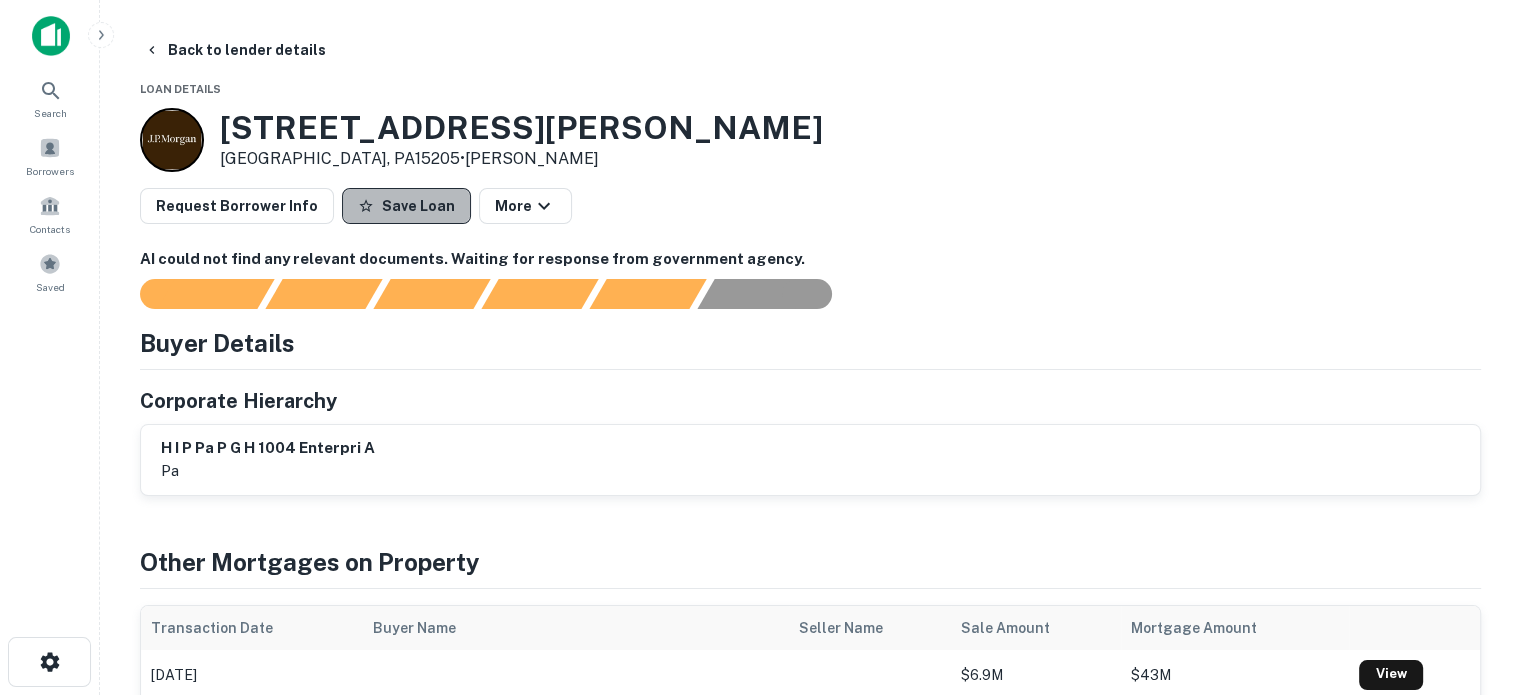 click on "Save Loan" at bounding box center [406, 206] 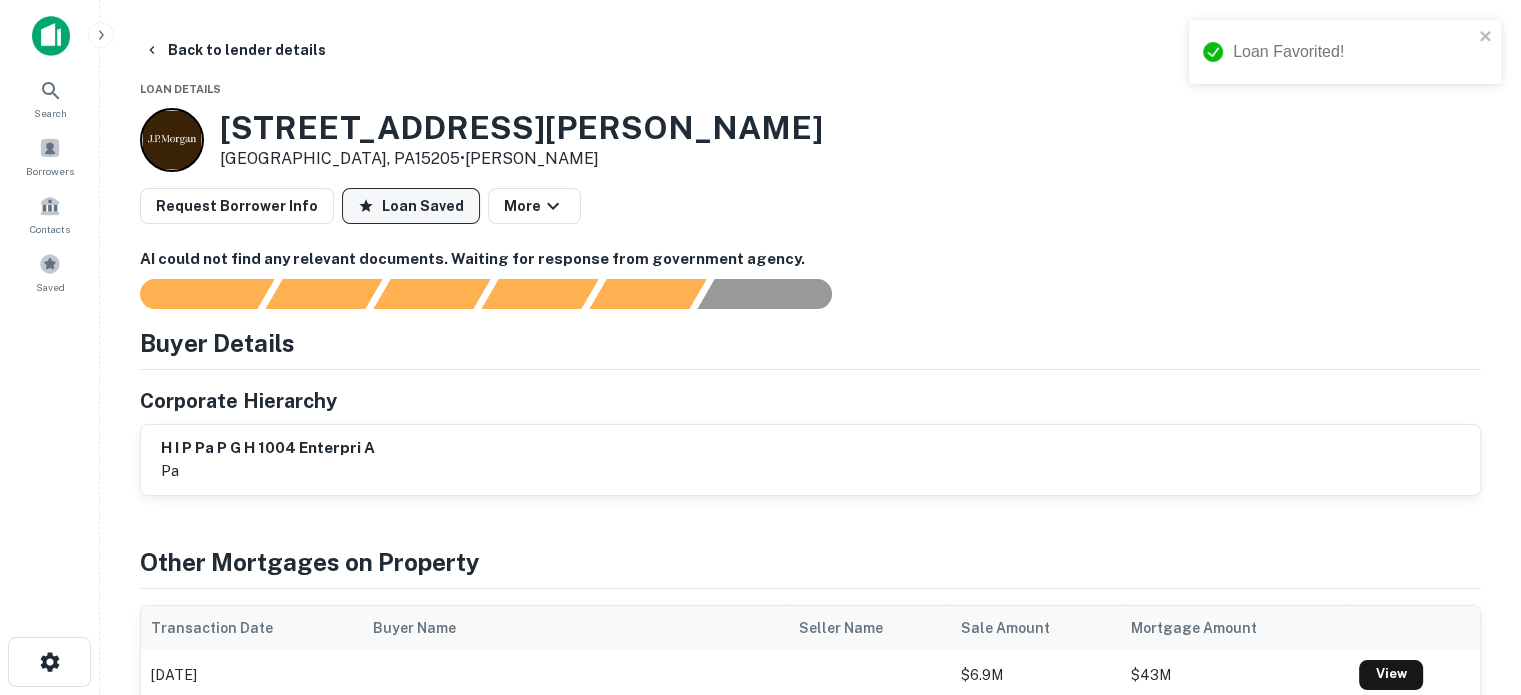 click on "Loan Saved" at bounding box center [411, 206] 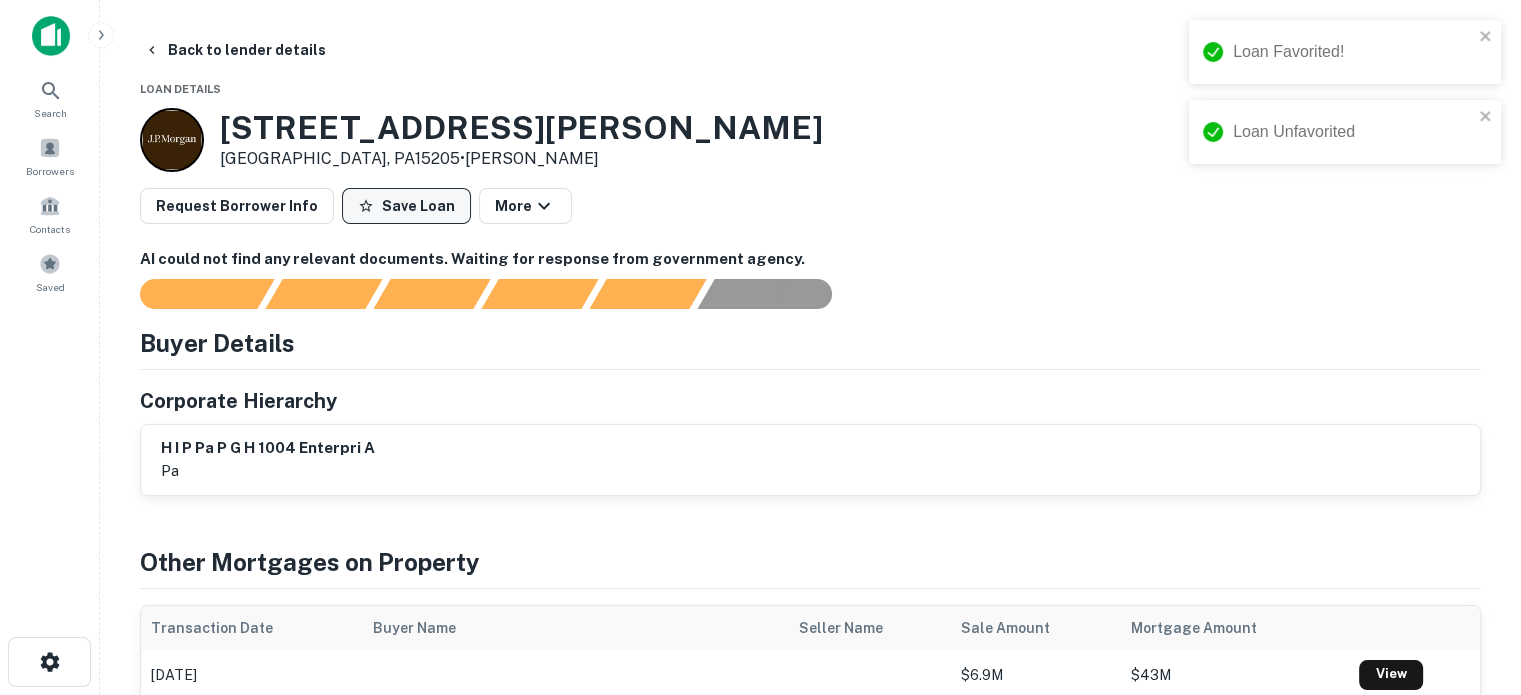 click 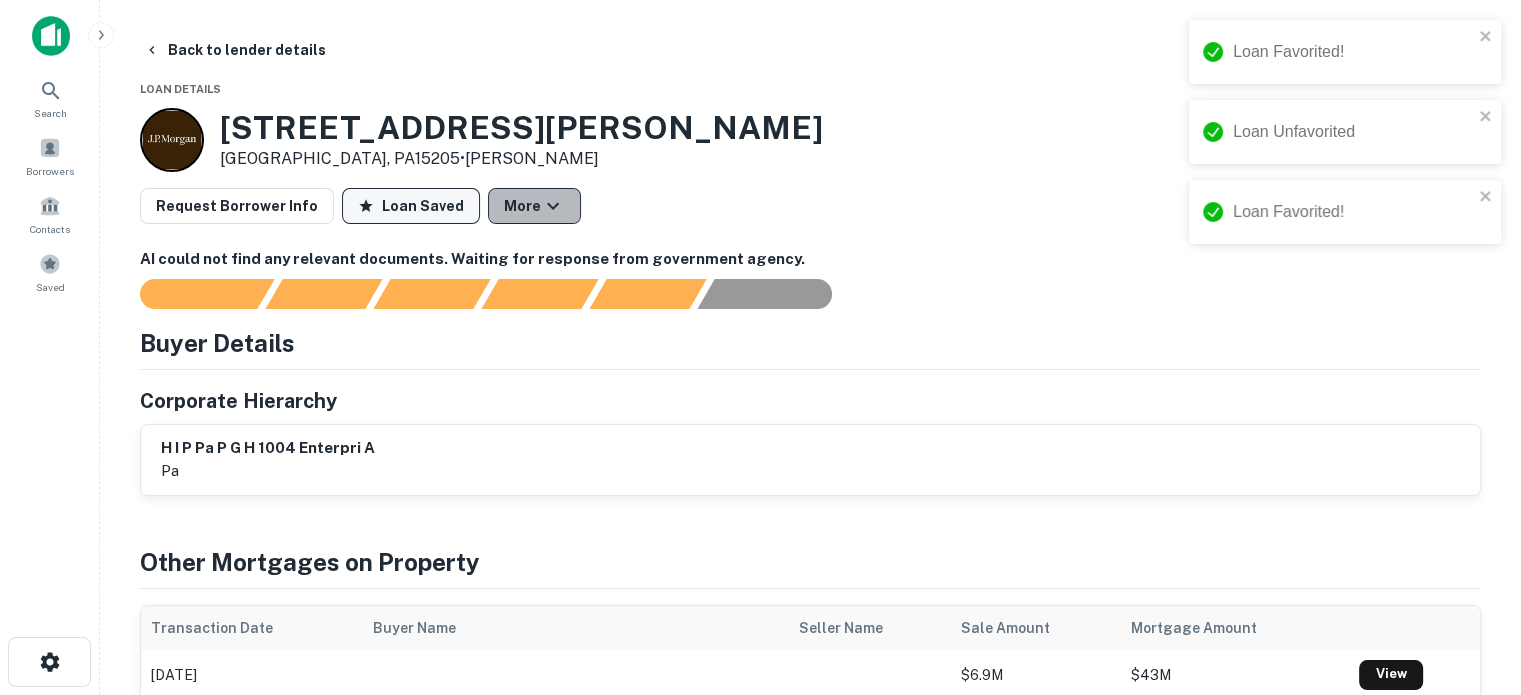 click on "More" at bounding box center [534, 206] 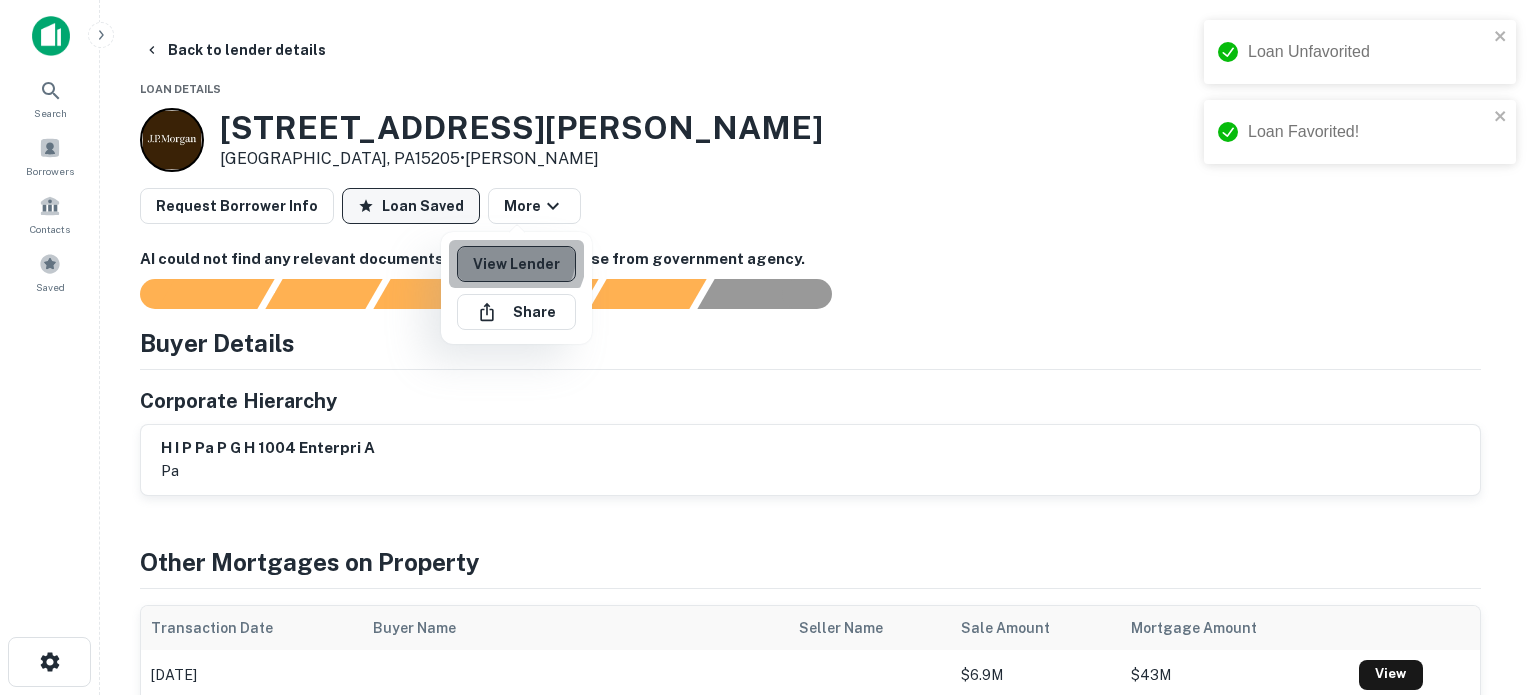click on "View Lender" at bounding box center [516, 264] 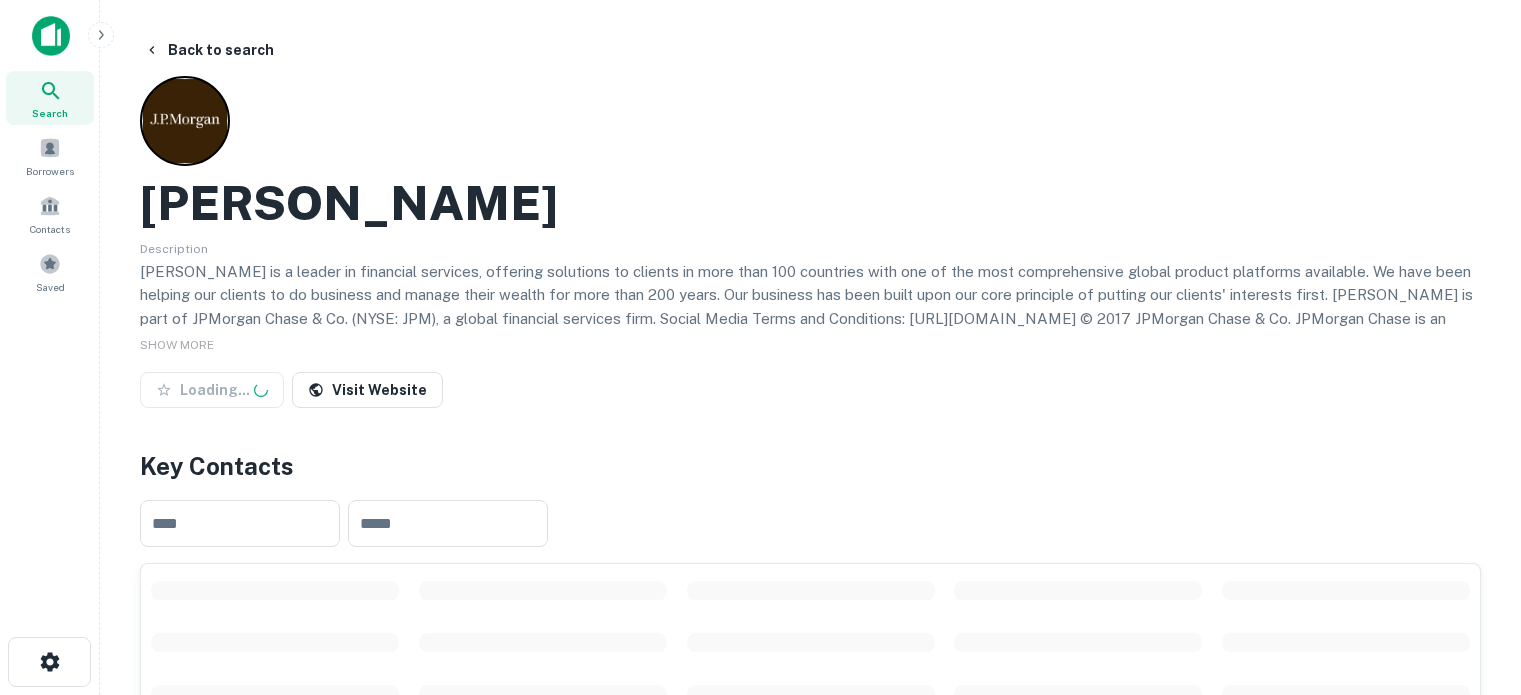 scroll, scrollTop: 0, scrollLeft: 0, axis: both 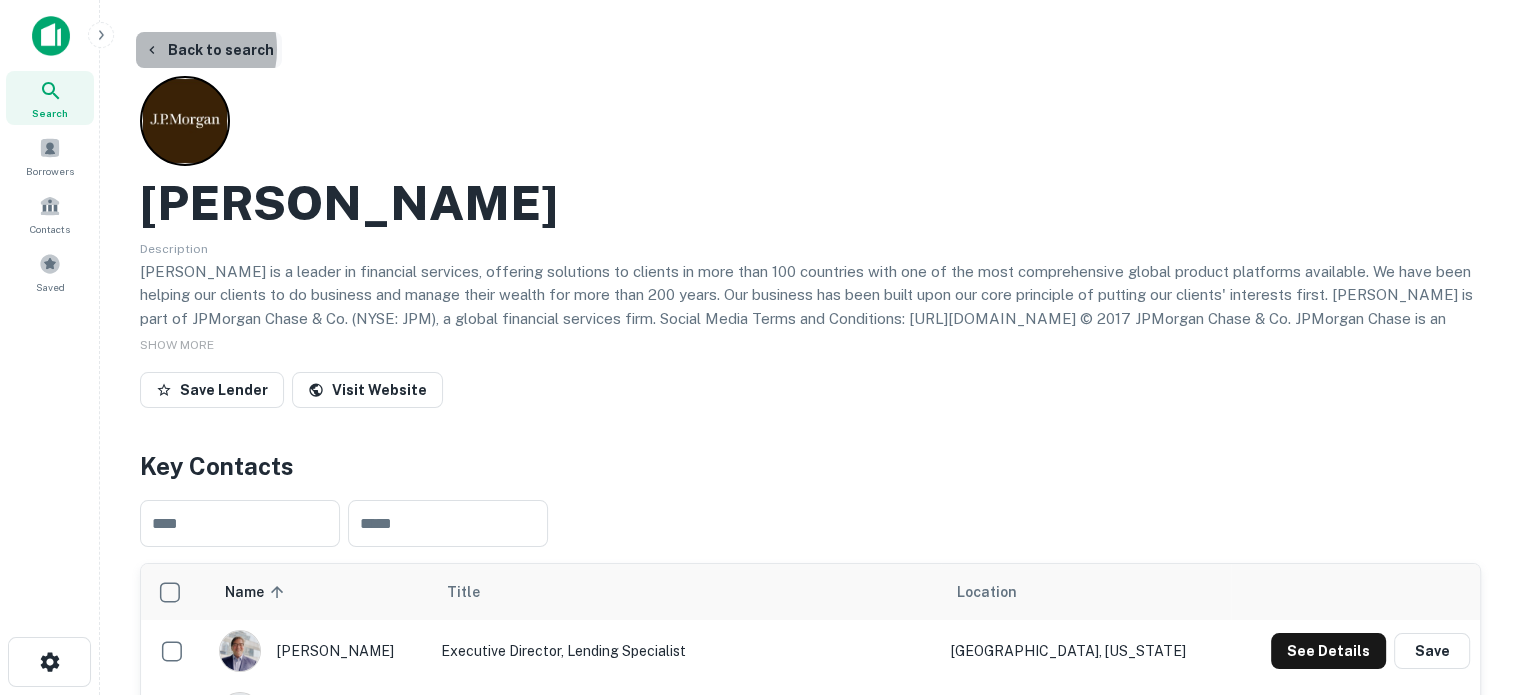 click on "Back to search" at bounding box center [209, 50] 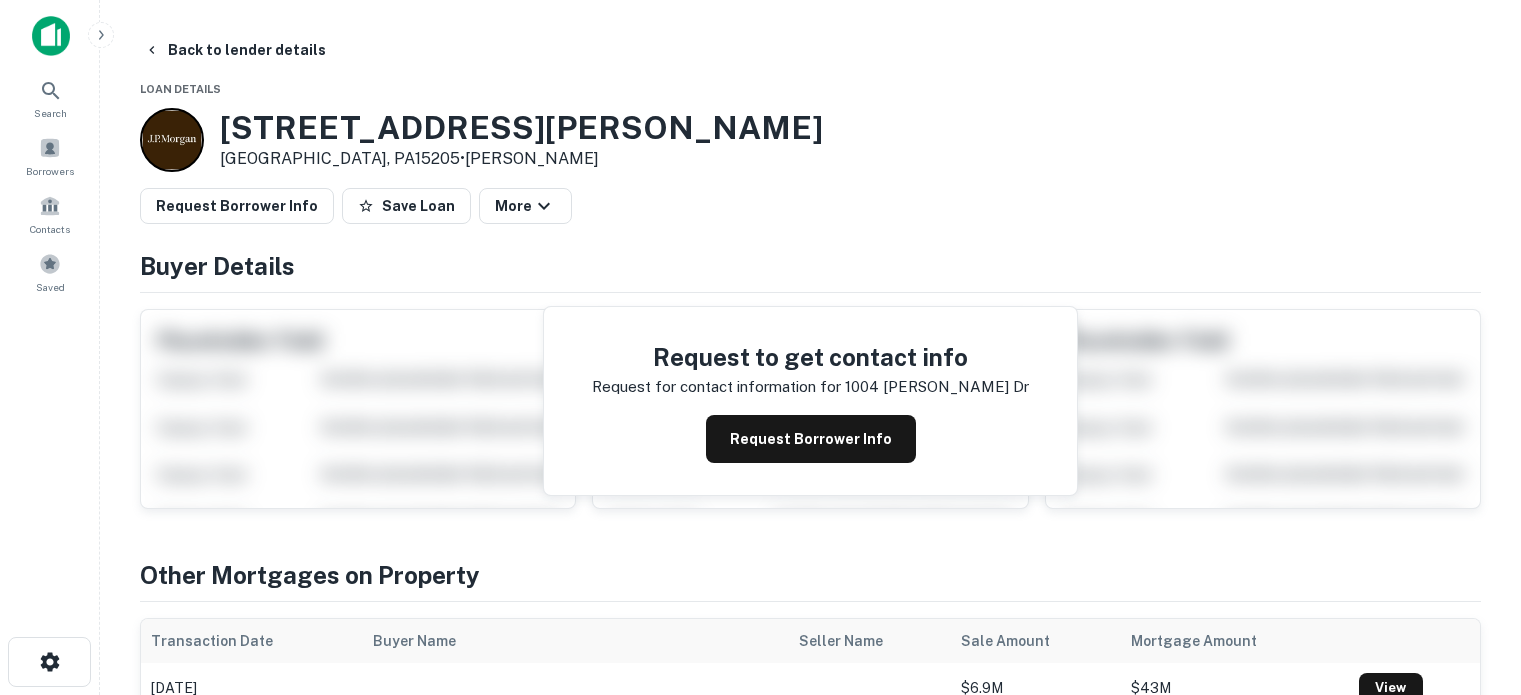 scroll, scrollTop: 0, scrollLeft: 0, axis: both 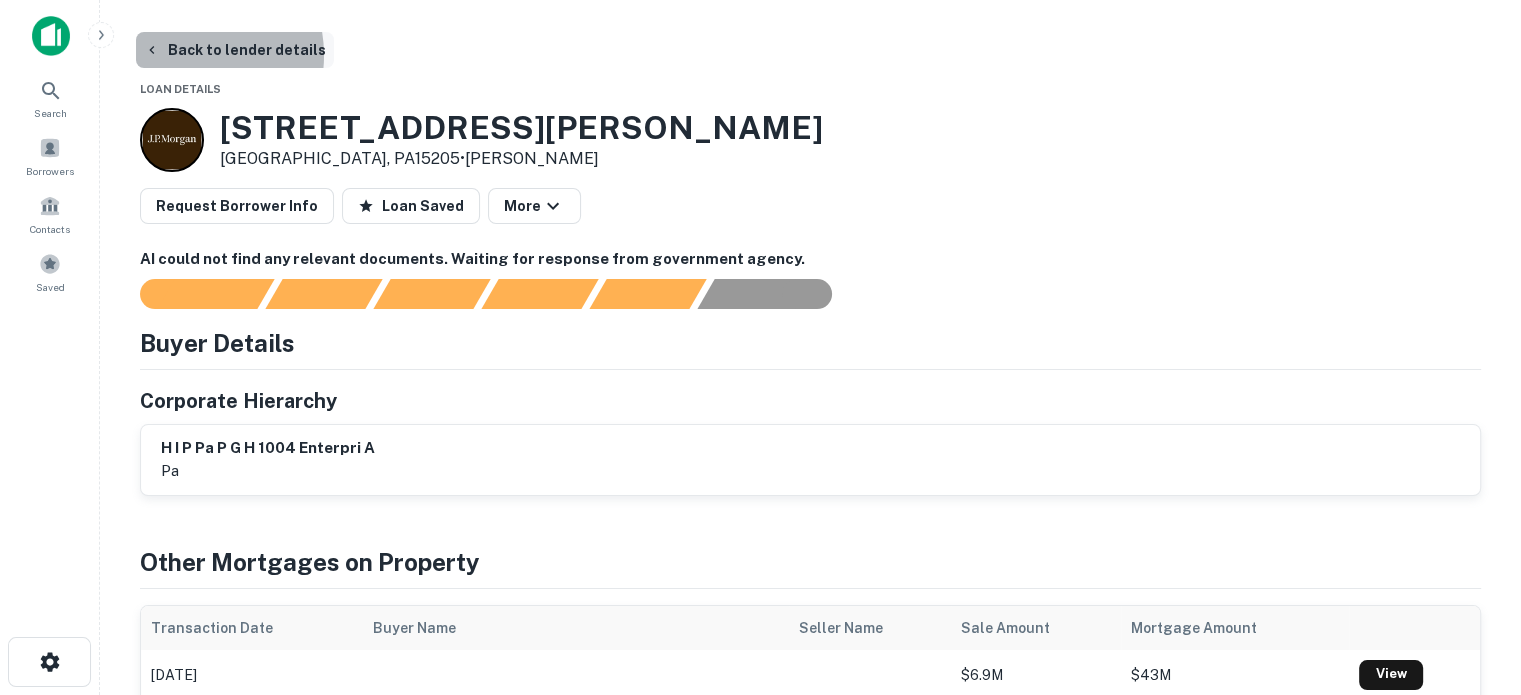 click on "Back to lender details" at bounding box center (235, 50) 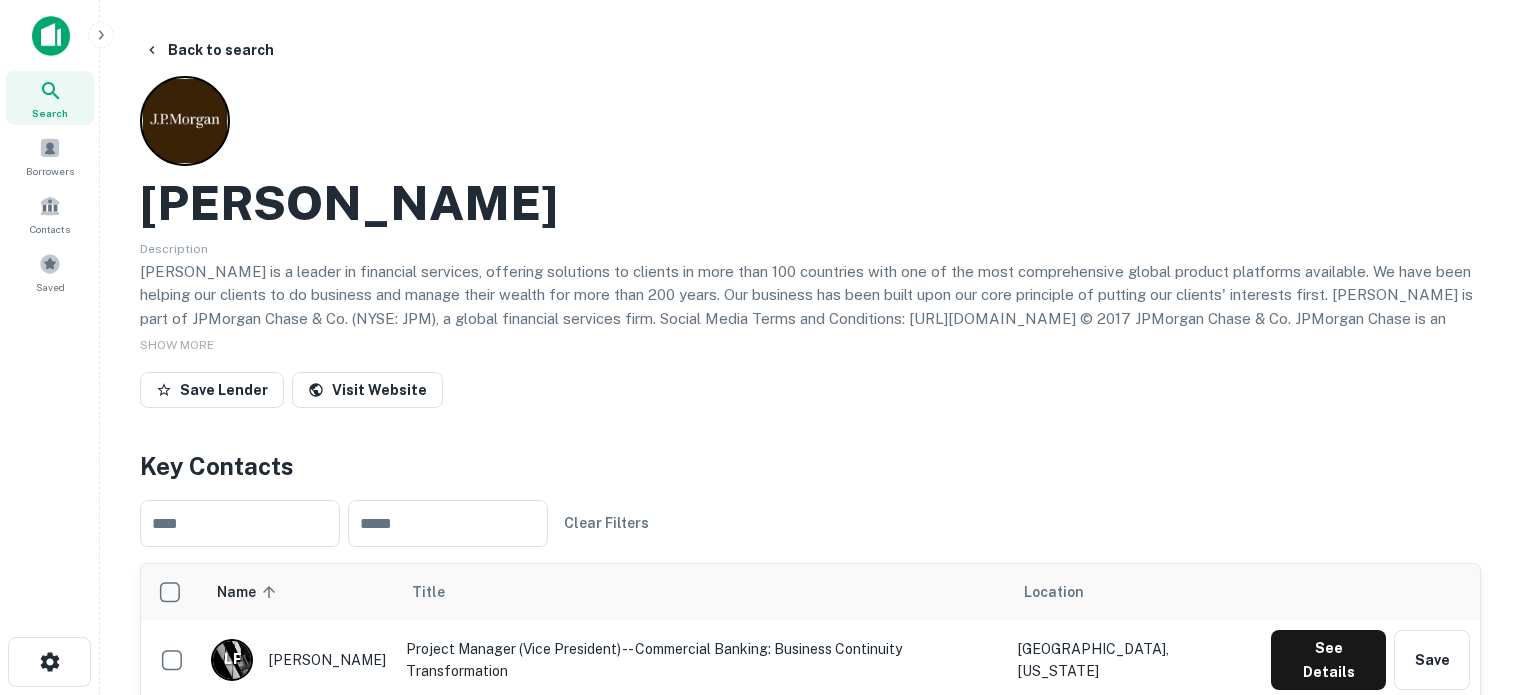 scroll, scrollTop: 1000, scrollLeft: 0, axis: vertical 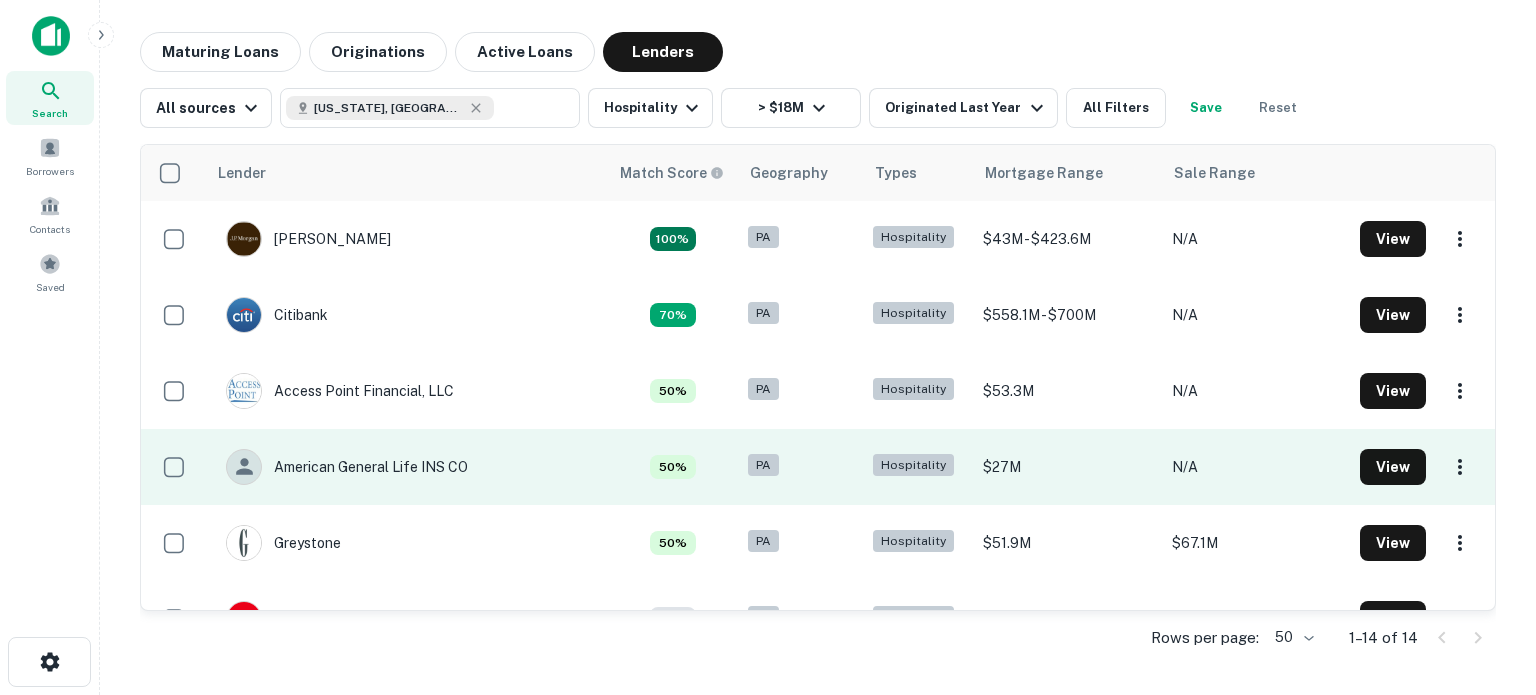 drag, startPoint x: 610, startPoint y: 421, endPoint x: 558, endPoint y: 431, distance: 52.95281 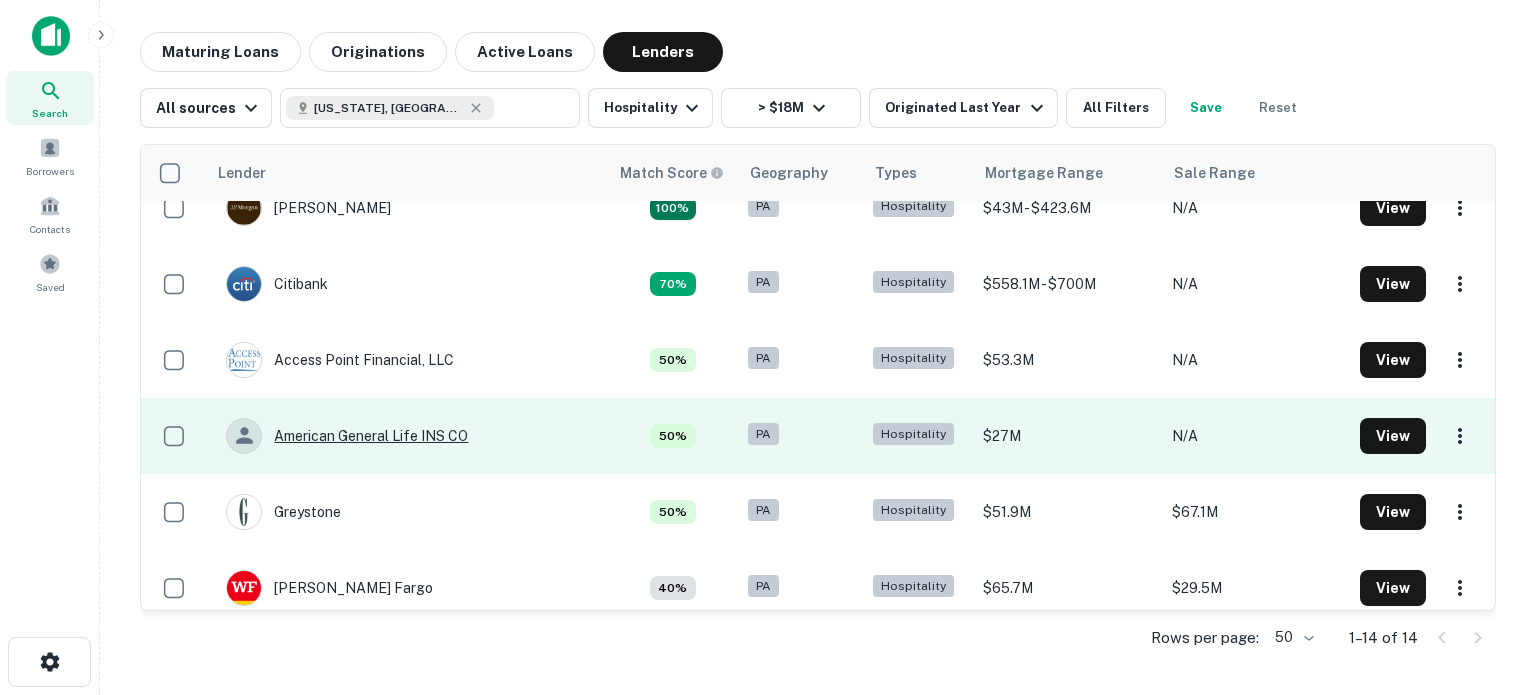 scroll, scrollTop: 0, scrollLeft: 0, axis: both 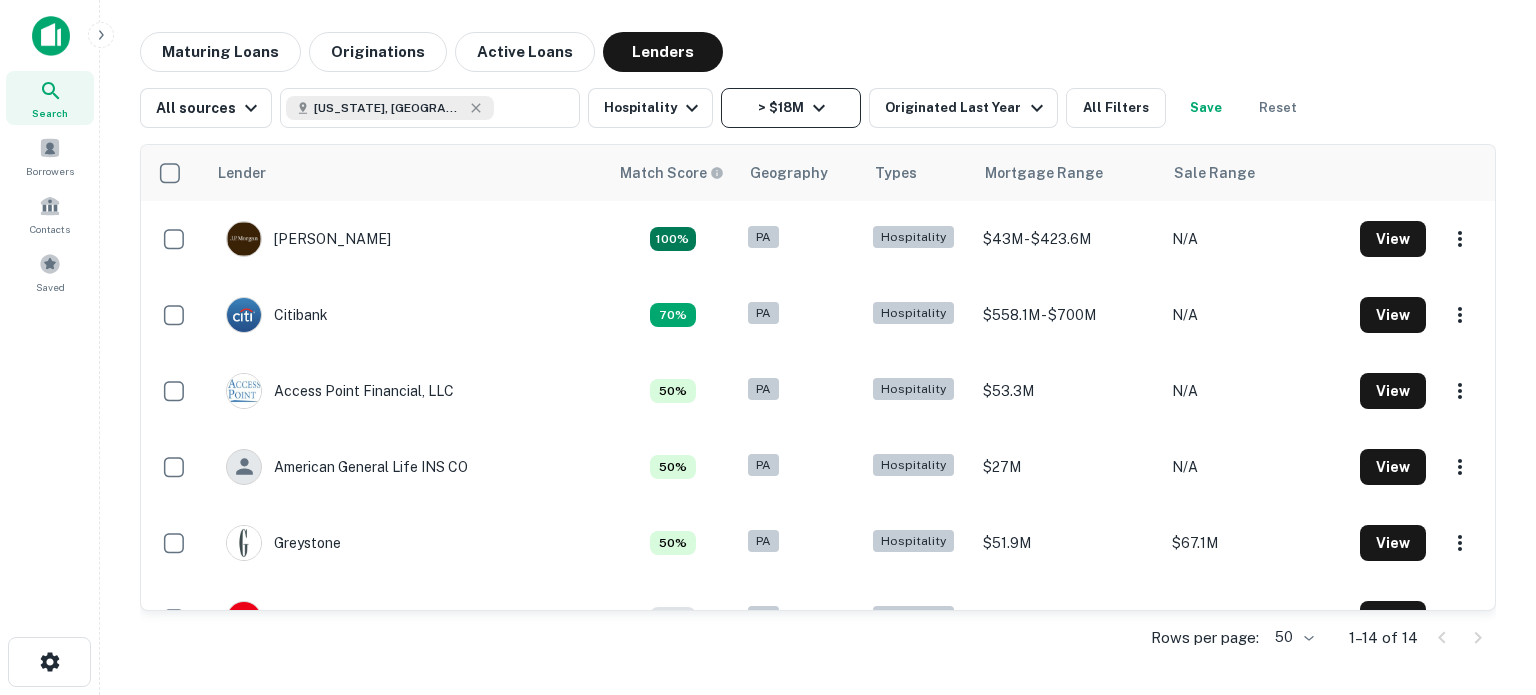 click 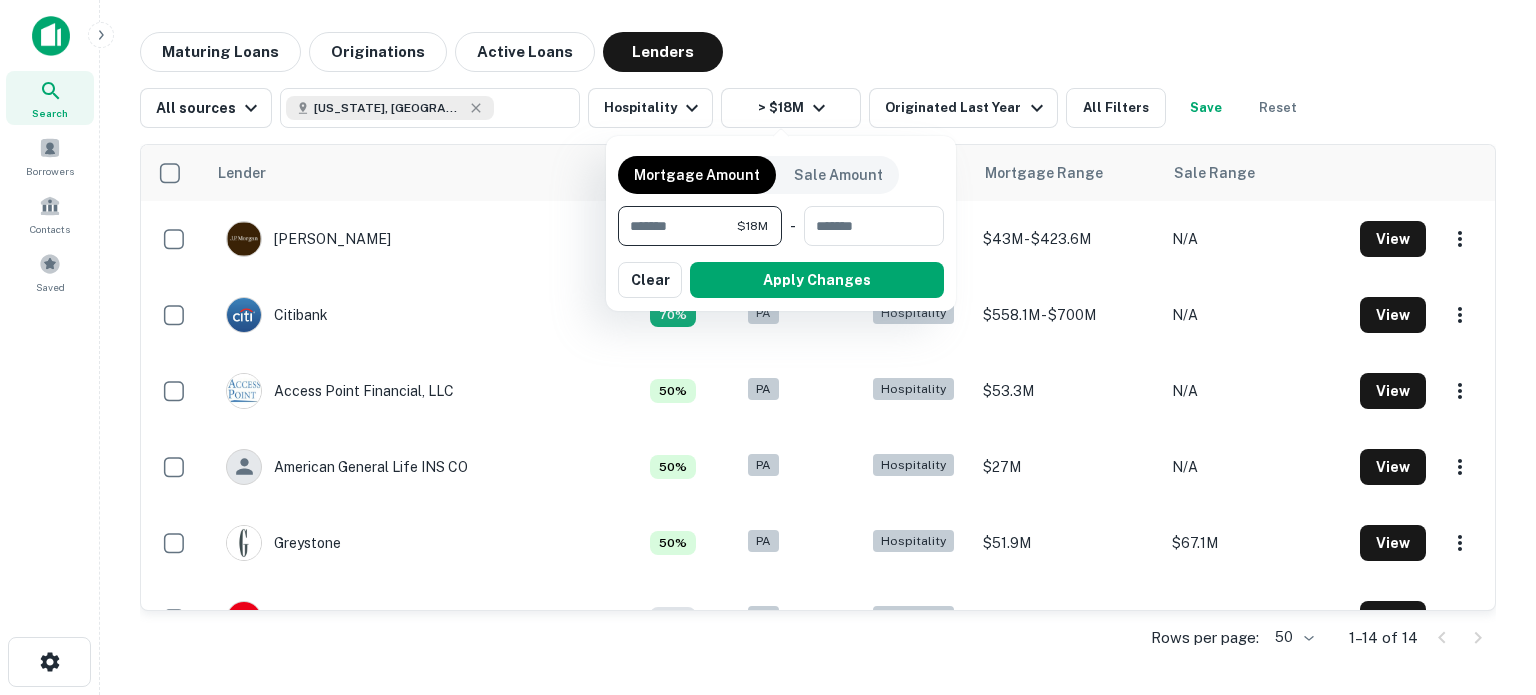 drag, startPoint x: 694, startPoint y: 226, endPoint x: 467, endPoint y: 239, distance: 227.37195 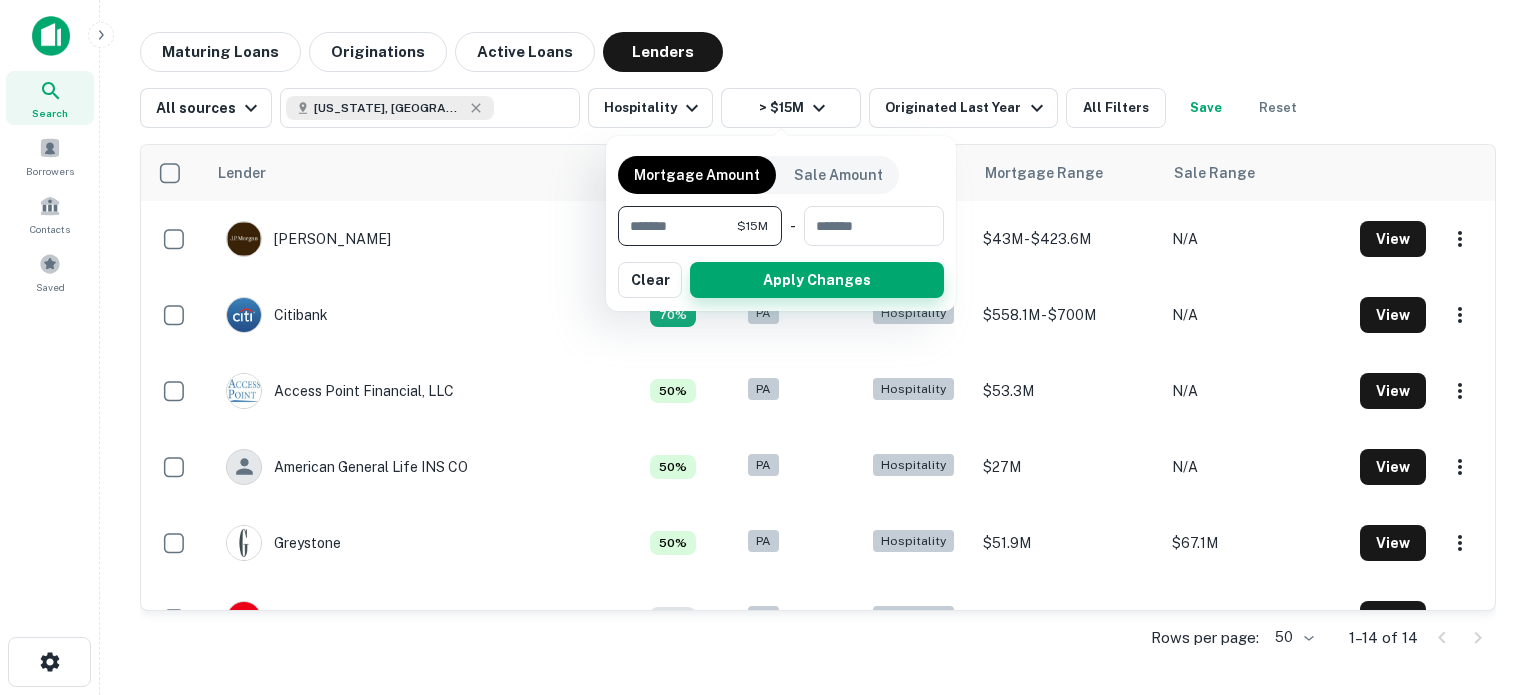 type on "********" 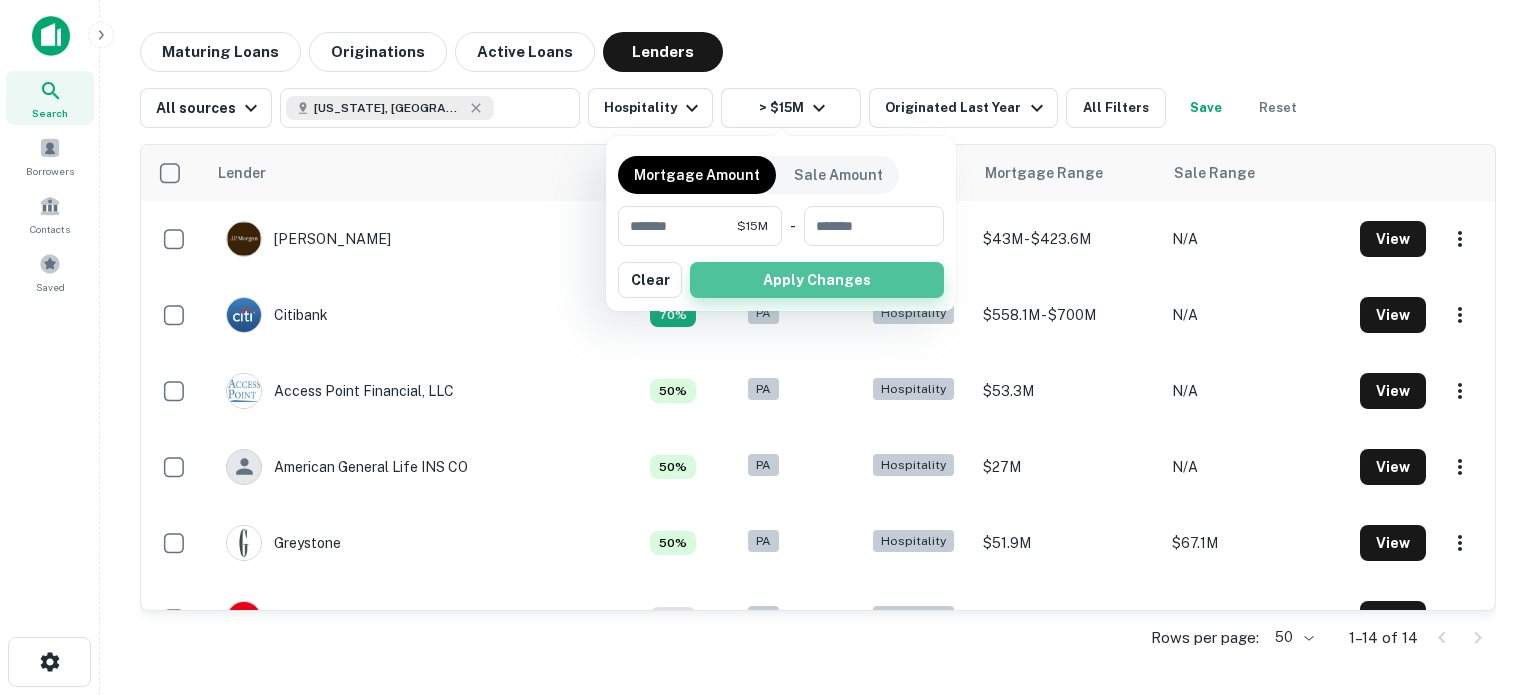 click on "Apply Changes" at bounding box center (817, 280) 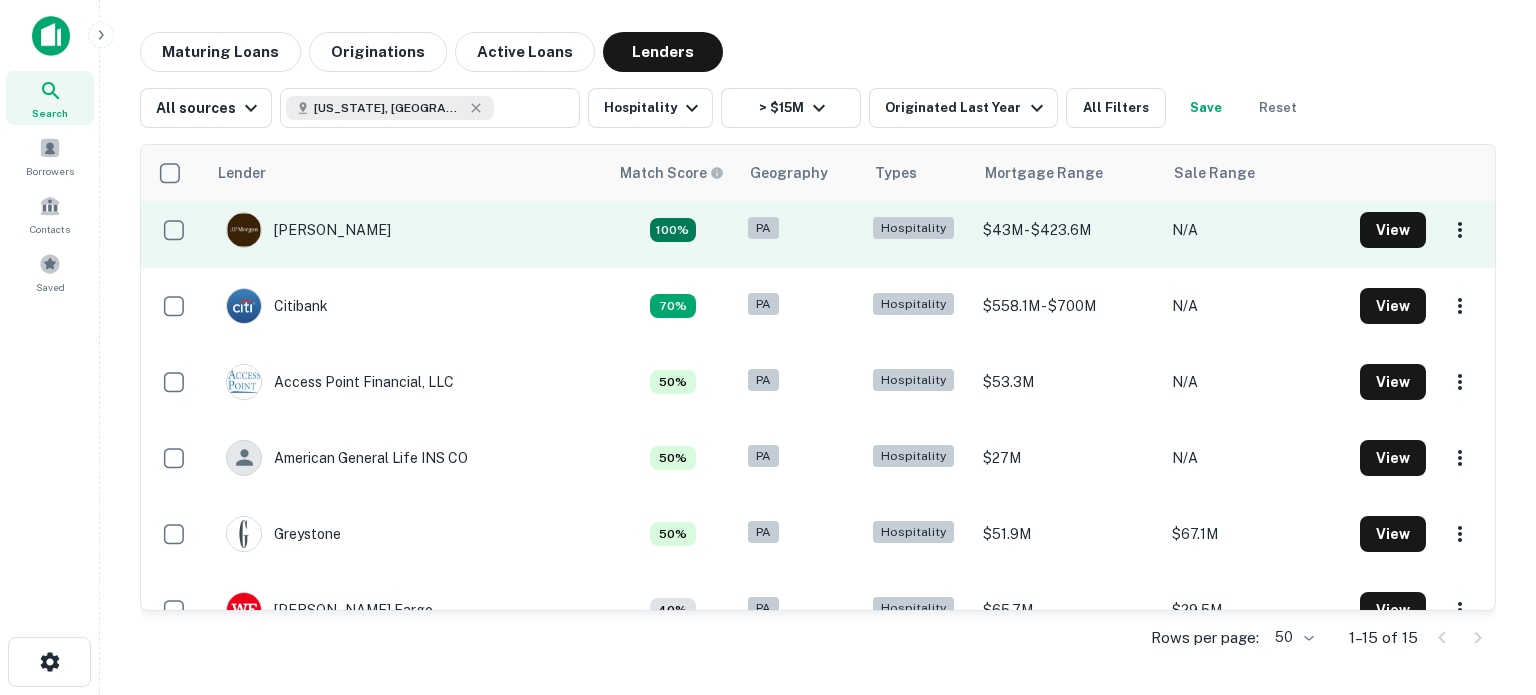 scroll, scrollTop: 0, scrollLeft: 0, axis: both 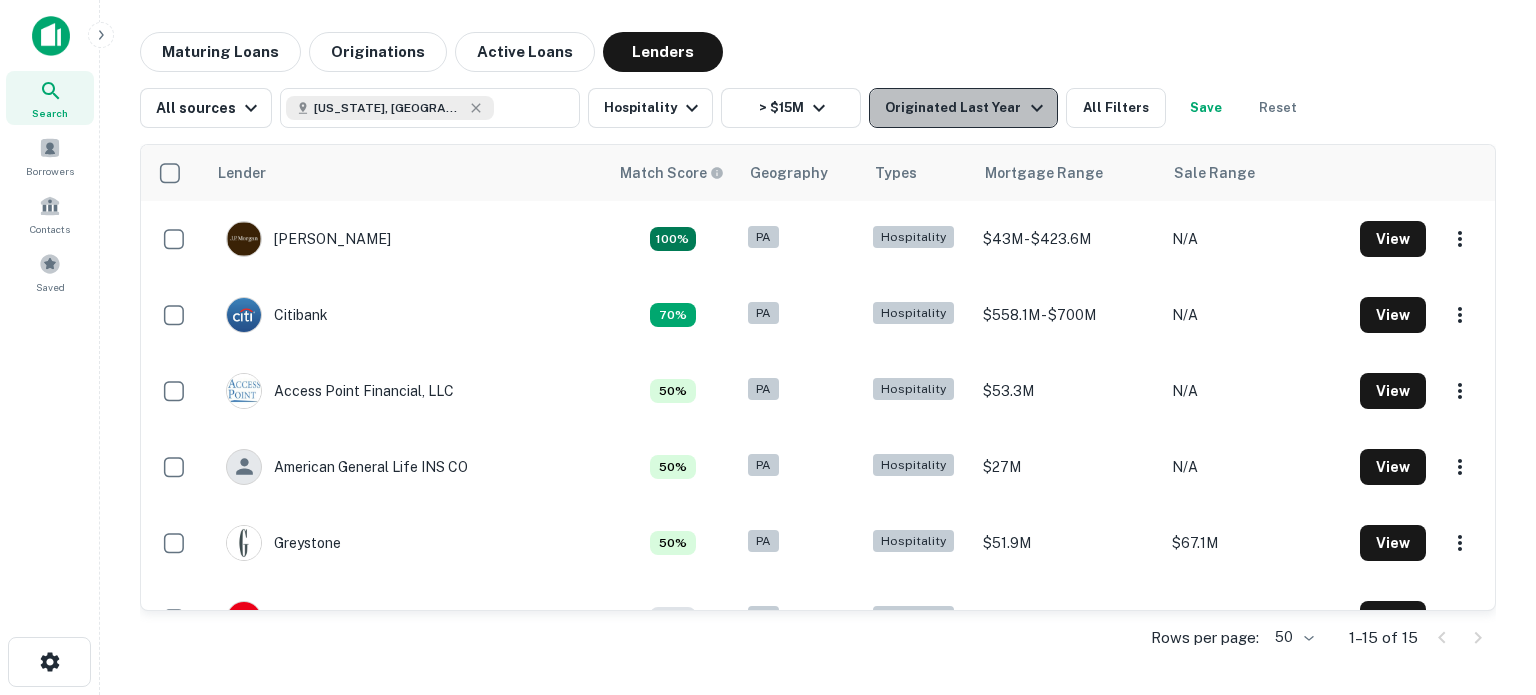 click on "Originated Last Year" at bounding box center [966, 108] 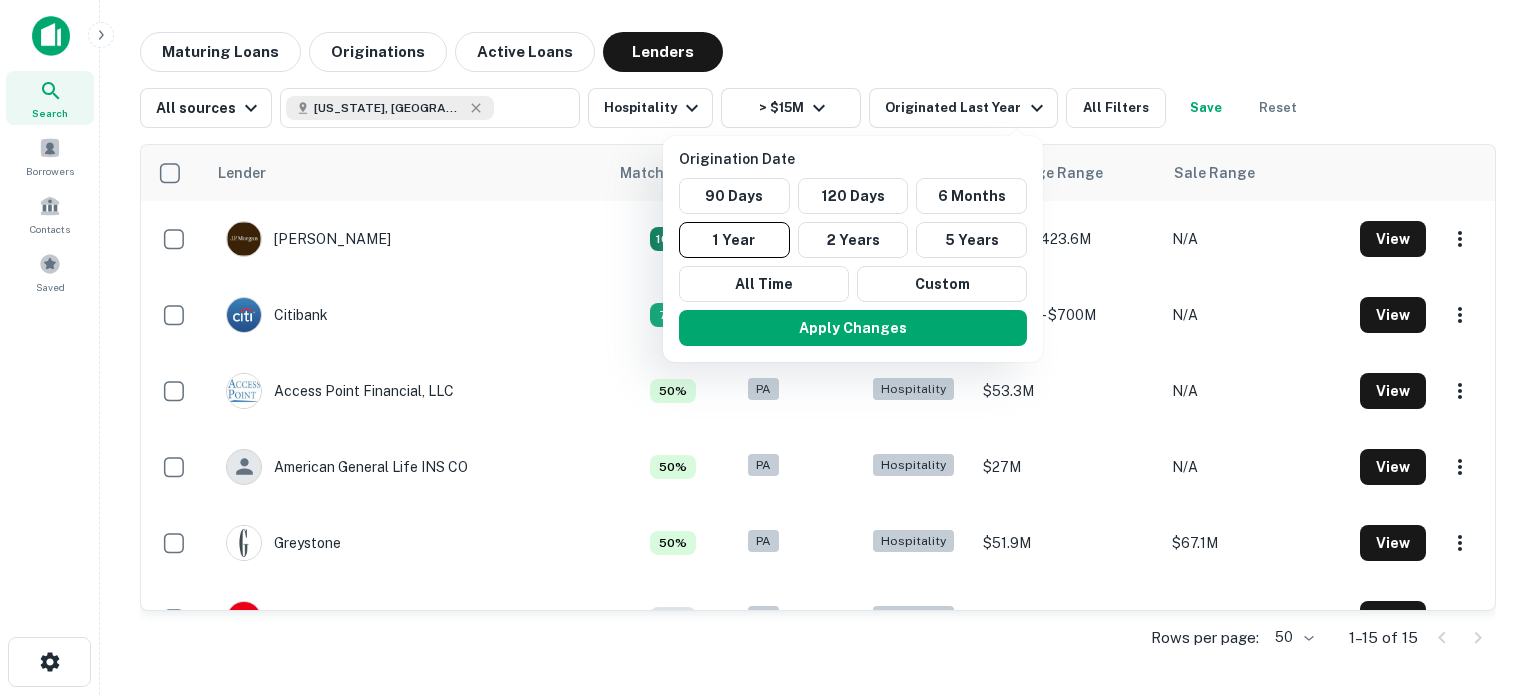 click at bounding box center [768, 347] 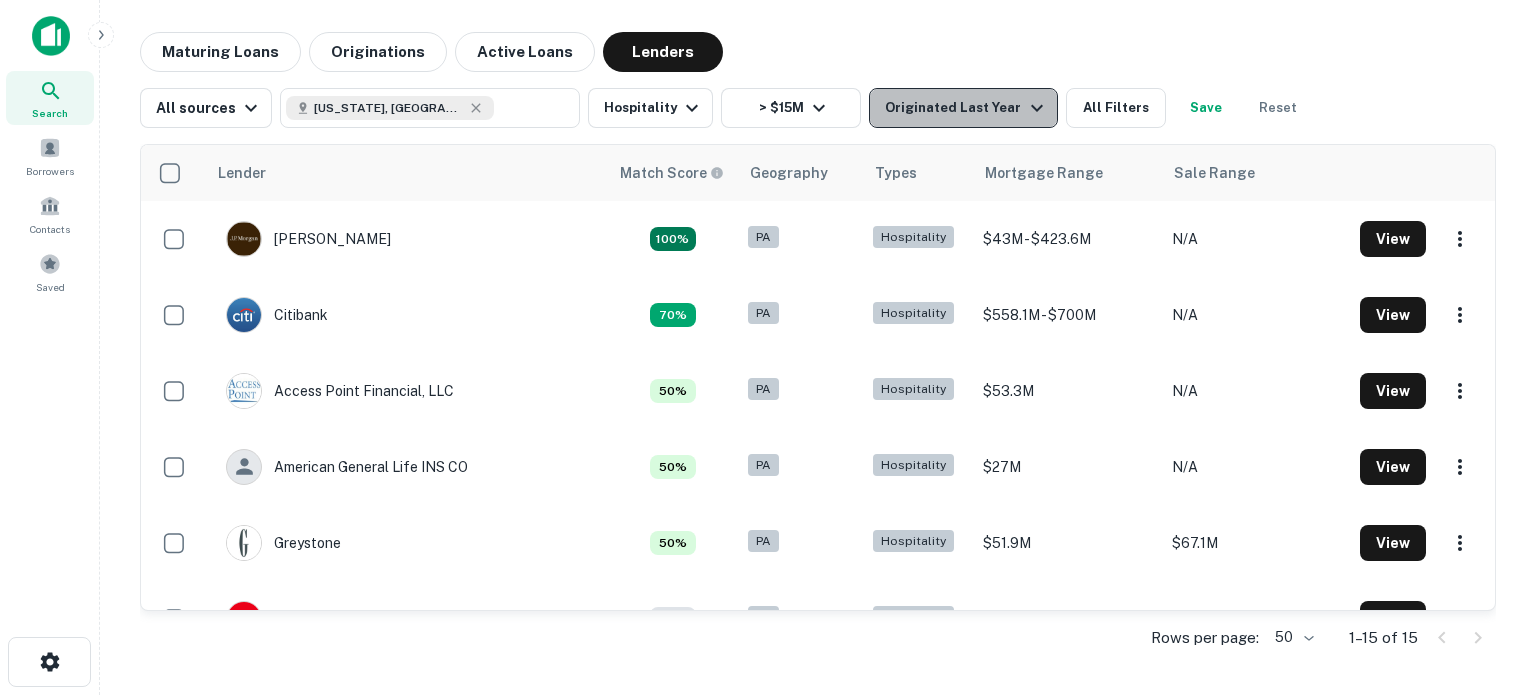 click 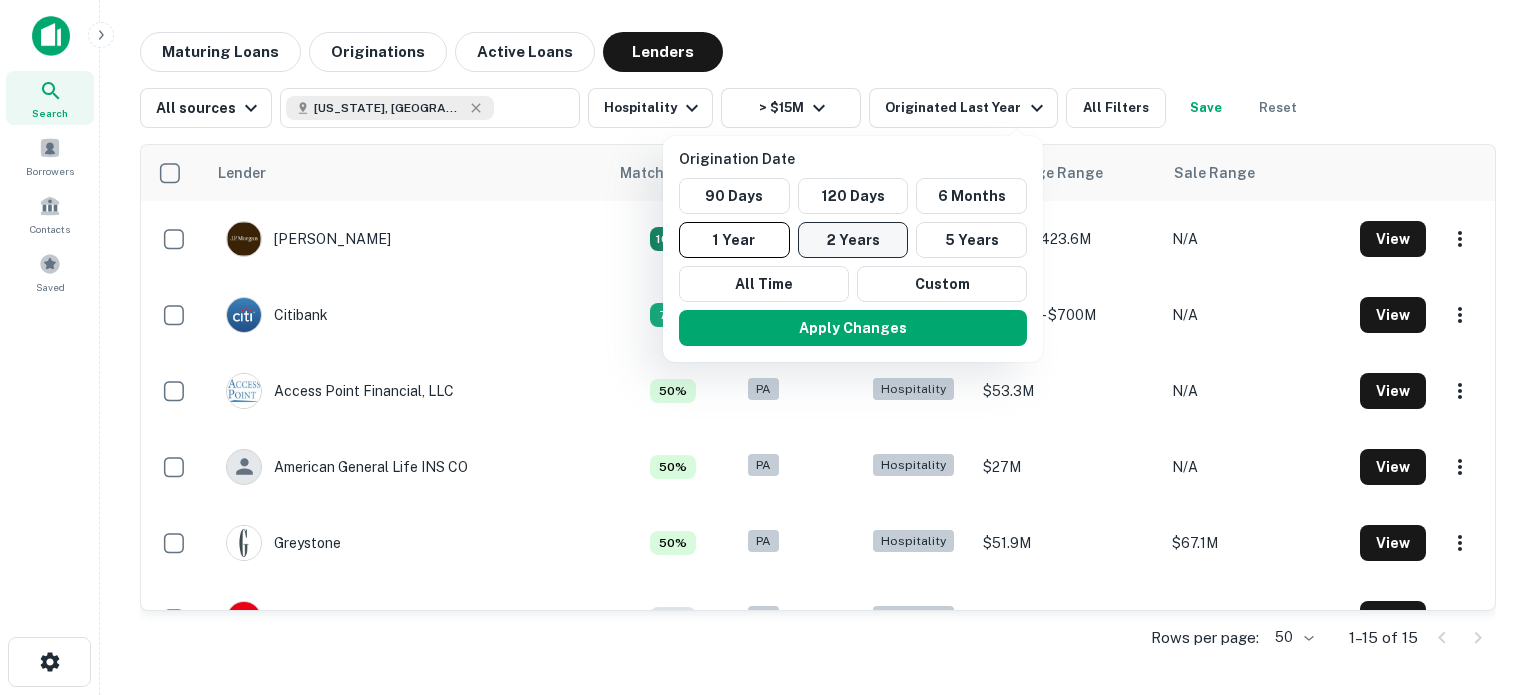 click on "2 Years" at bounding box center [853, 240] 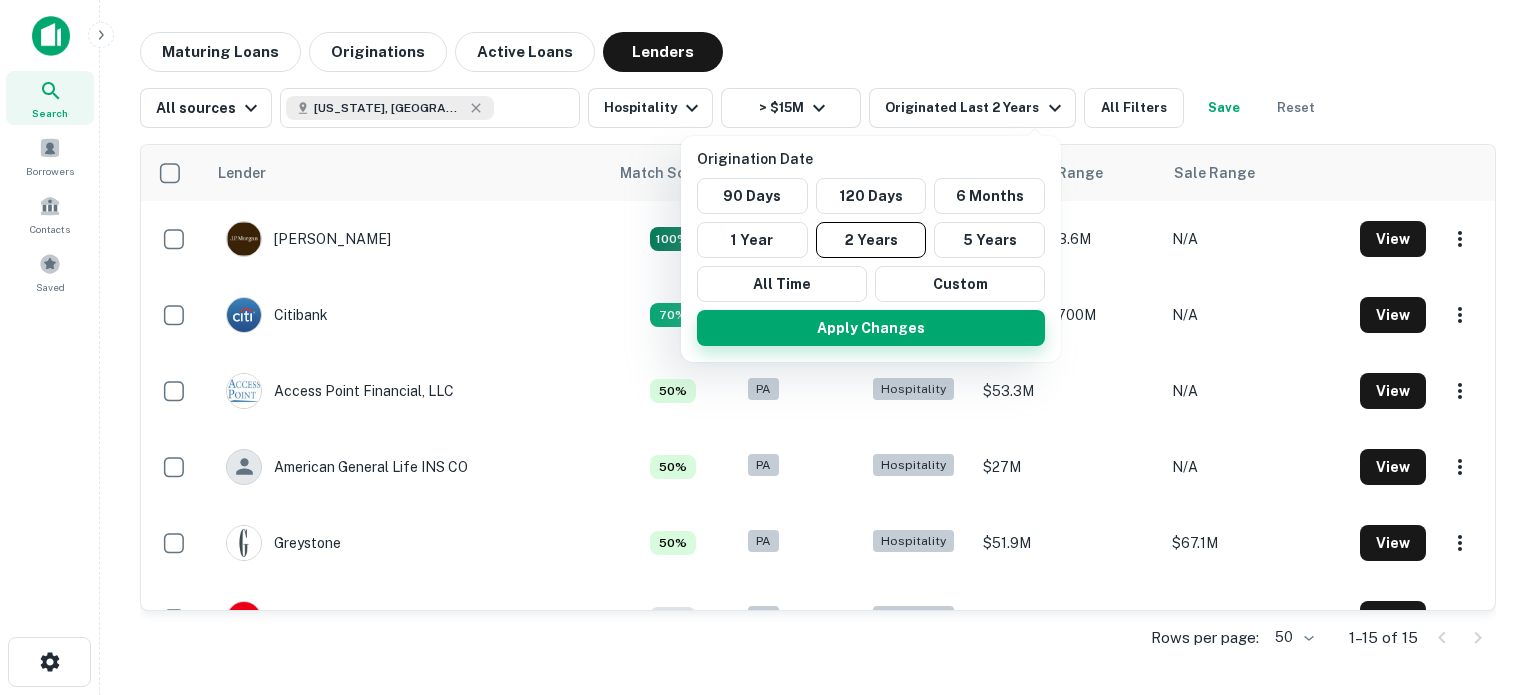 click on "Apply Changes" at bounding box center [871, 328] 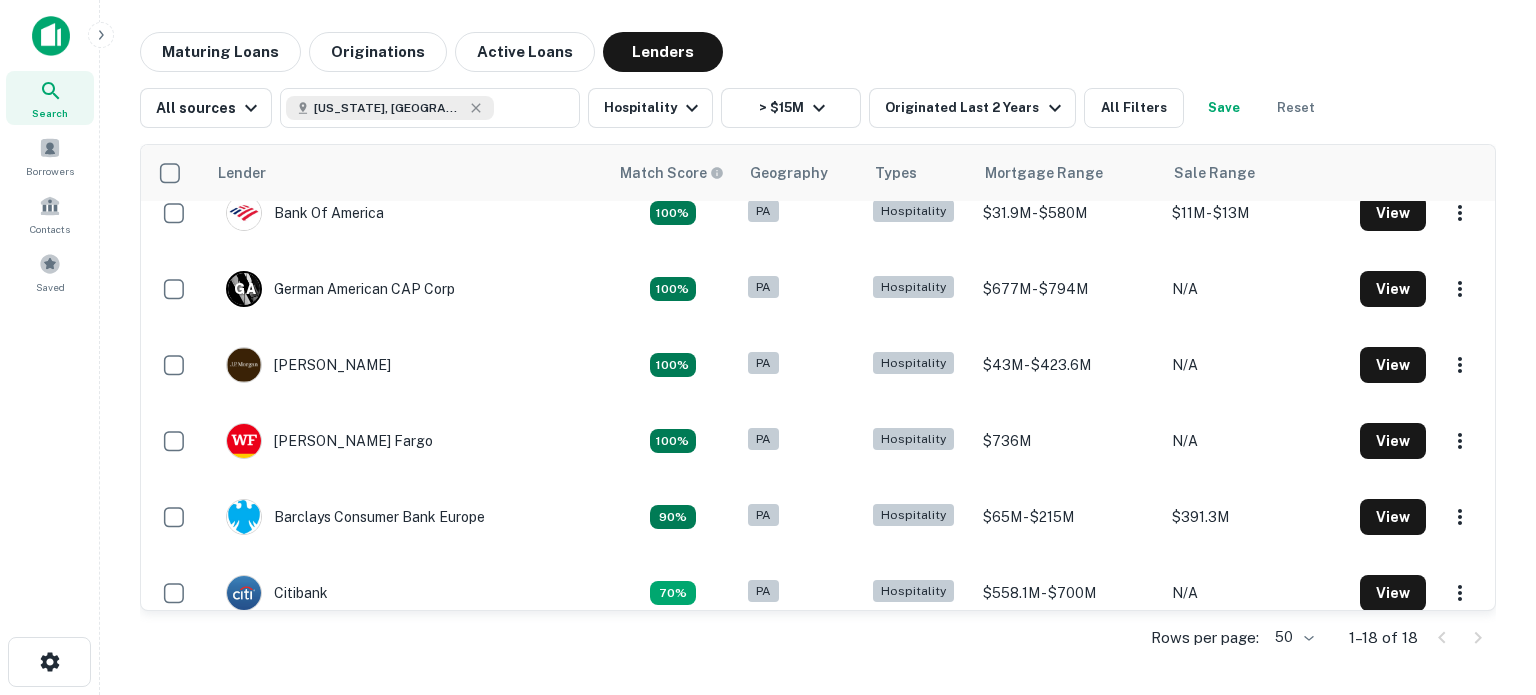 scroll, scrollTop: 0, scrollLeft: 0, axis: both 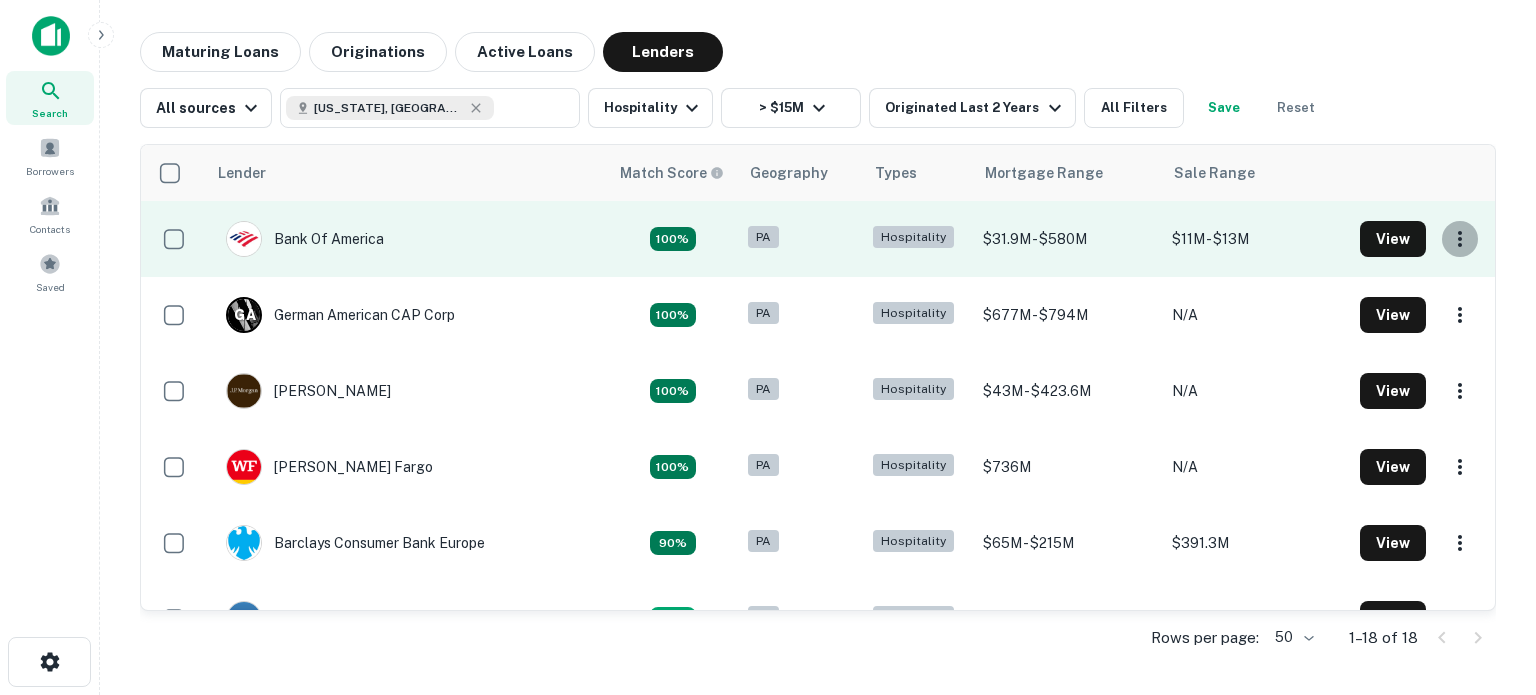 click 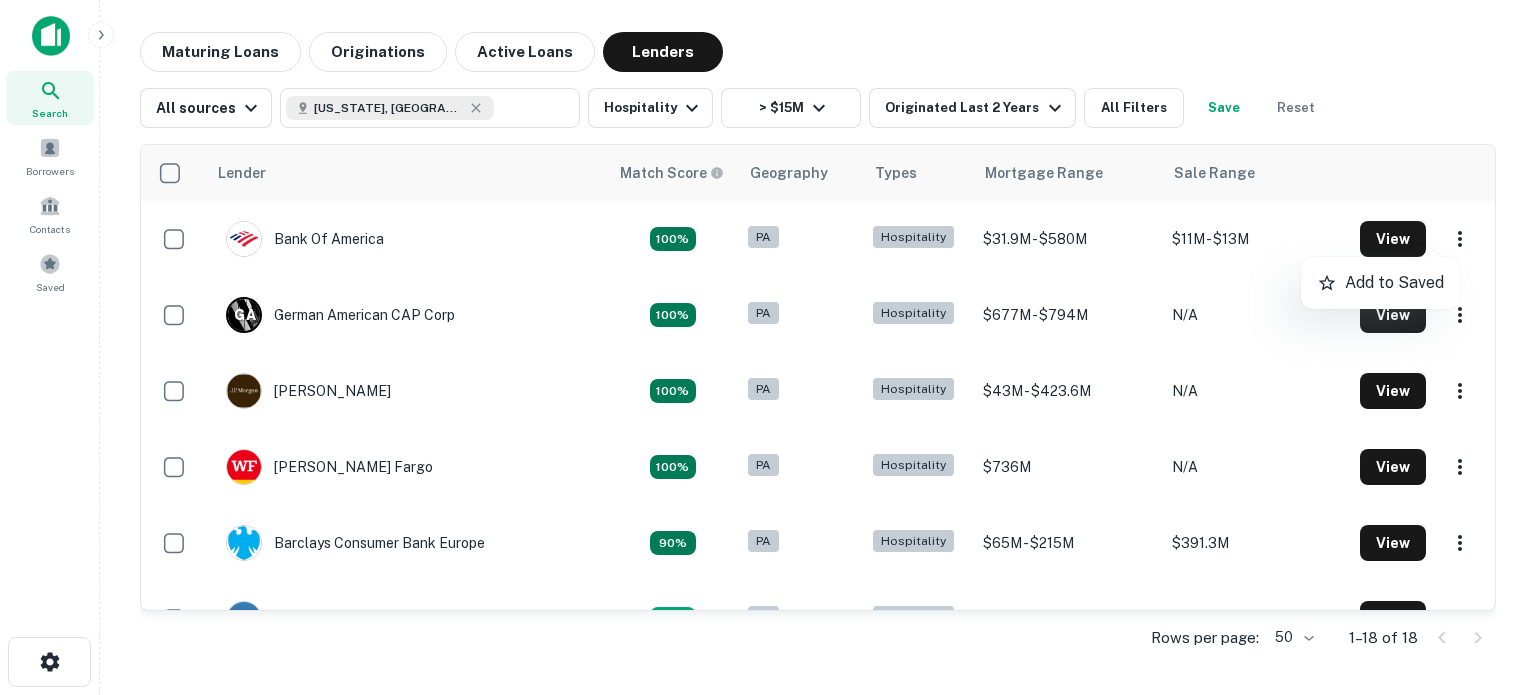 click at bounding box center [768, 347] 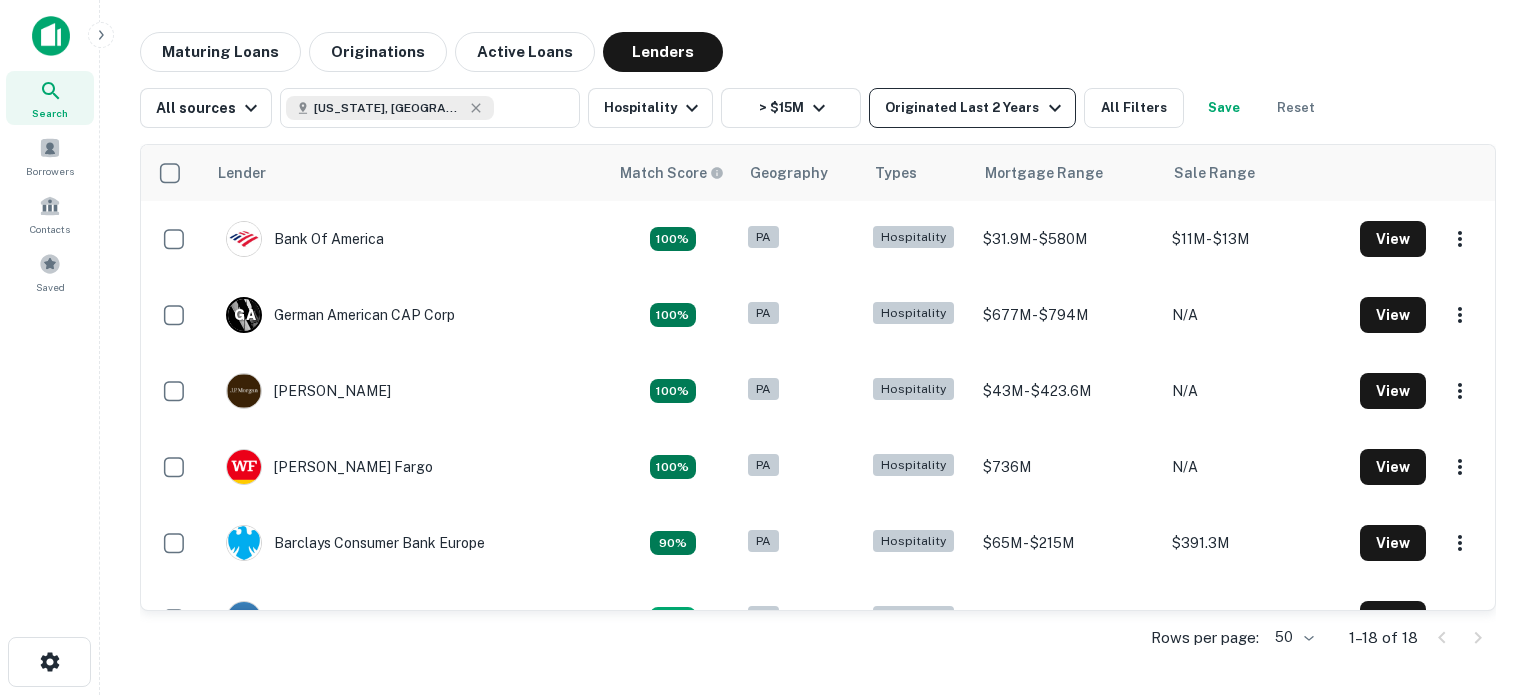 click 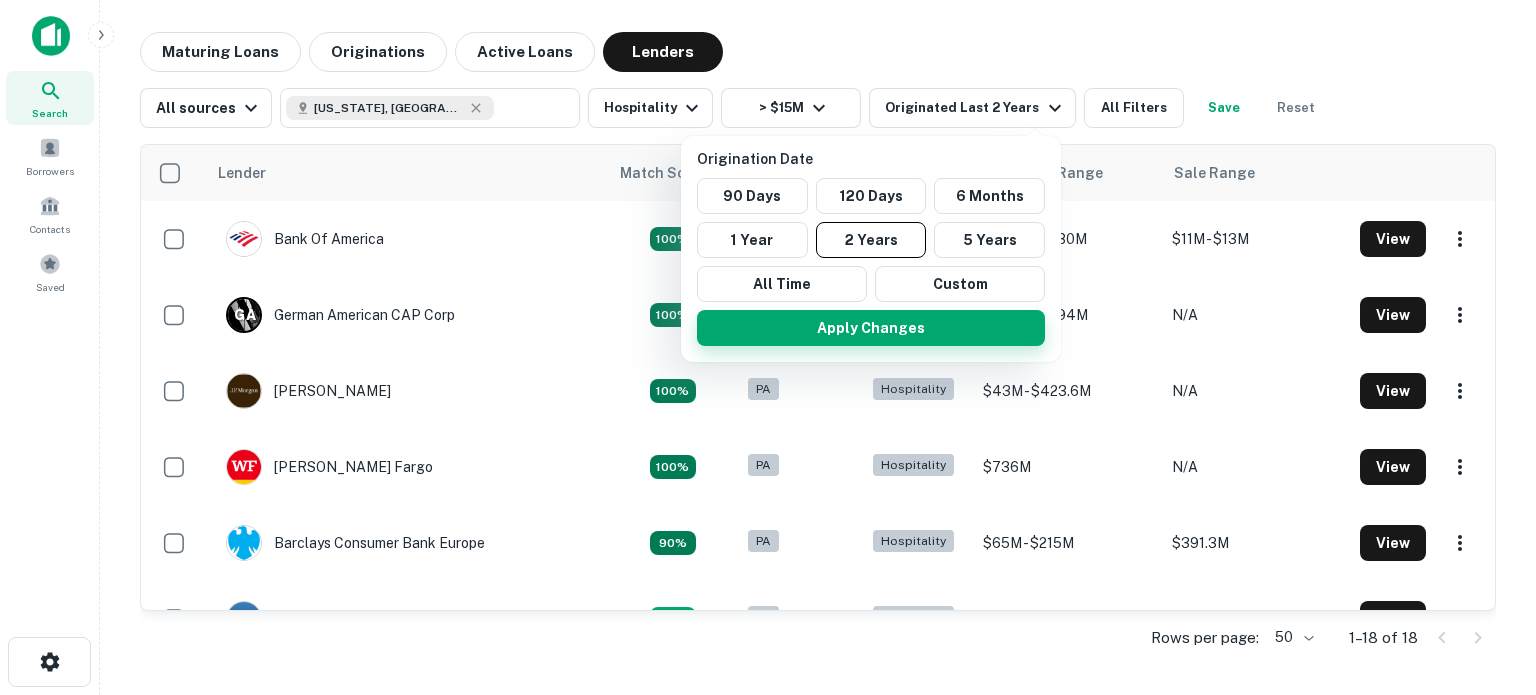click on "Apply Changes" at bounding box center [871, 328] 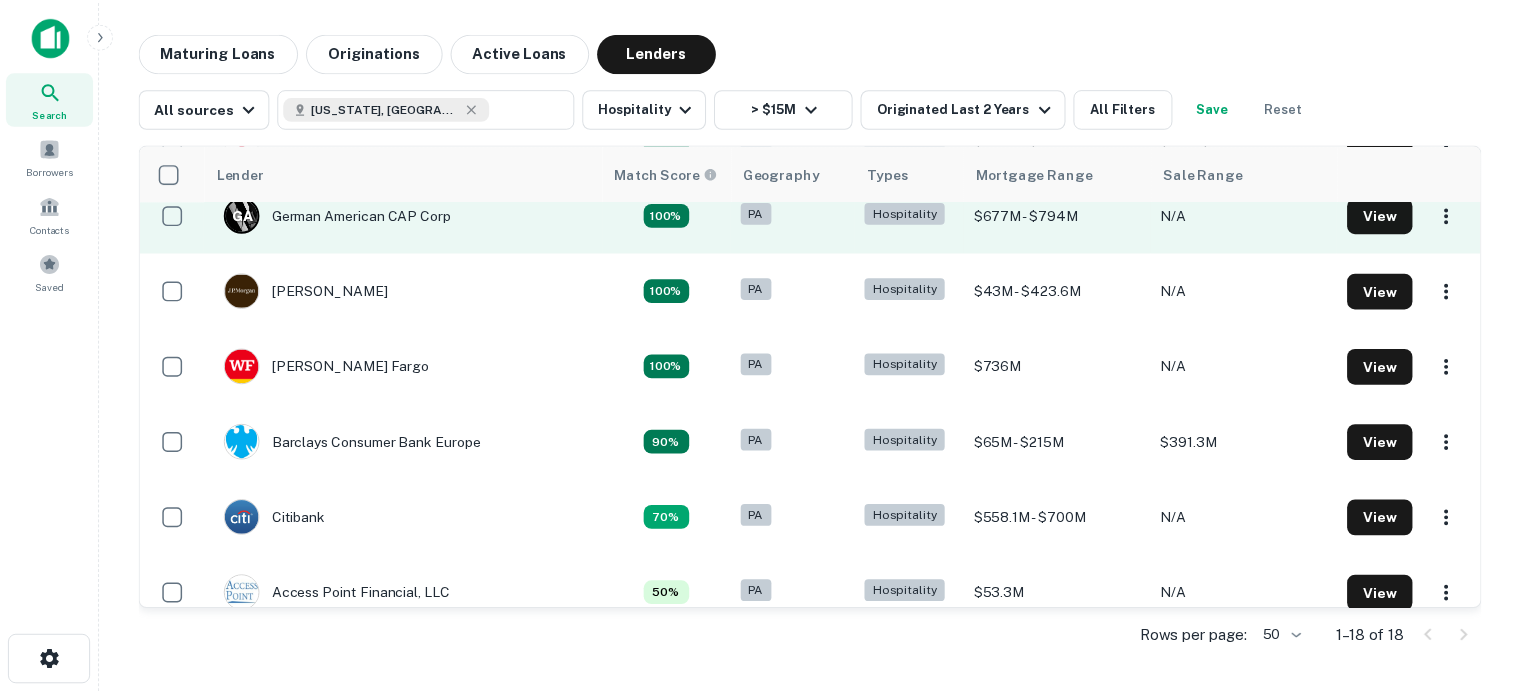 scroll, scrollTop: 0, scrollLeft: 0, axis: both 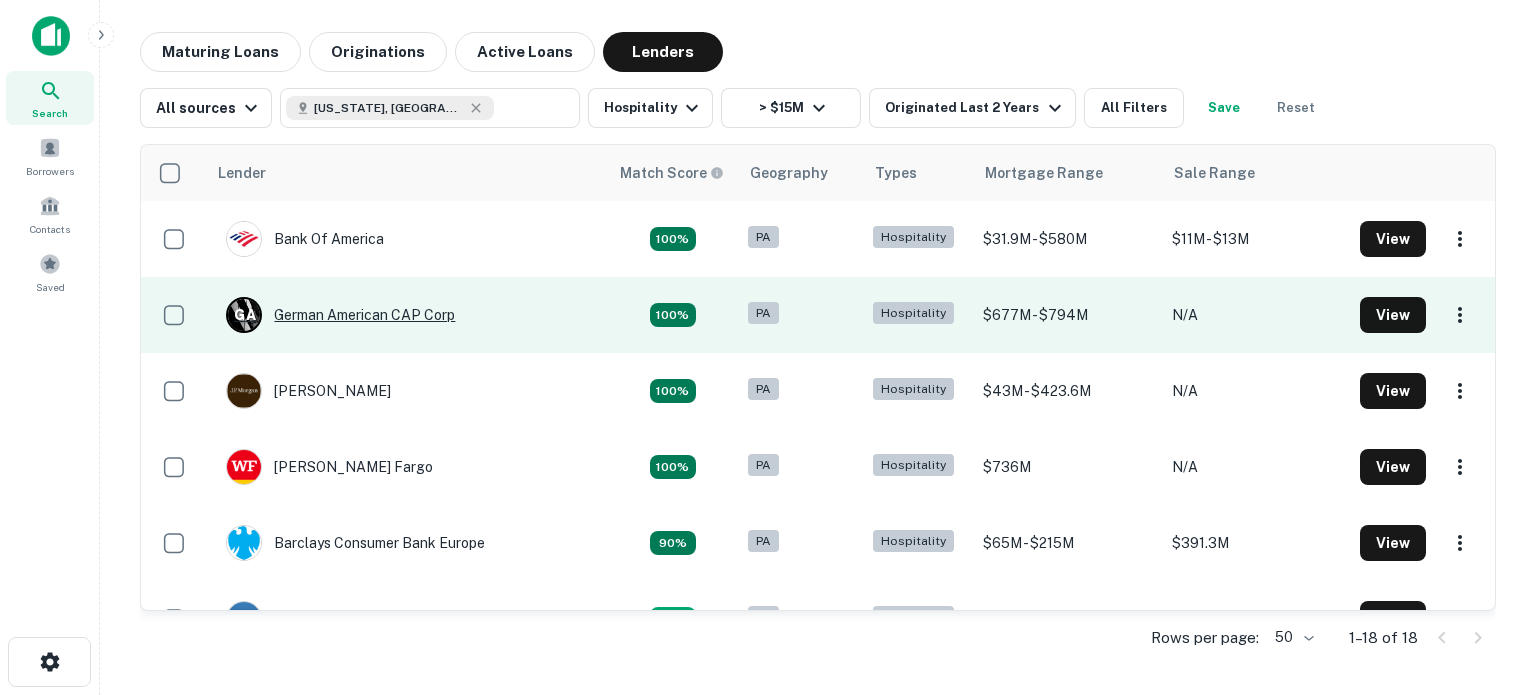click on "G   A German American CAP Corp" at bounding box center (340, 315) 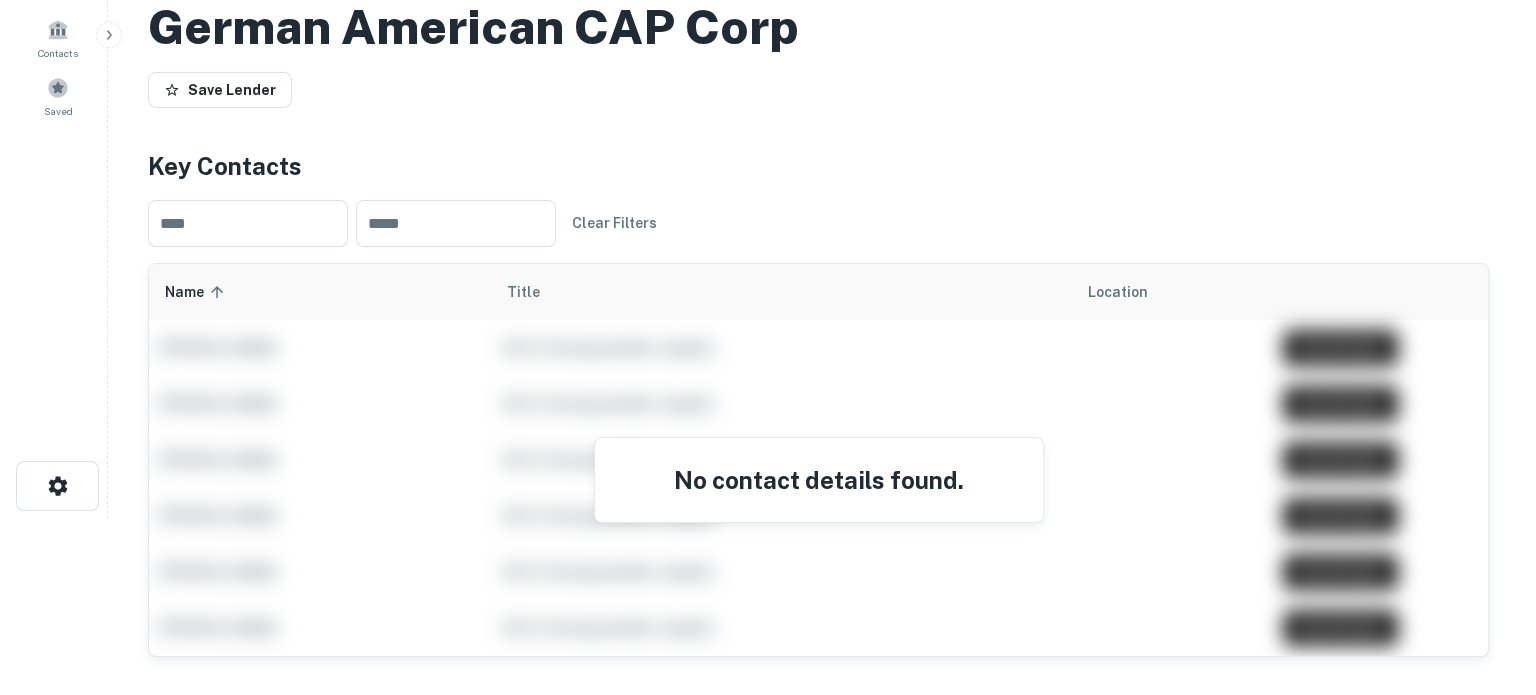 scroll, scrollTop: 0, scrollLeft: 0, axis: both 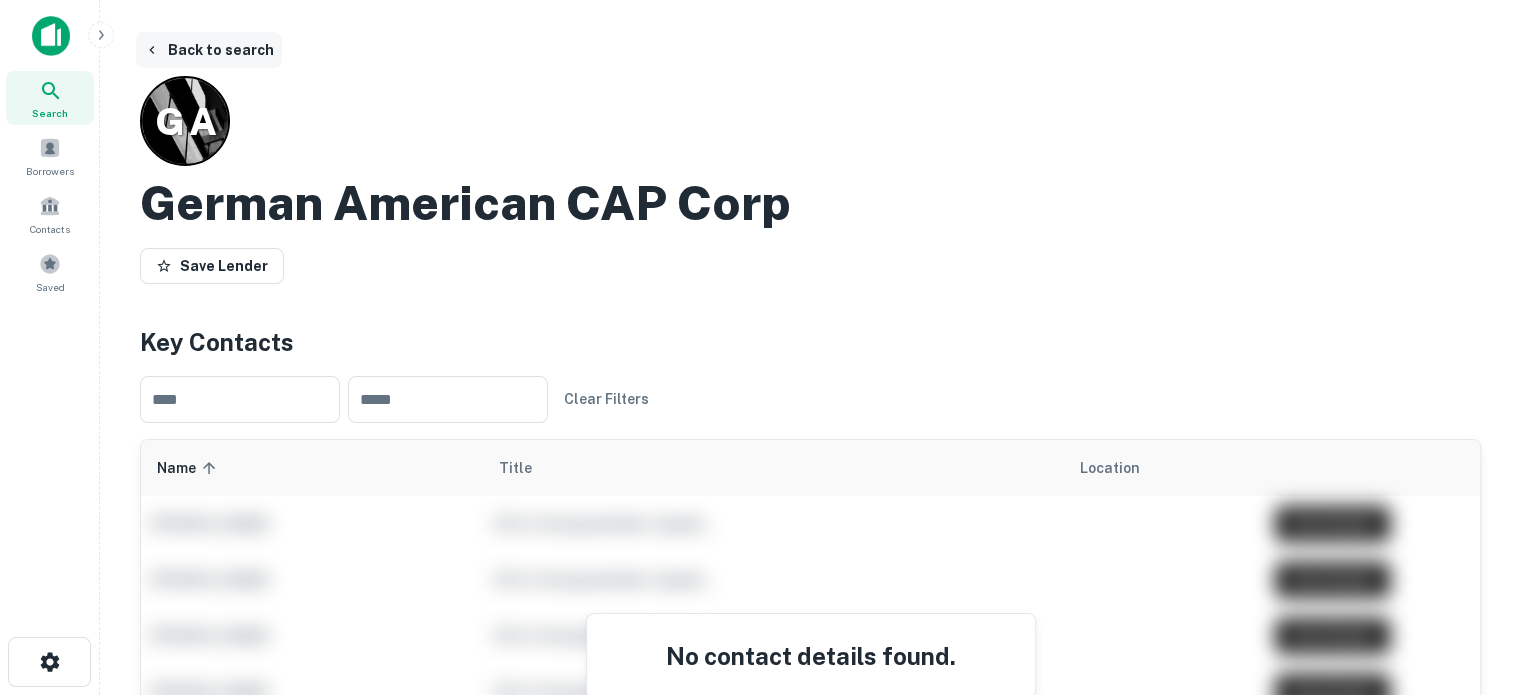 click on "Back to search" at bounding box center (209, 50) 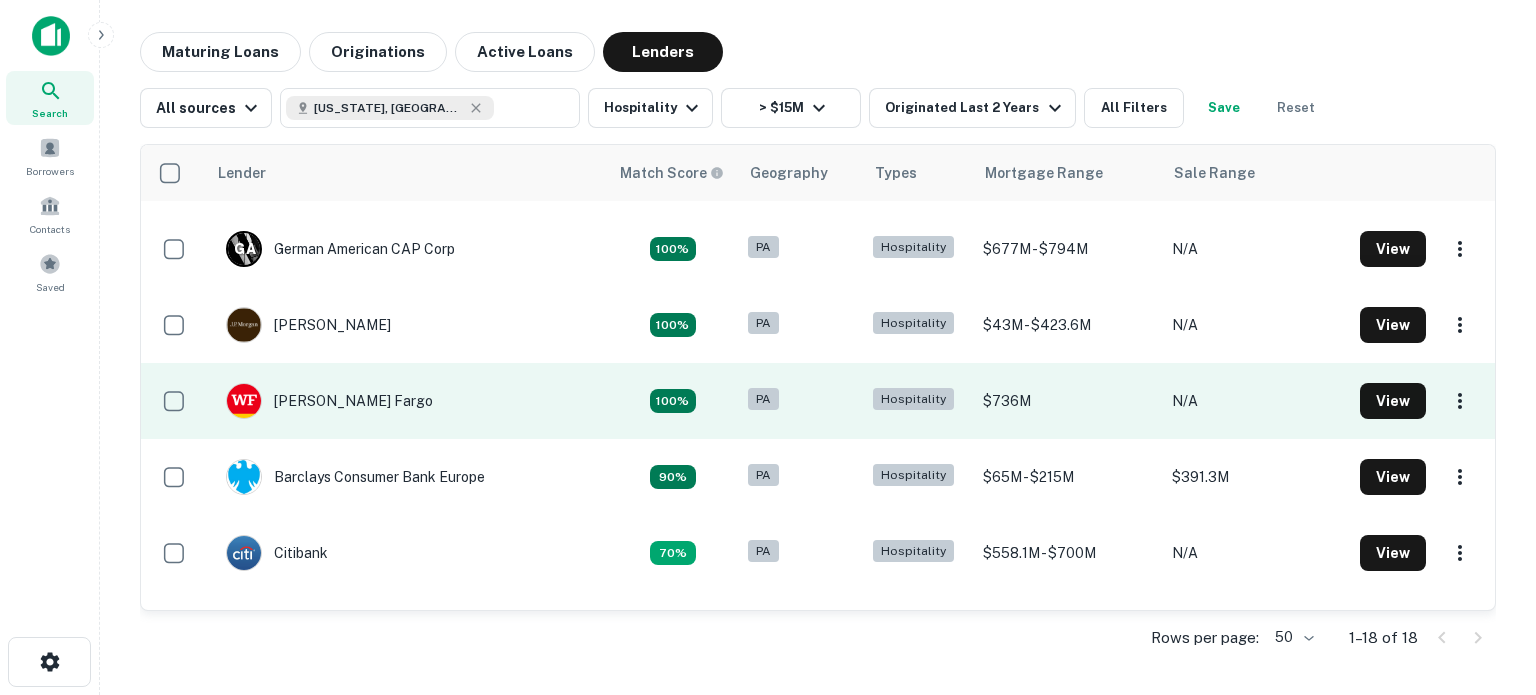 scroll, scrollTop: 200, scrollLeft: 0, axis: vertical 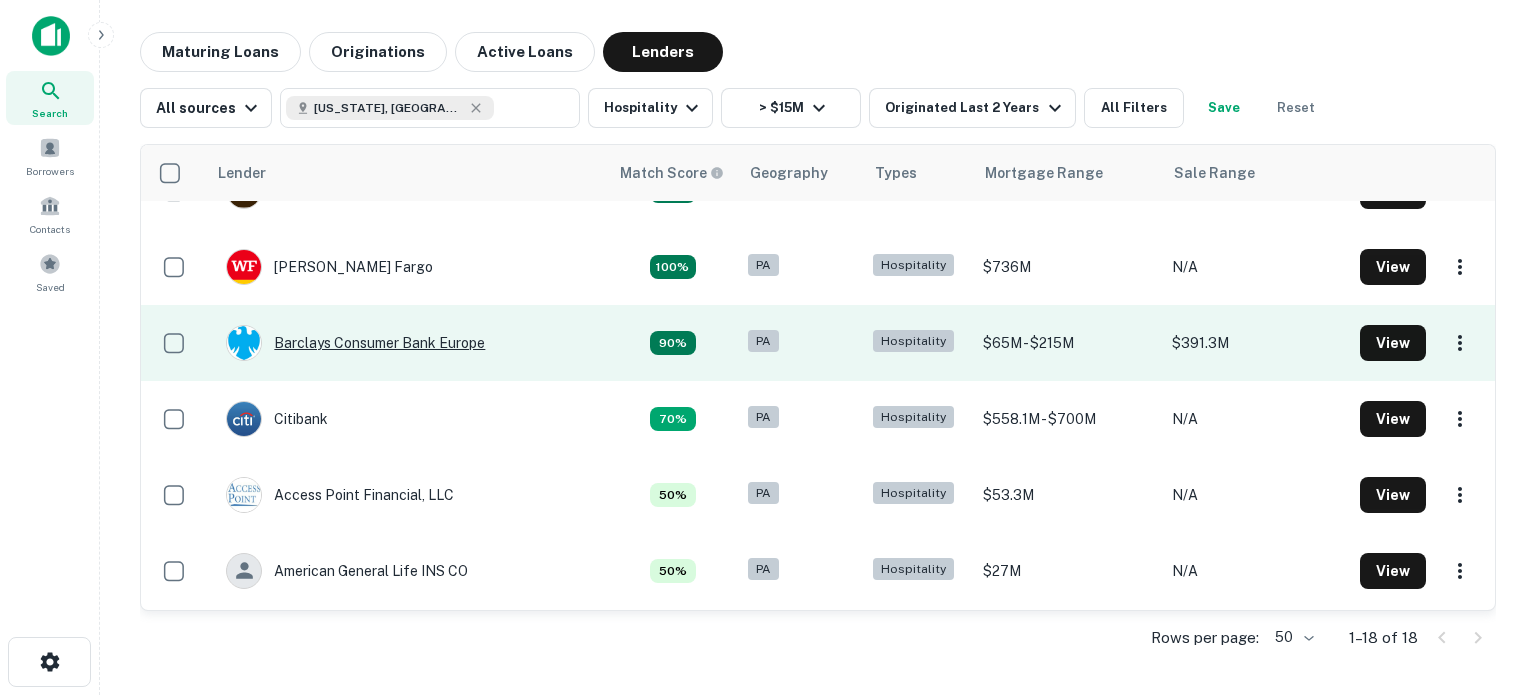 click on "Barclays Consumer Bank Europe" at bounding box center (355, 343) 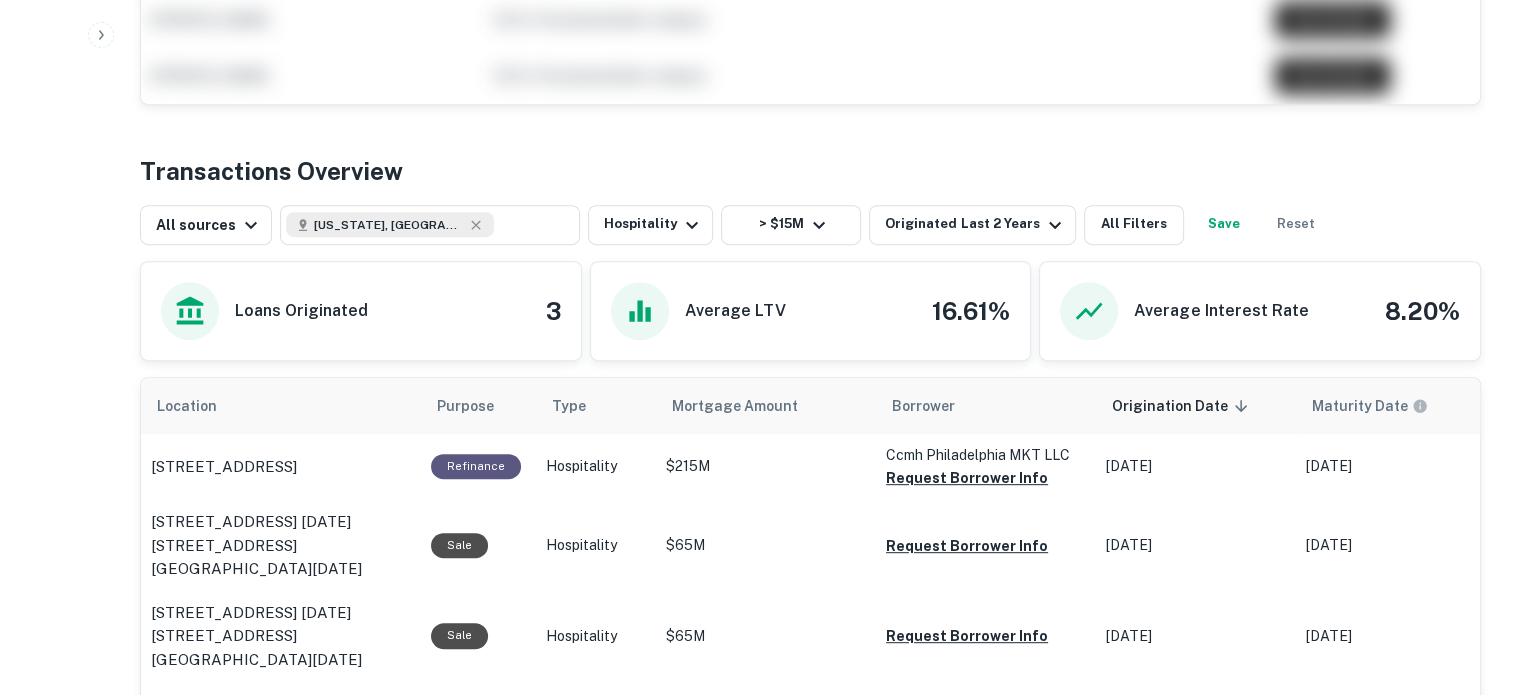 scroll, scrollTop: 500, scrollLeft: 0, axis: vertical 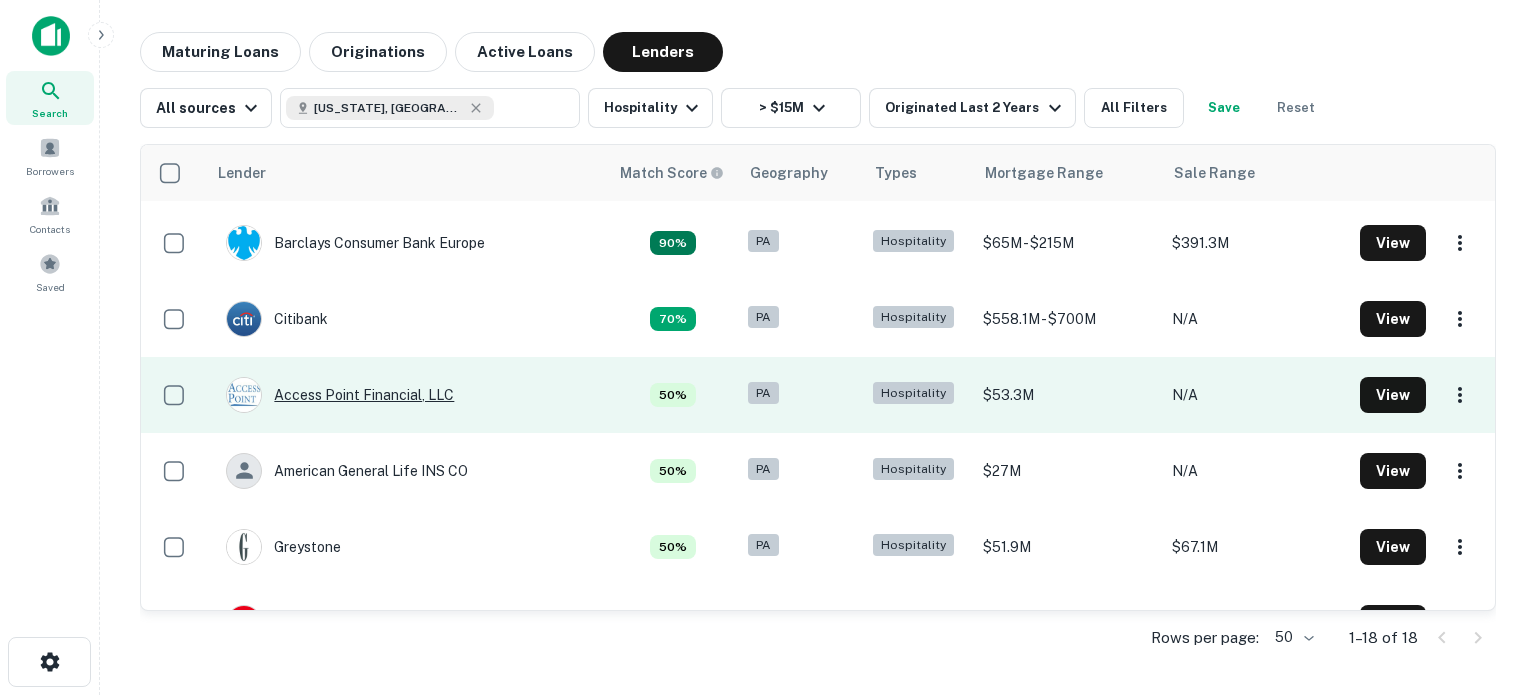 click on "Access Point Financial, LLC" at bounding box center (340, 395) 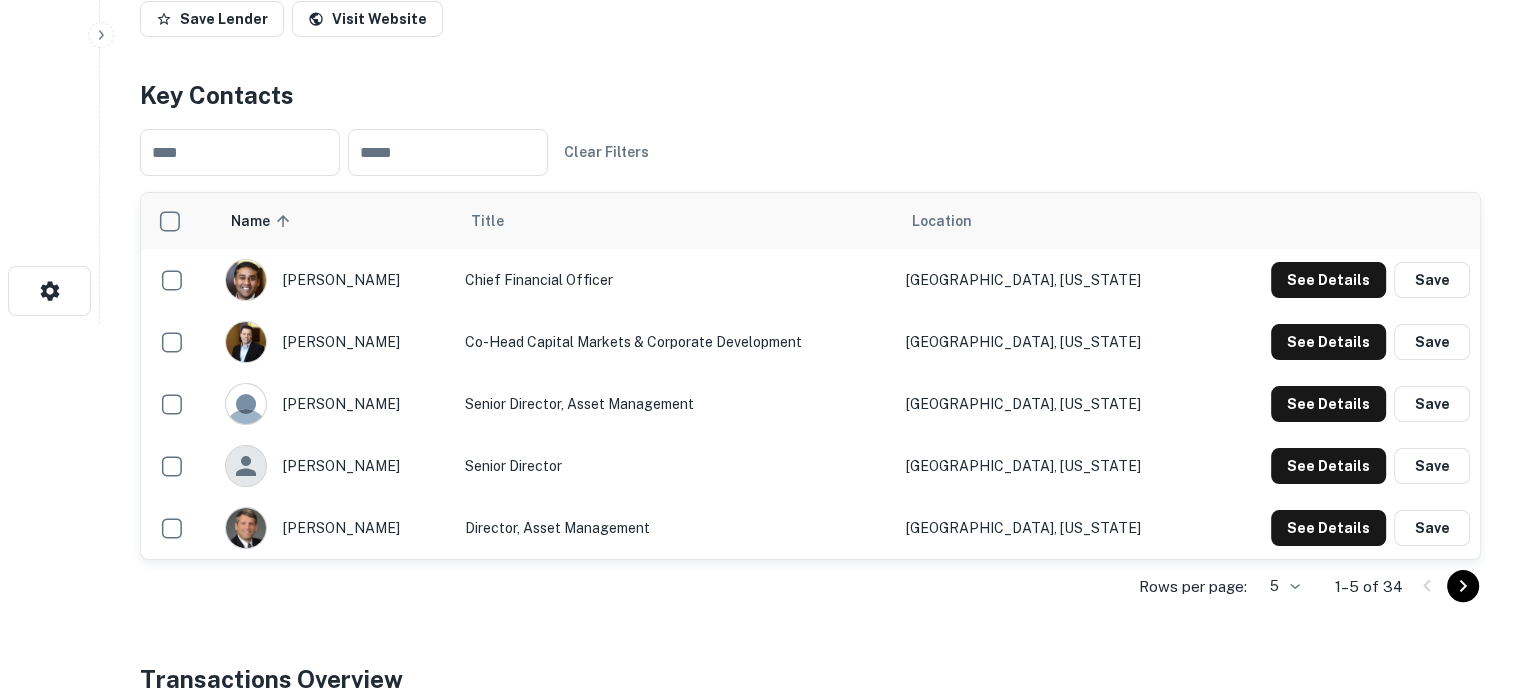 scroll, scrollTop: 400, scrollLeft: 0, axis: vertical 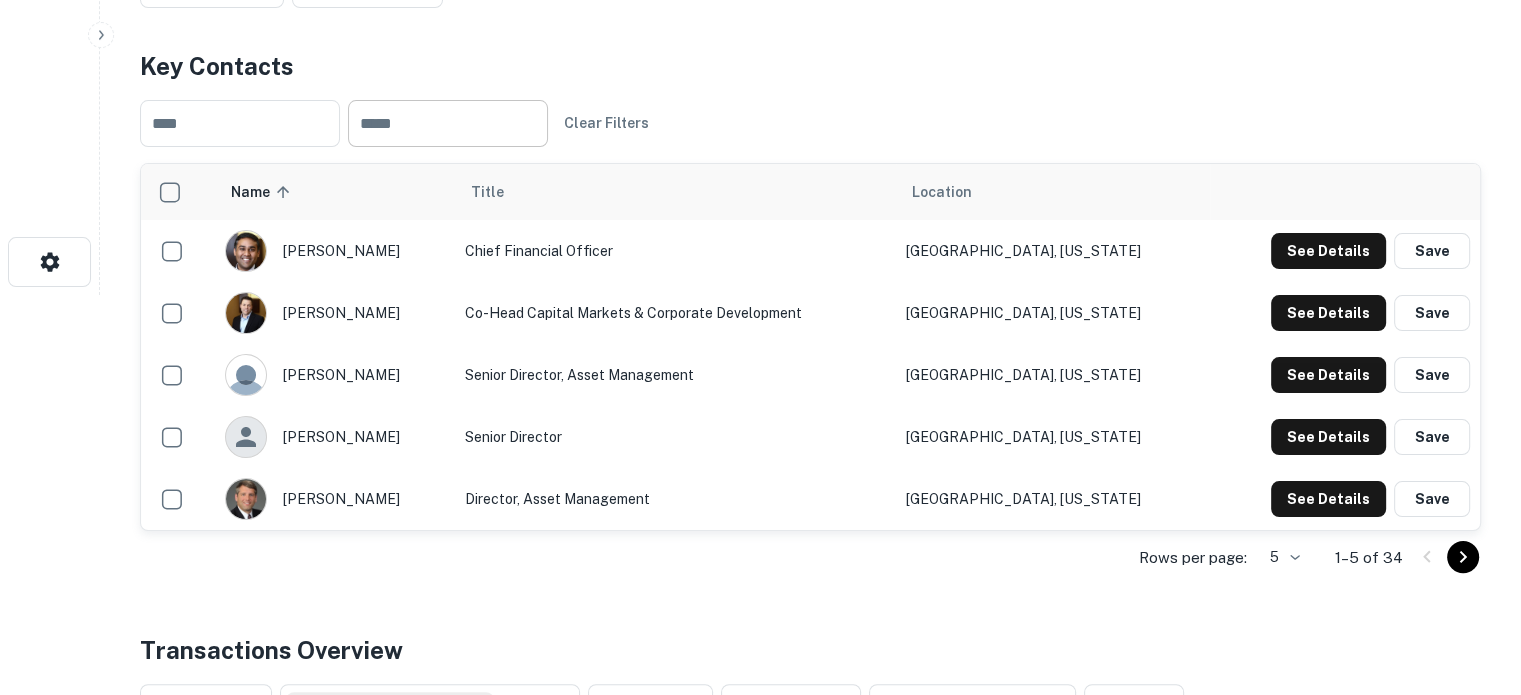 click at bounding box center [448, 123] 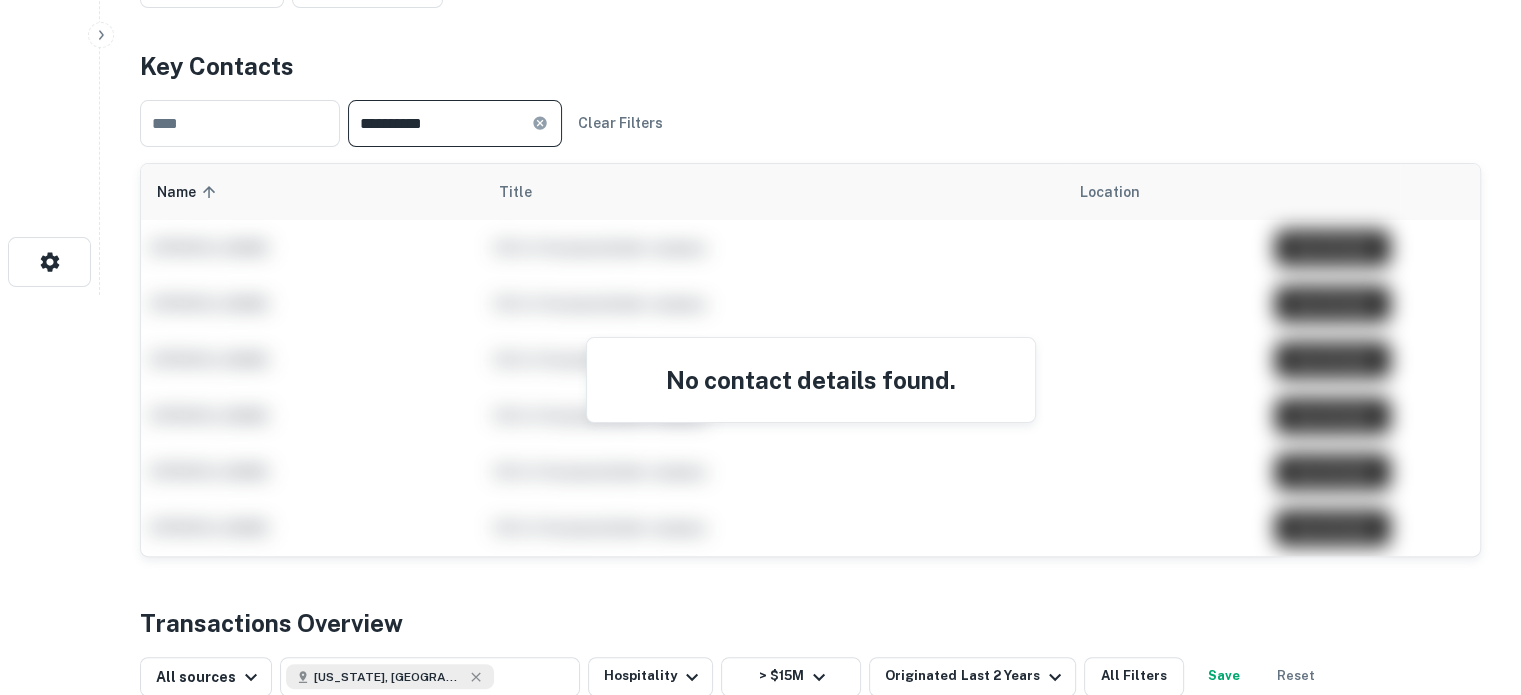 type on "**********" 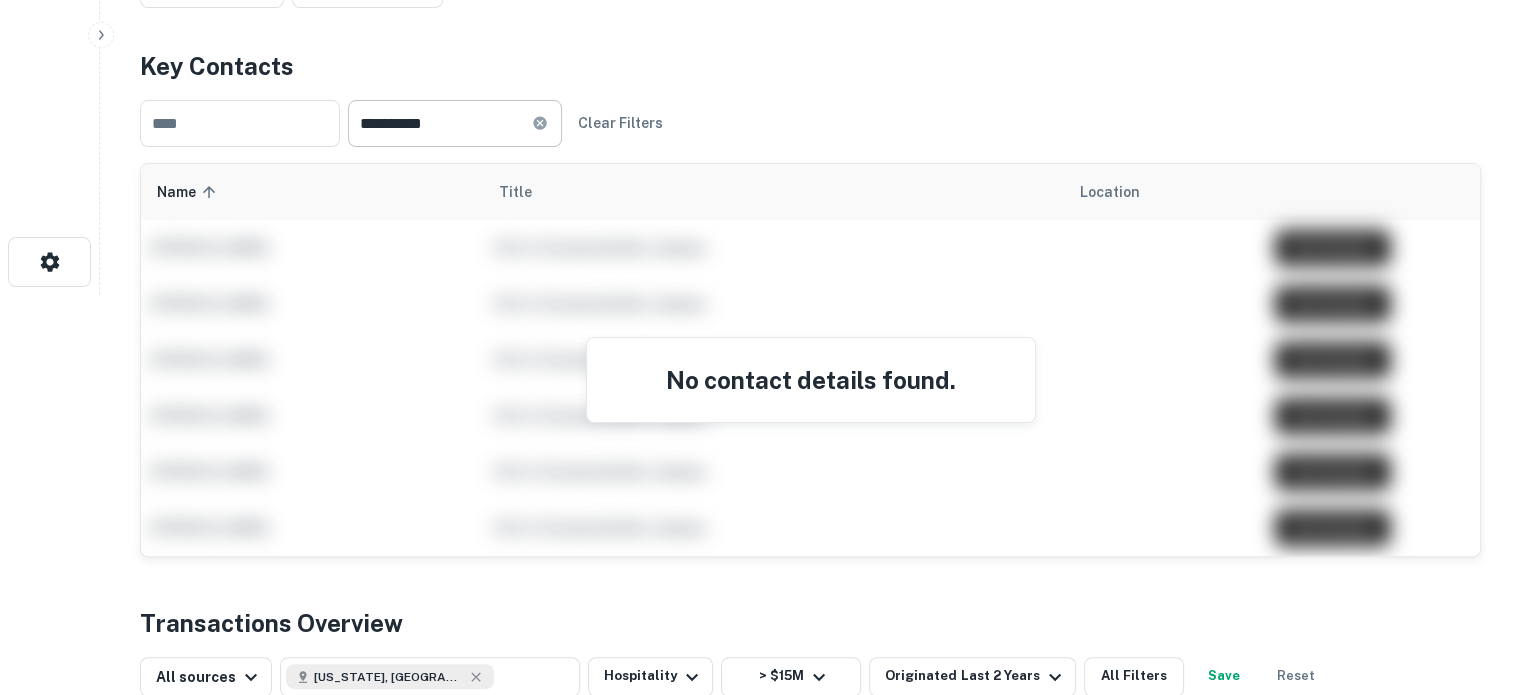 click on "**********" at bounding box center [455, 123] 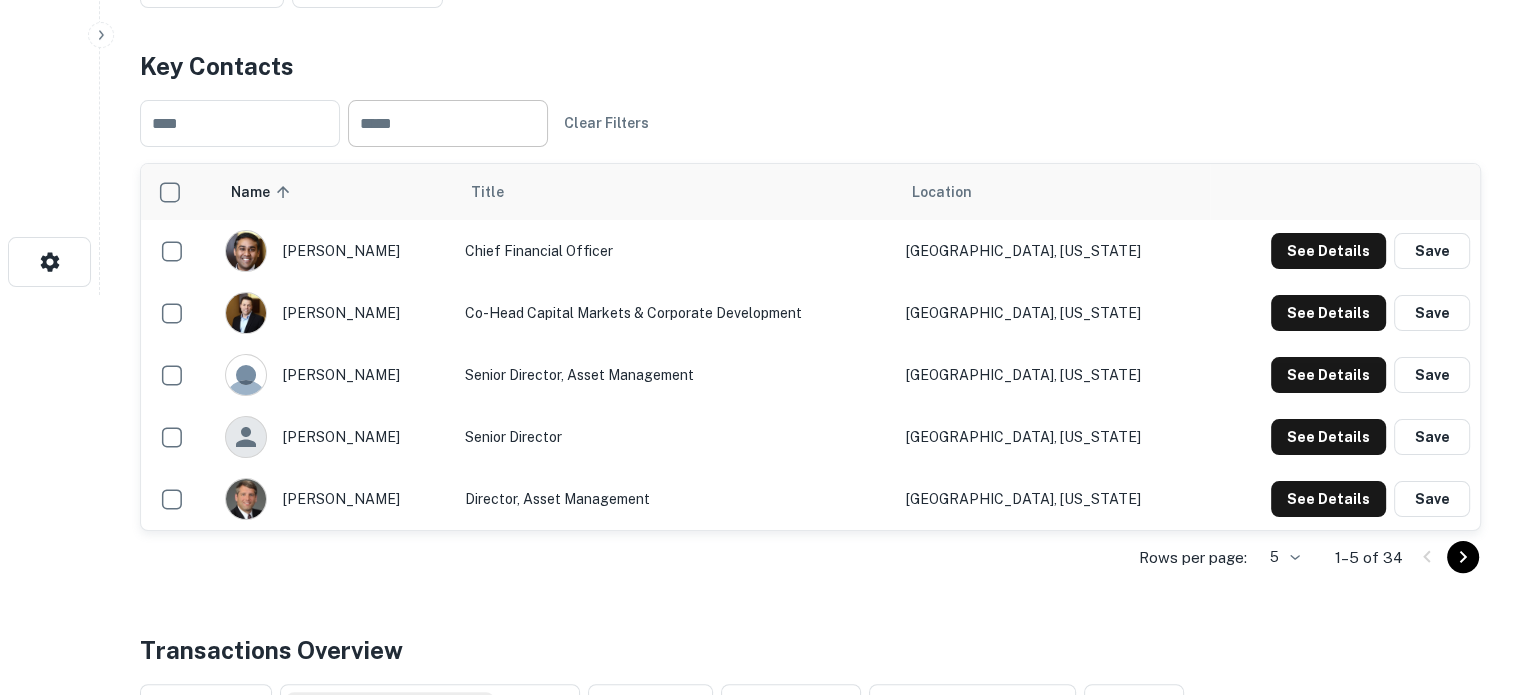 scroll, scrollTop: 500, scrollLeft: 0, axis: vertical 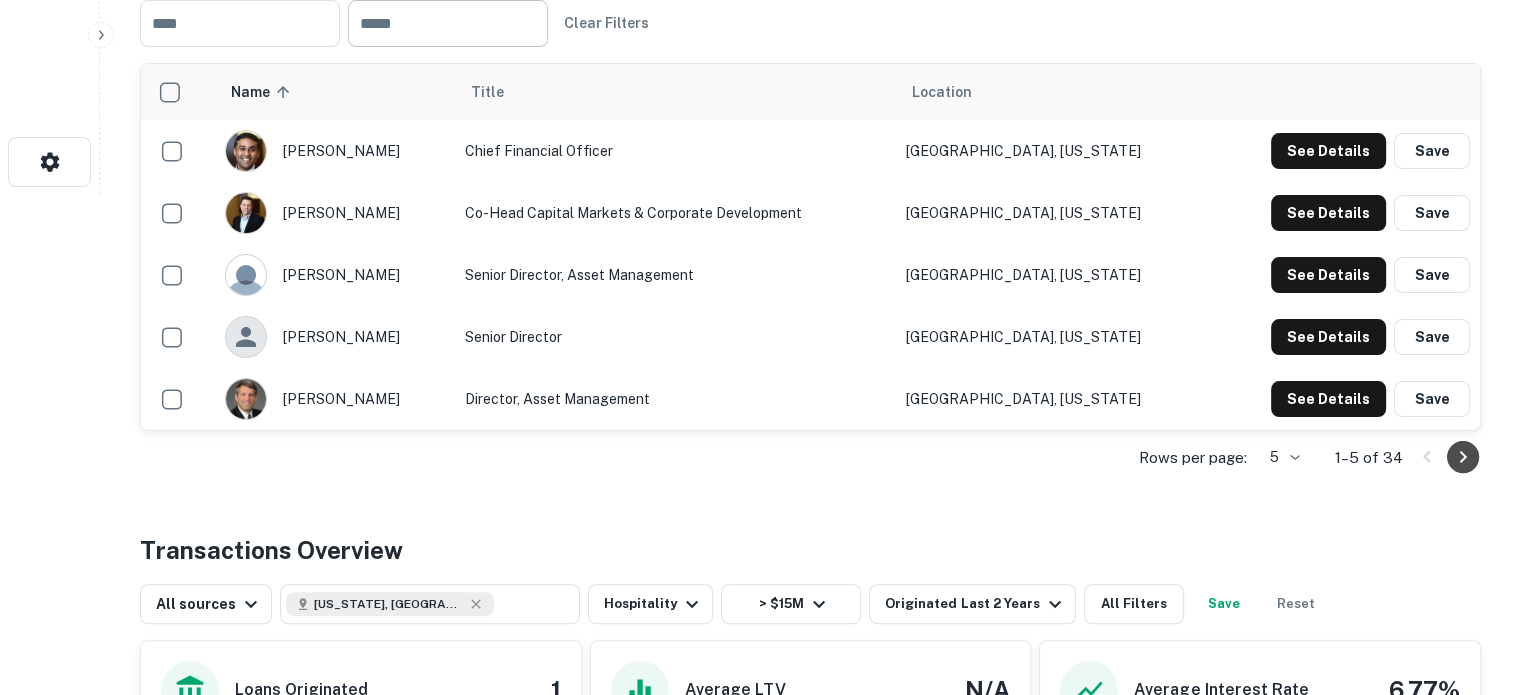 click 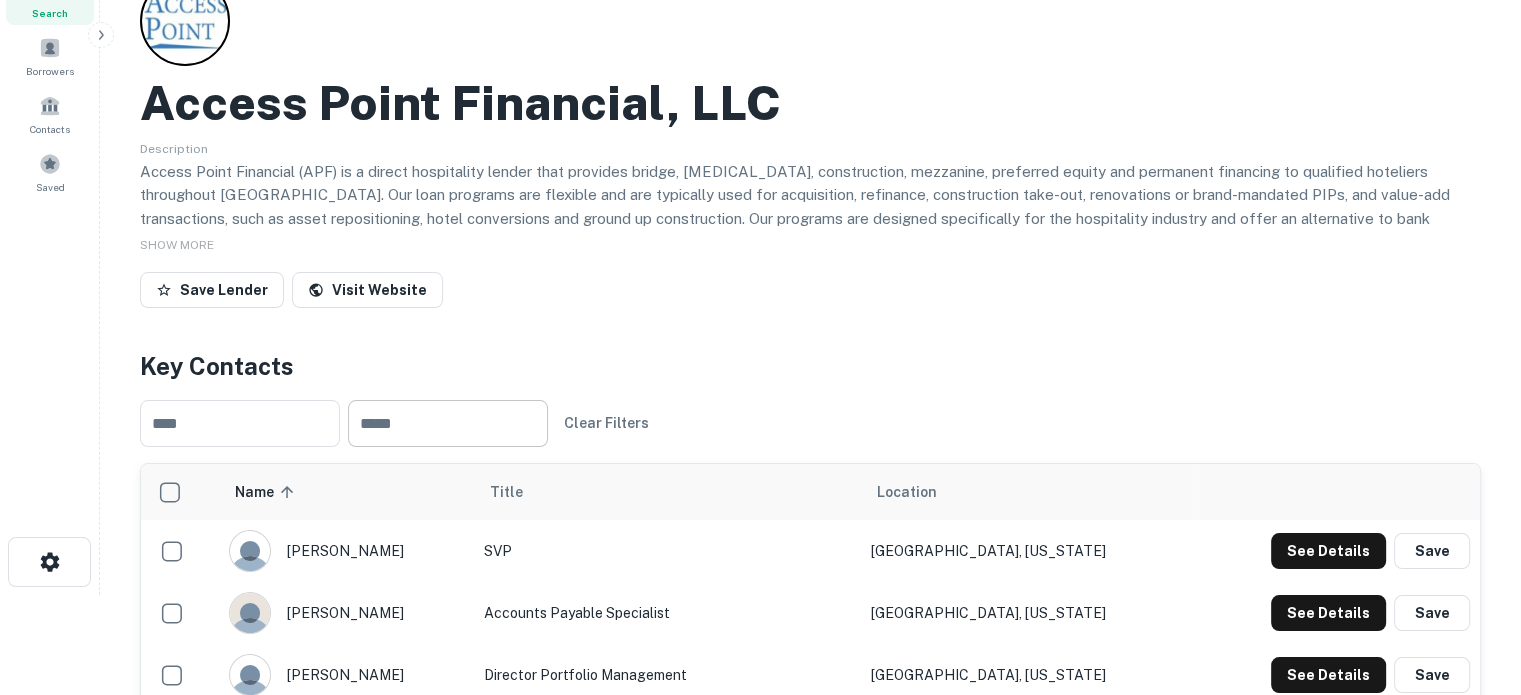 scroll, scrollTop: 400, scrollLeft: 0, axis: vertical 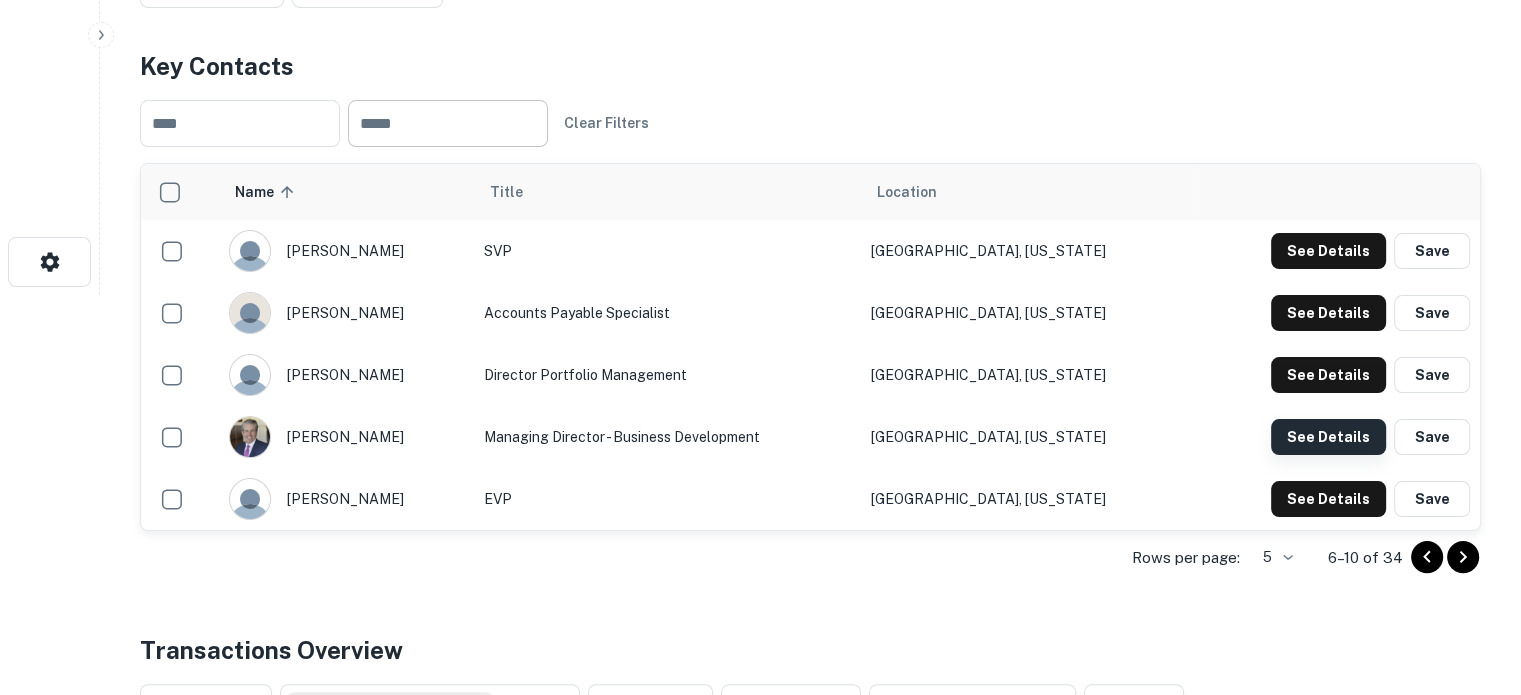 click on "See Details" at bounding box center [1328, 251] 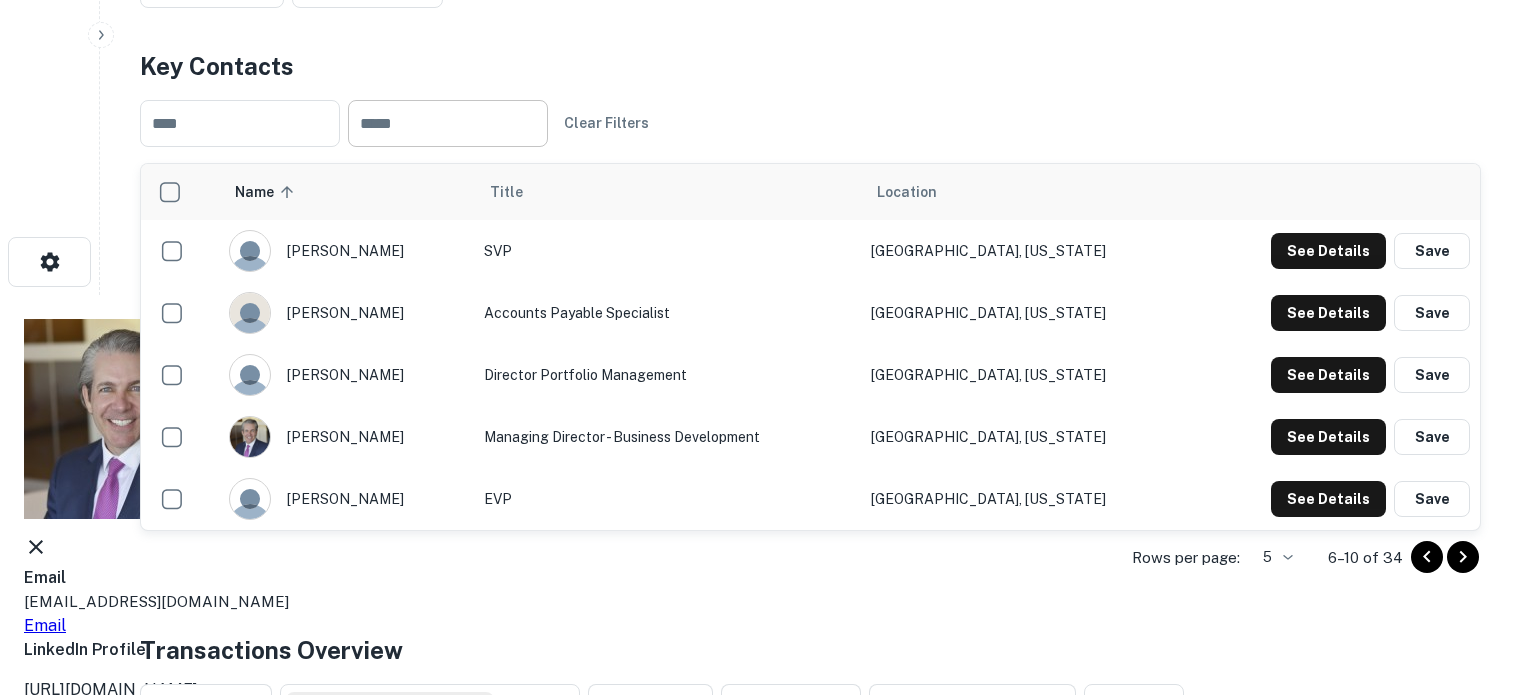 drag, startPoint x: 720, startPoint y: 326, endPoint x: 492, endPoint y: 322, distance: 228.03508 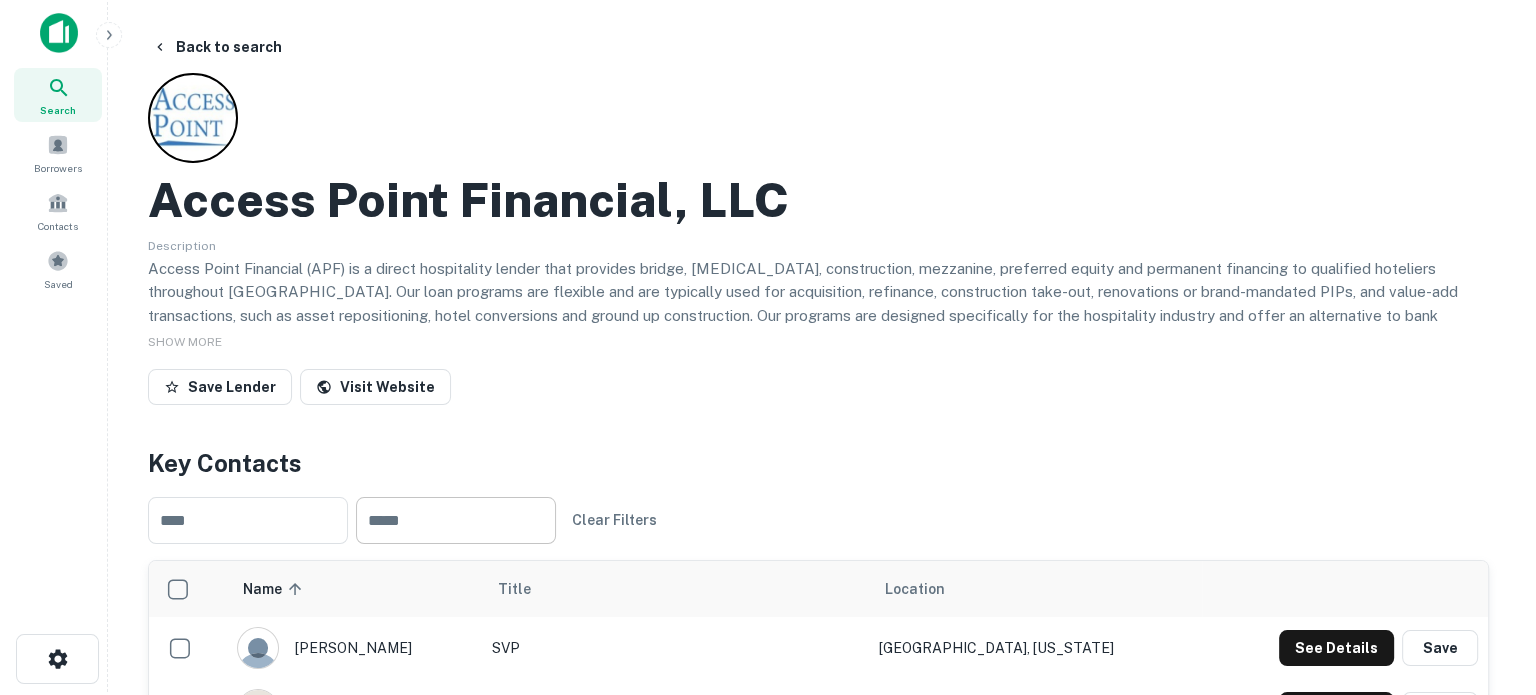 scroll, scrollTop: 0, scrollLeft: 0, axis: both 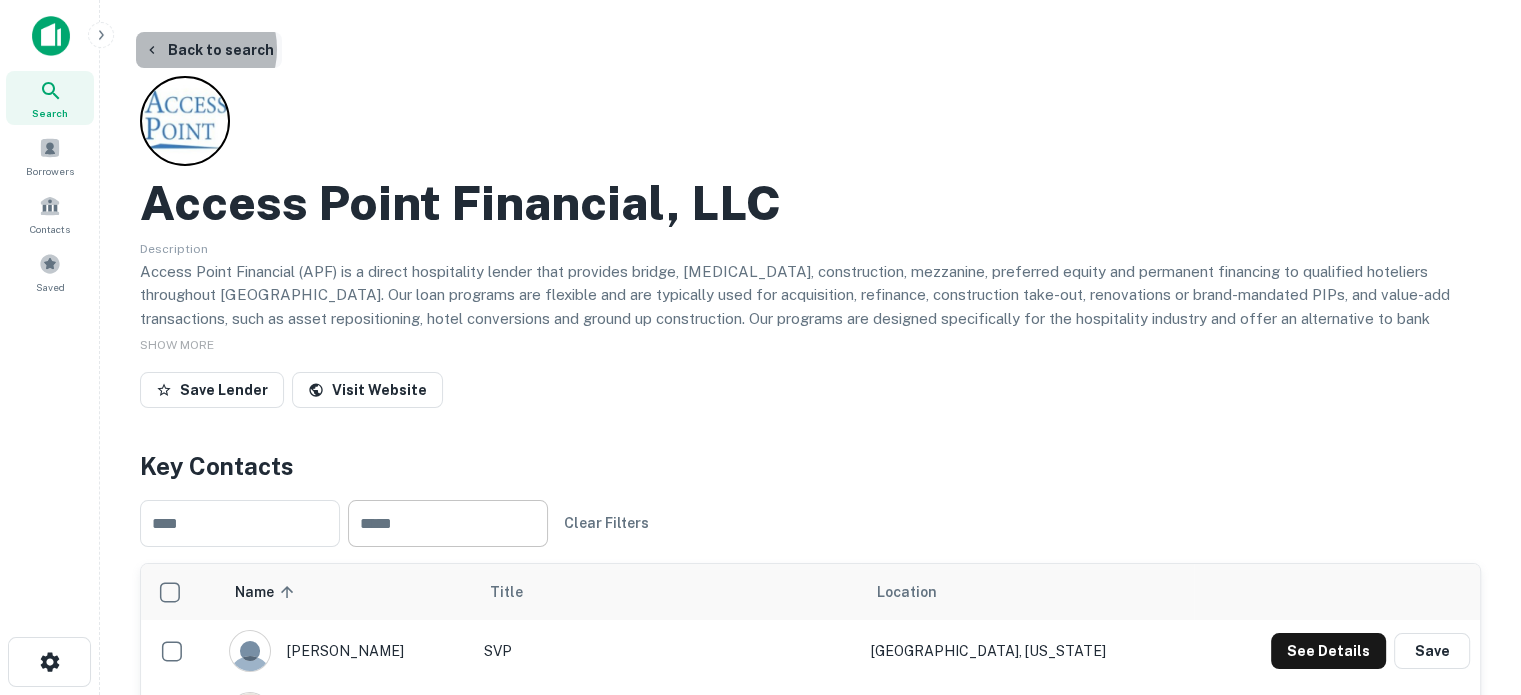 click on "Back to search" at bounding box center (209, 50) 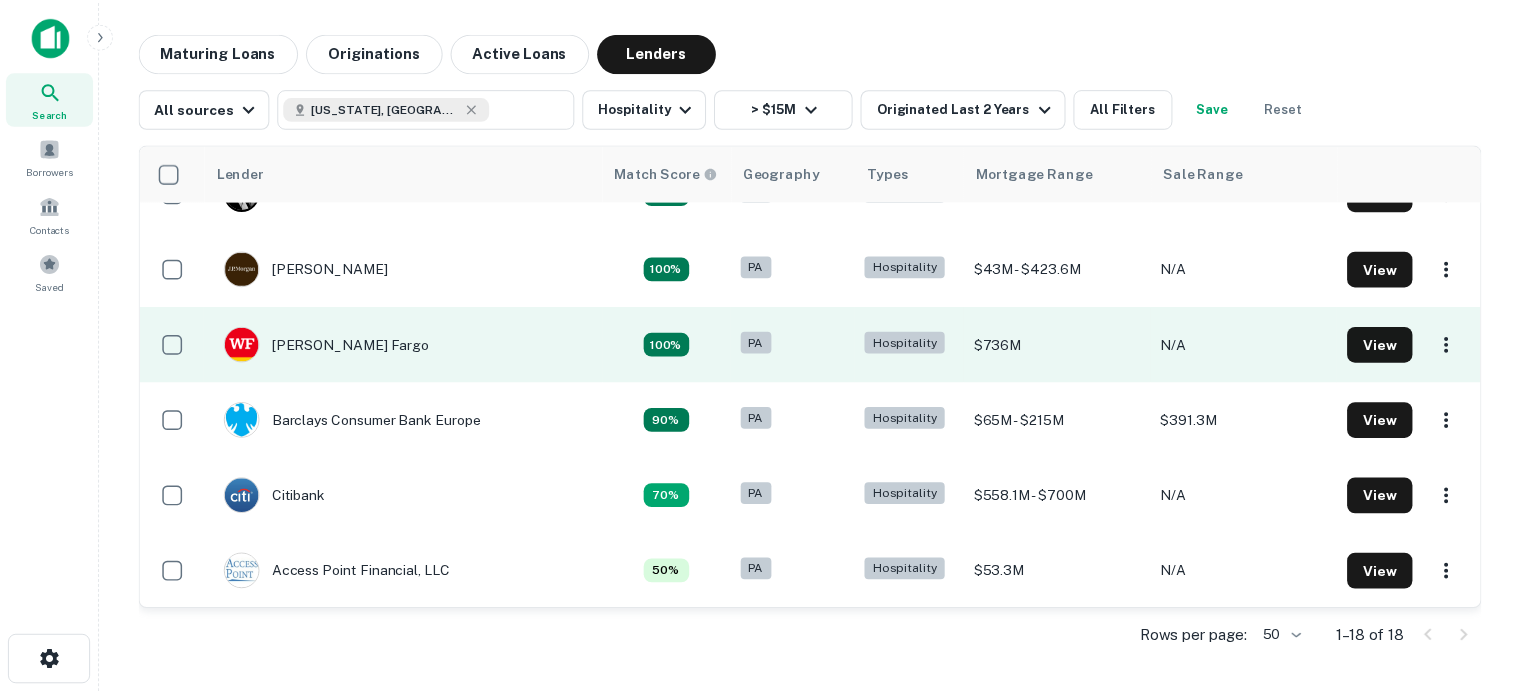 scroll, scrollTop: 0, scrollLeft: 0, axis: both 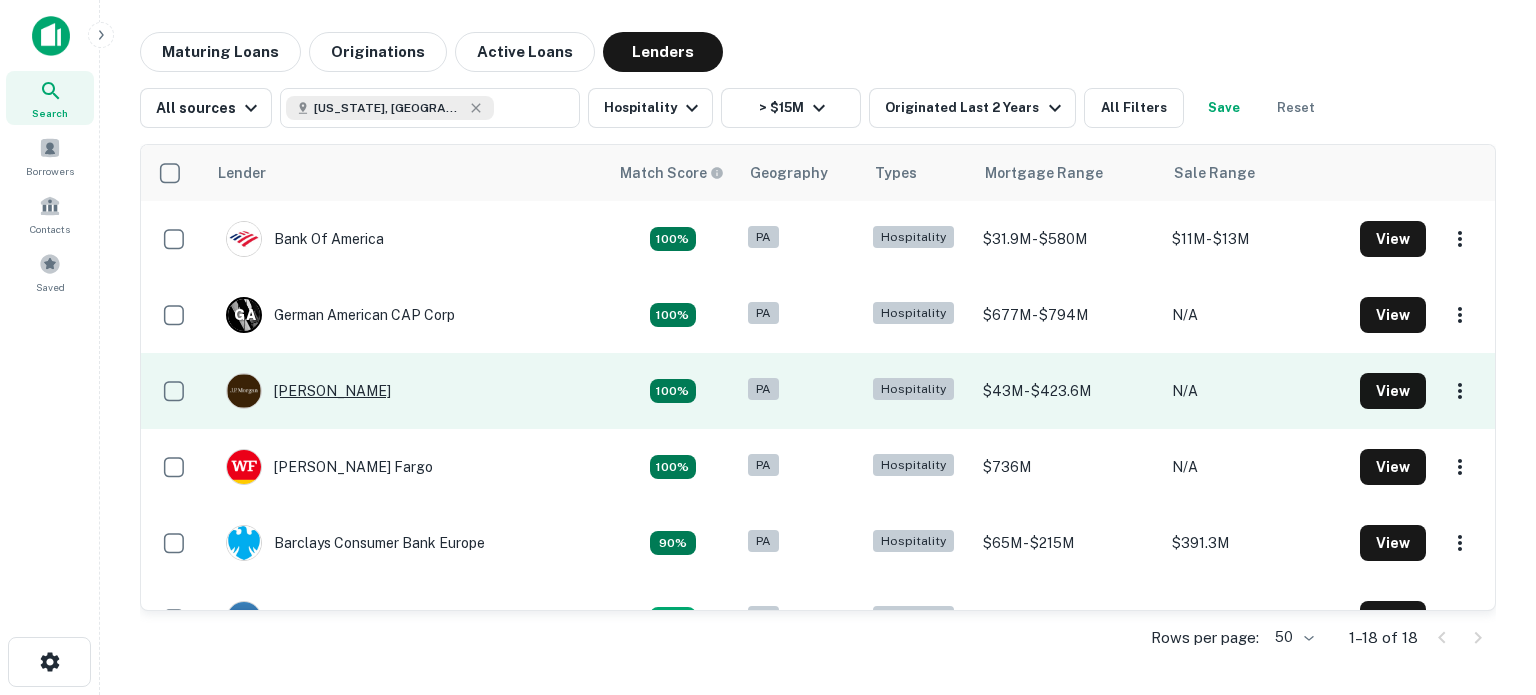 click on "[PERSON_NAME]" at bounding box center (308, 391) 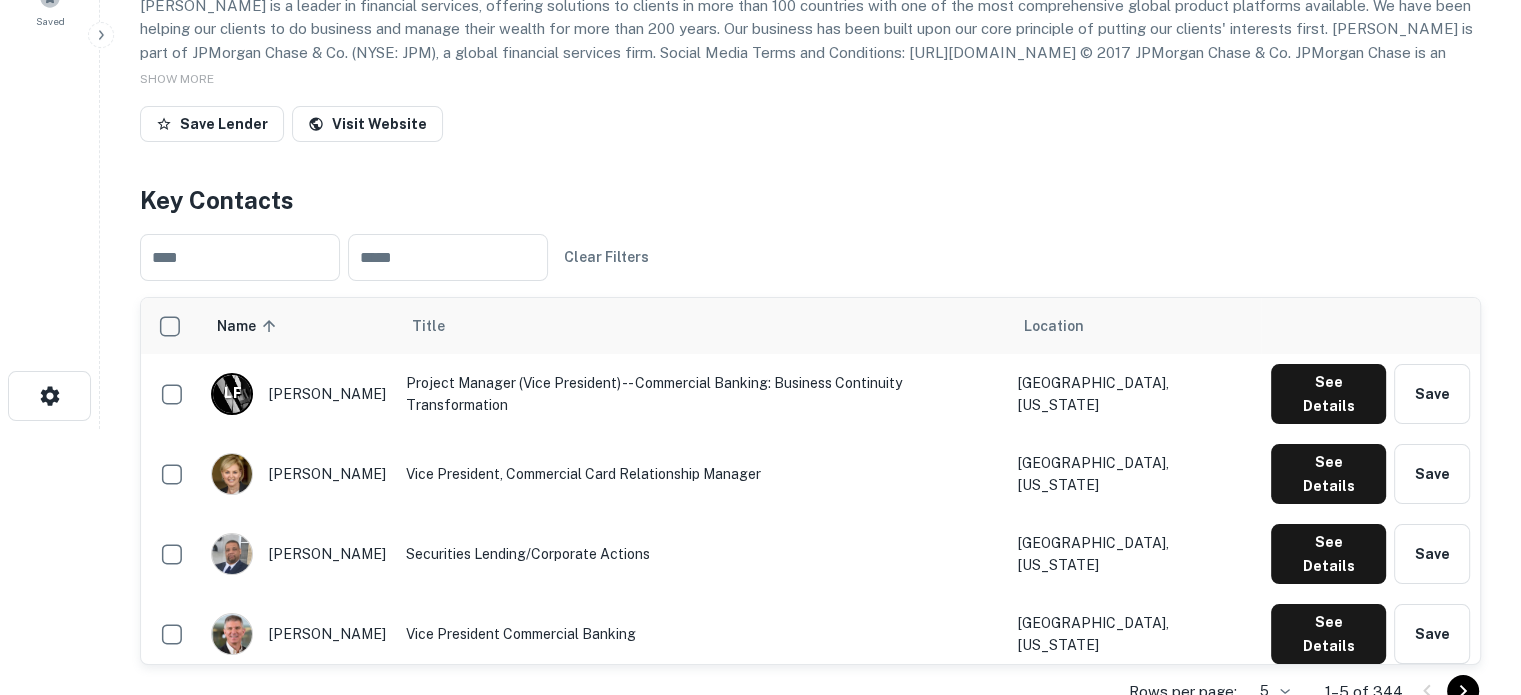 scroll, scrollTop: 300, scrollLeft: 0, axis: vertical 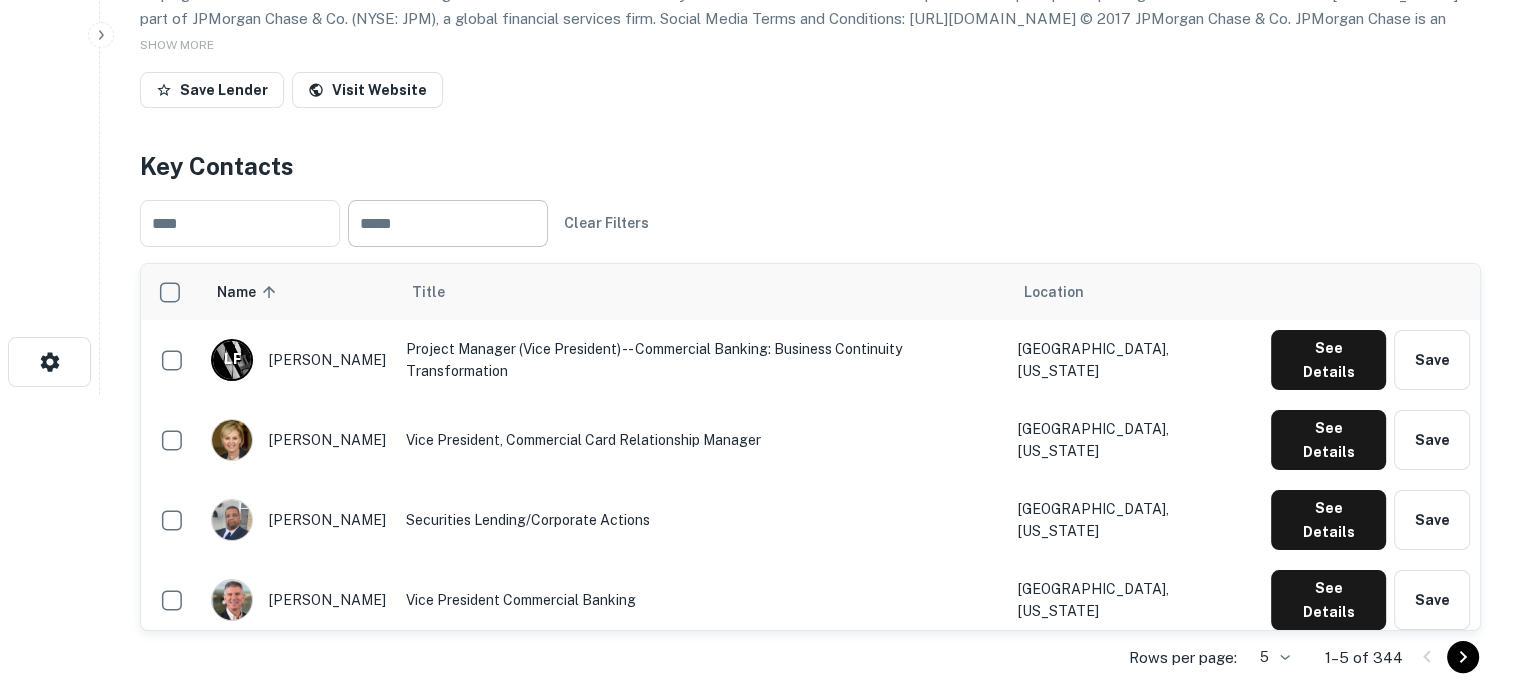 click at bounding box center [448, 223] 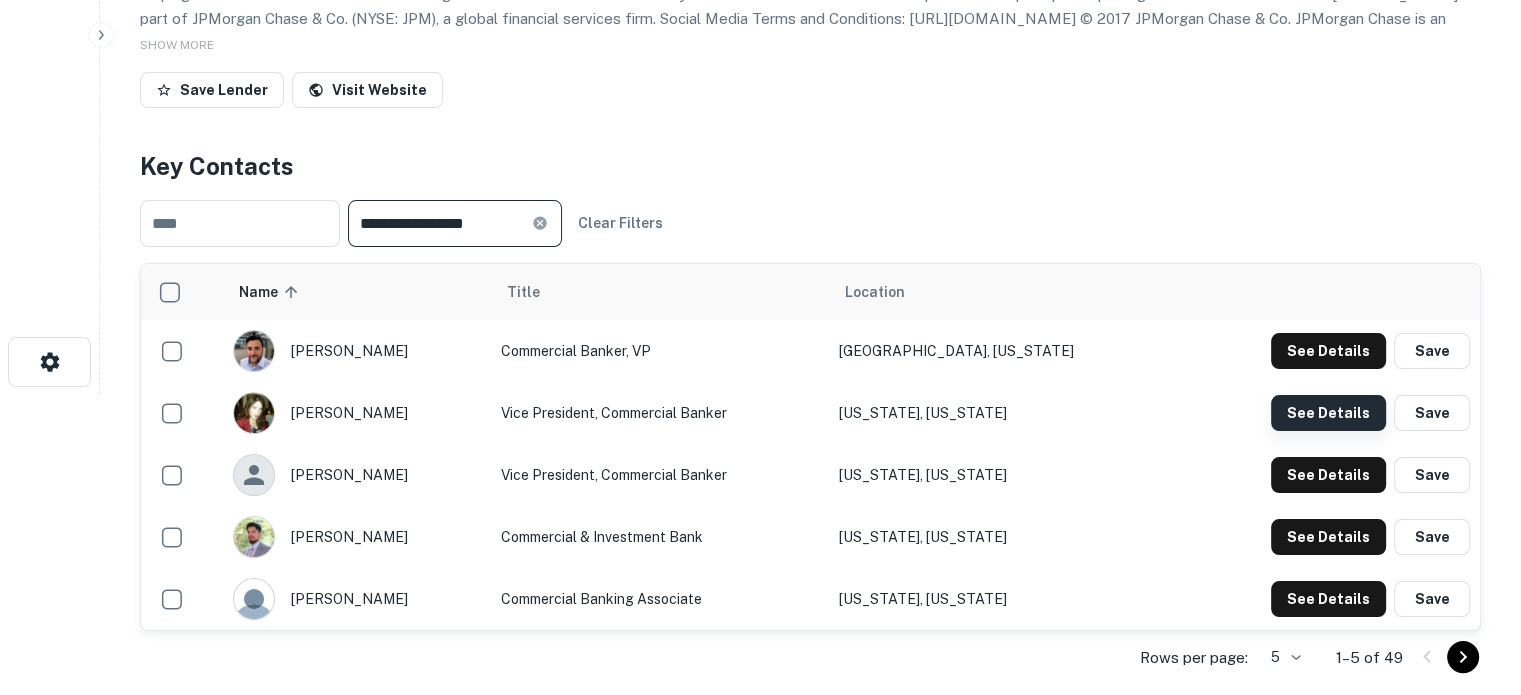type on "**********" 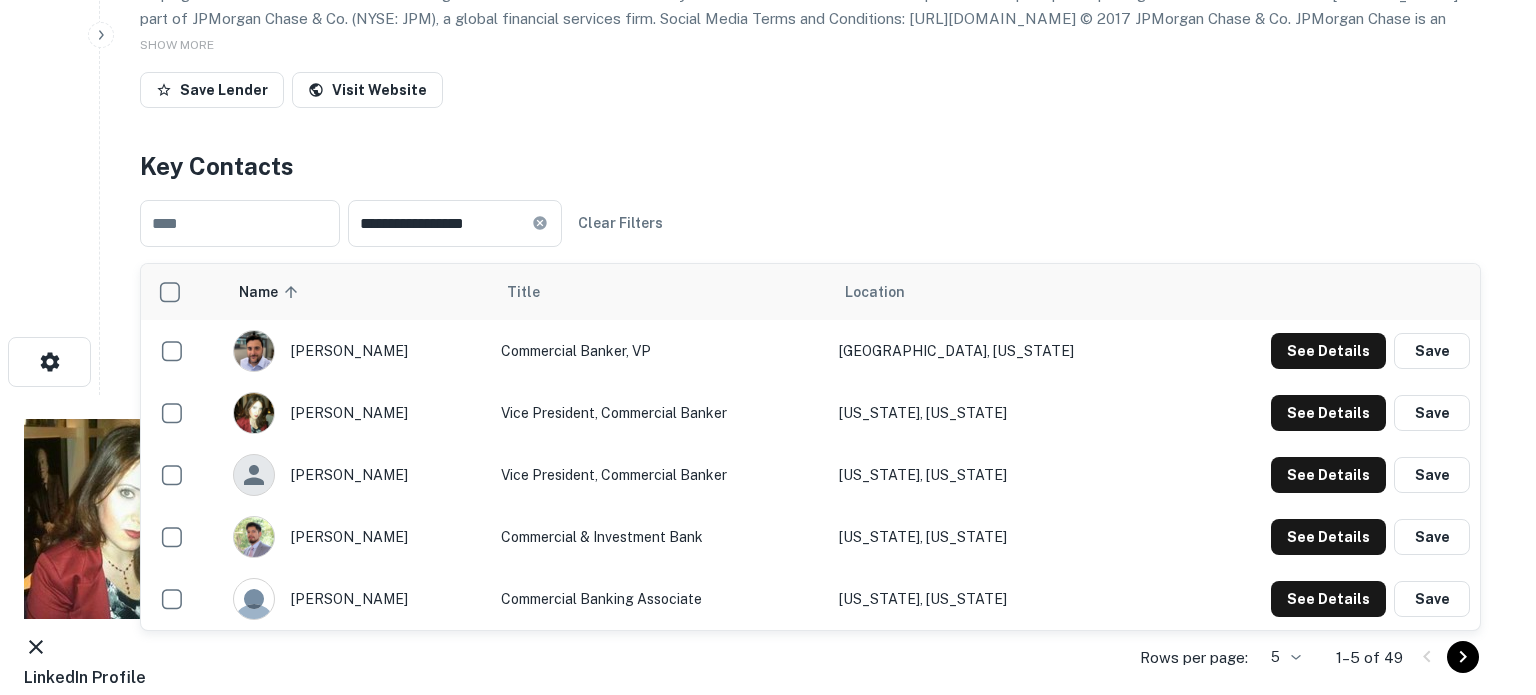 click 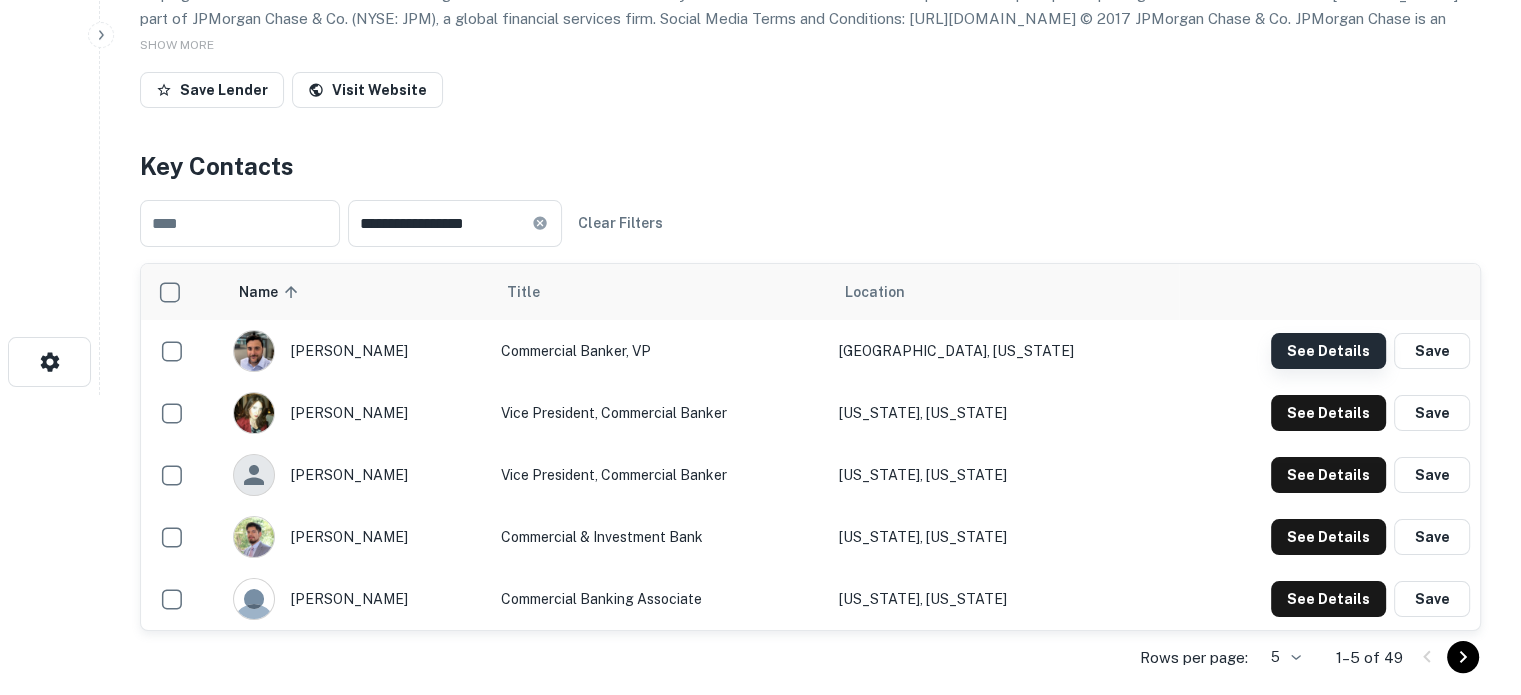 click on "See Details" at bounding box center (1328, 351) 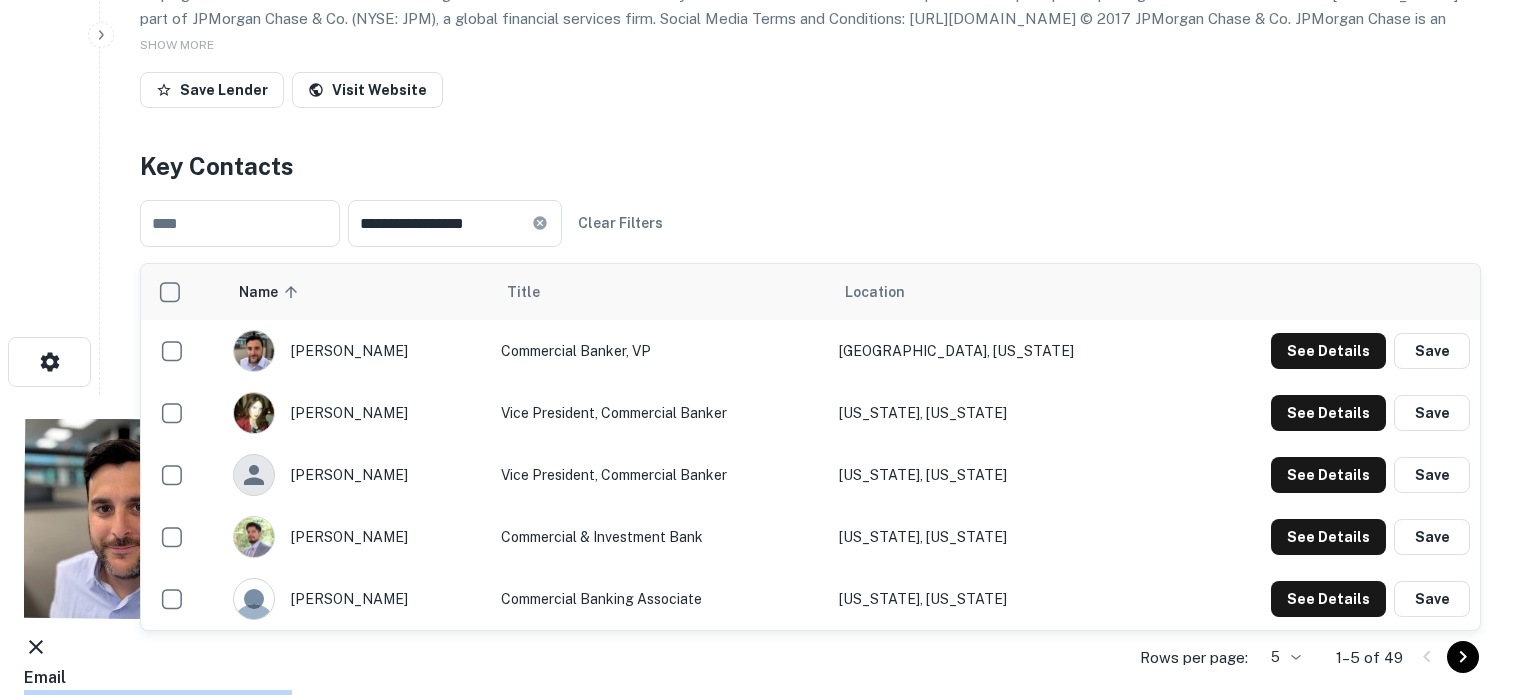 drag, startPoint x: 741, startPoint y: 328, endPoint x: 476, endPoint y: 323, distance: 265.04718 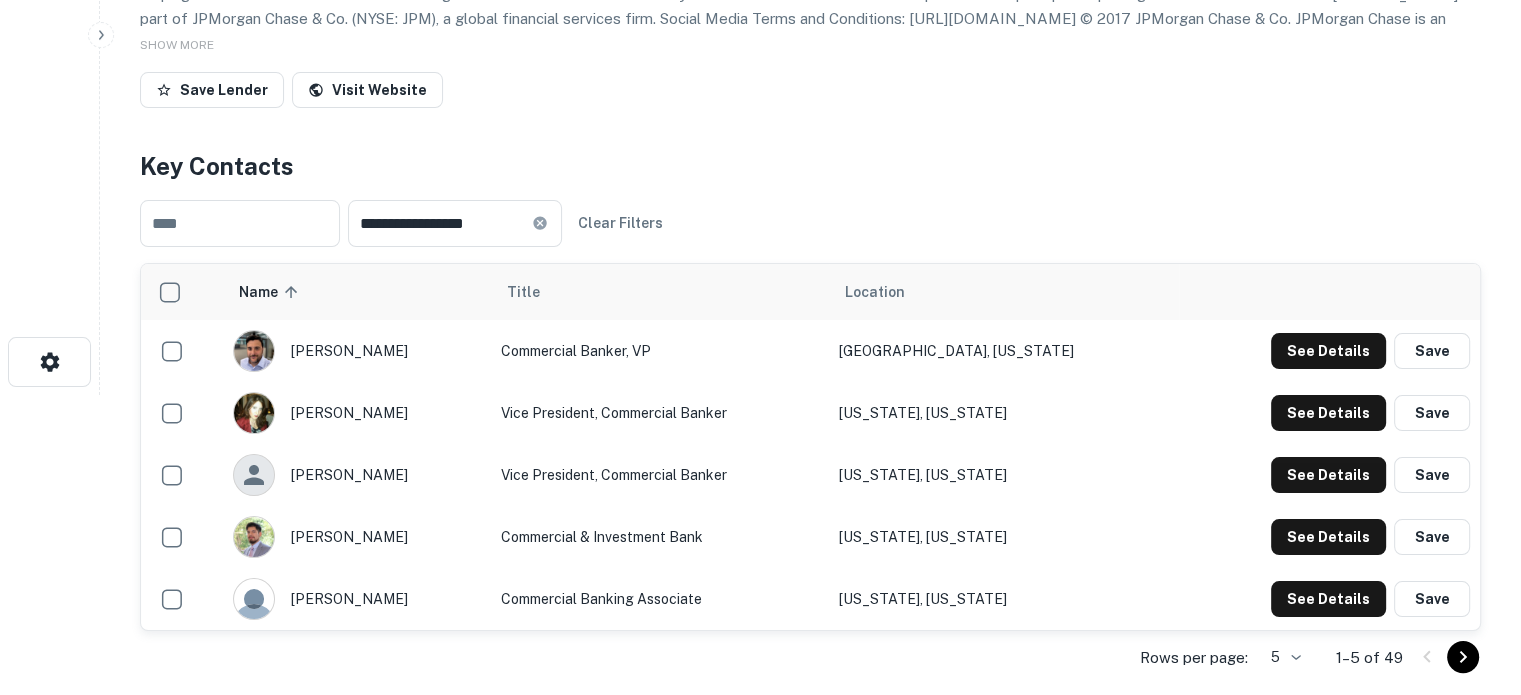 scroll, scrollTop: 0, scrollLeft: 0, axis: both 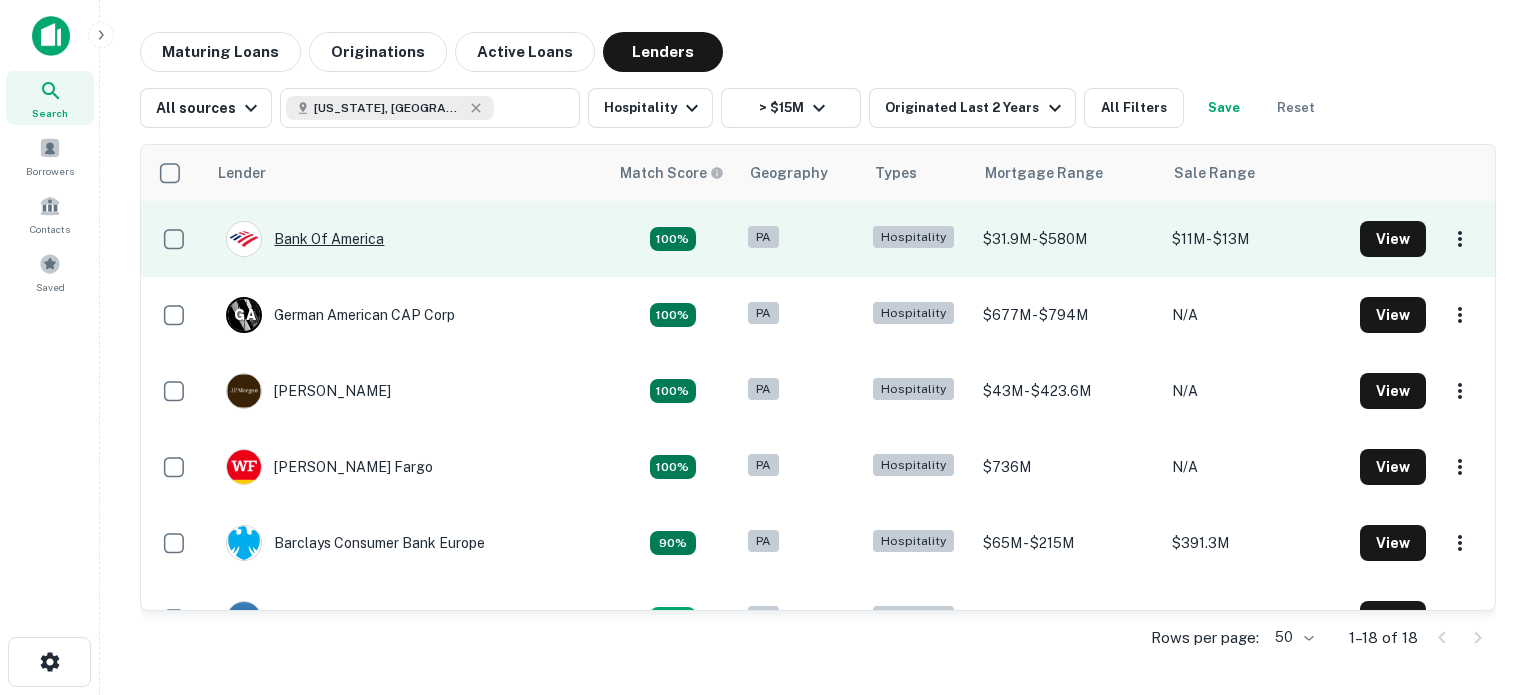 click on "Bank Of America" at bounding box center [305, 239] 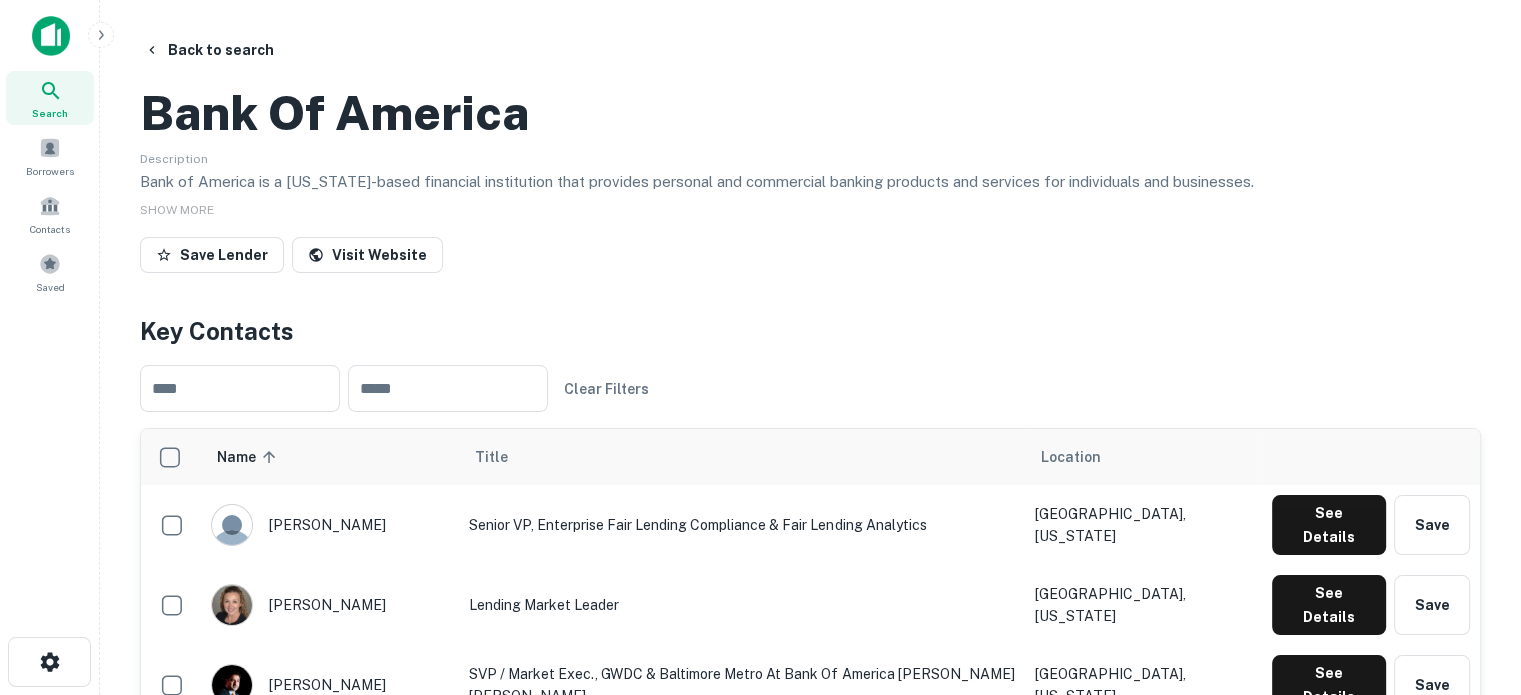 scroll, scrollTop: 100, scrollLeft: 0, axis: vertical 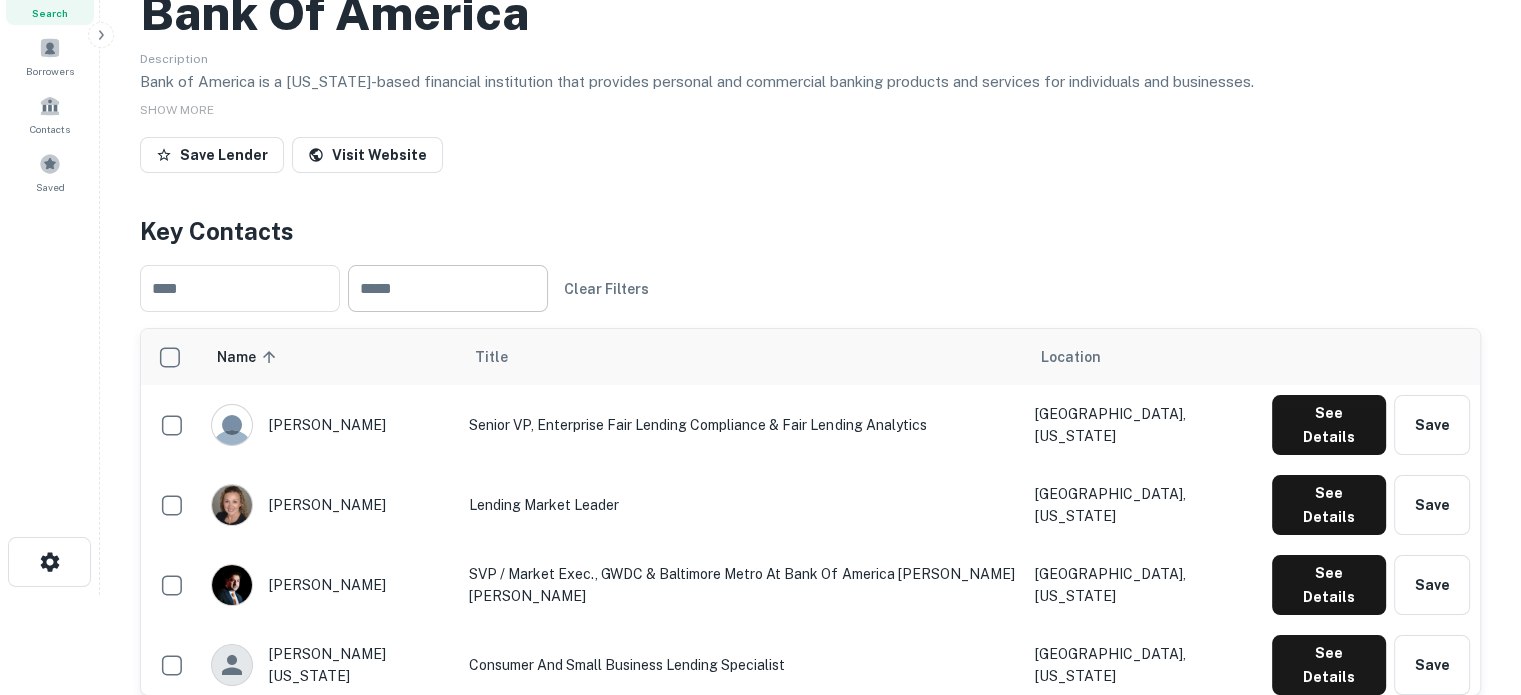 click at bounding box center [448, 288] 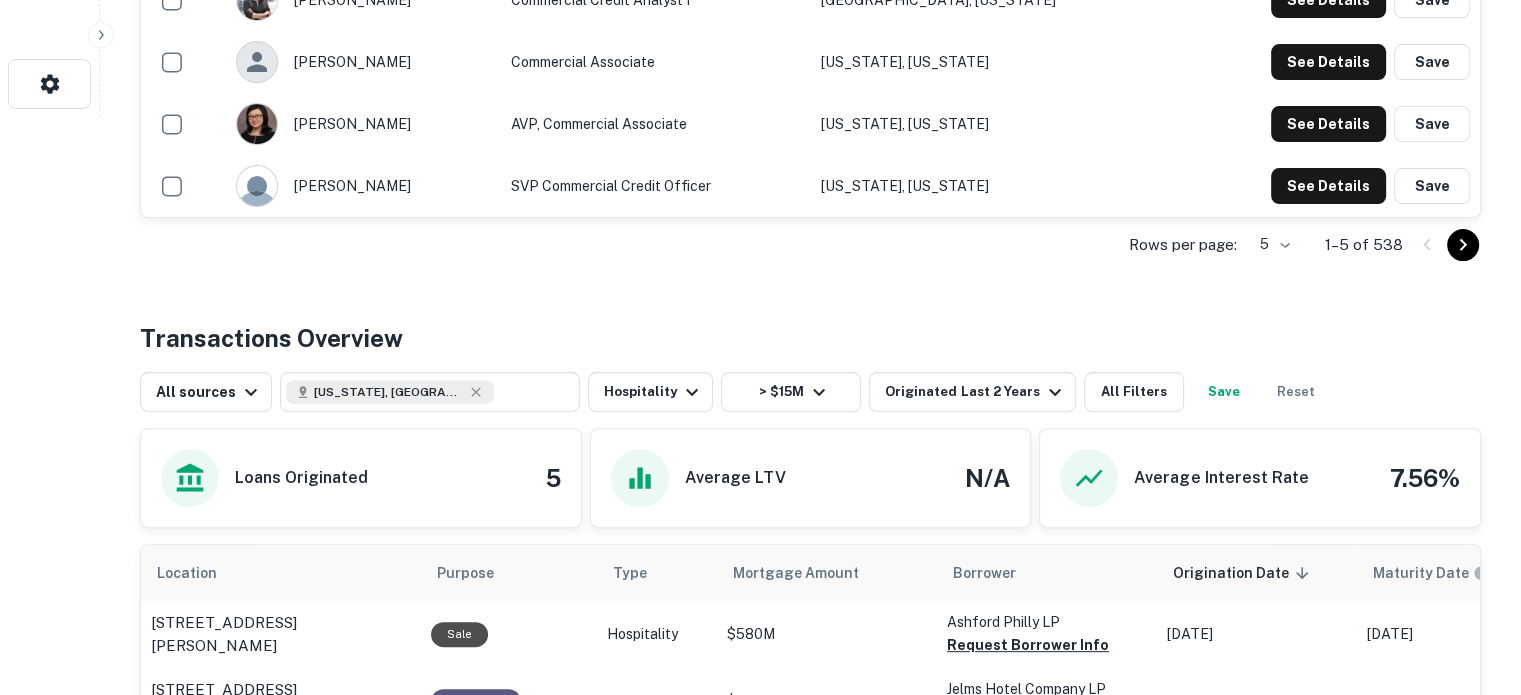 scroll, scrollTop: 400, scrollLeft: 0, axis: vertical 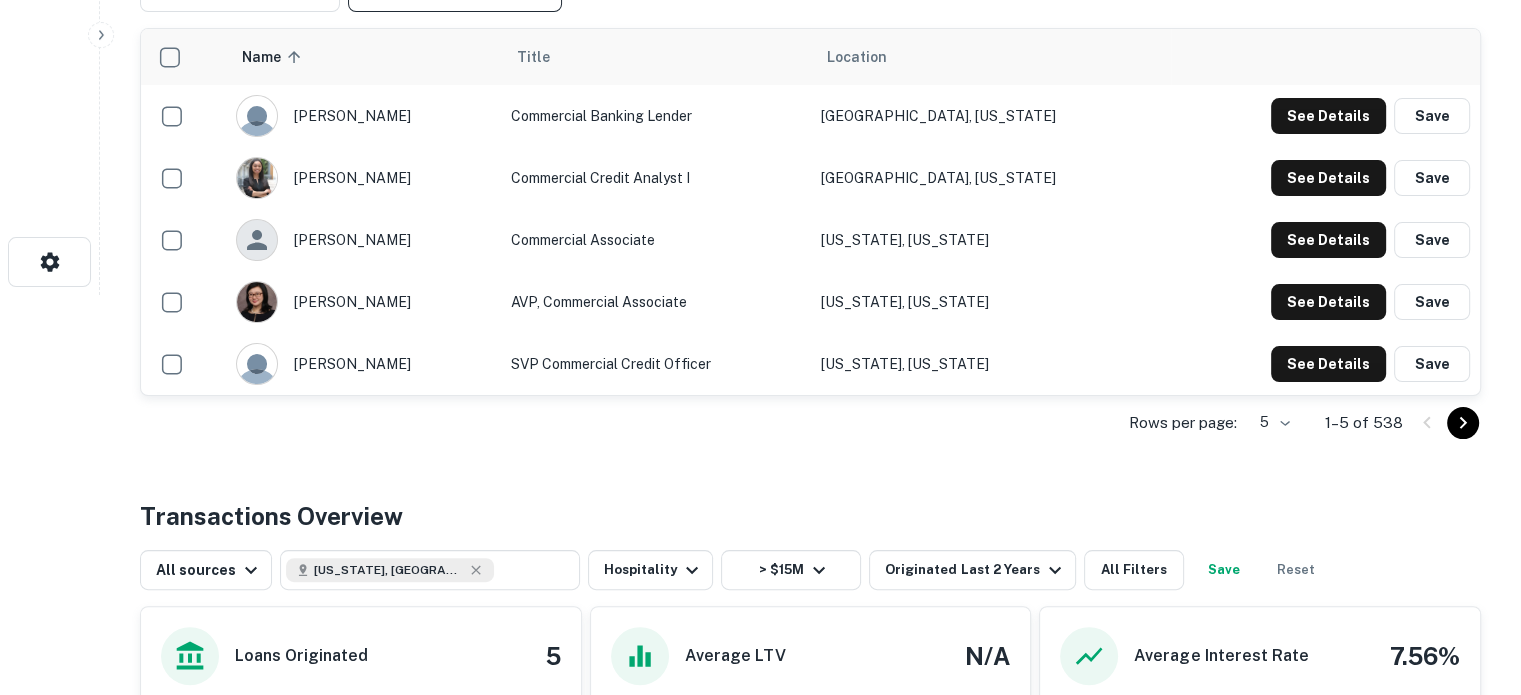 click 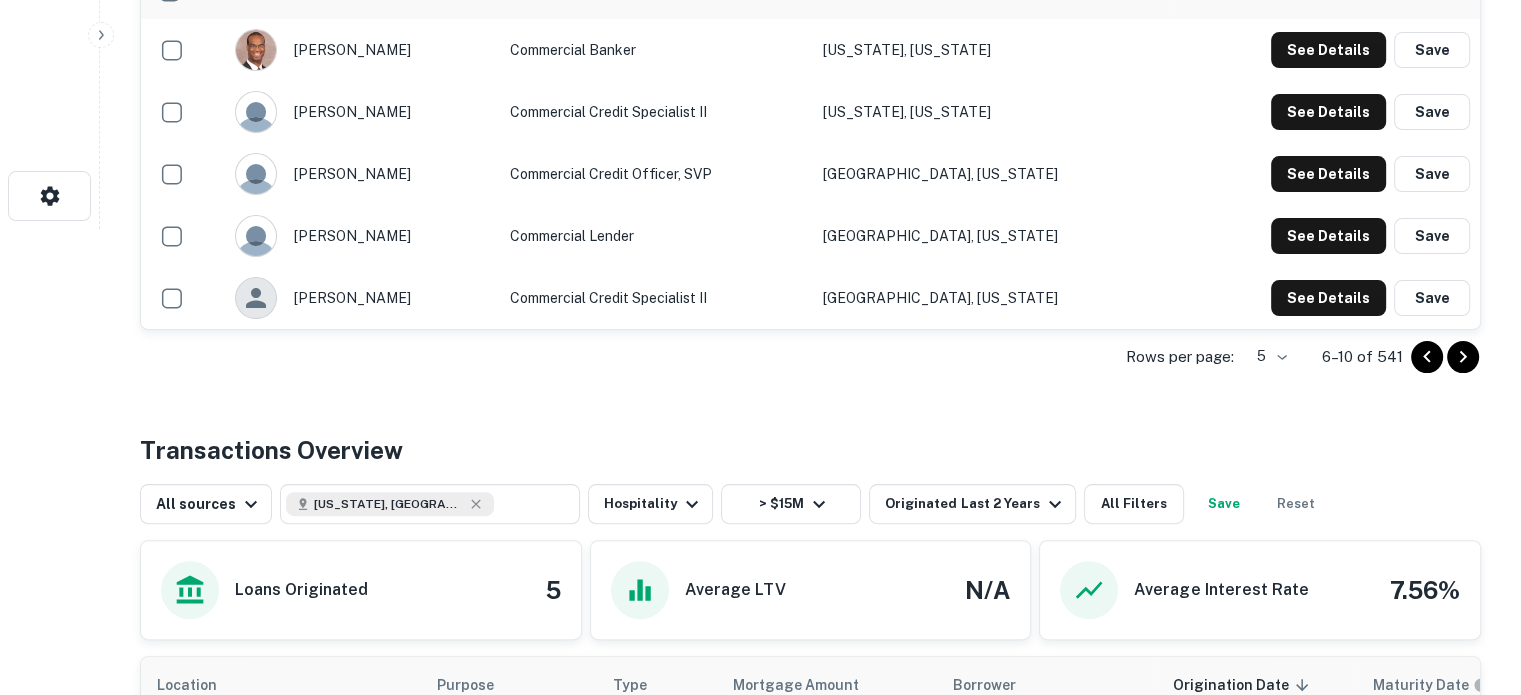 scroll, scrollTop: 500, scrollLeft: 0, axis: vertical 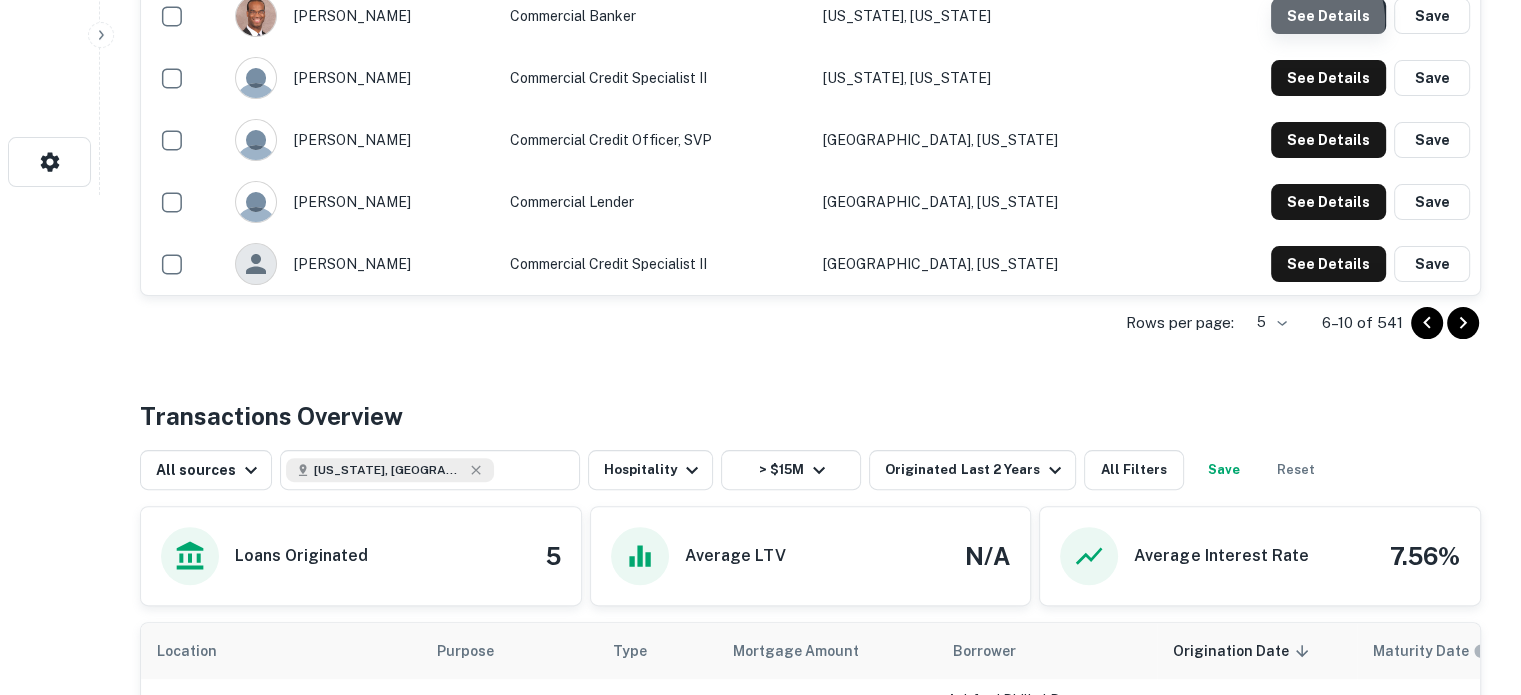 click on "See Details" at bounding box center (1328, 16) 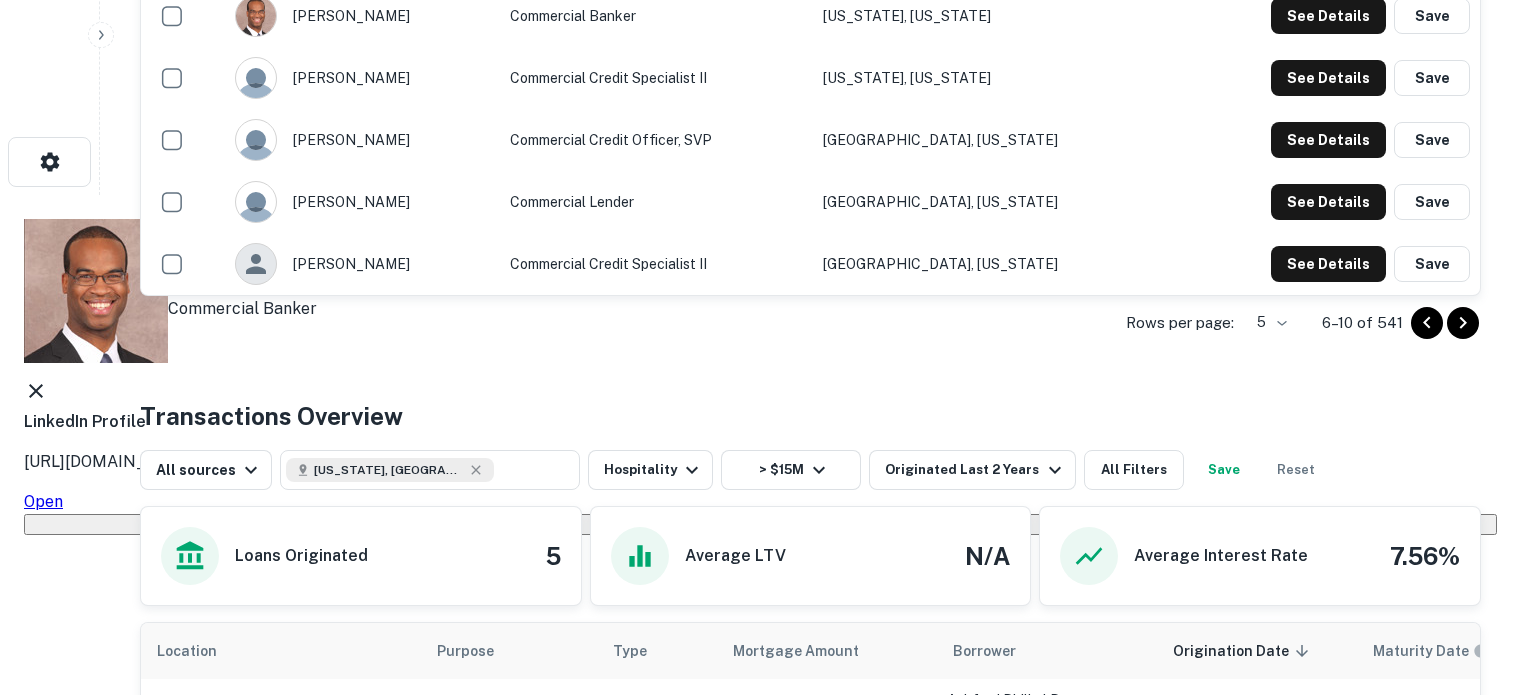click 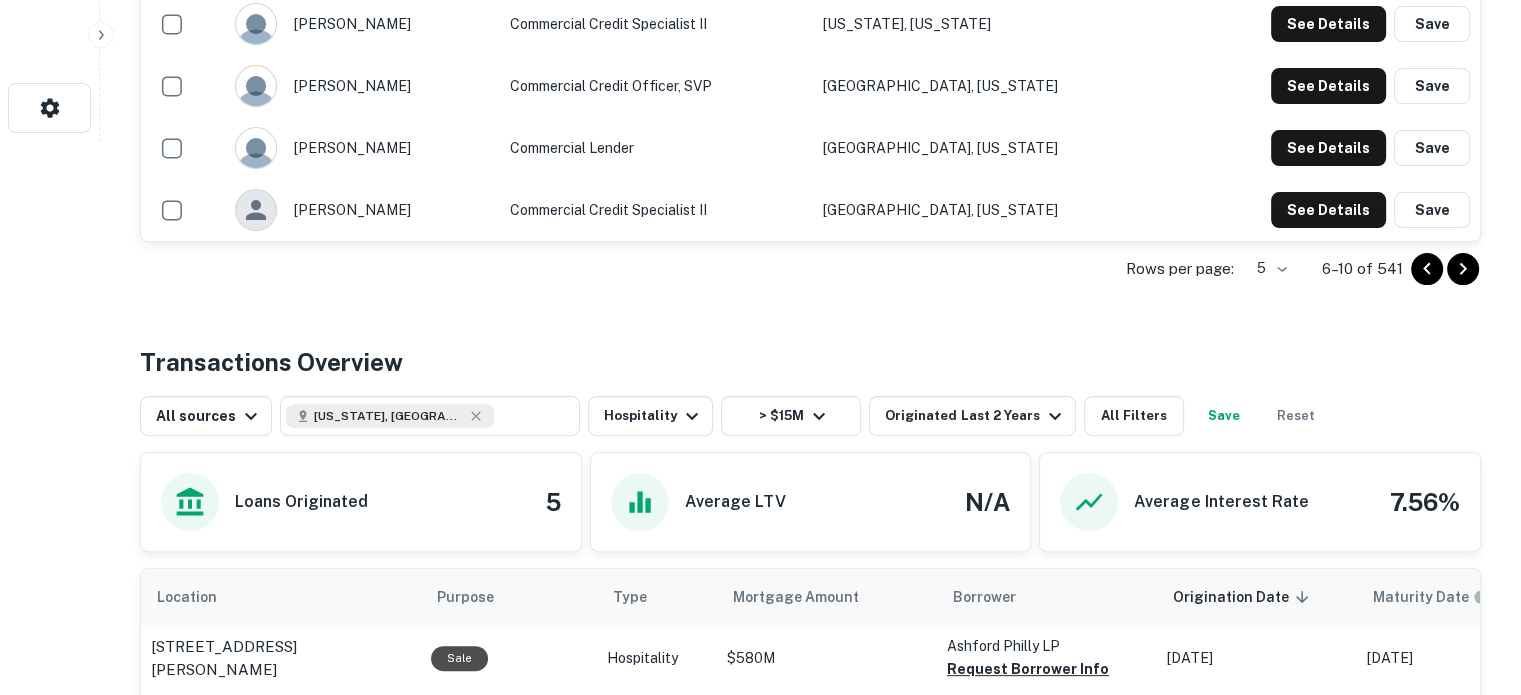 scroll, scrollTop: 600, scrollLeft: 0, axis: vertical 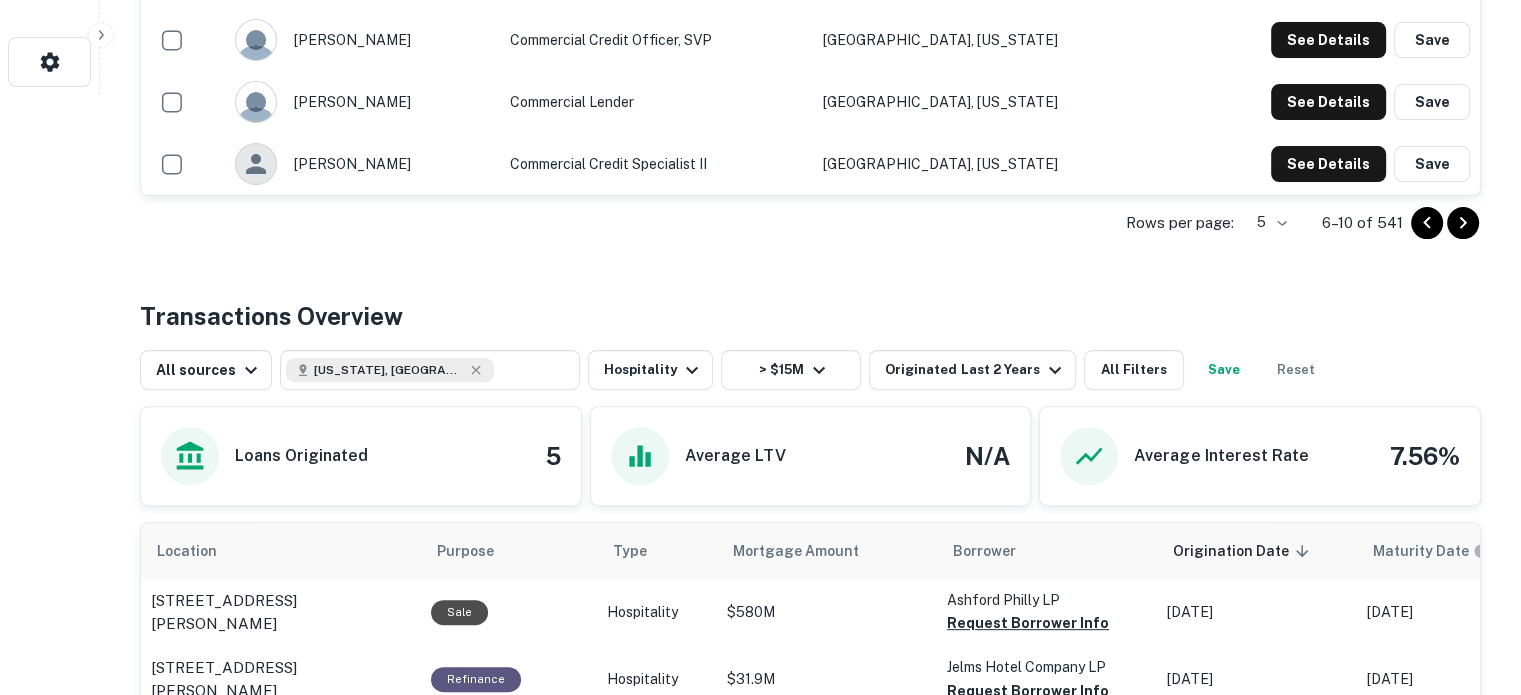 click 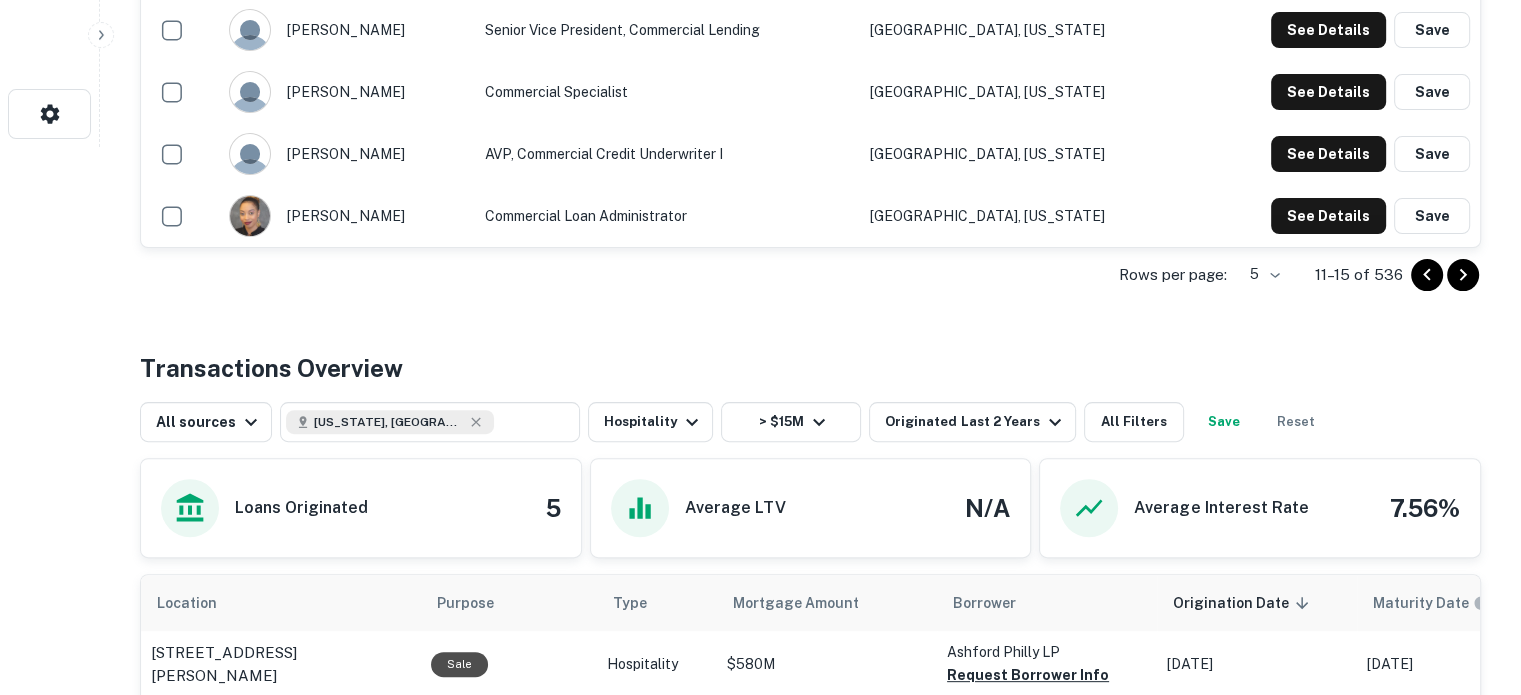 scroll, scrollTop: 500, scrollLeft: 0, axis: vertical 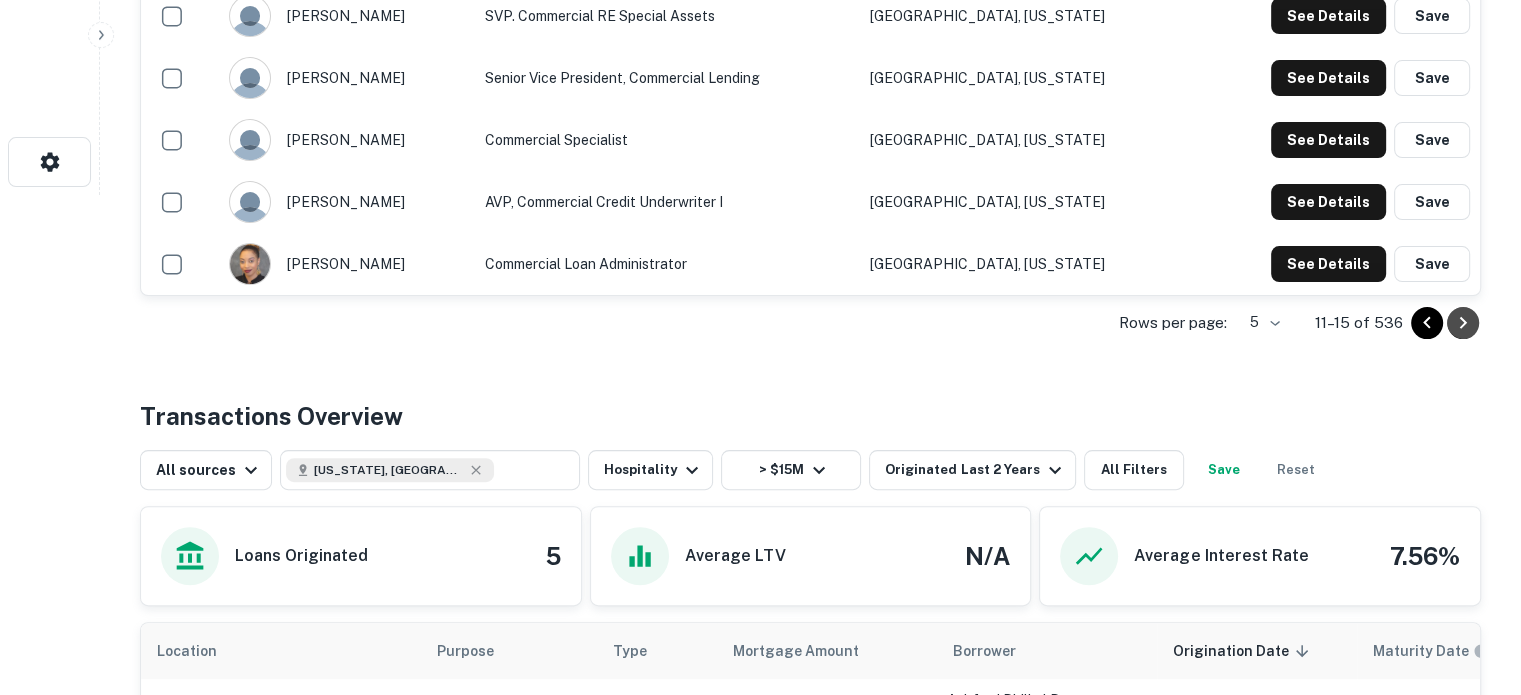 click 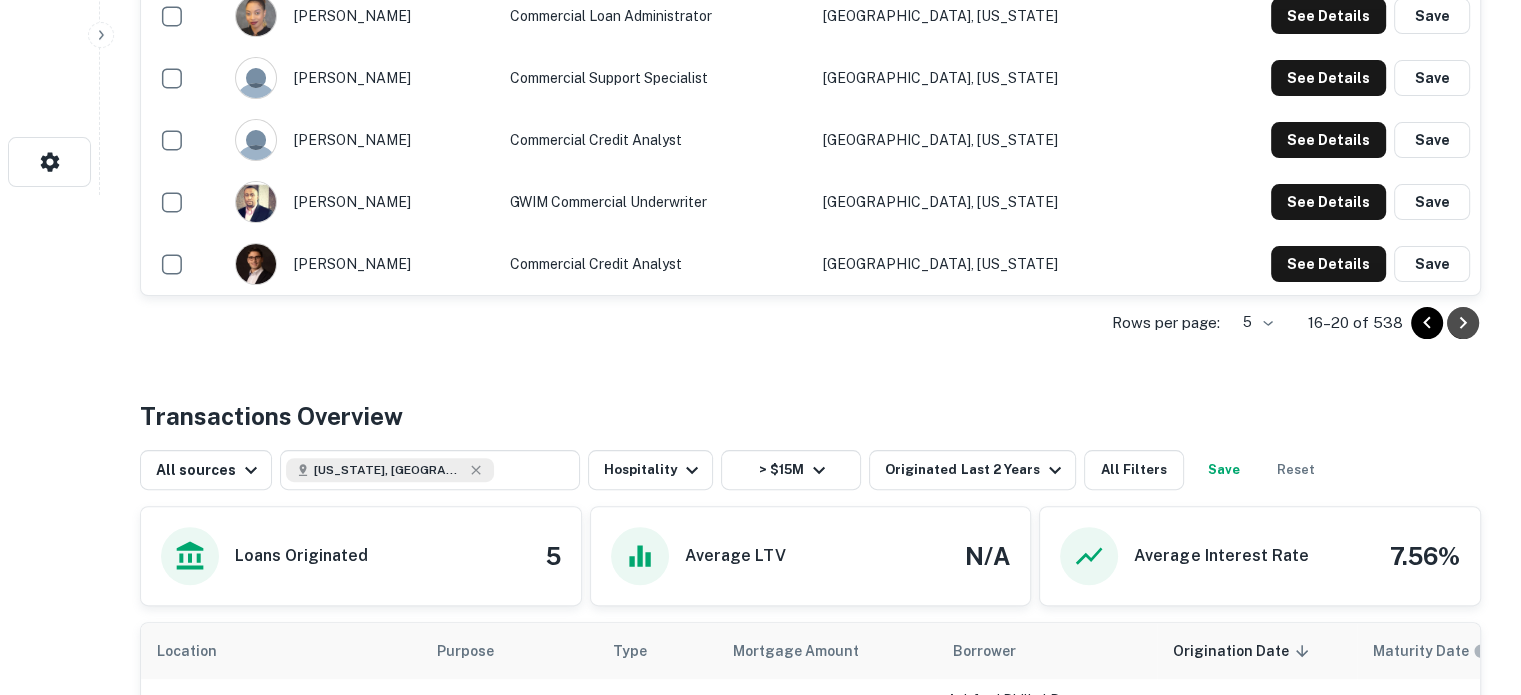 click 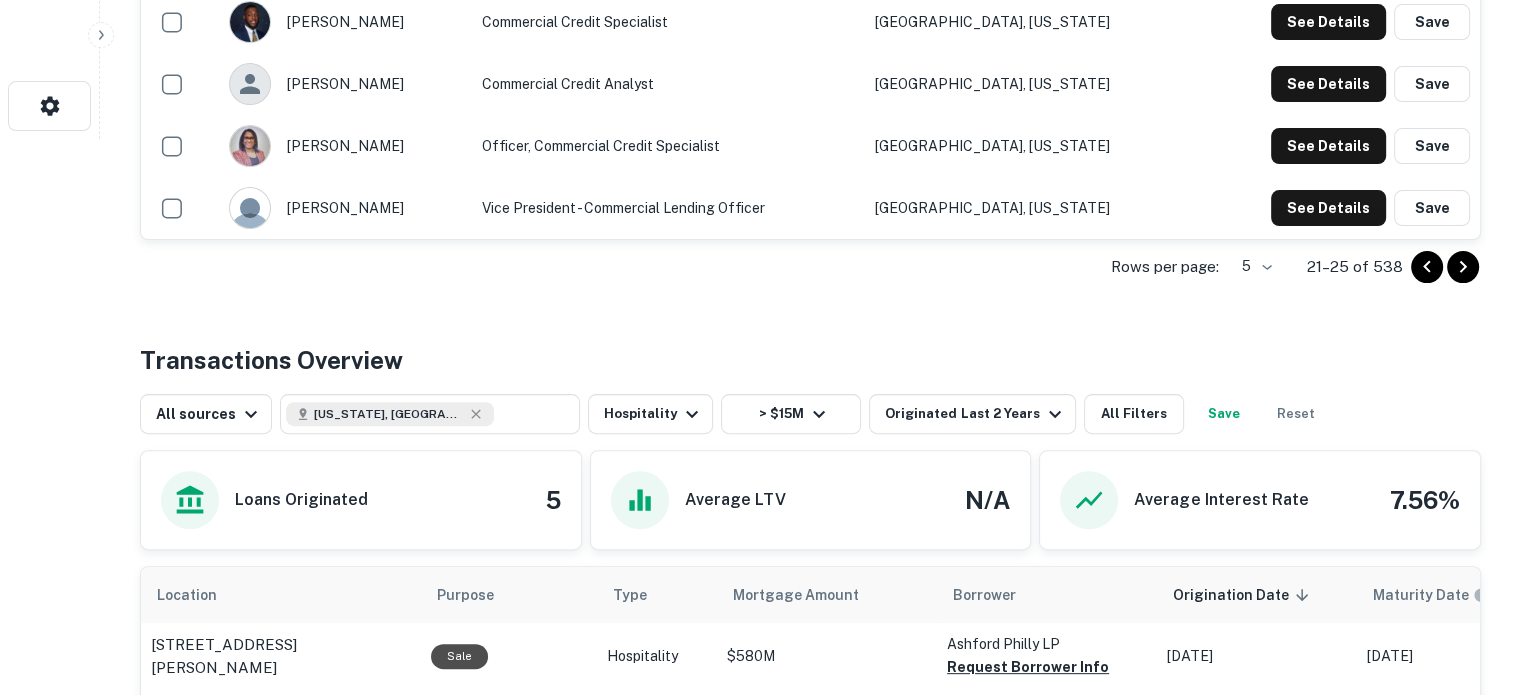 scroll, scrollTop: 600, scrollLeft: 0, axis: vertical 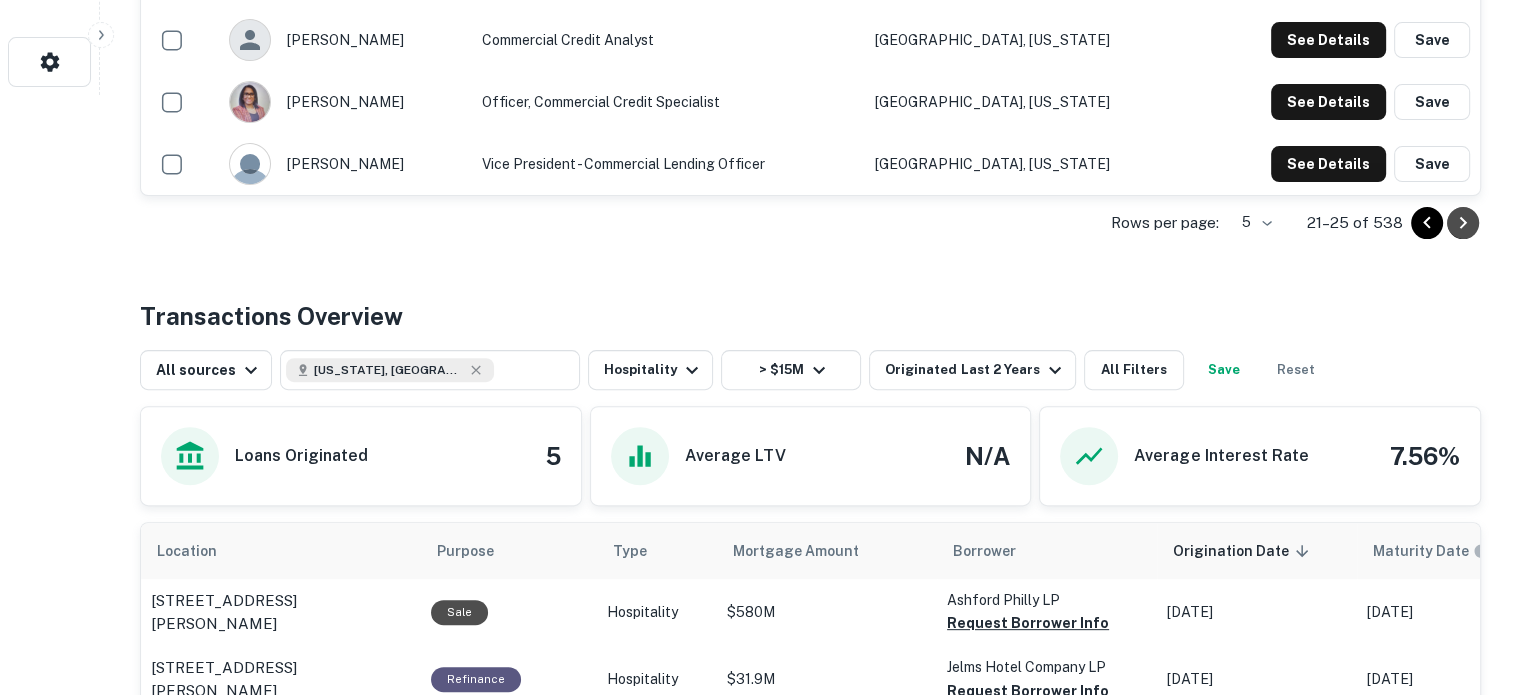 click 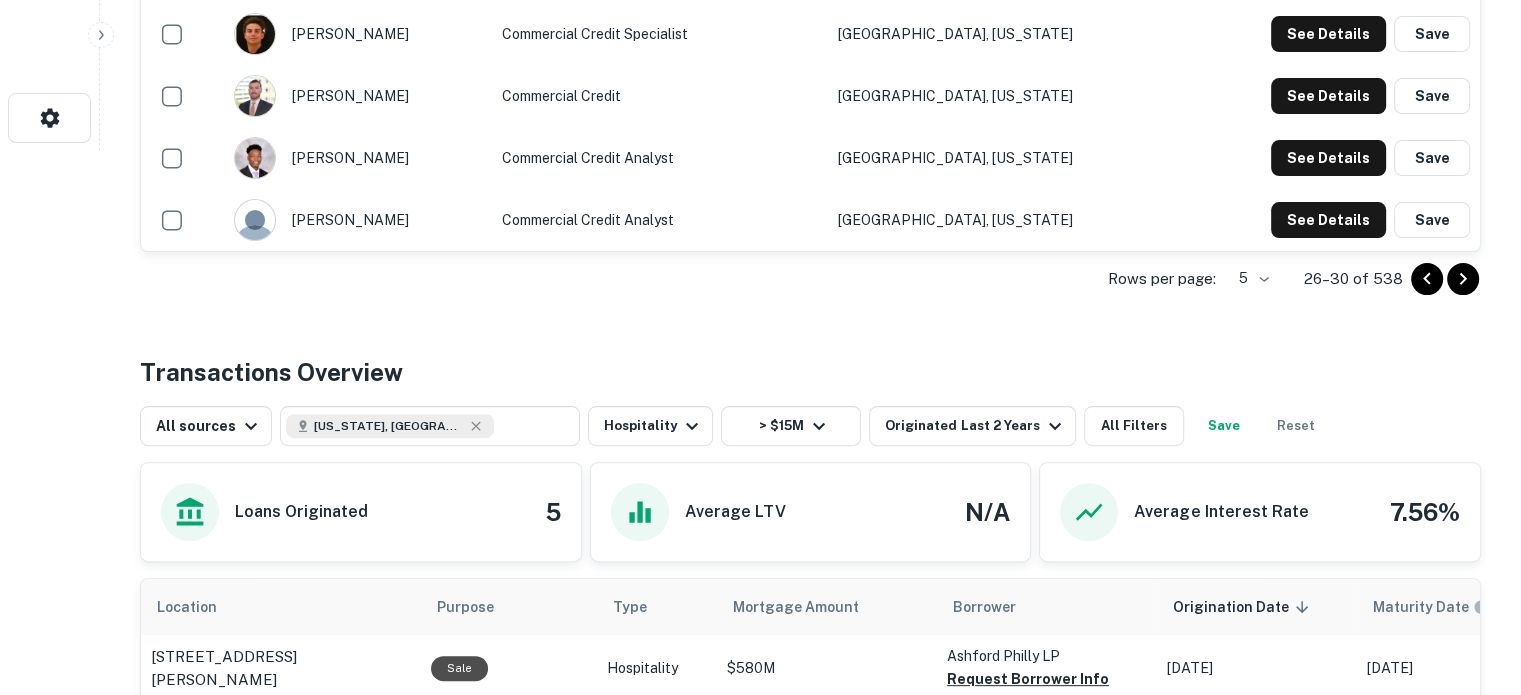 scroll, scrollTop: 500, scrollLeft: 0, axis: vertical 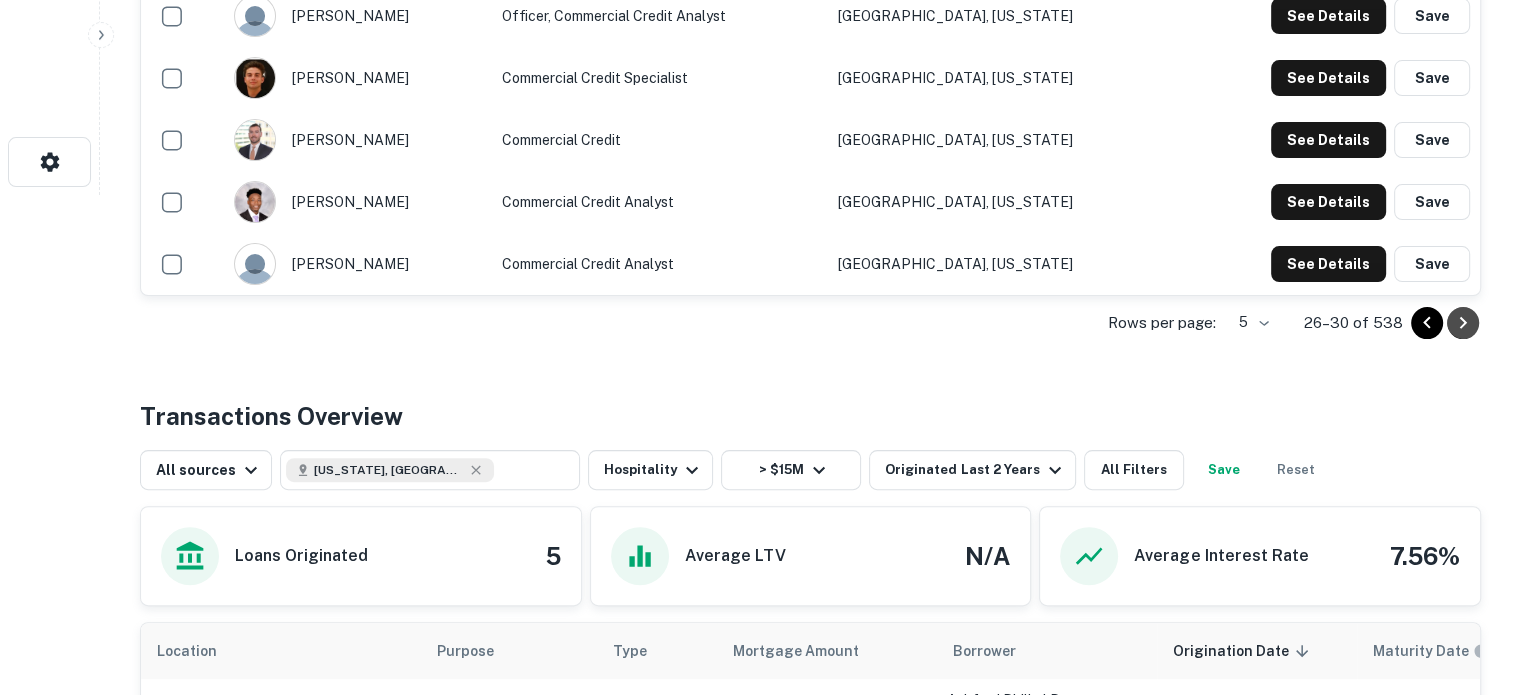 click 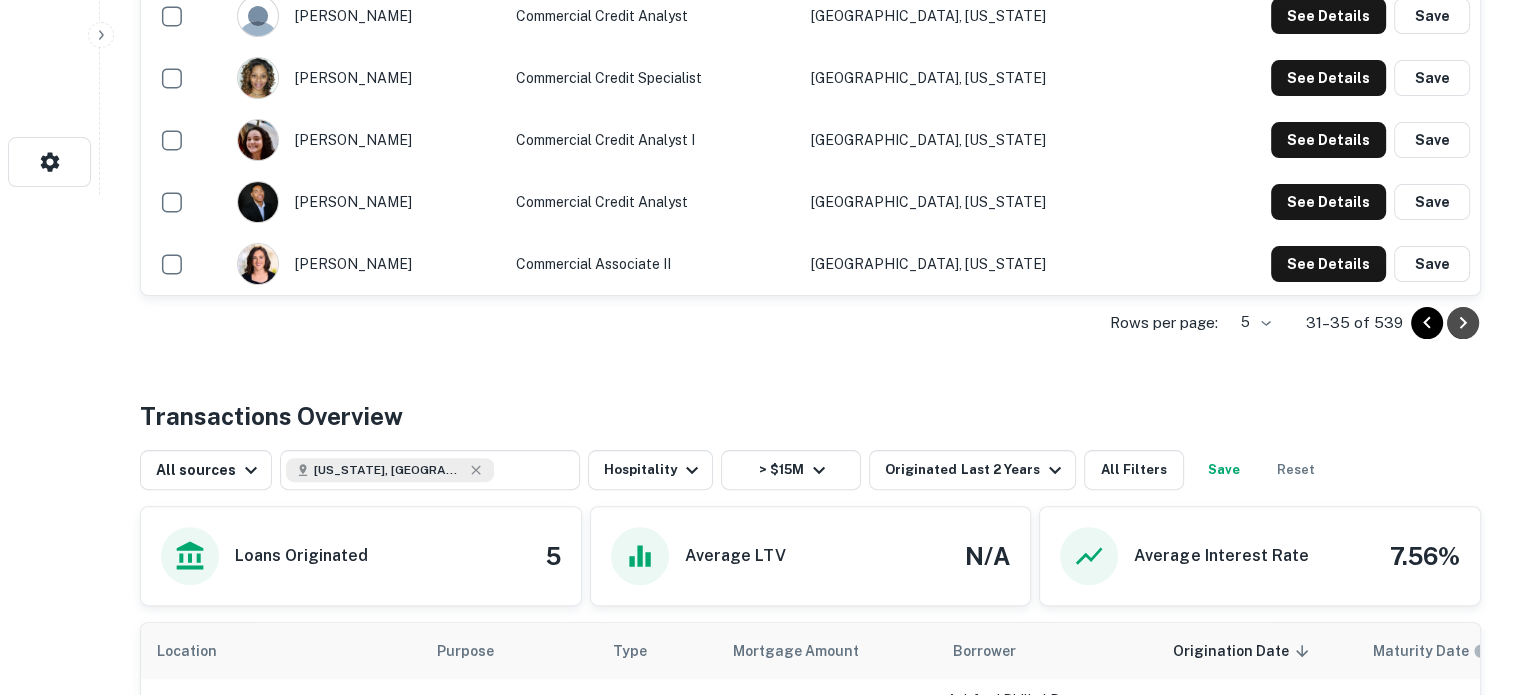 click 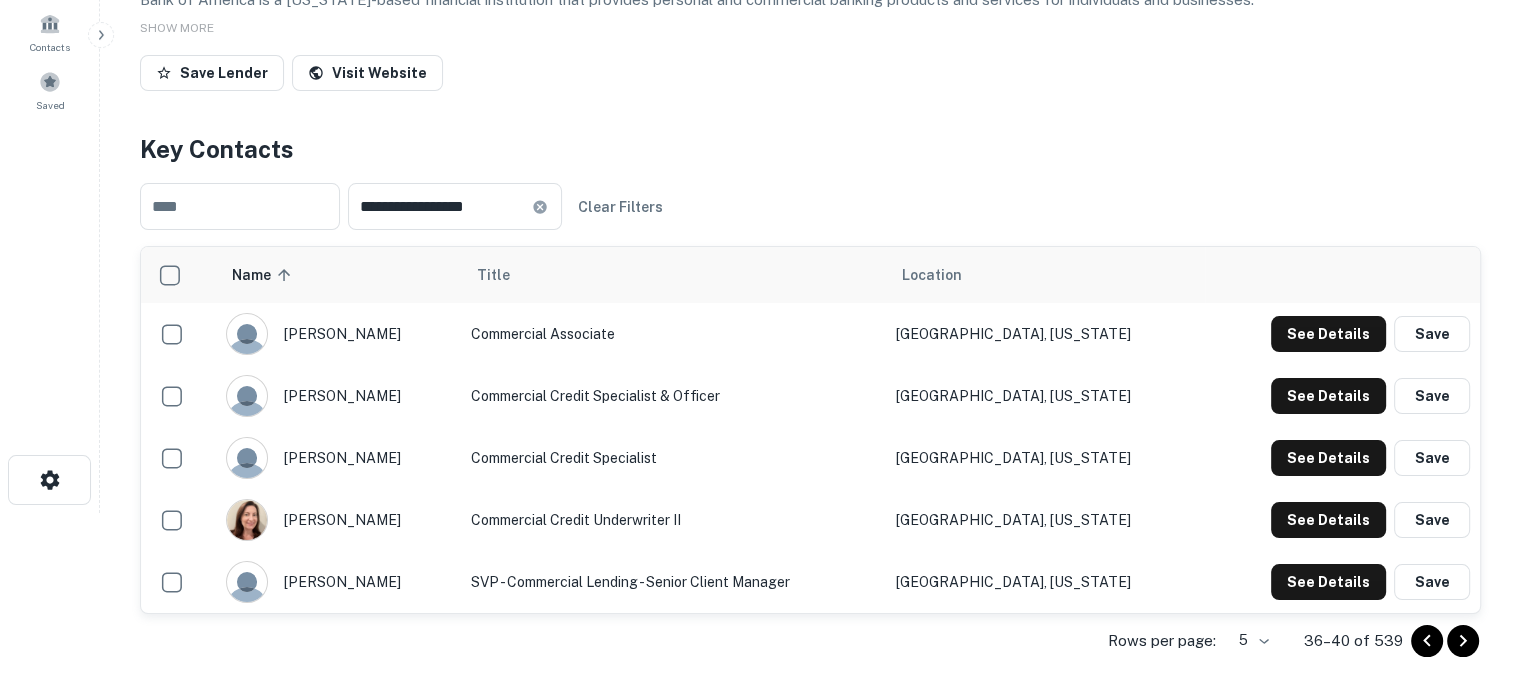 scroll, scrollTop: 200, scrollLeft: 0, axis: vertical 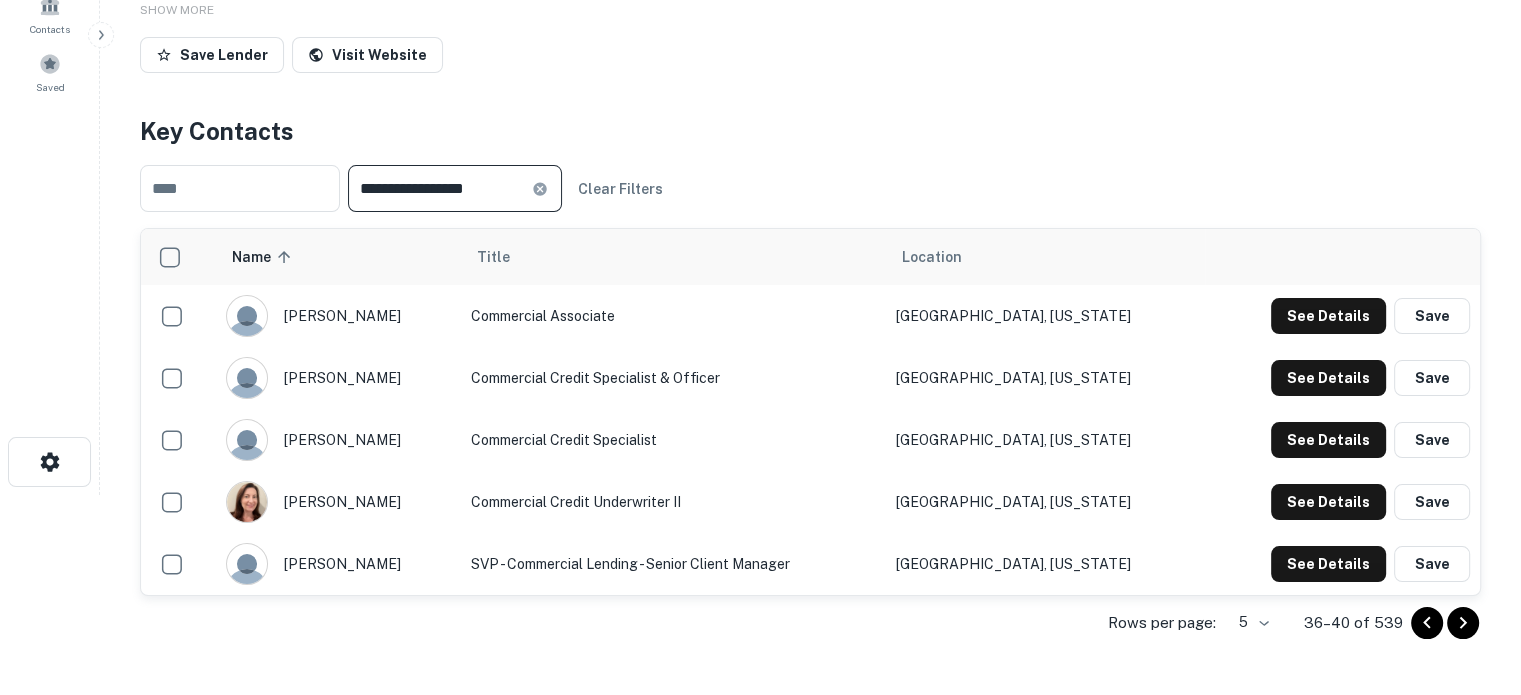 click on "**********" at bounding box center [440, 188] 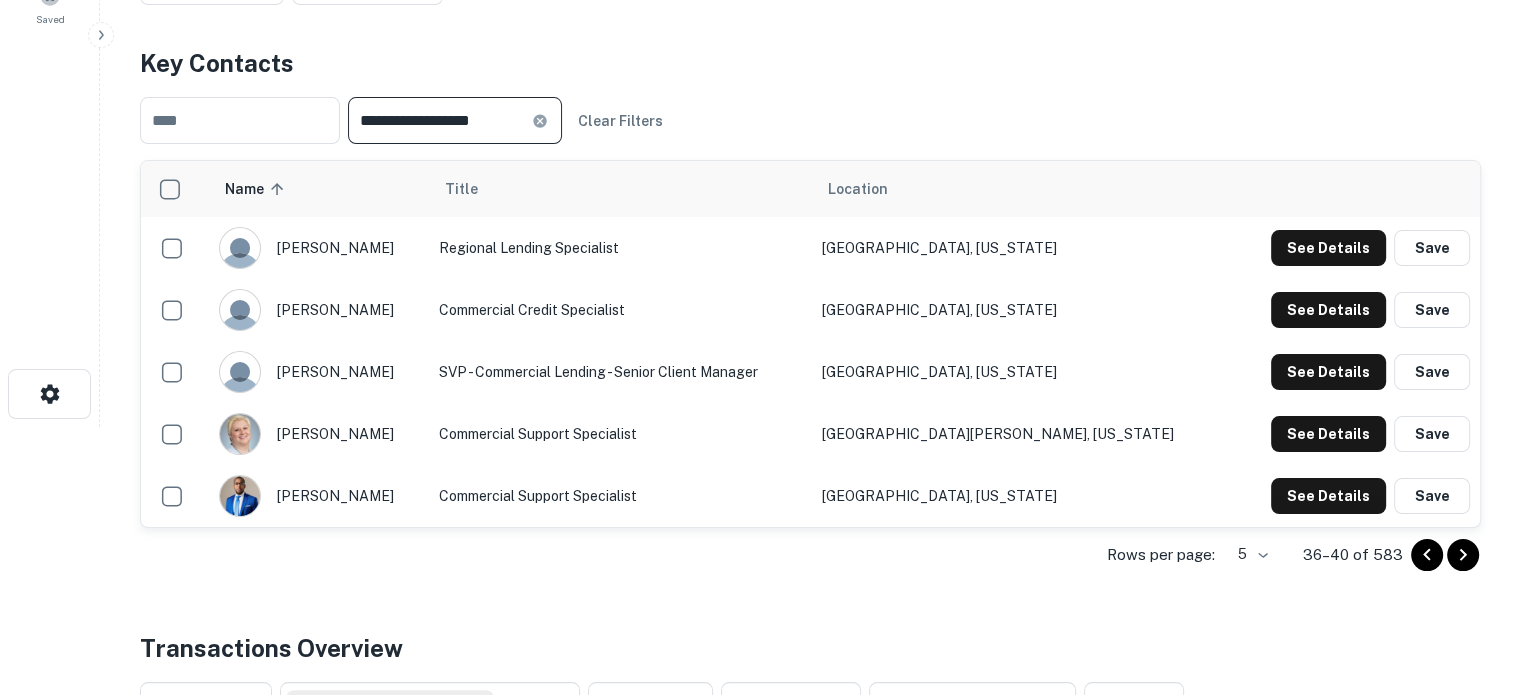 scroll, scrollTop: 300, scrollLeft: 0, axis: vertical 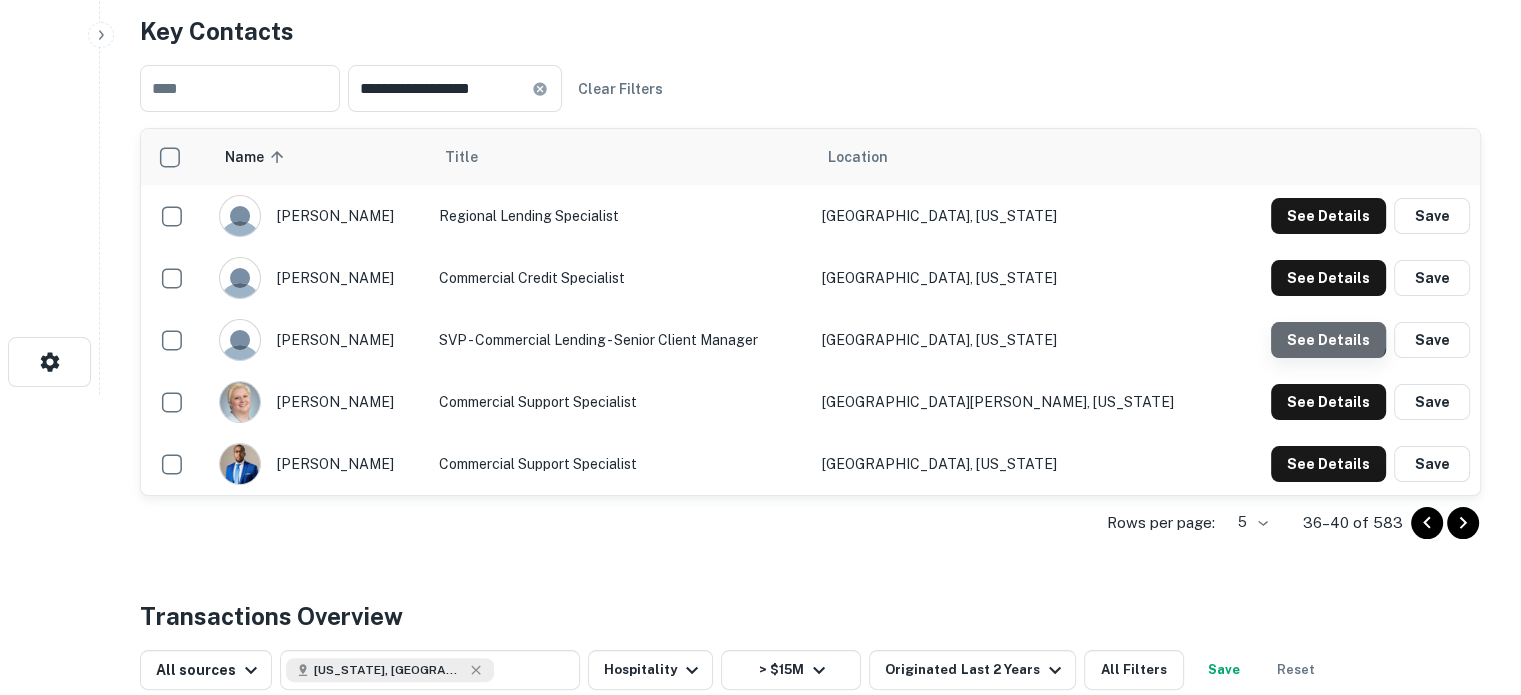 click on "See Details" at bounding box center (1328, 216) 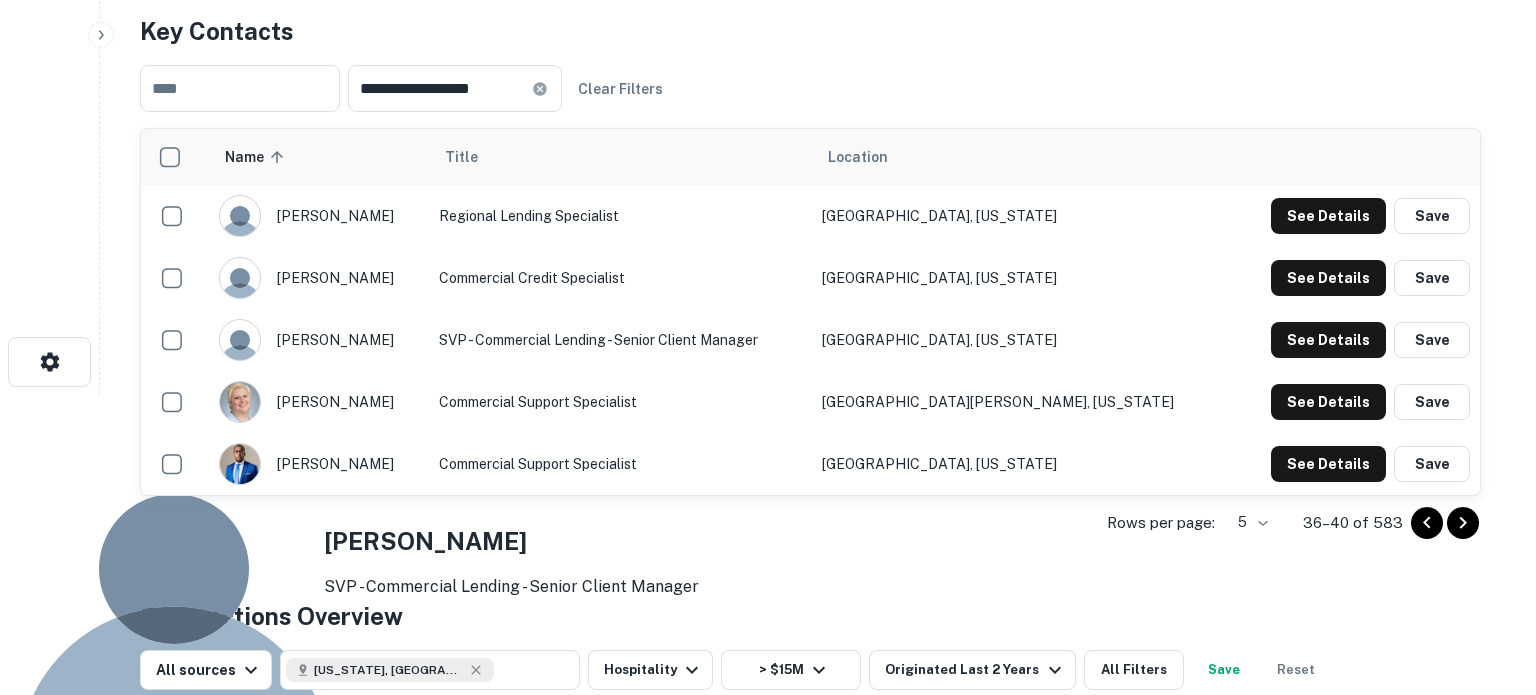 click 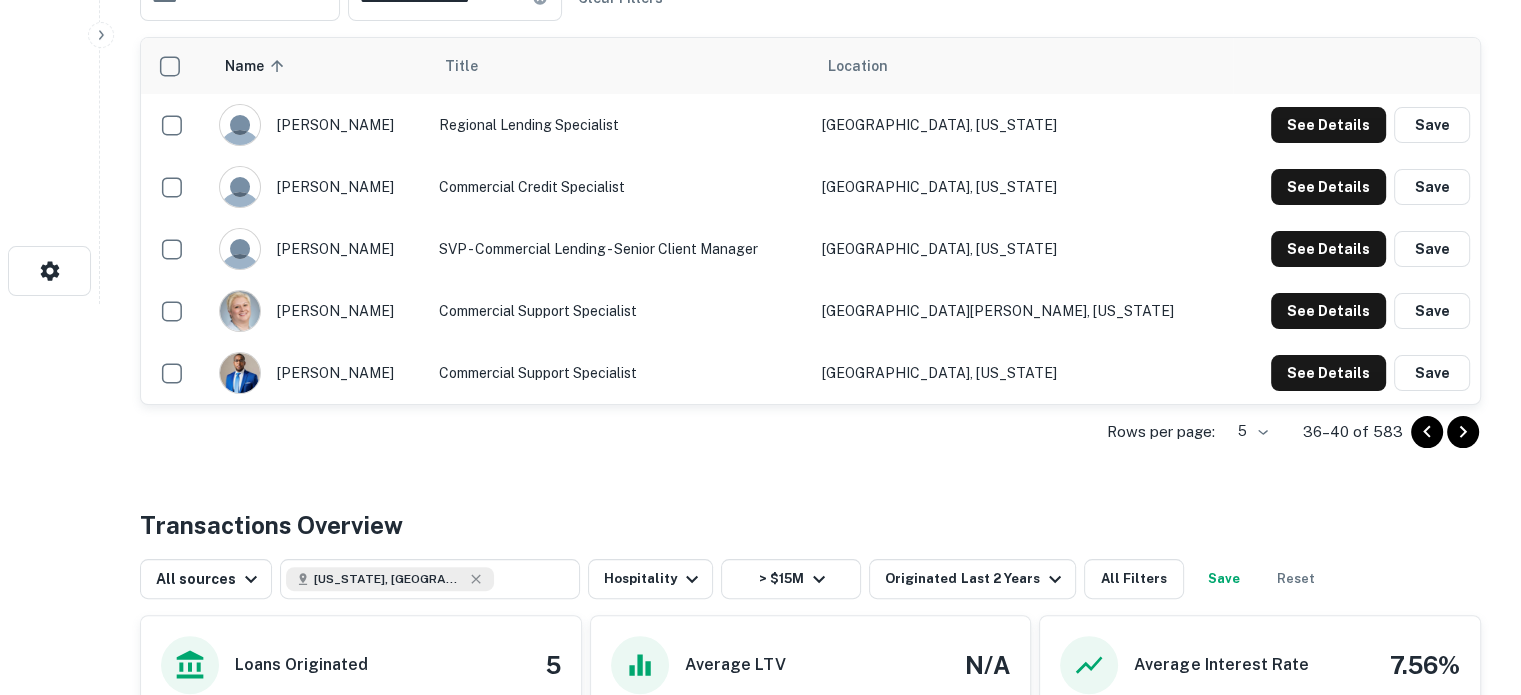 scroll, scrollTop: 500, scrollLeft: 0, axis: vertical 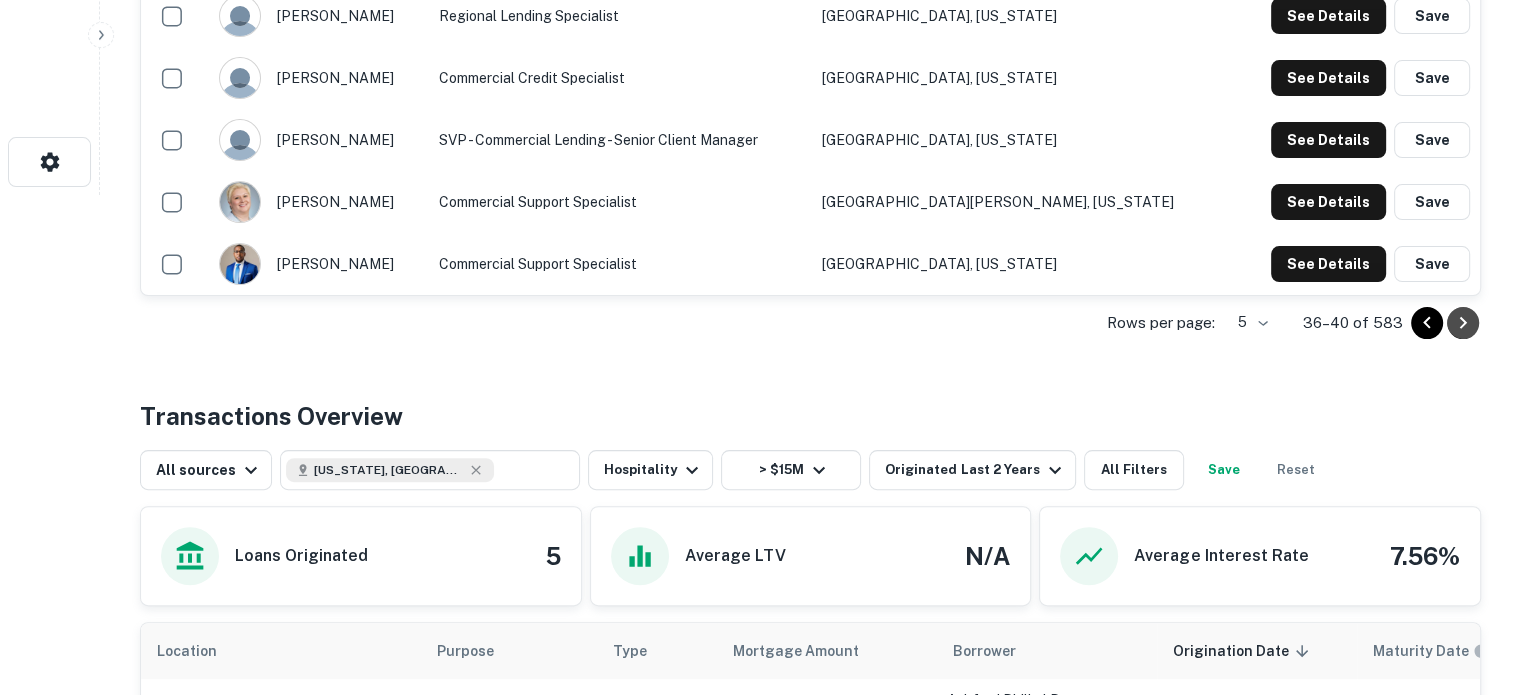 click 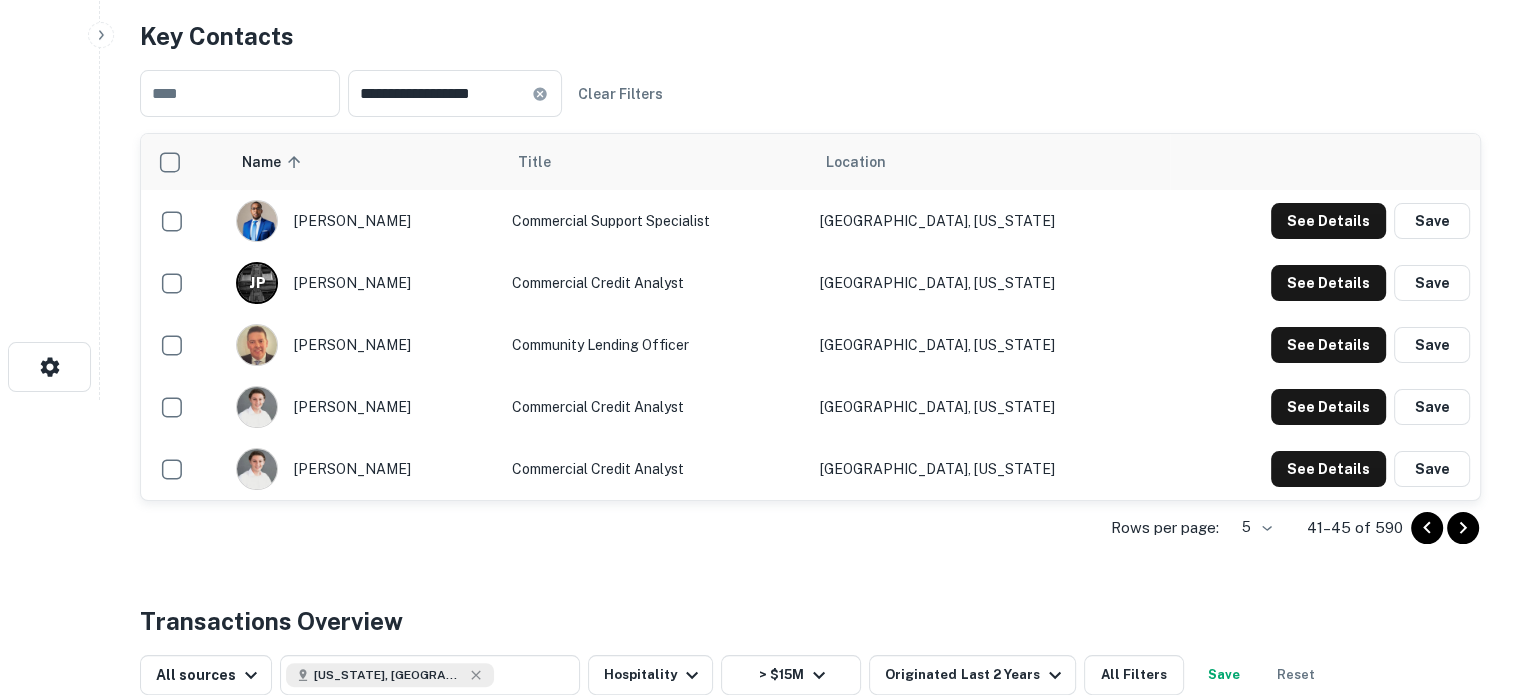 scroll, scrollTop: 400, scrollLeft: 0, axis: vertical 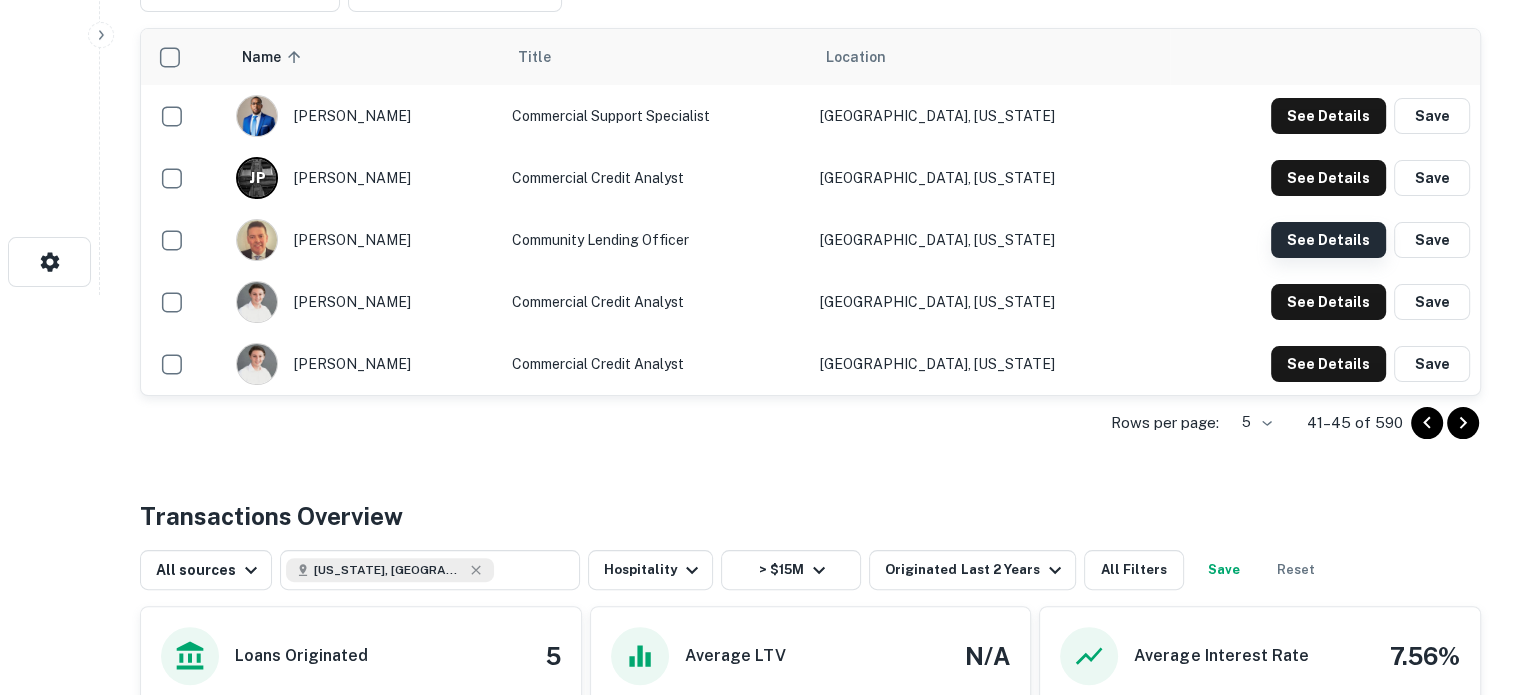 click on "See Details" at bounding box center [1328, 116] 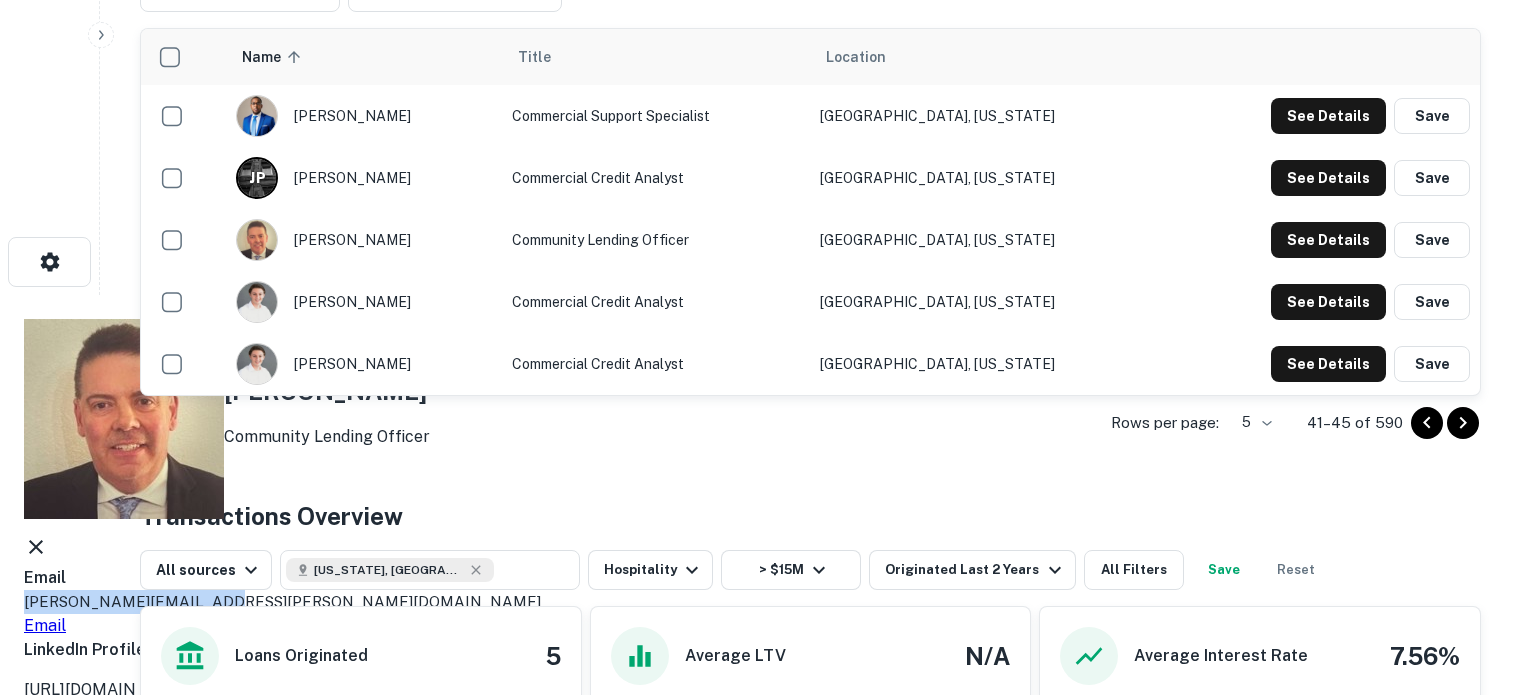 drag, startPoint x: 684, startPoint y: 330, endPoint x: 457, endPoint y: 333, distance: 227.01982 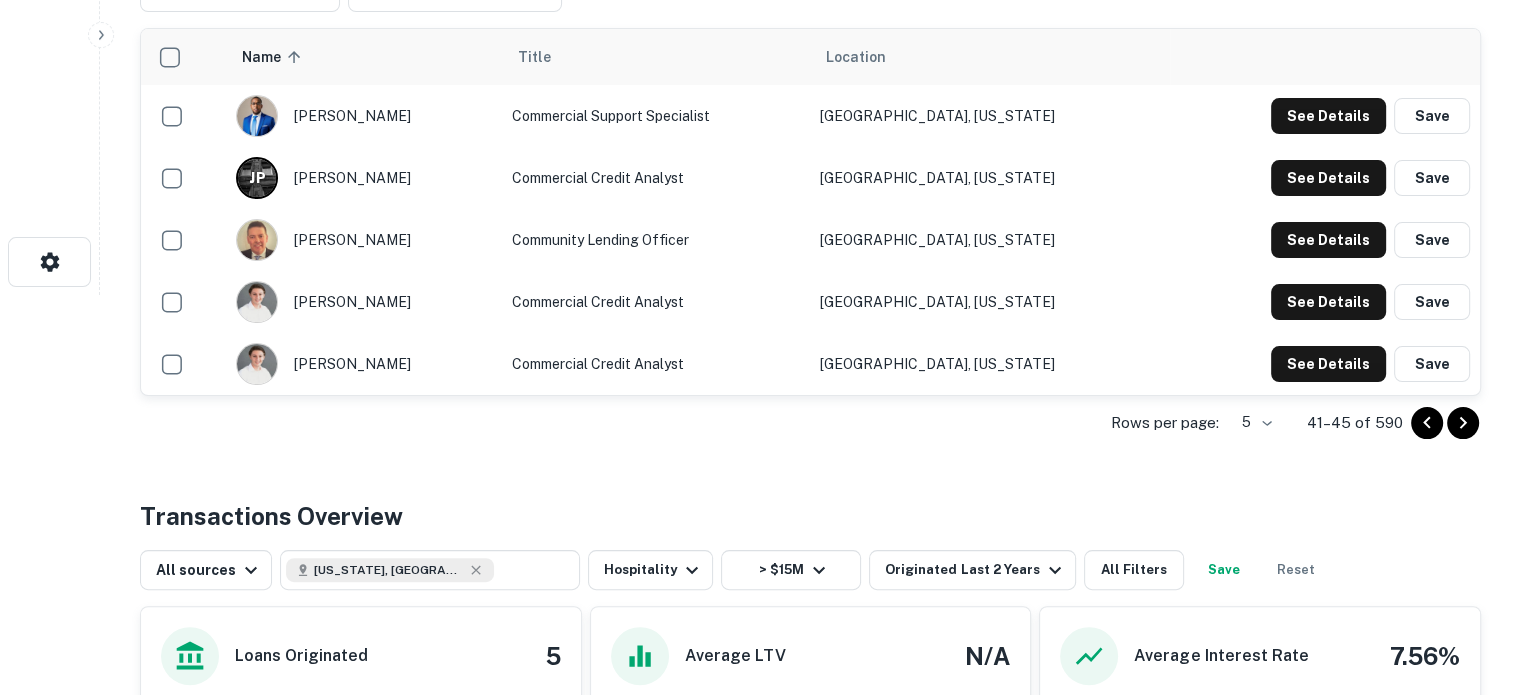 click 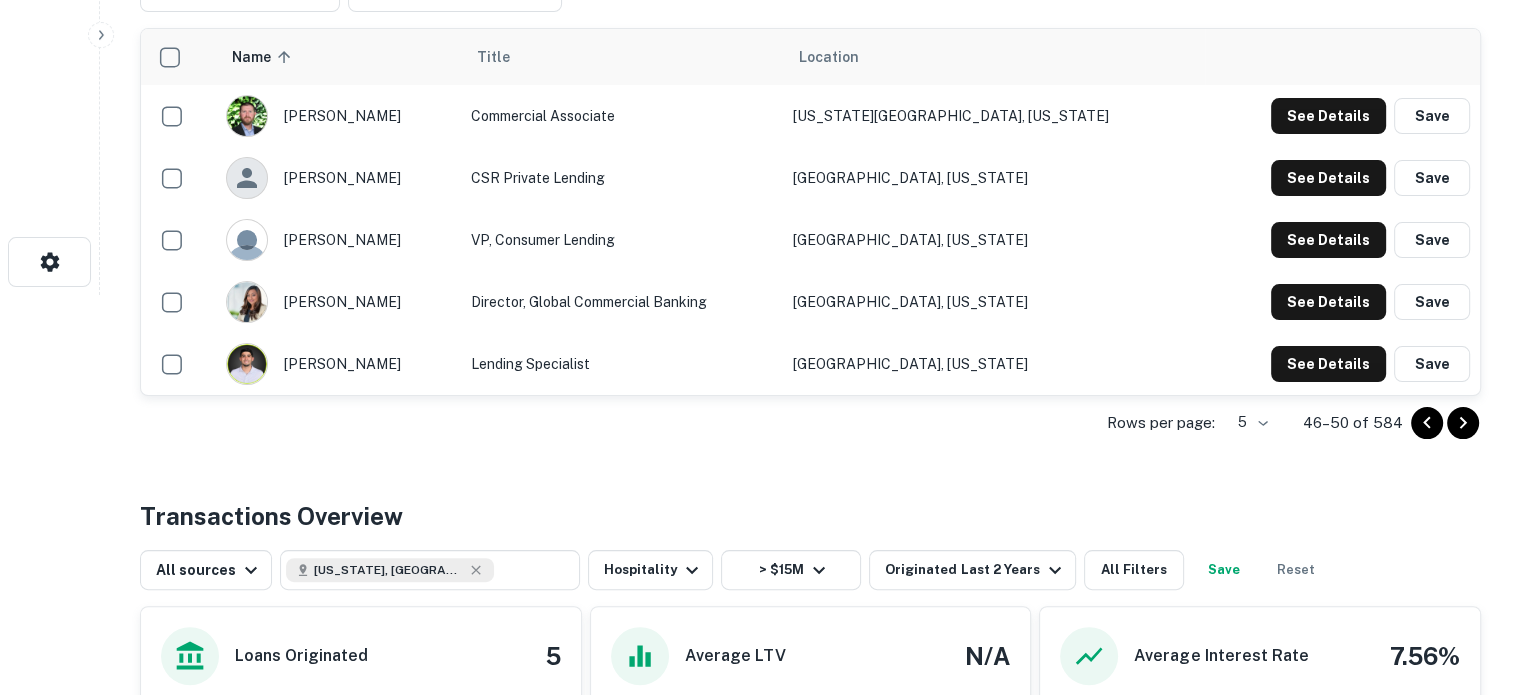 click 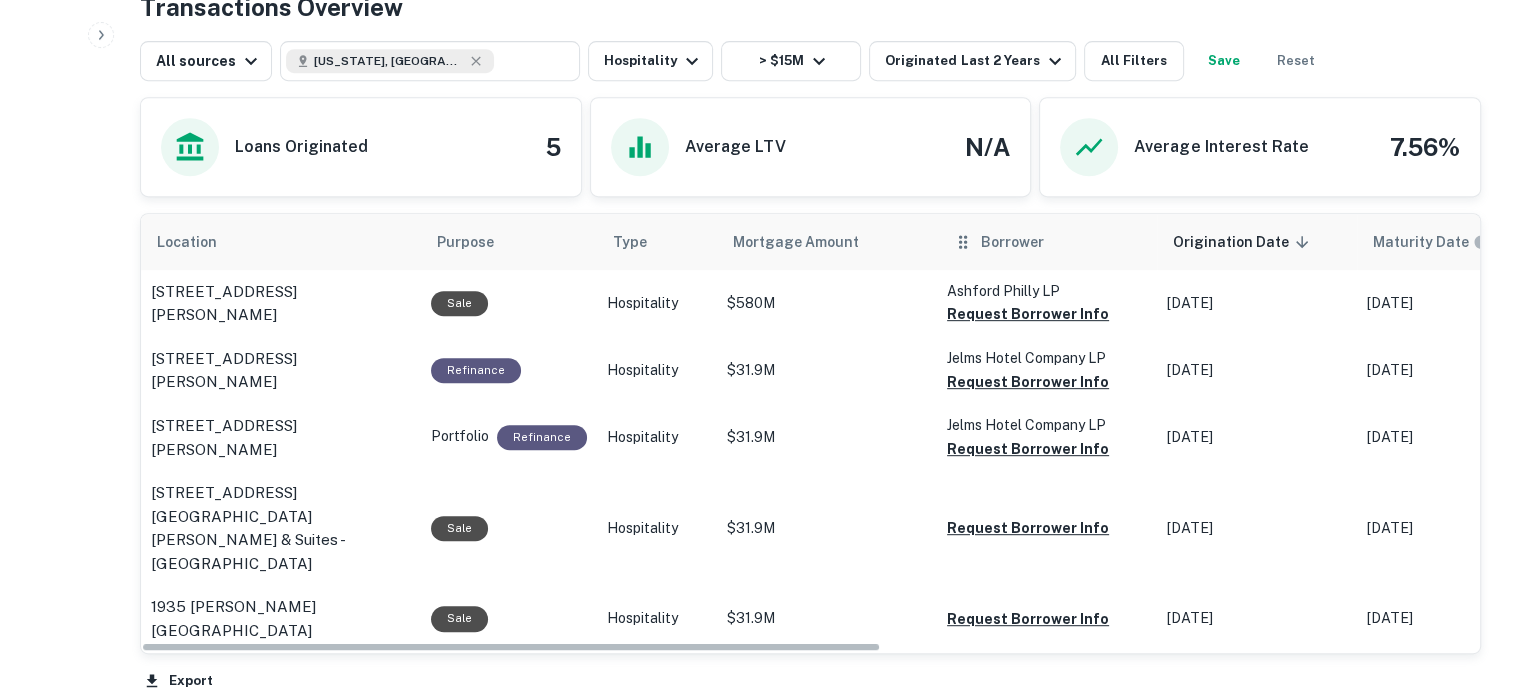 scroll, scrollTop: 1100, scrollLeft: 0, axis: vertical 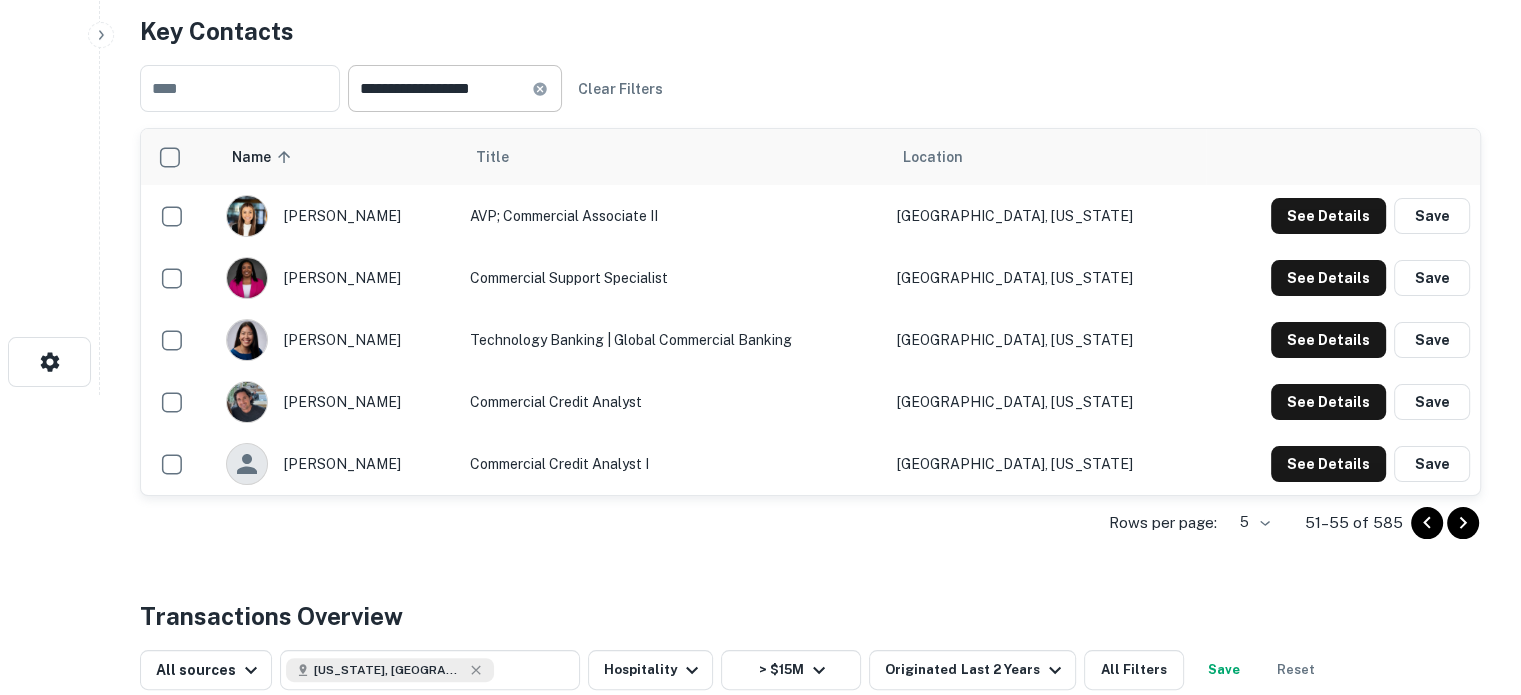click on "**********" at bounding box center [440, 88] 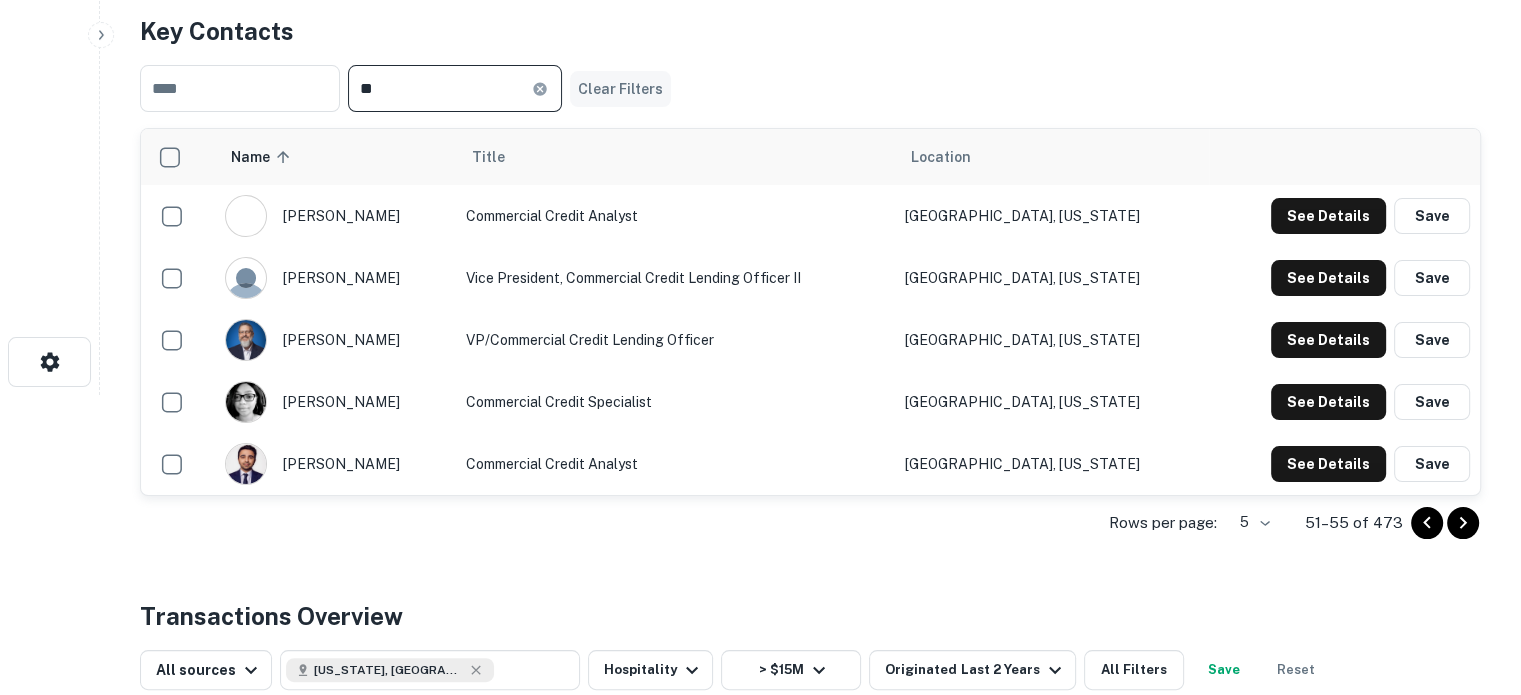 type on "*" 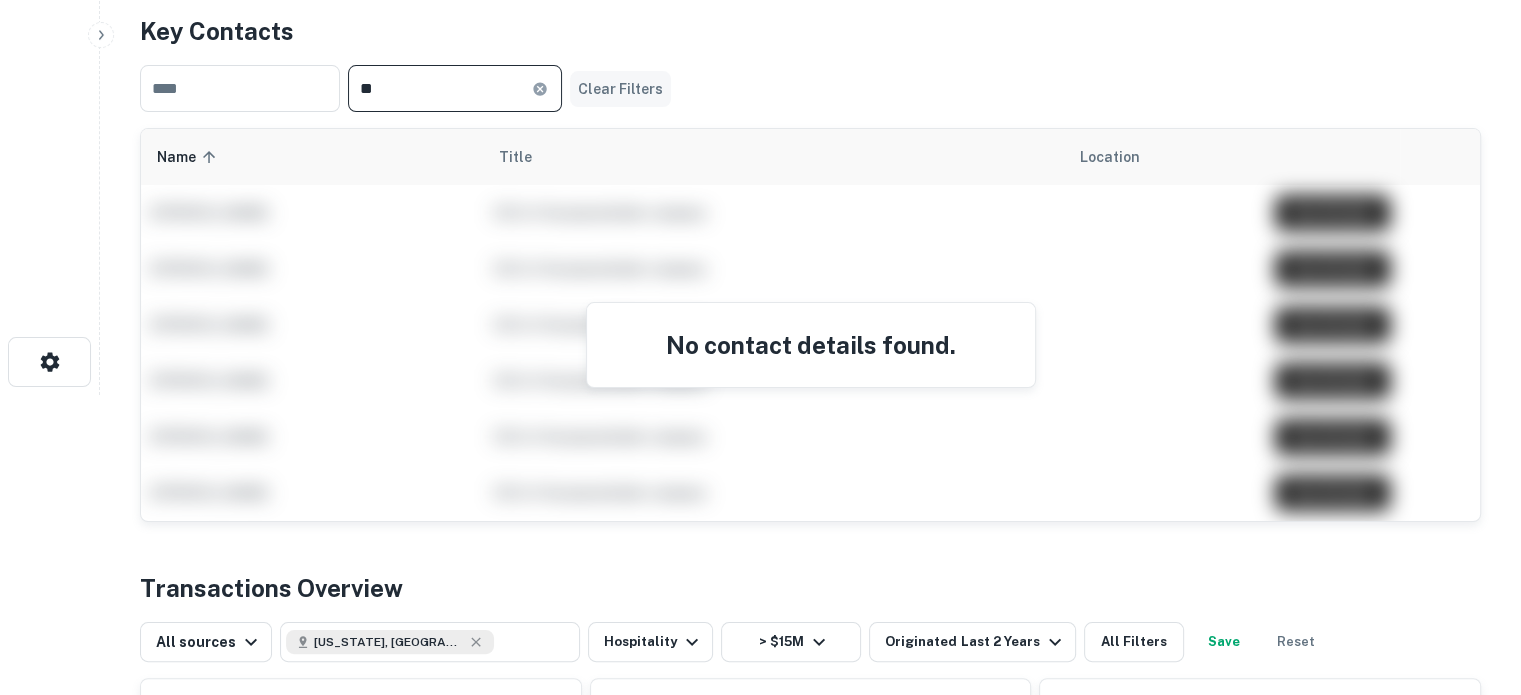 type on "*" 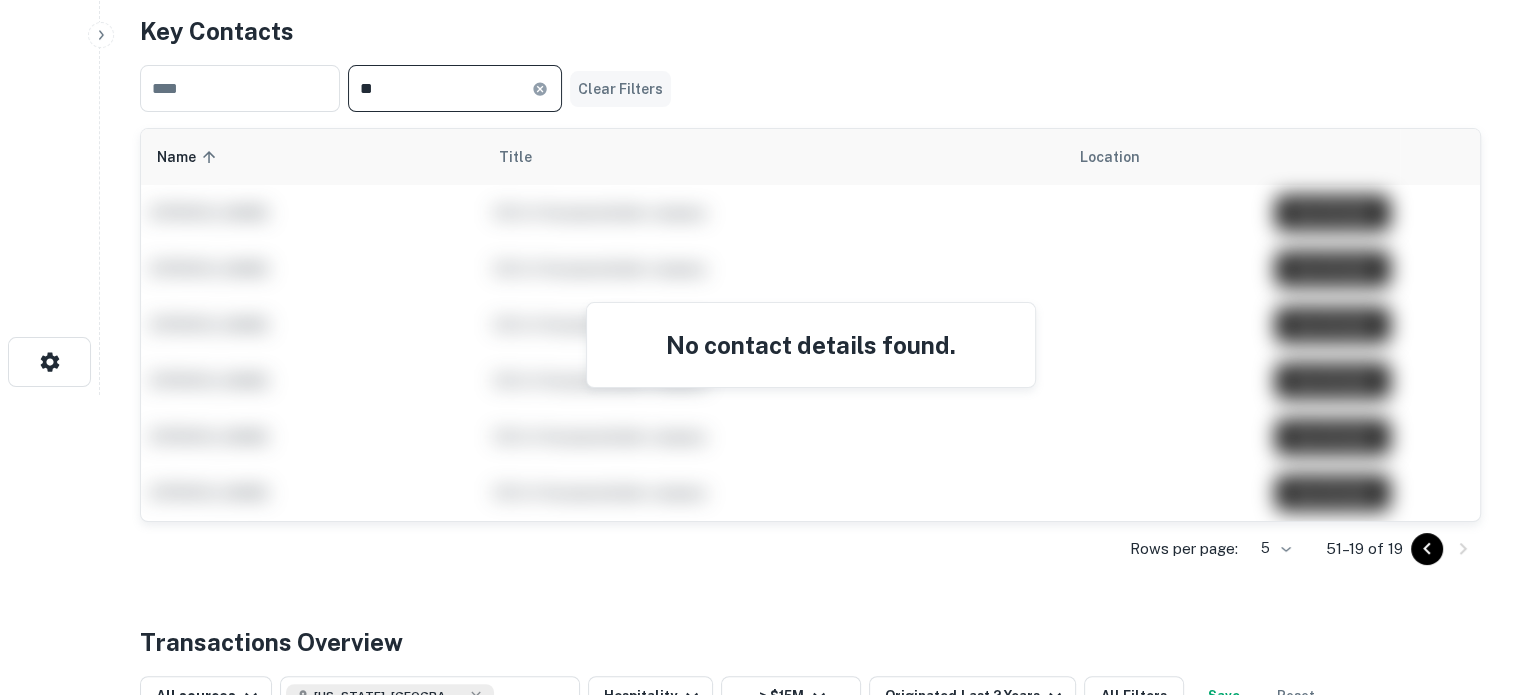 type on "*" 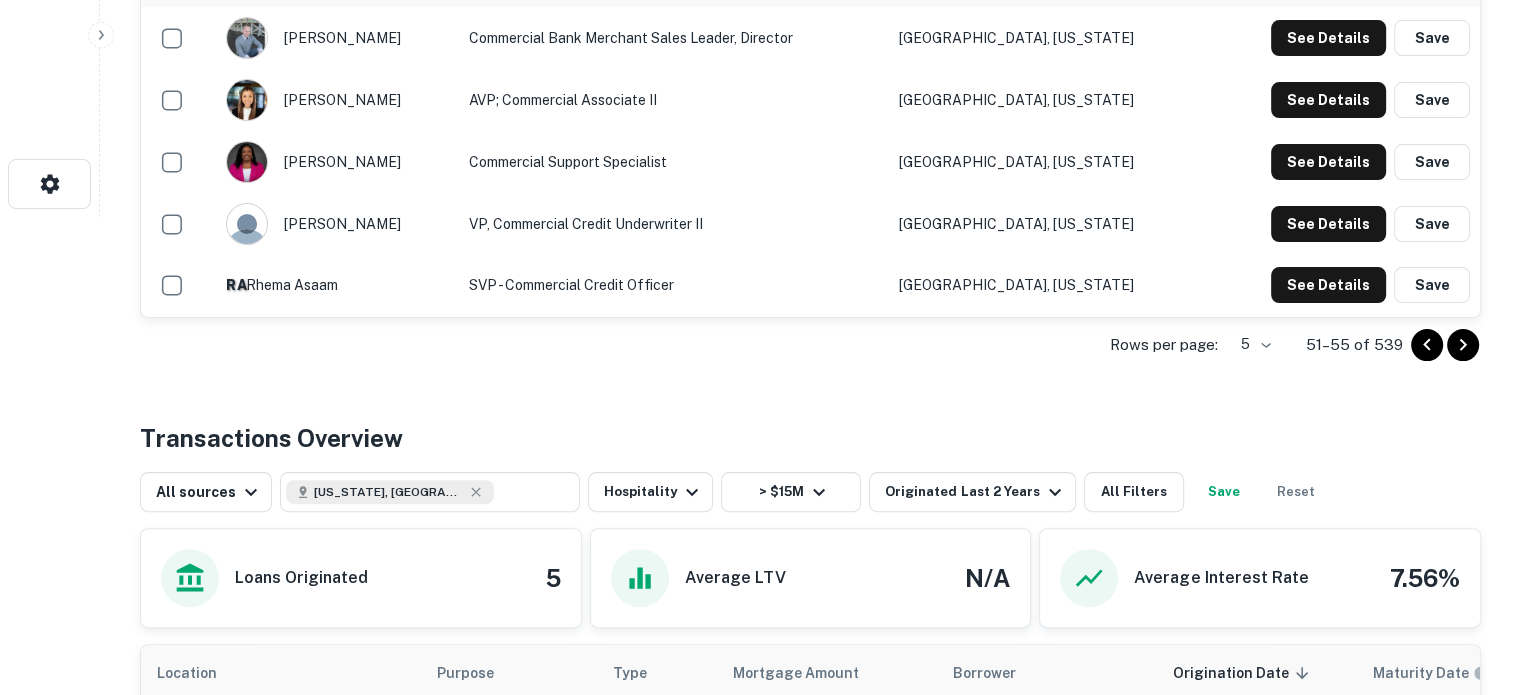 scroll, scrollTop: 500, scrollLeft: 0, axis: vertical 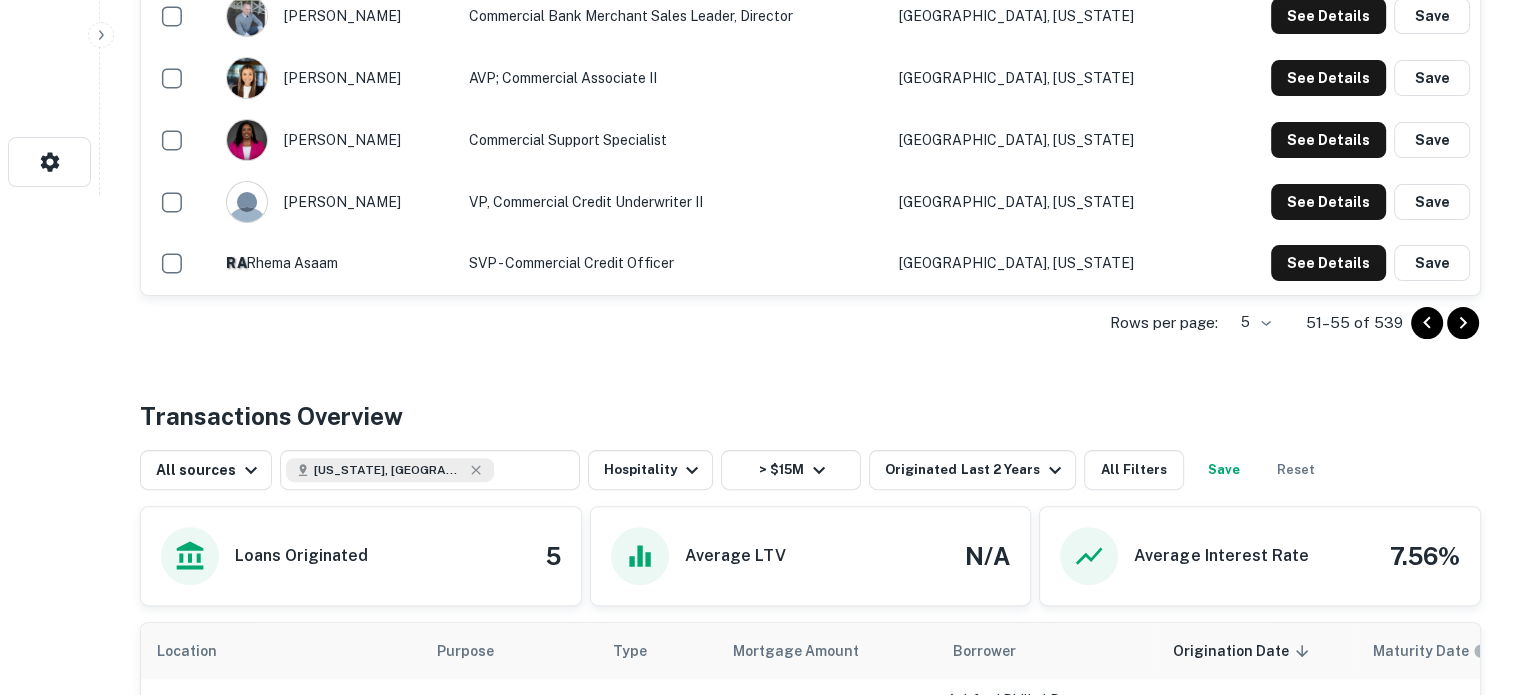 click 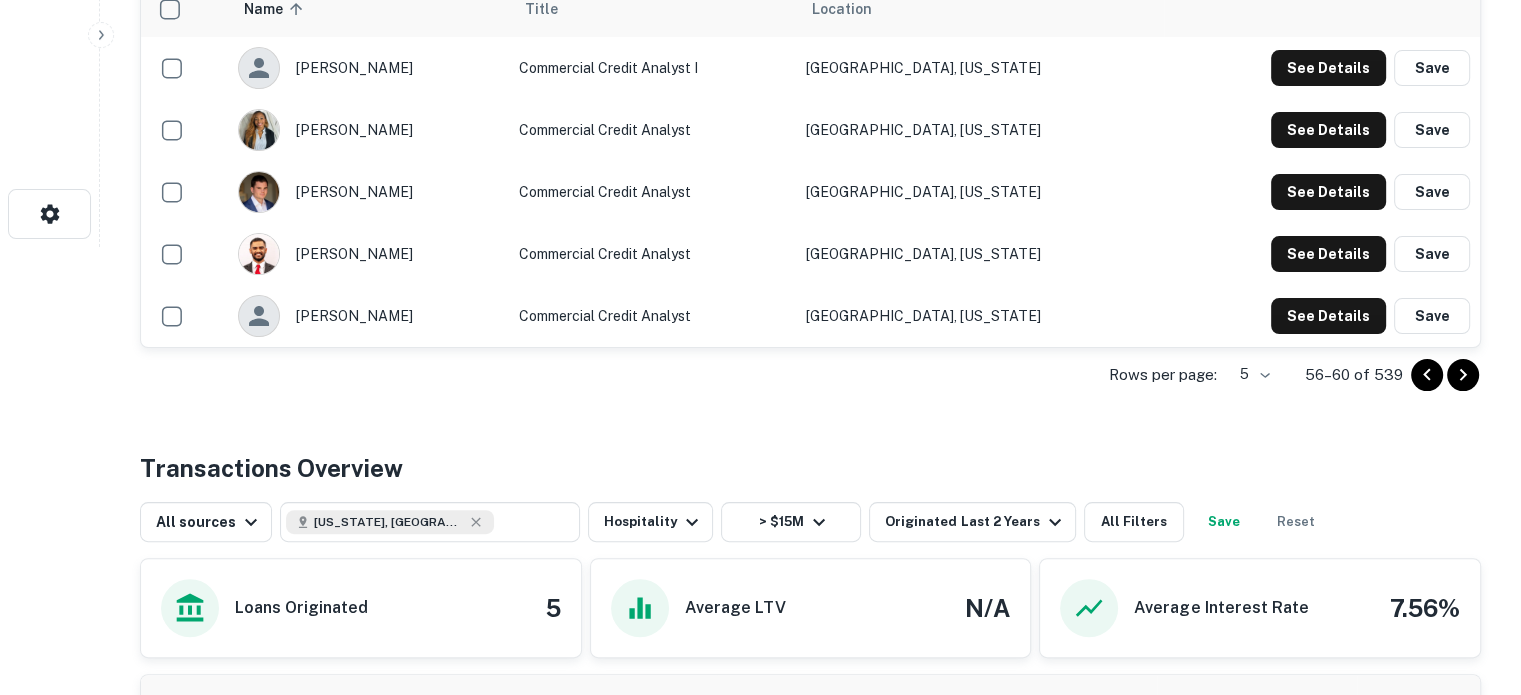 scroll, scrollTop: 400, scrollLeft: 0, axis: vertical 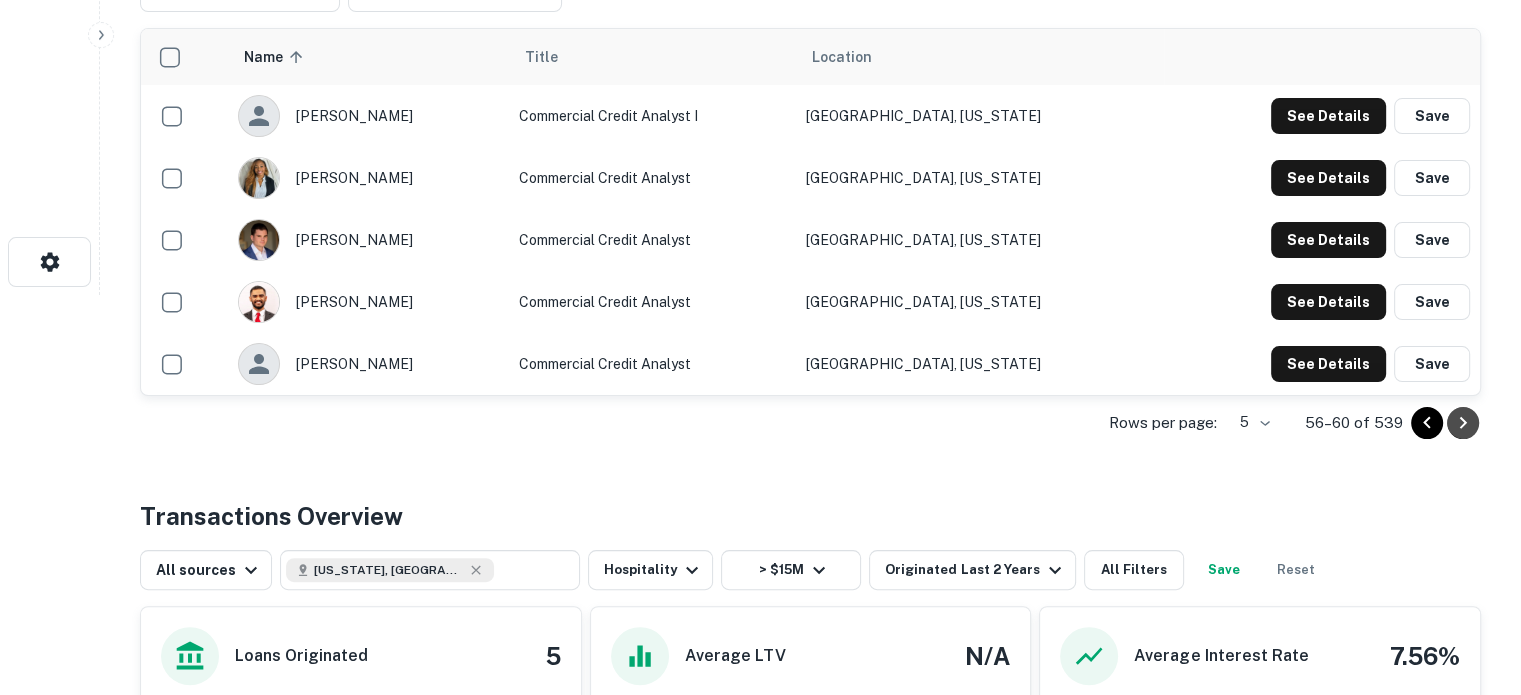 click 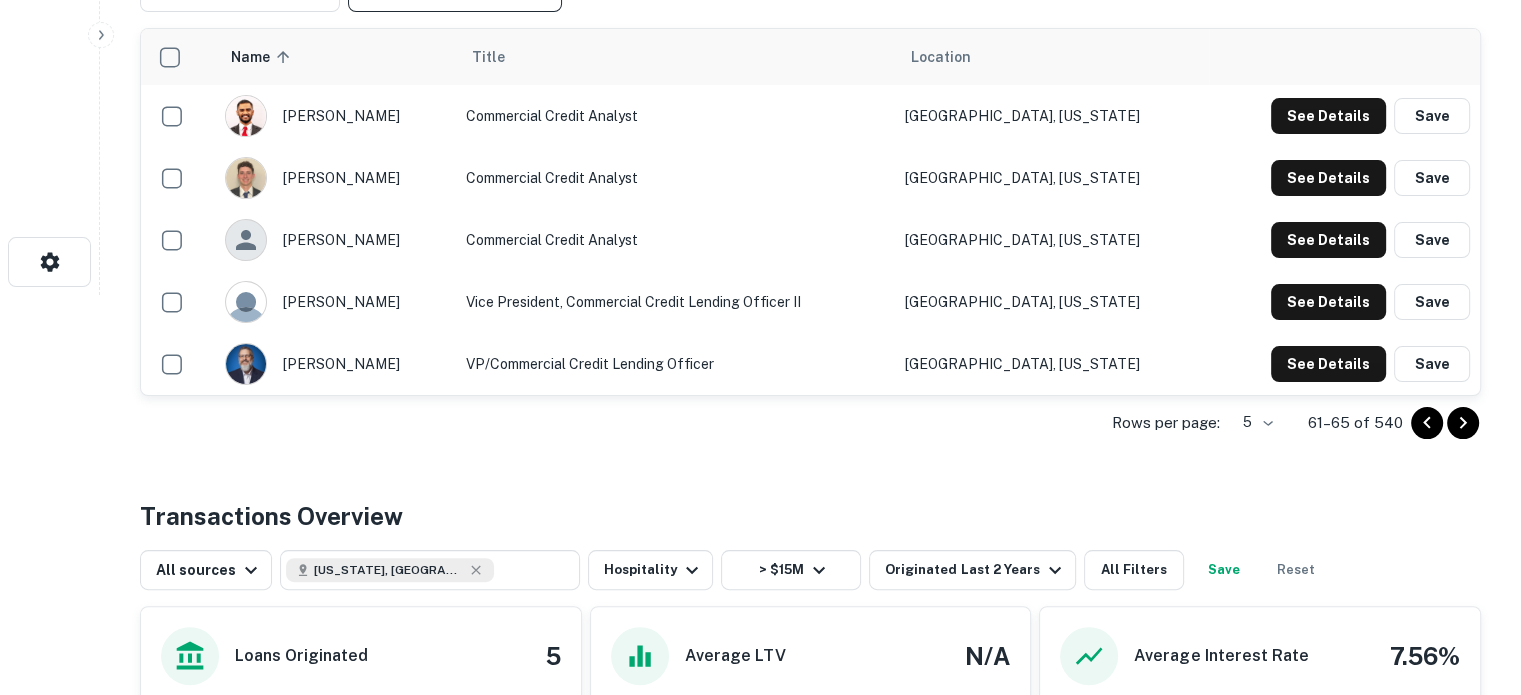 drag, startPoint x: 532, startPoint y: 71, endPoint x: 60, endPoint y: 212, distance: 492.61038 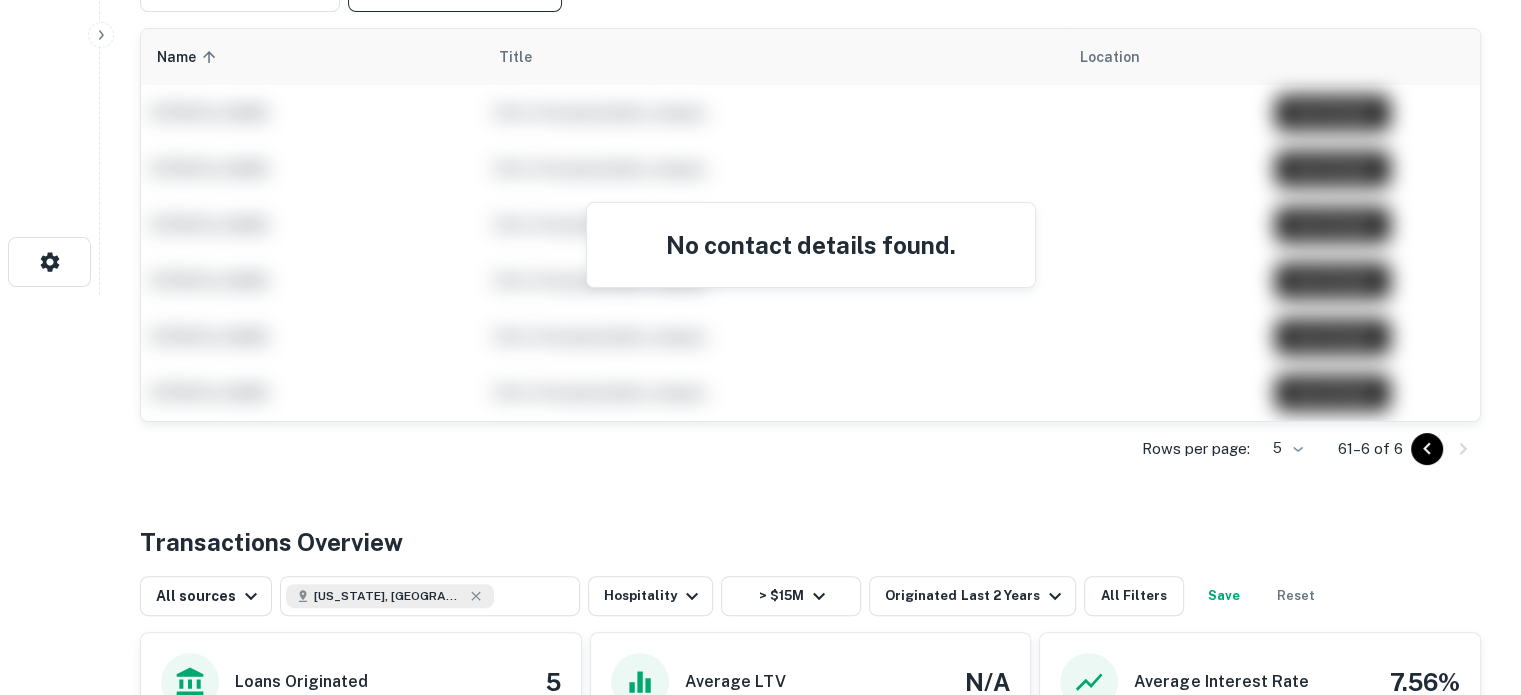 type on "*" 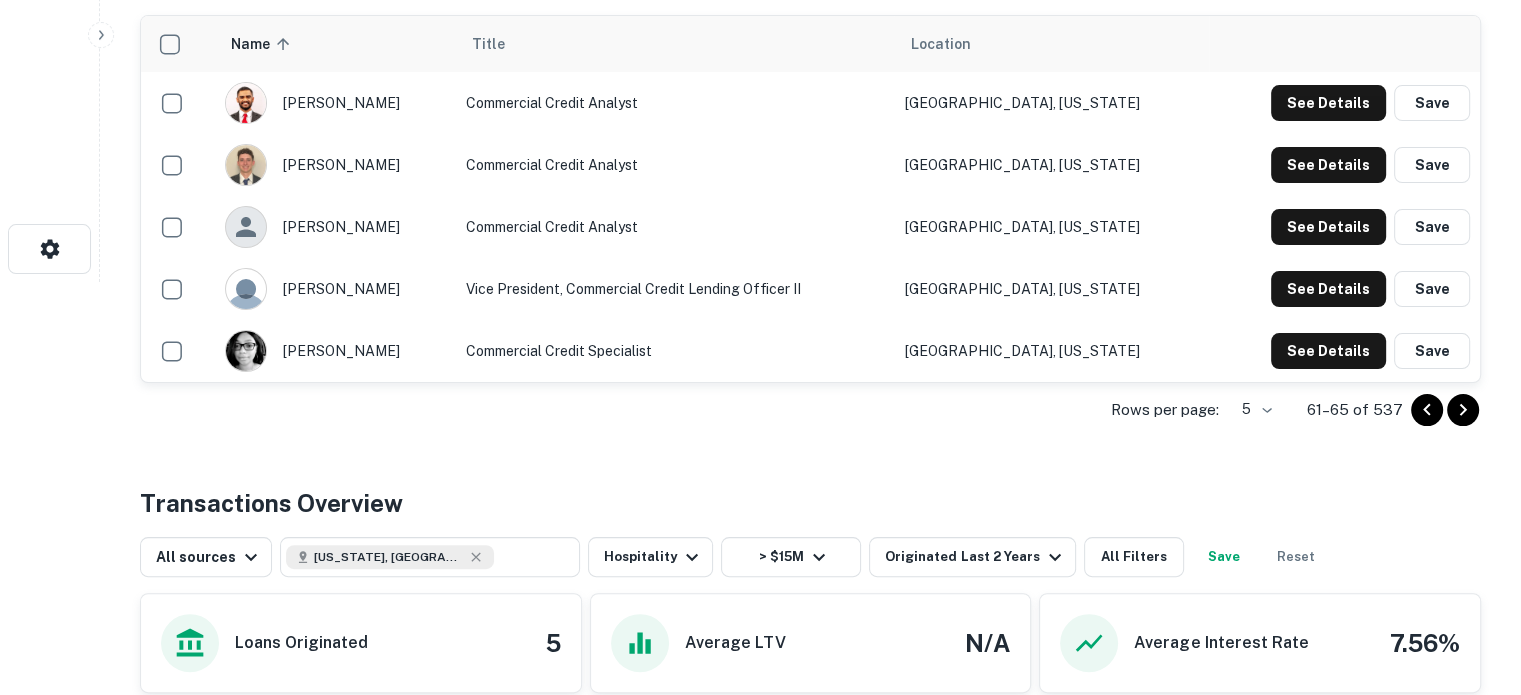 scroll, scrollTop: 700, scrollLeft: 0, axis: vertical 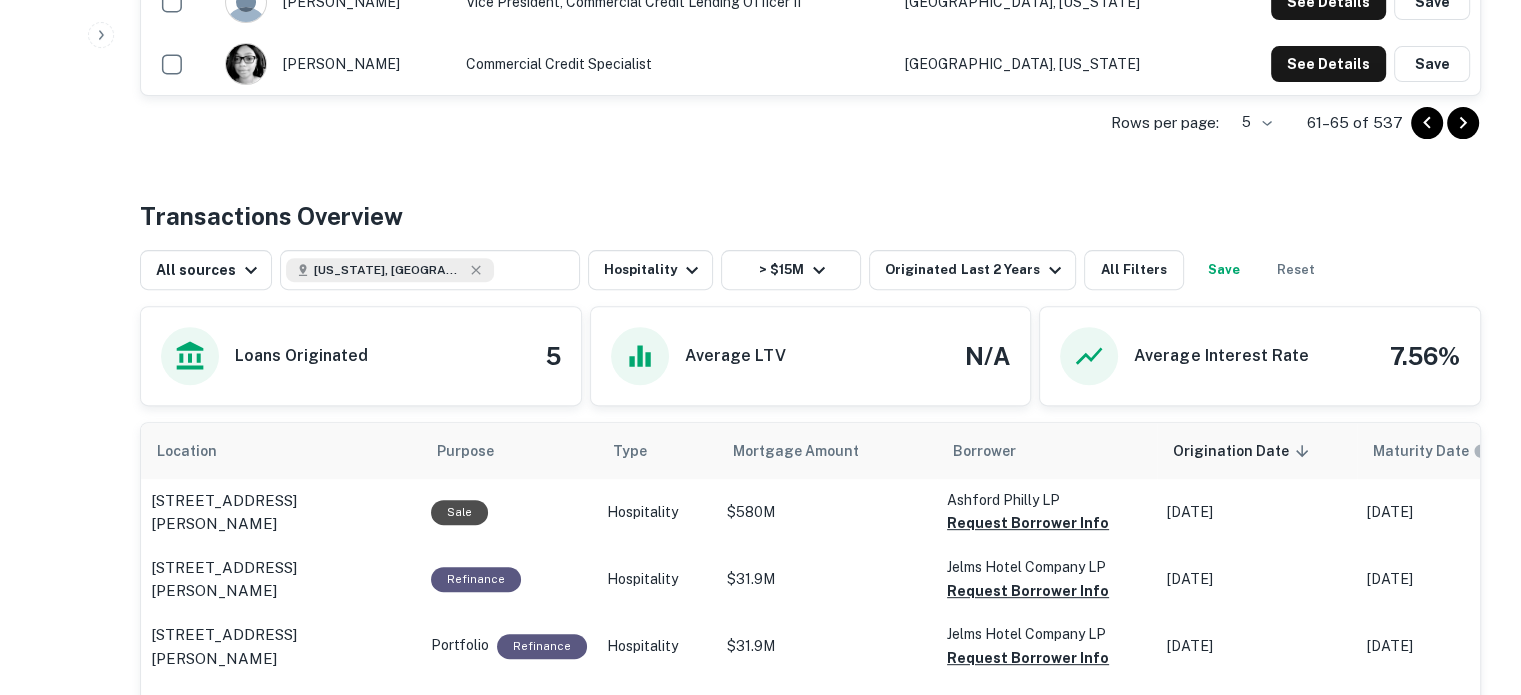 type on "**********" 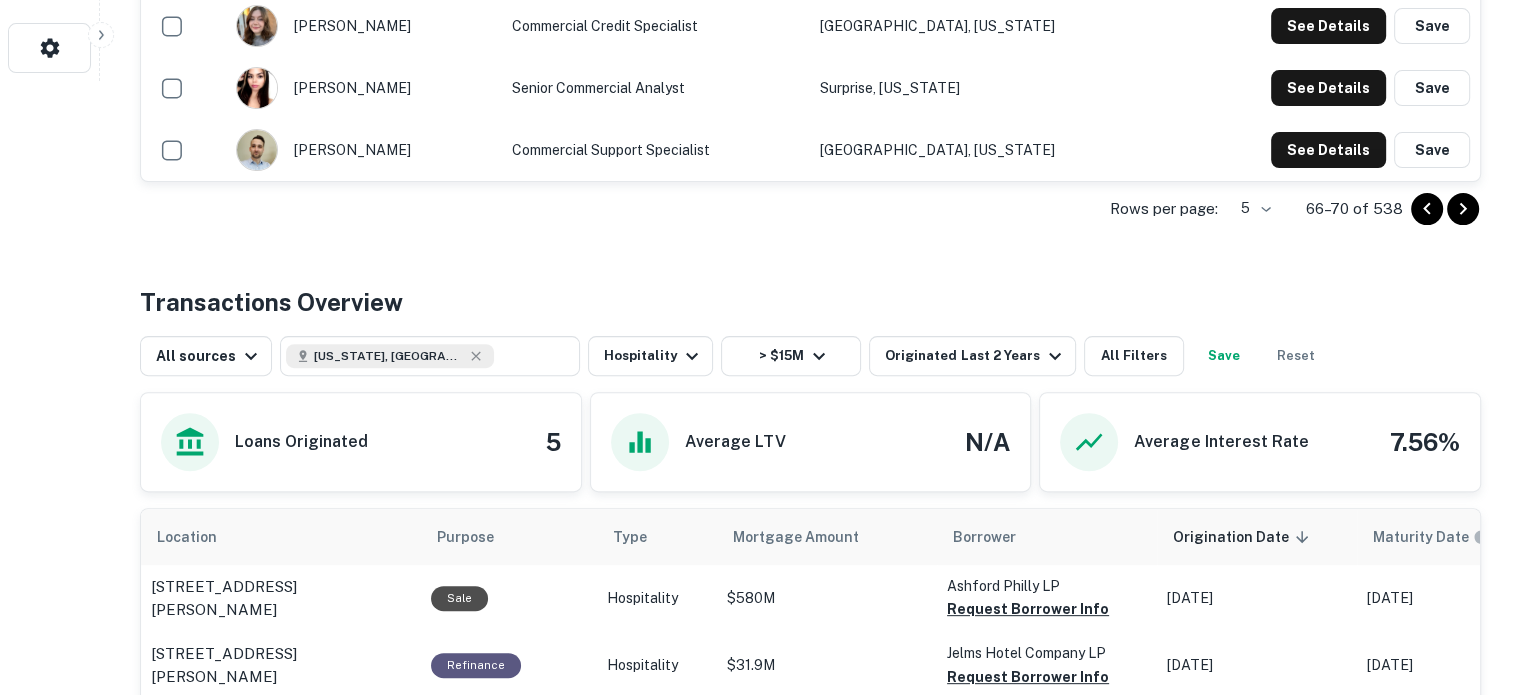 scroll, scrollTop: 500, scrollLeft: 0, axis: vertical 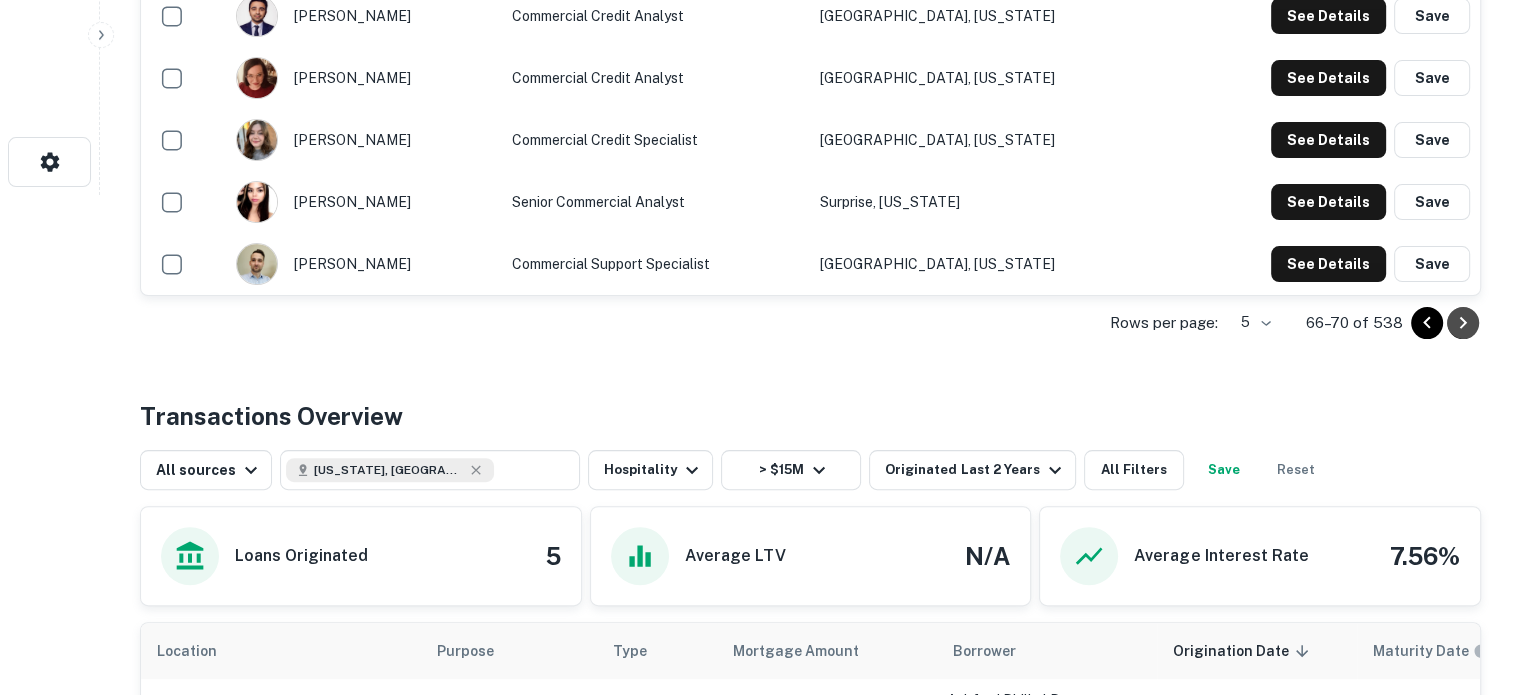 click 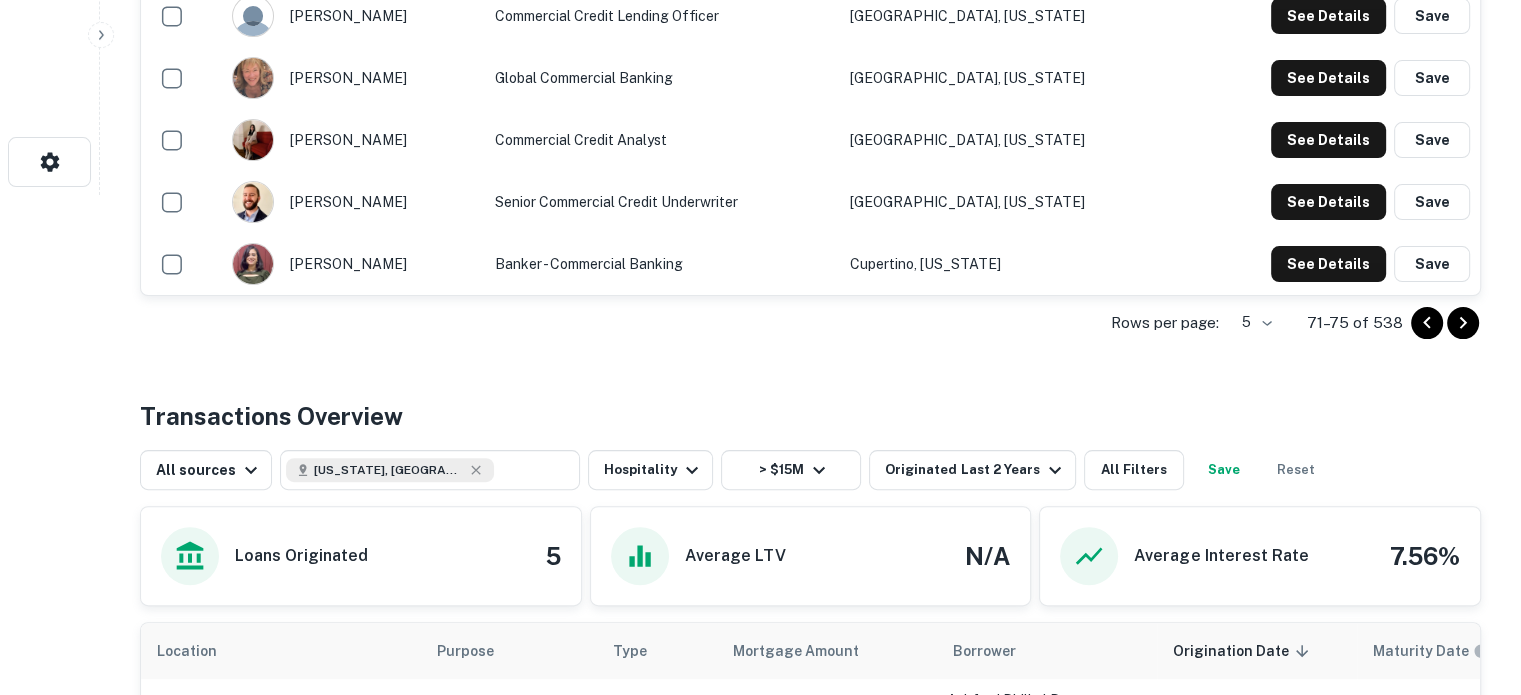 click 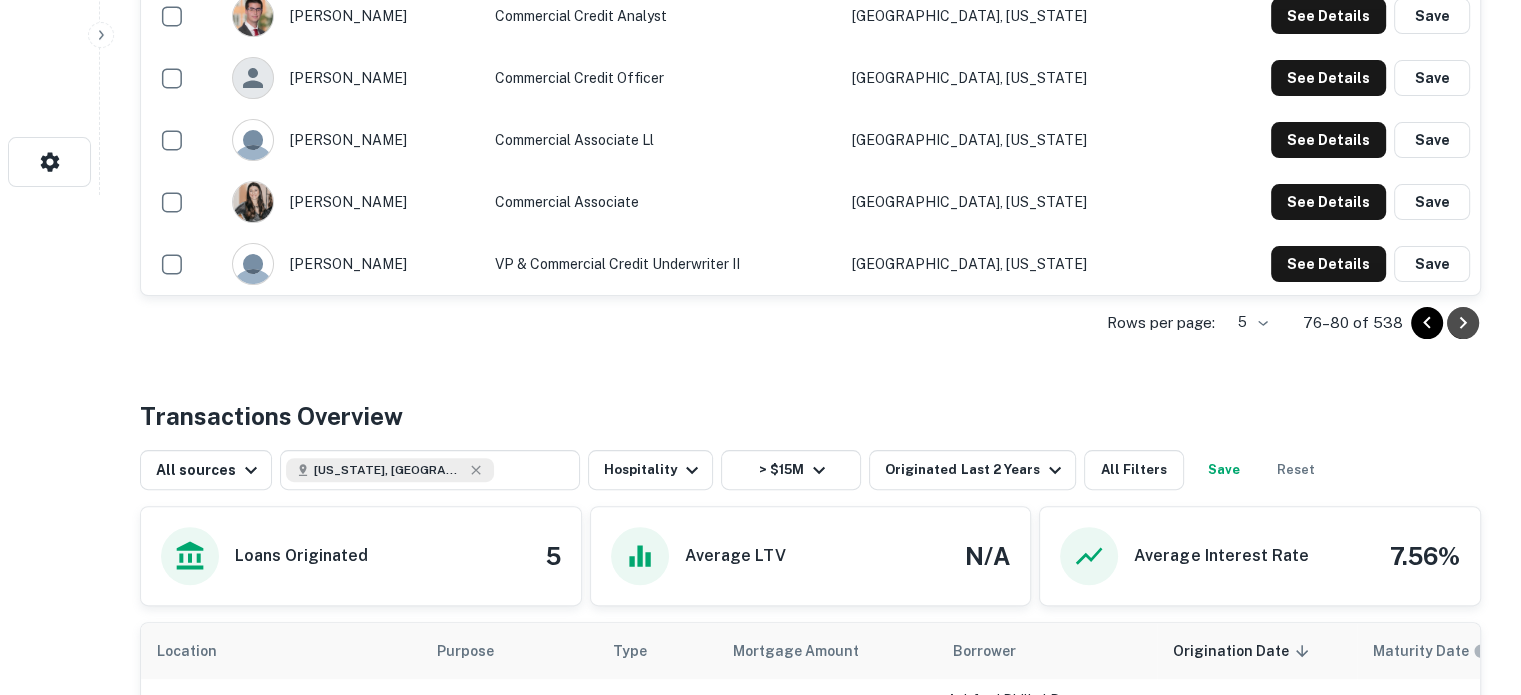 click 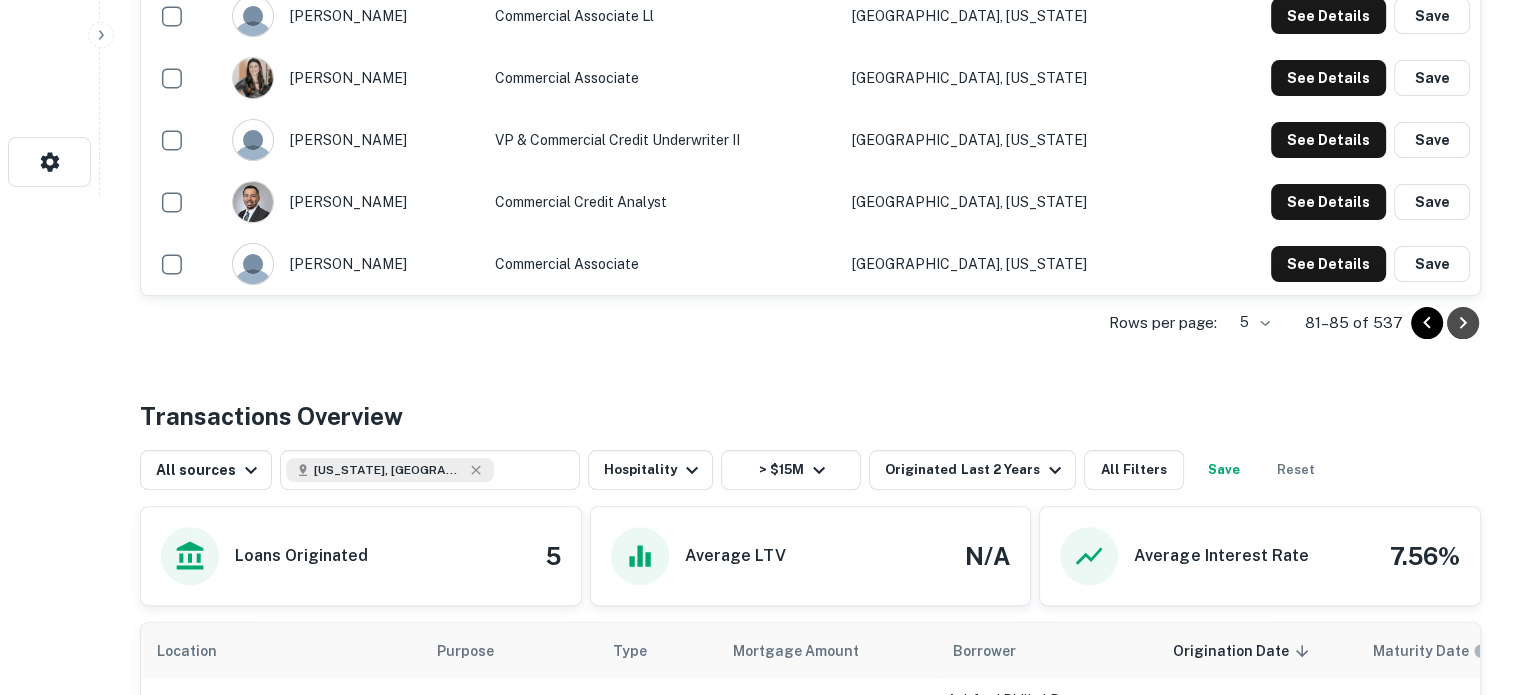 click 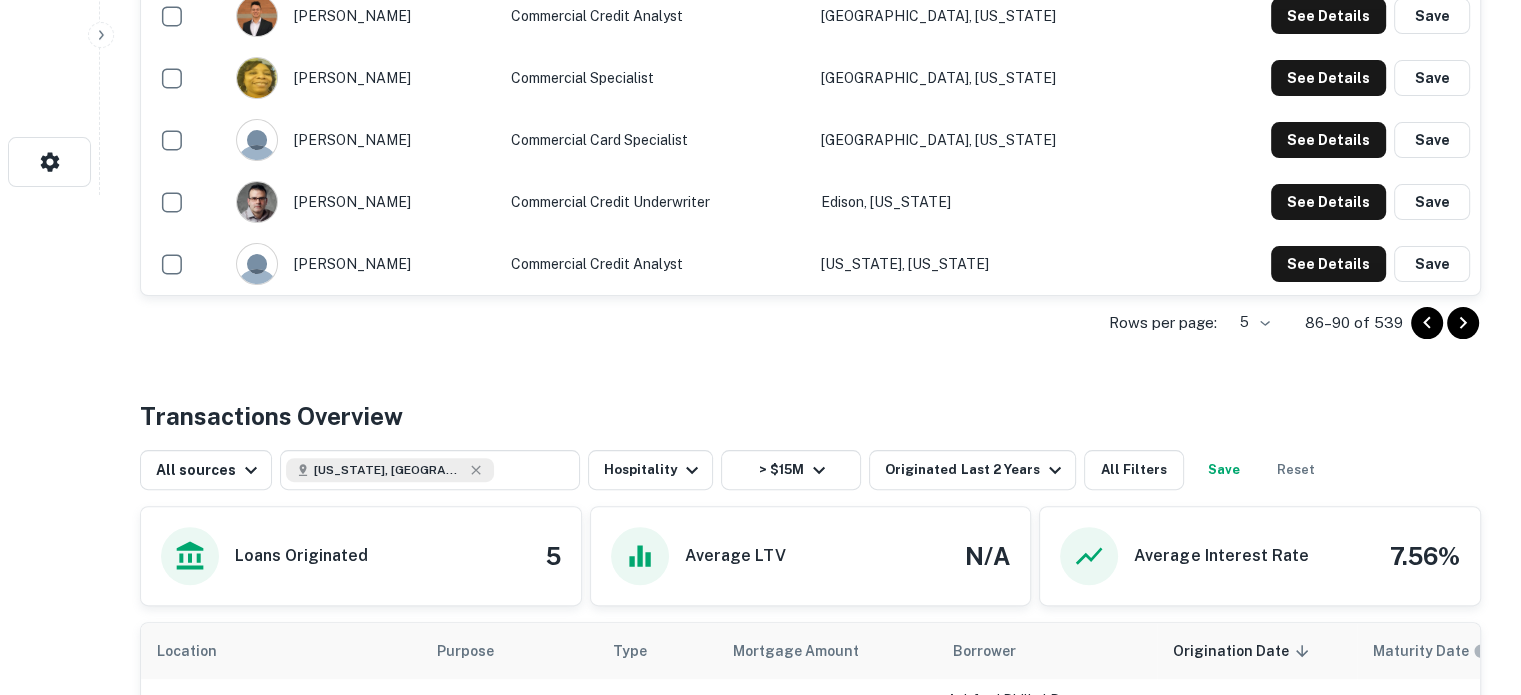 click 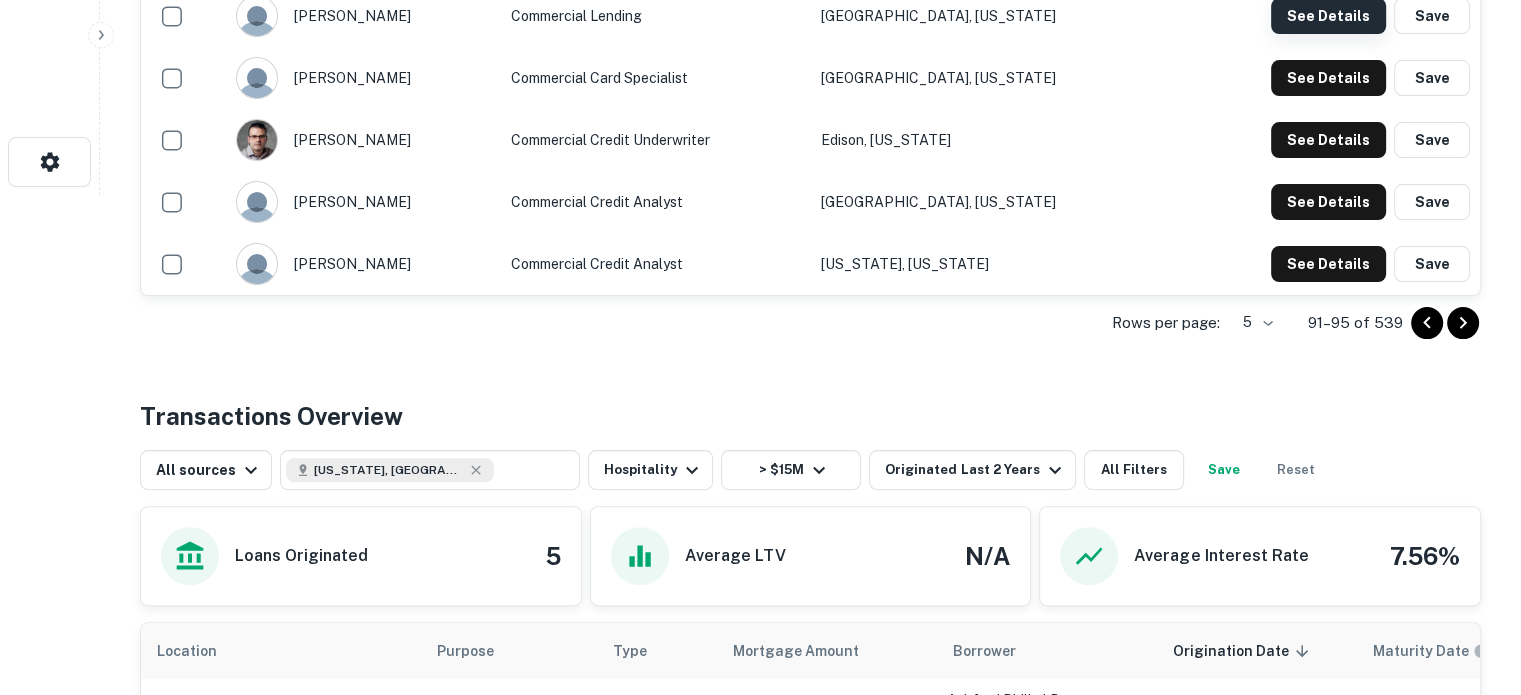 click on "See Details" at bounding box center [1328, 16] 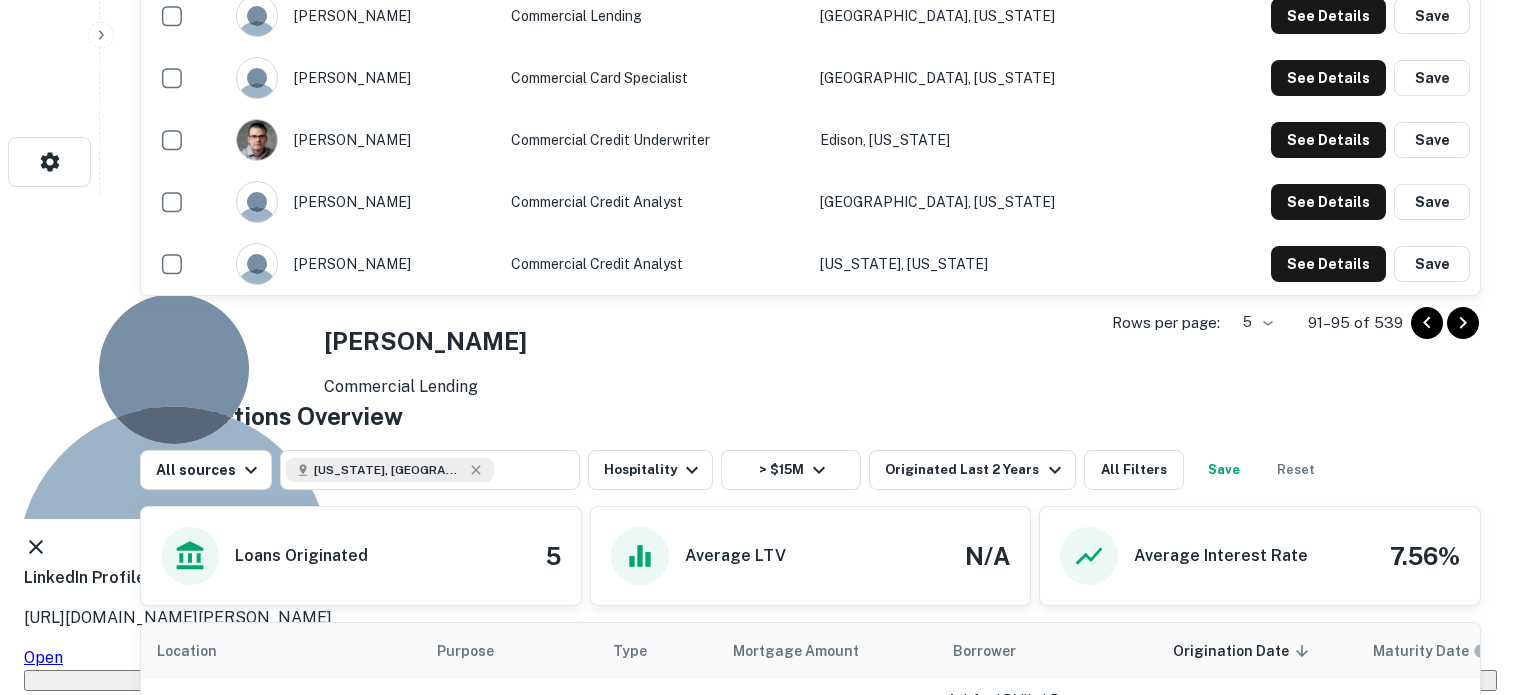 click 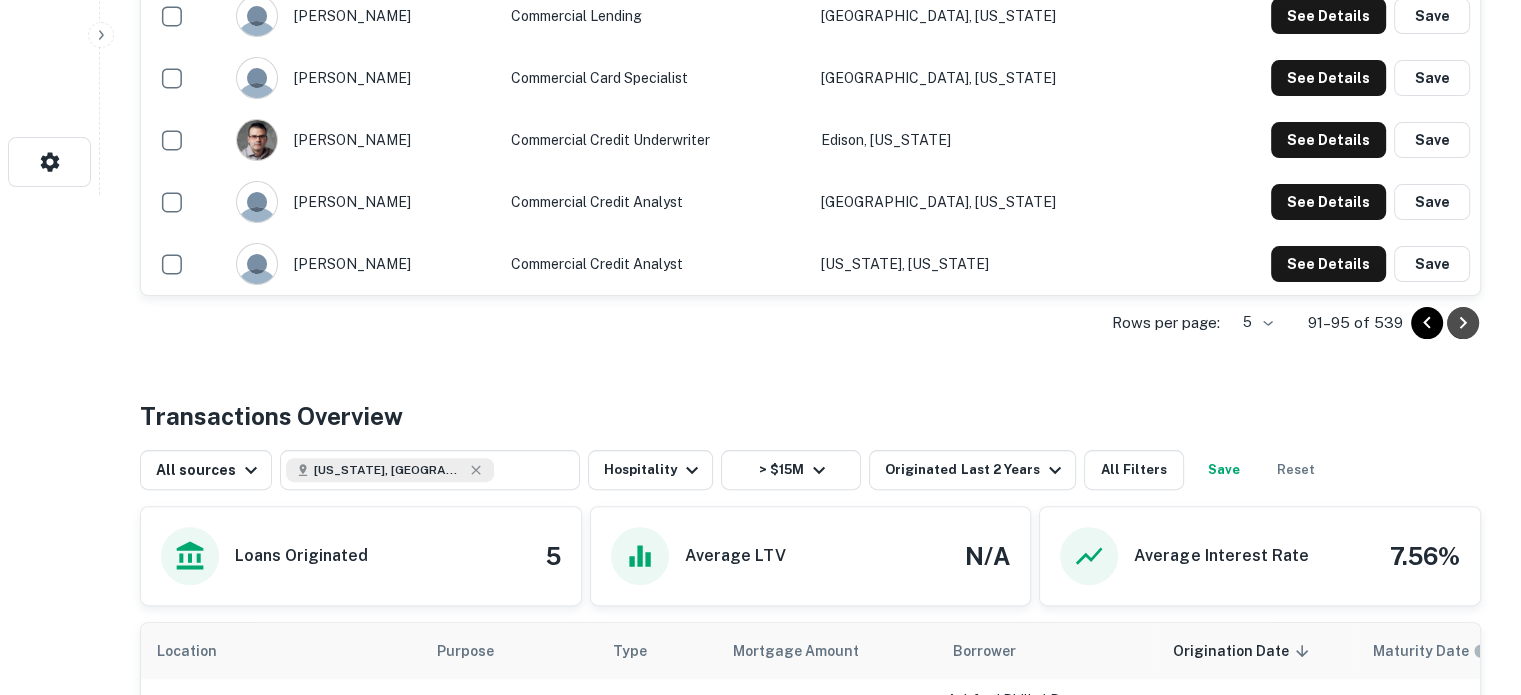 click 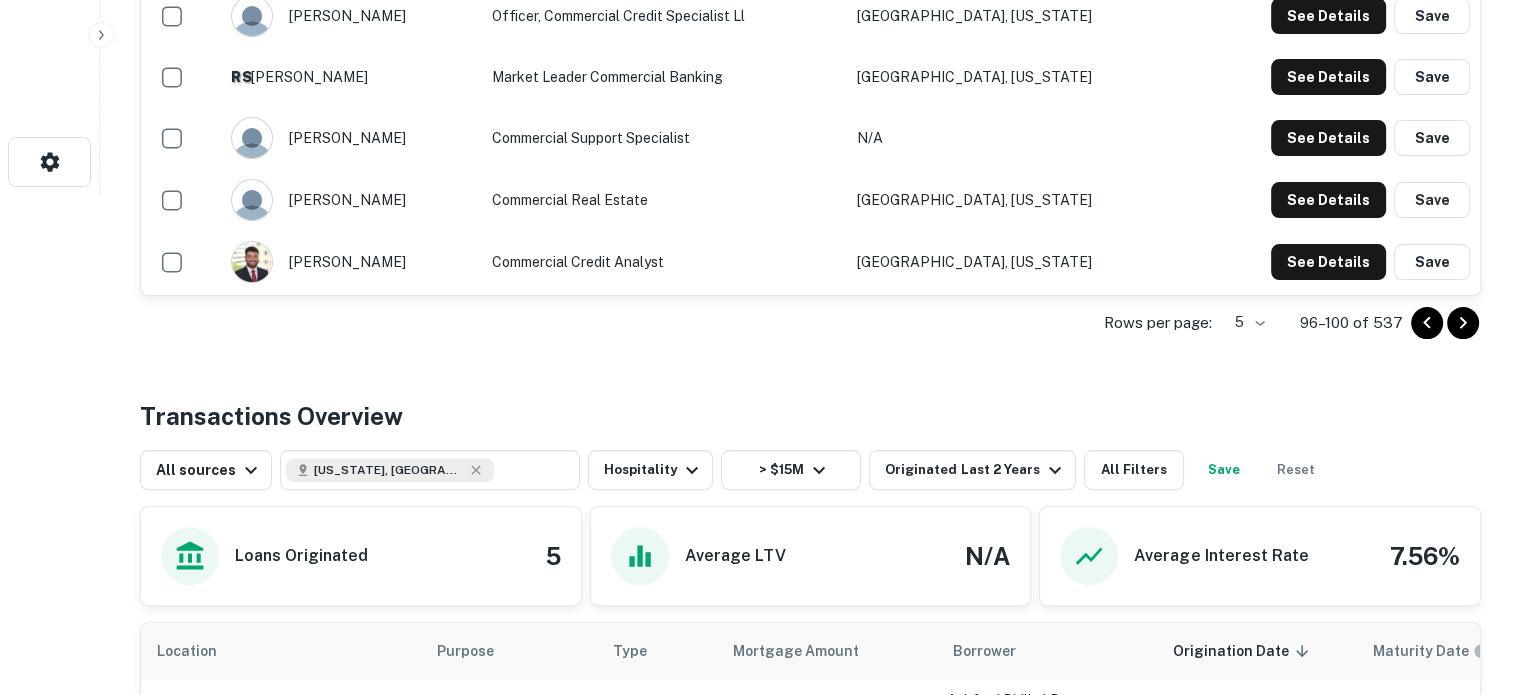 click 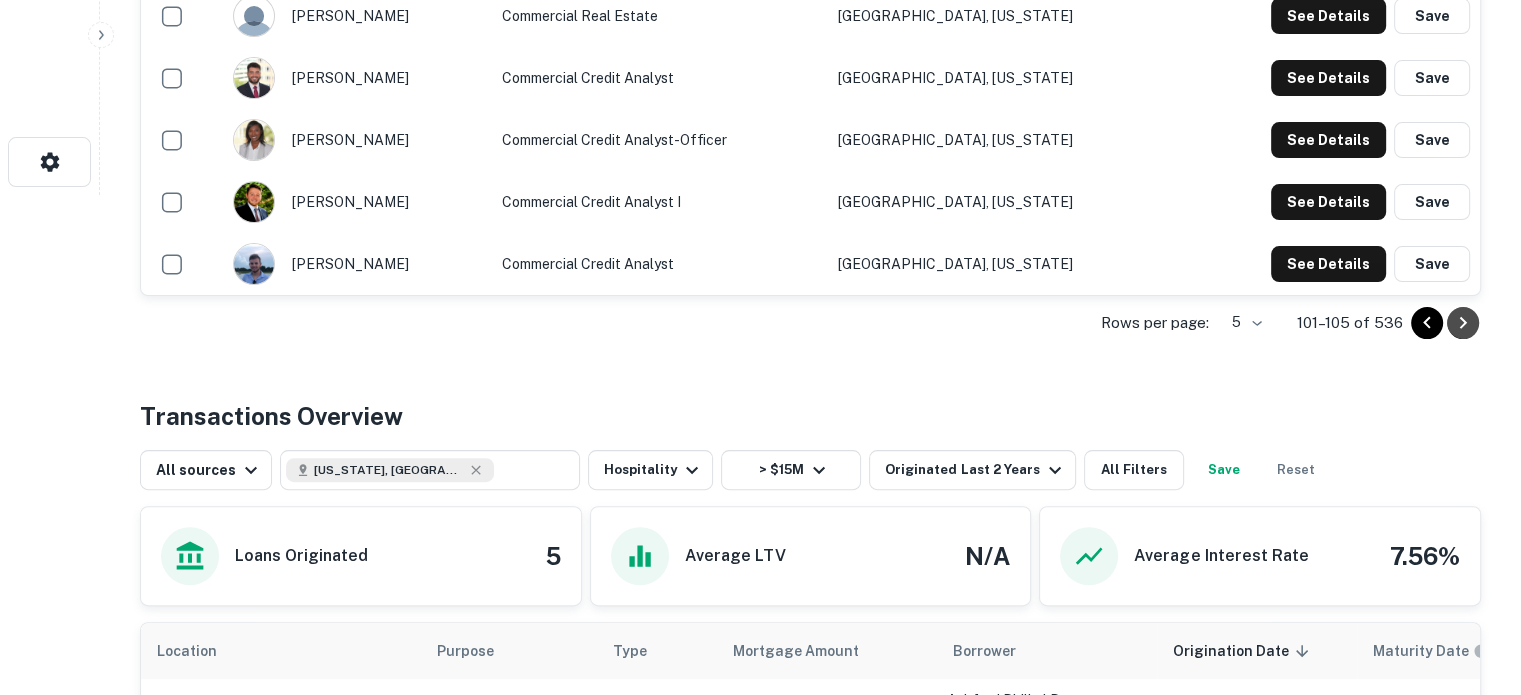 click 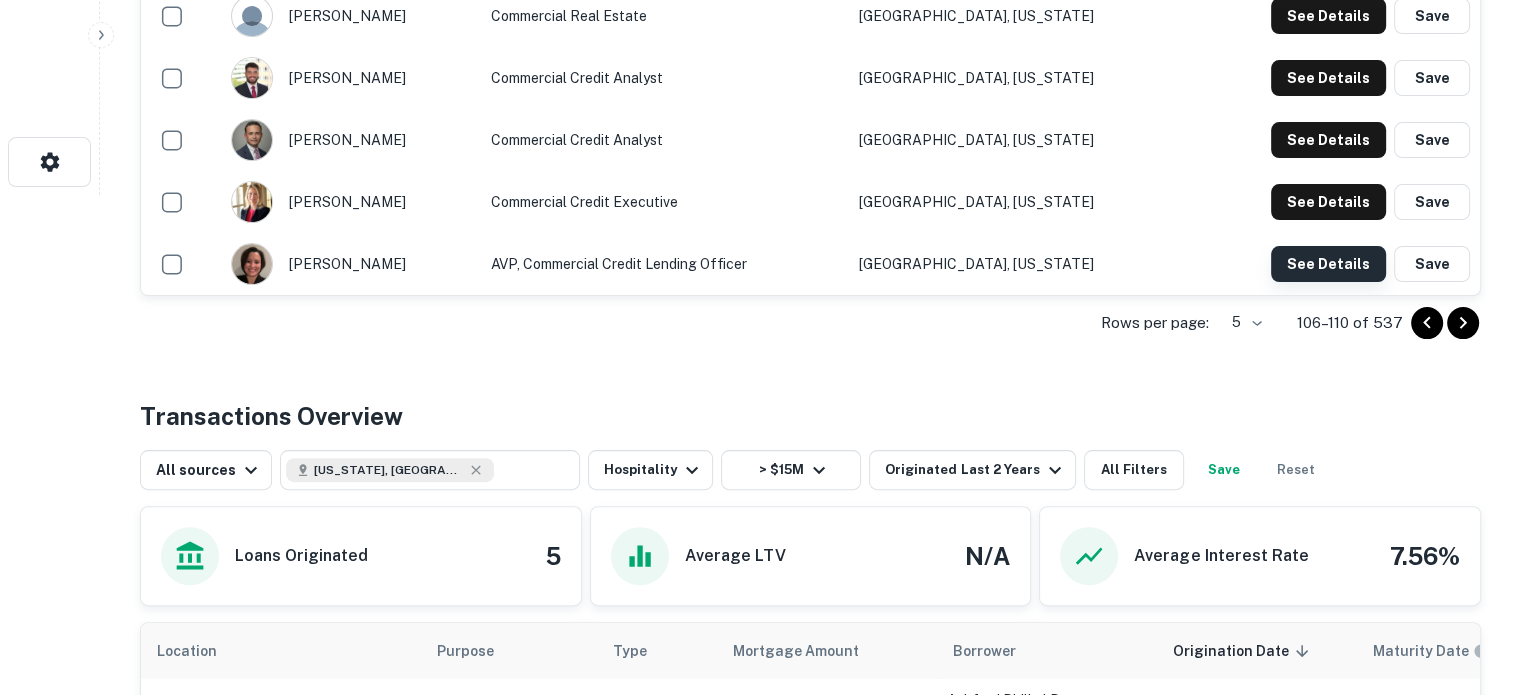 click on "See Details" at bounding box center (1328, 16) 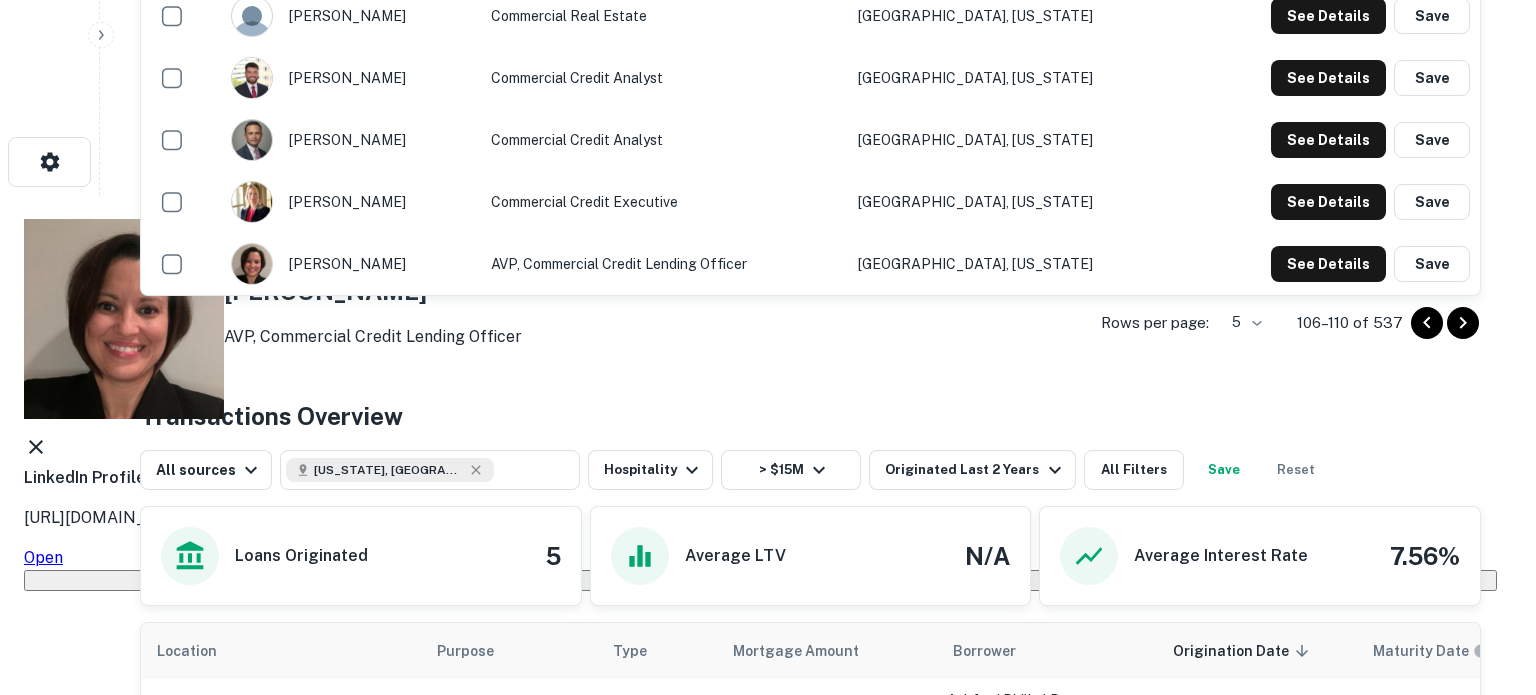 click 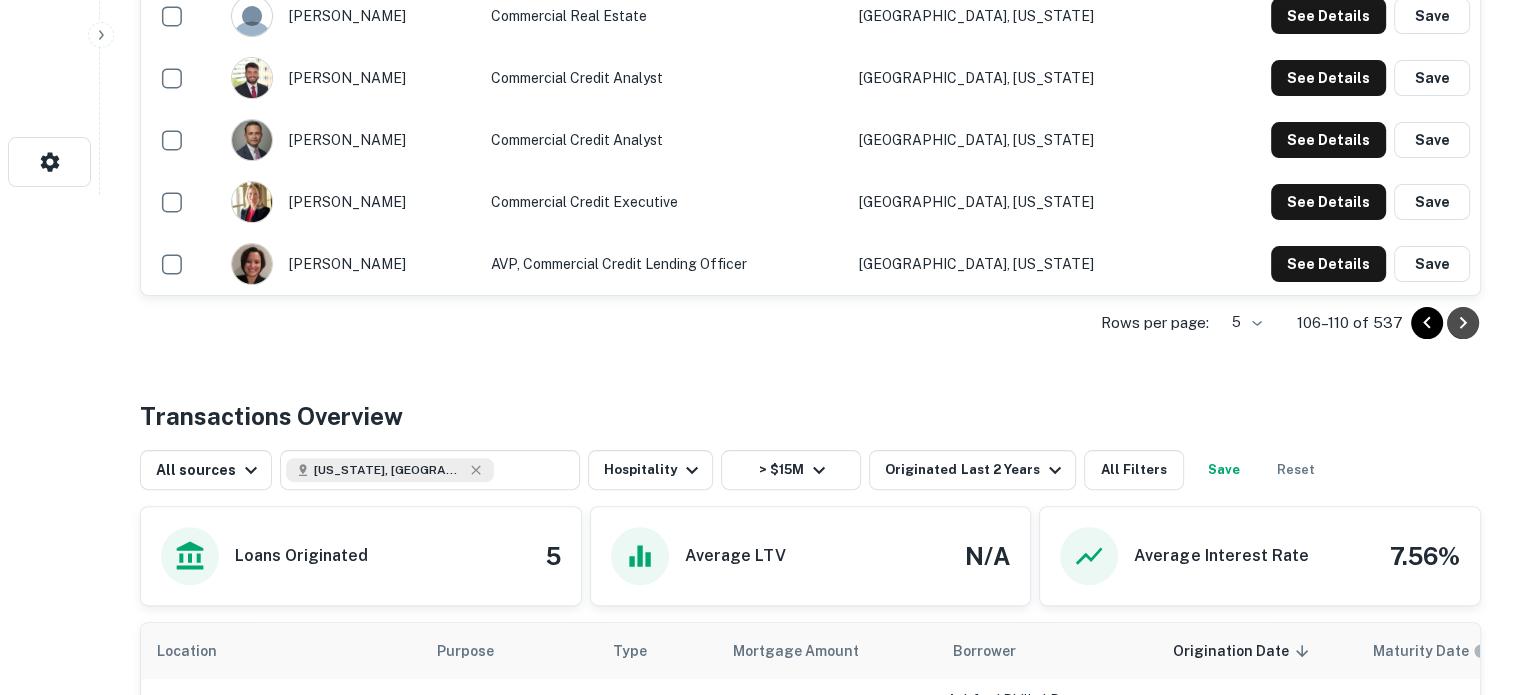 click 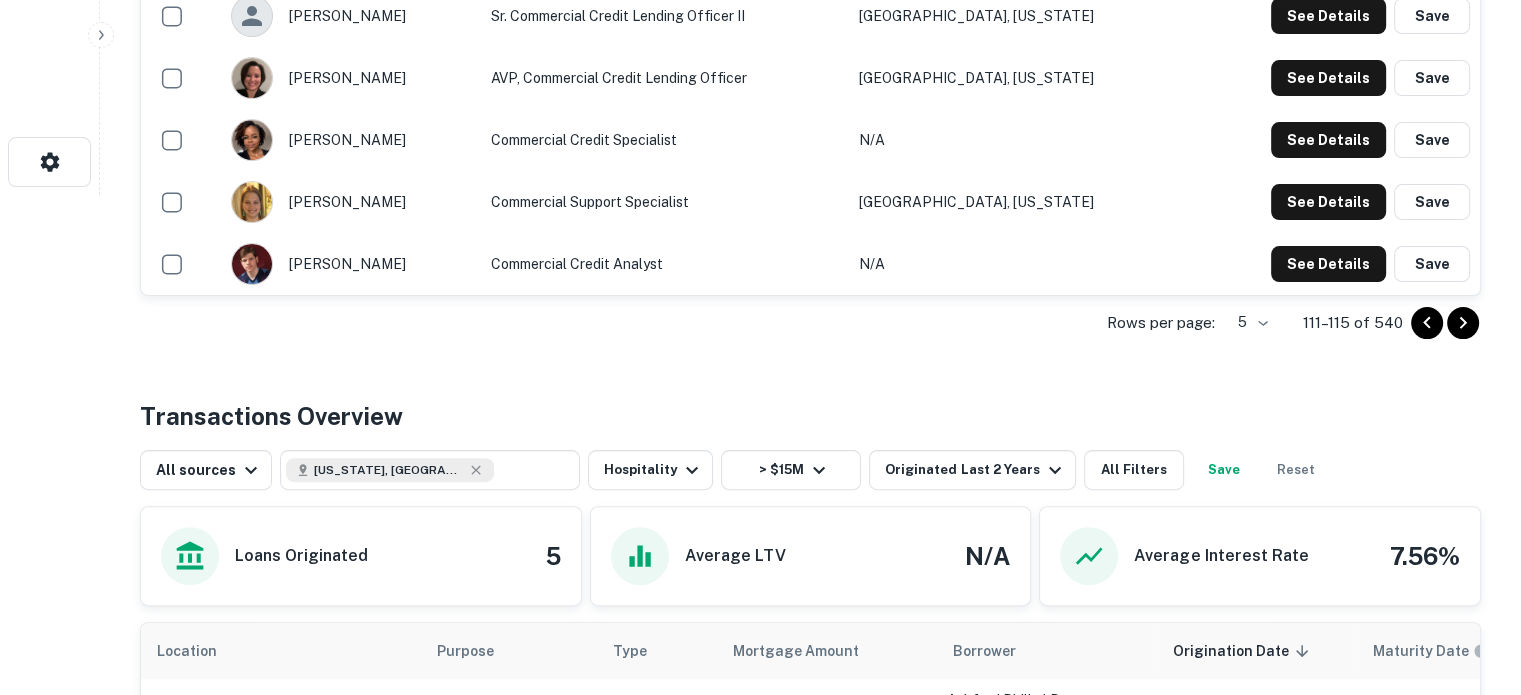 scroll, scrollTop: 400, scrollLeft: 0, axis: vertical 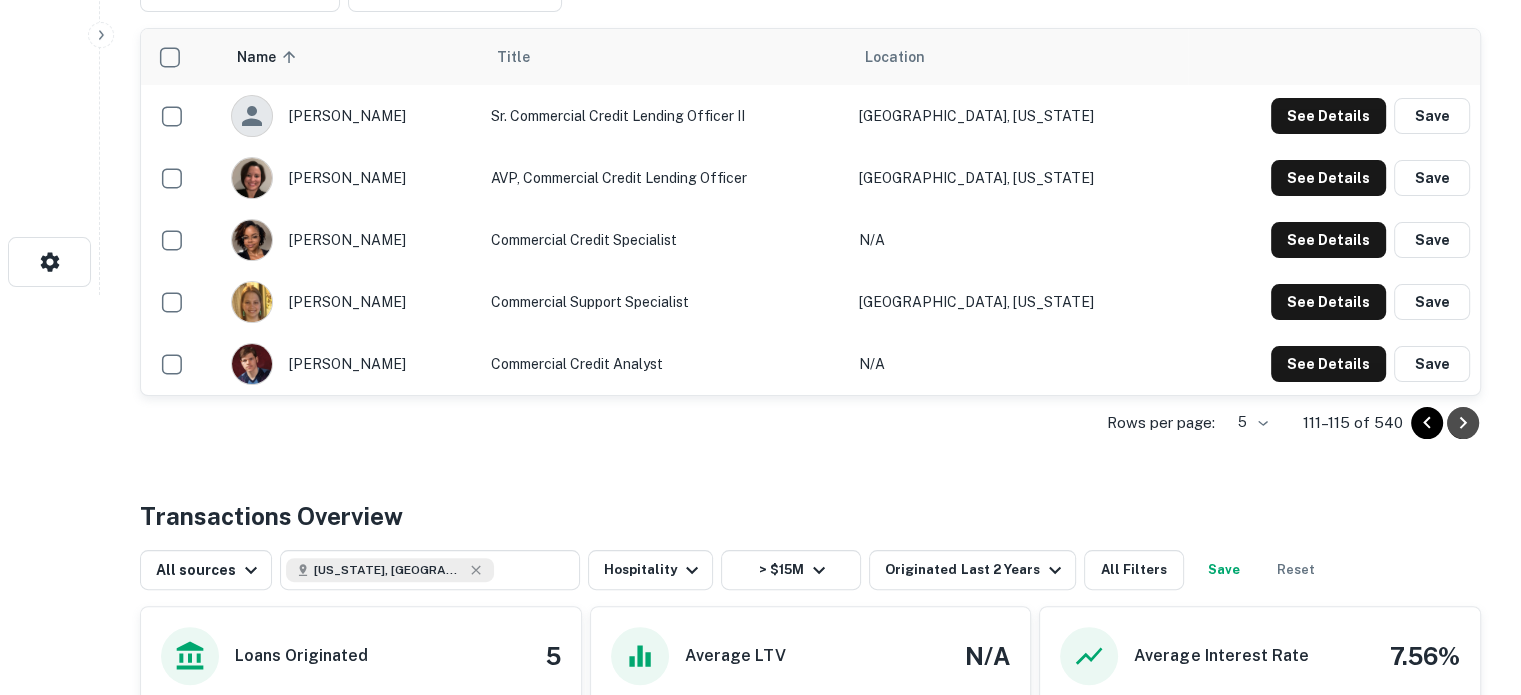 click 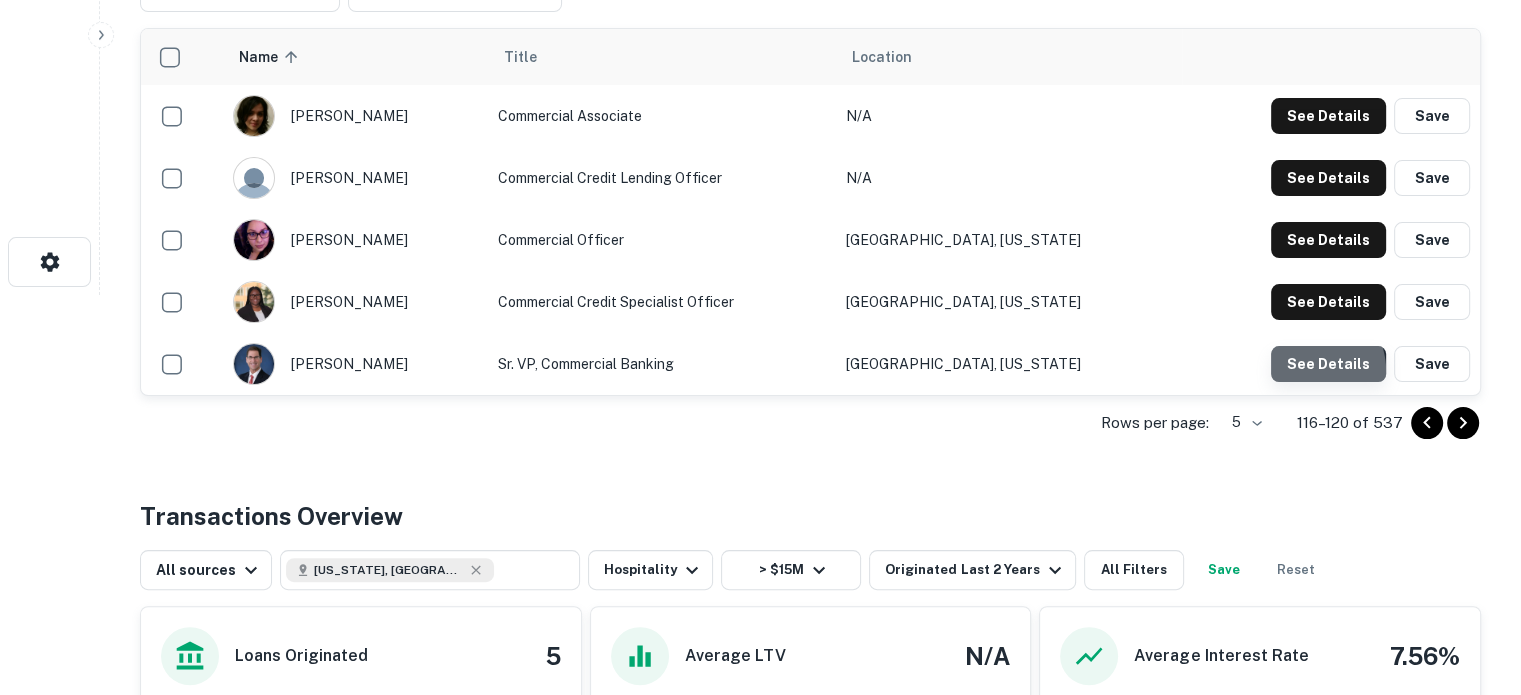 click on "See Details" at bounding box center (1328, 116) 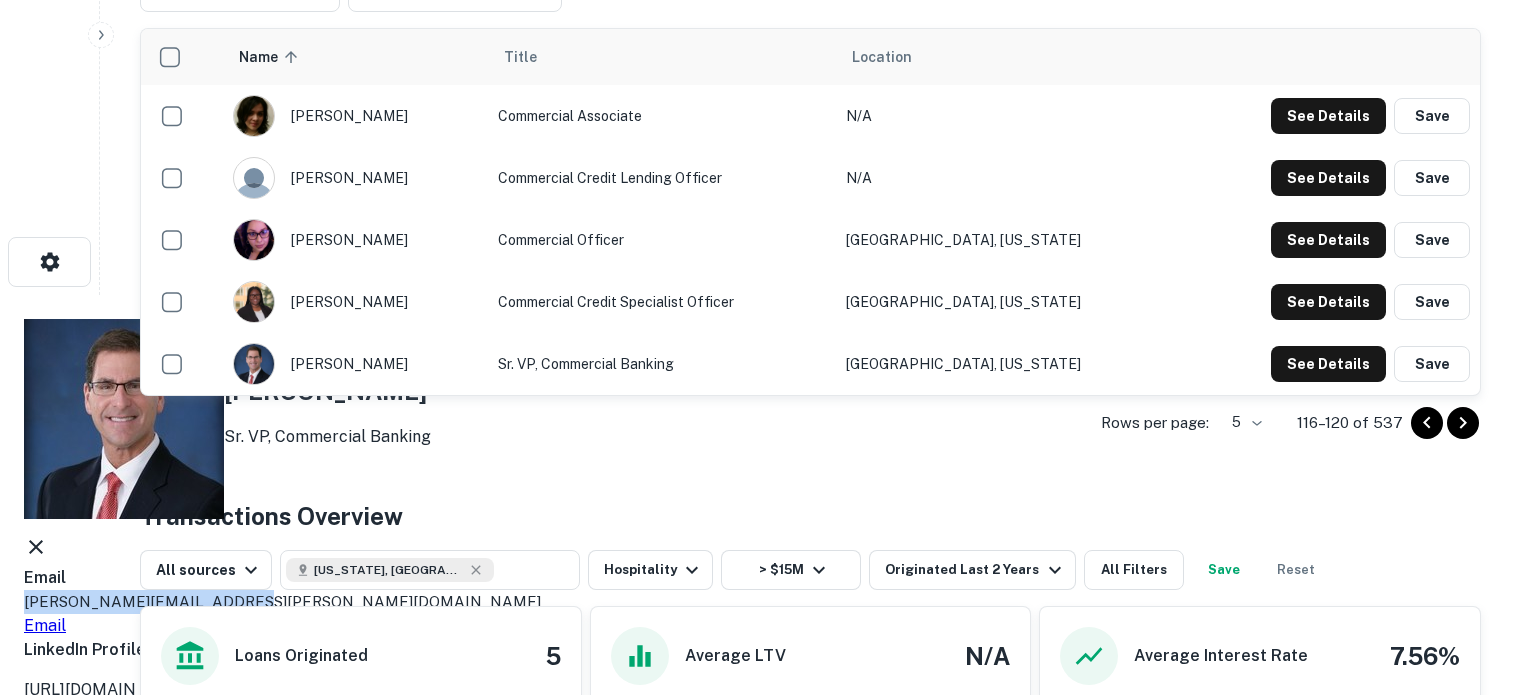 drag, startPoint x: 716, startPoint y: 327, endPoint x: 484, endPoint y: 331, distance: 232.03448 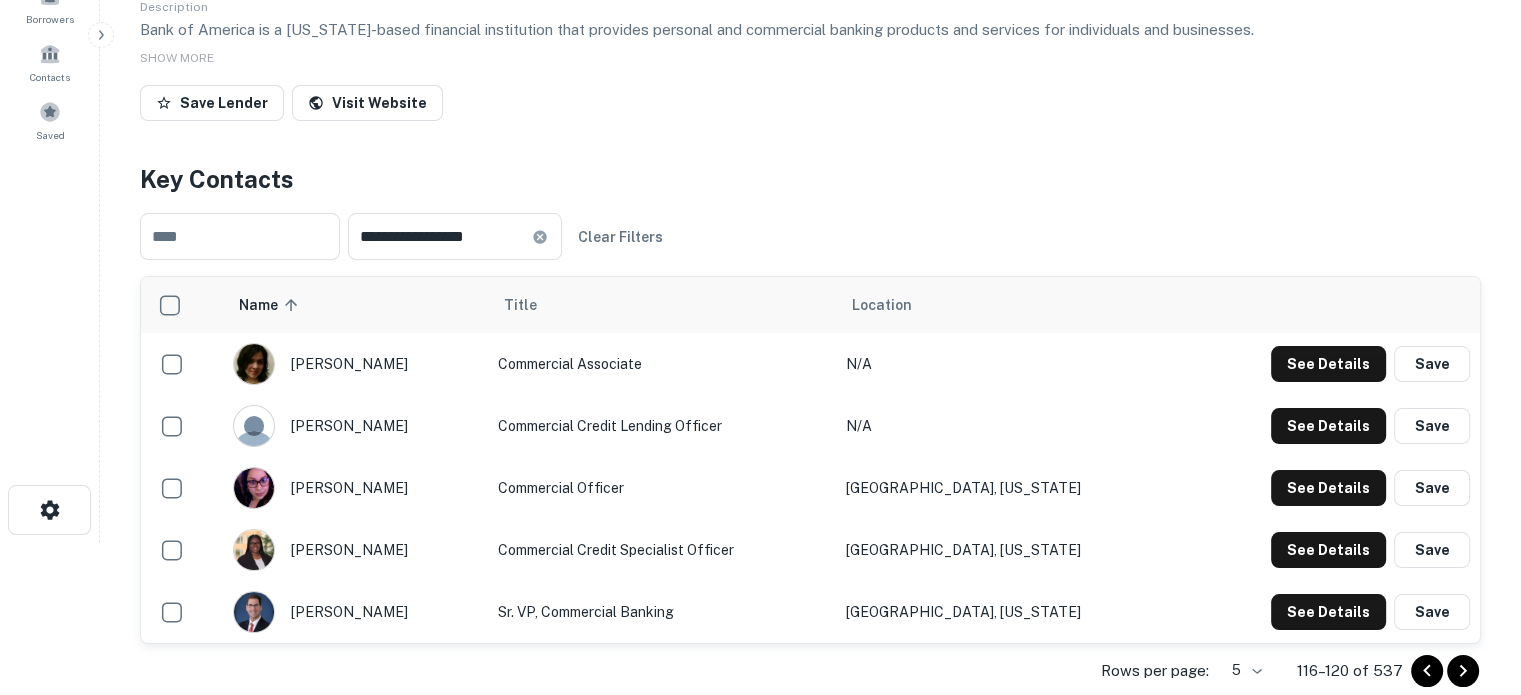 scroll, scrollTop: 0, scrollLeft: 0, axis: both 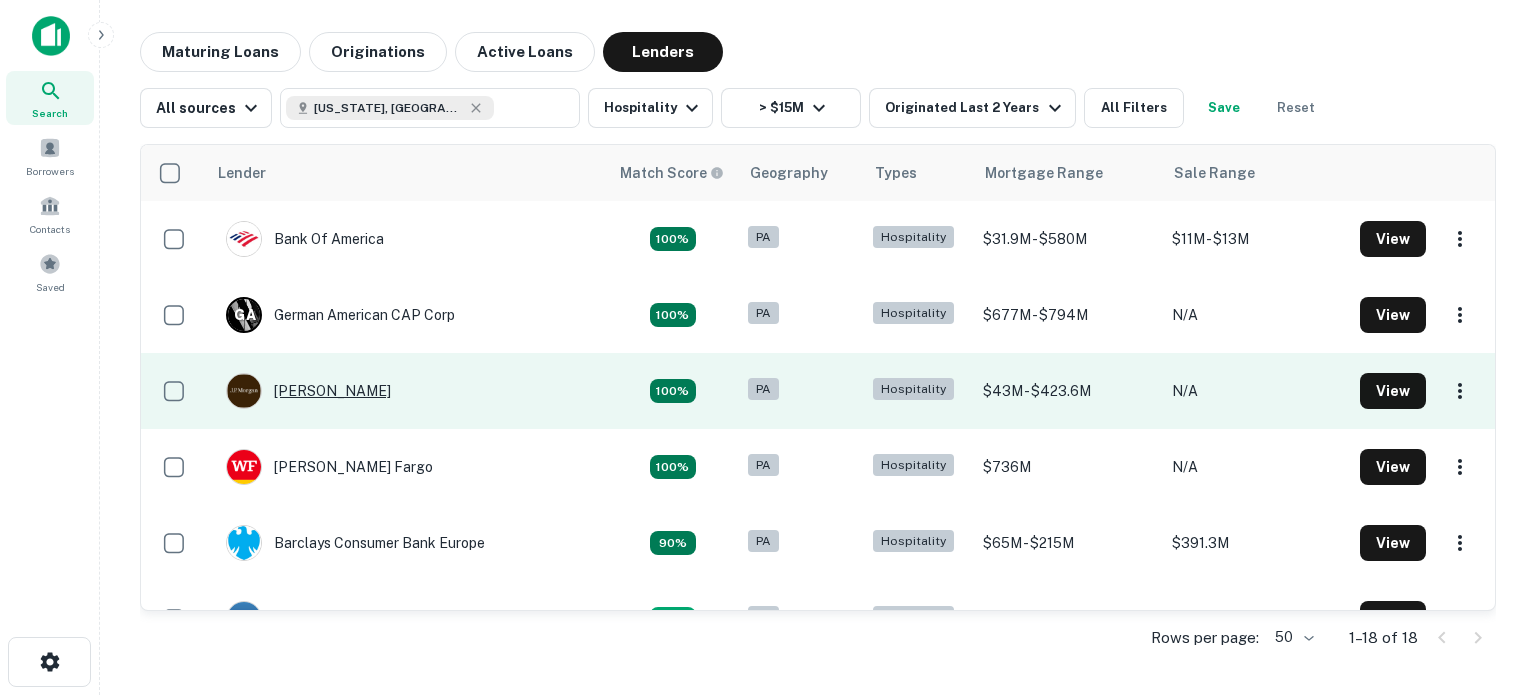click on "[PERSON_NAME]" at bounding box center (308, 391) 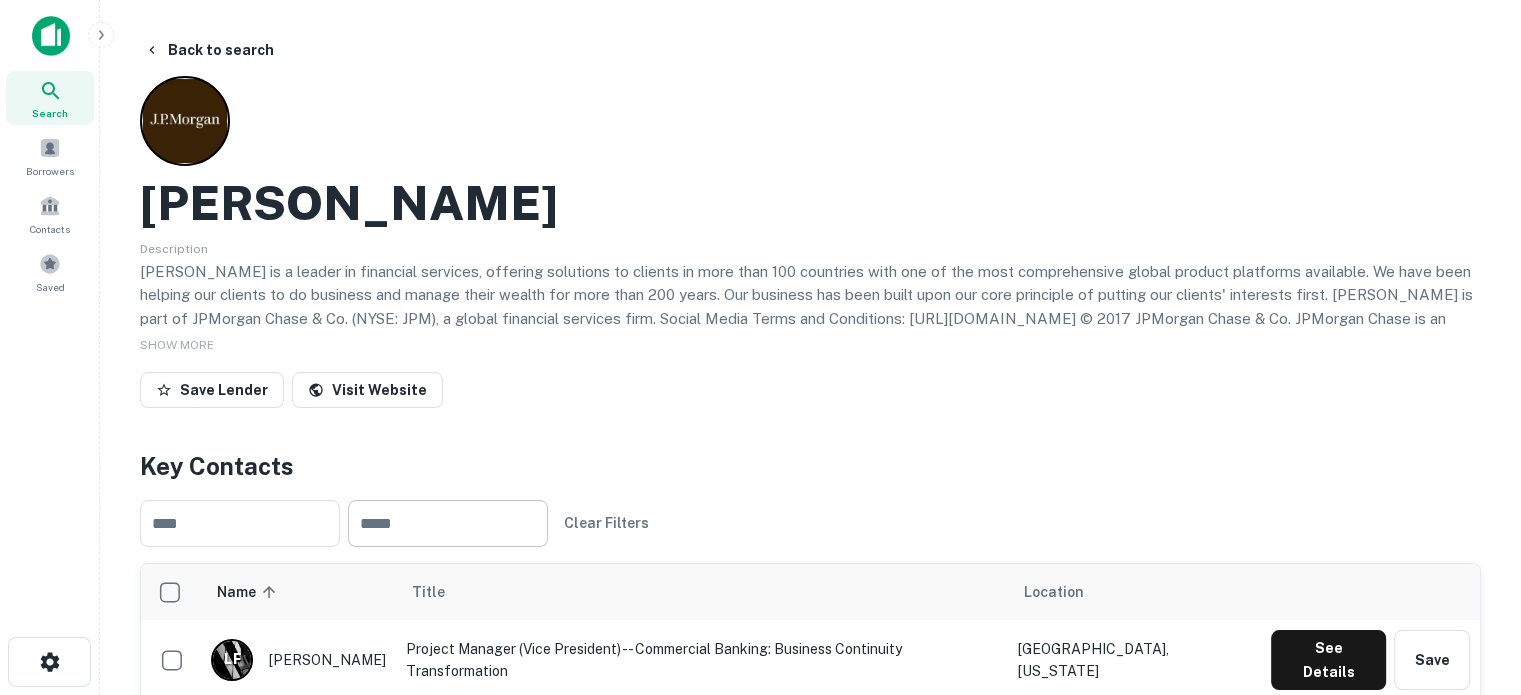 click at bounding box center (448, 523) 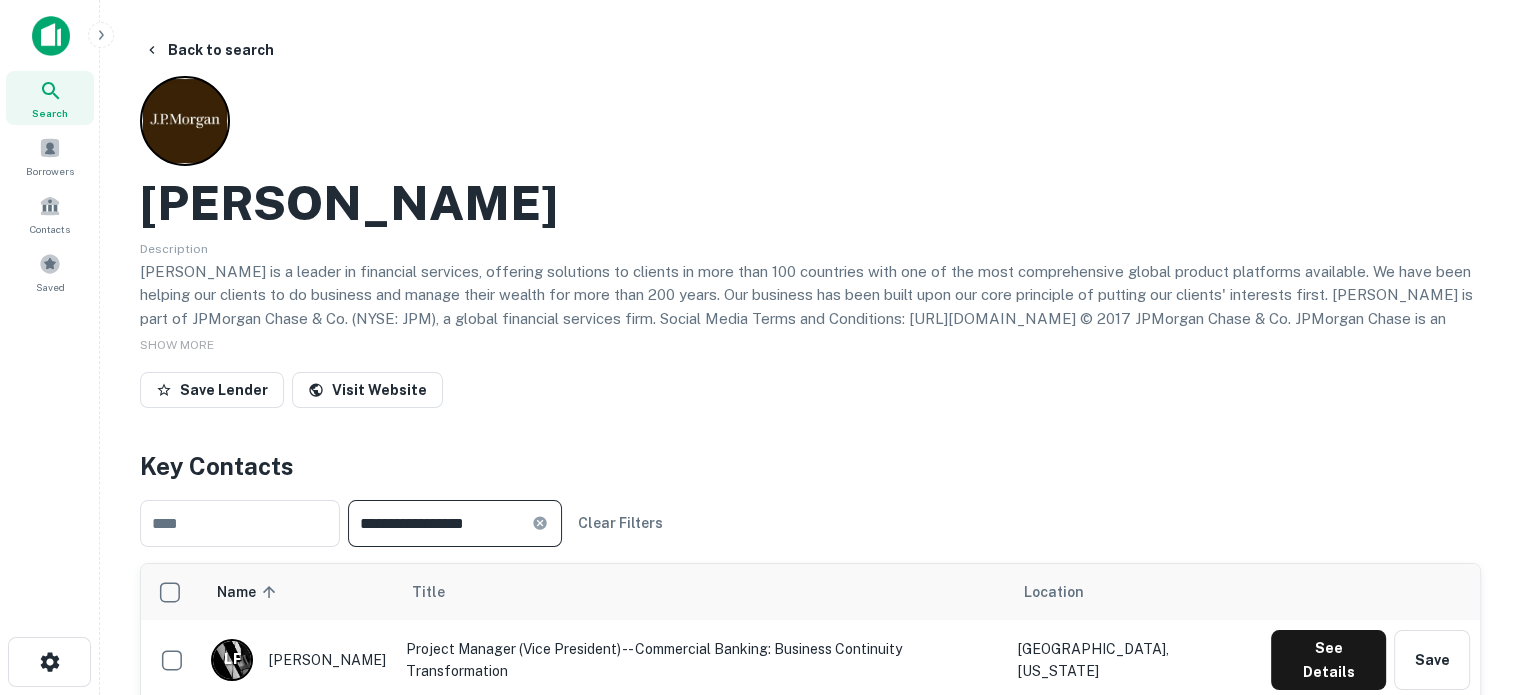type on "**********" 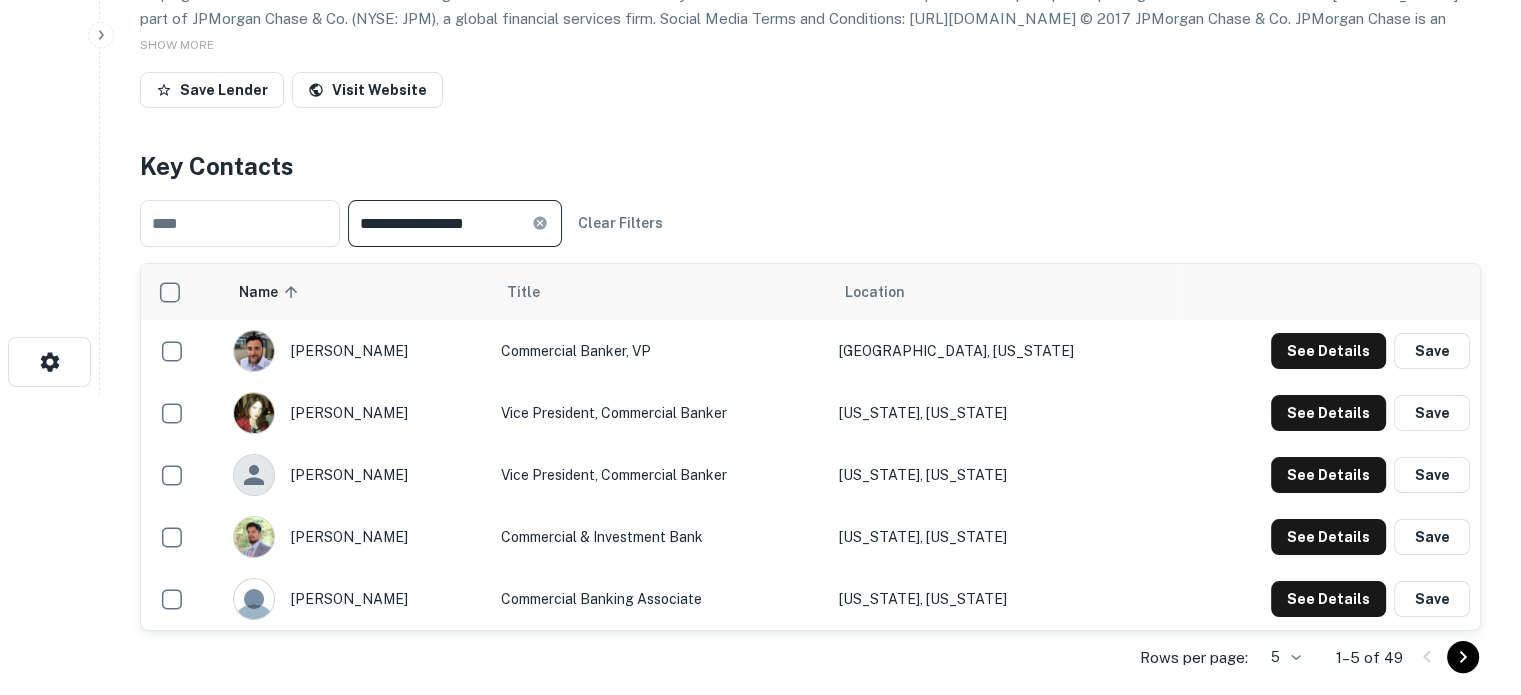 scroll, scrollTop: 400, scrollLeft: 0, axis: vertical 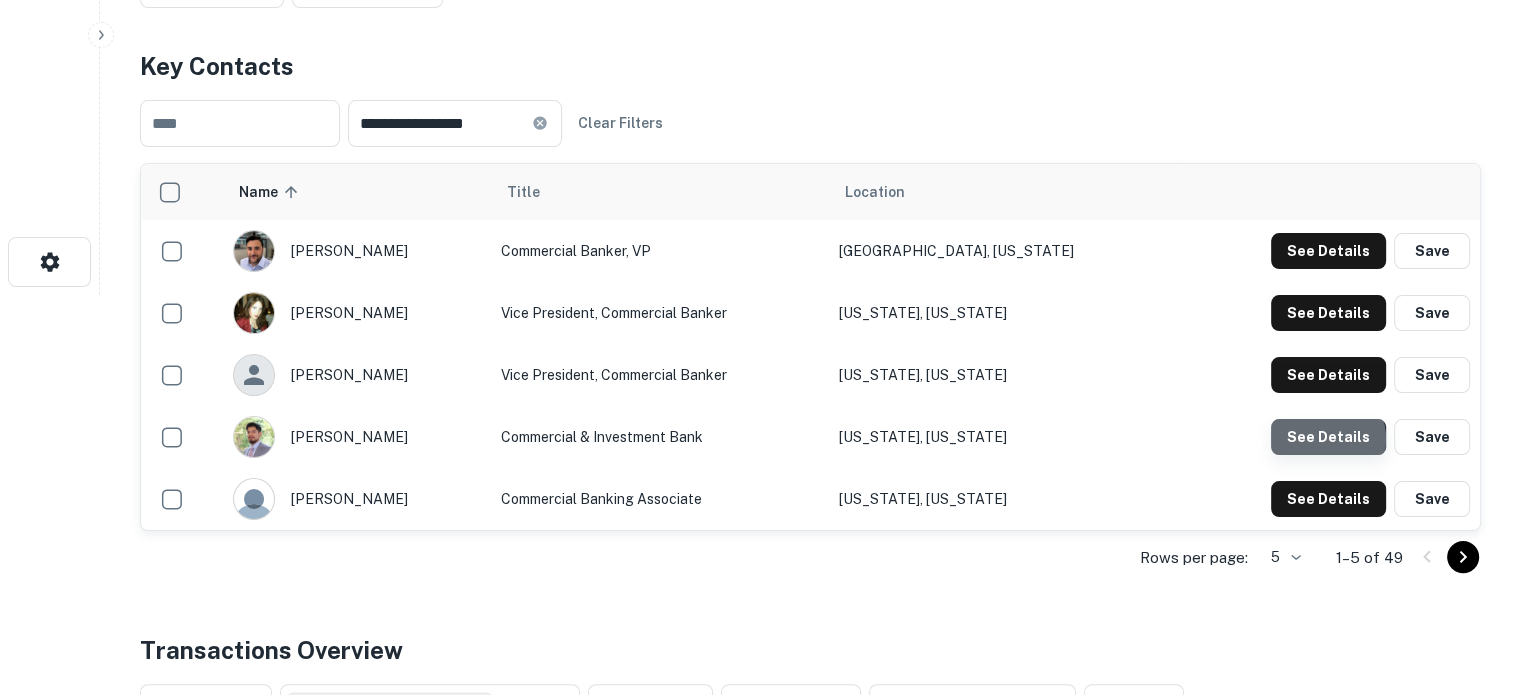 click on "See Details" at bounding box center (1328, 251) 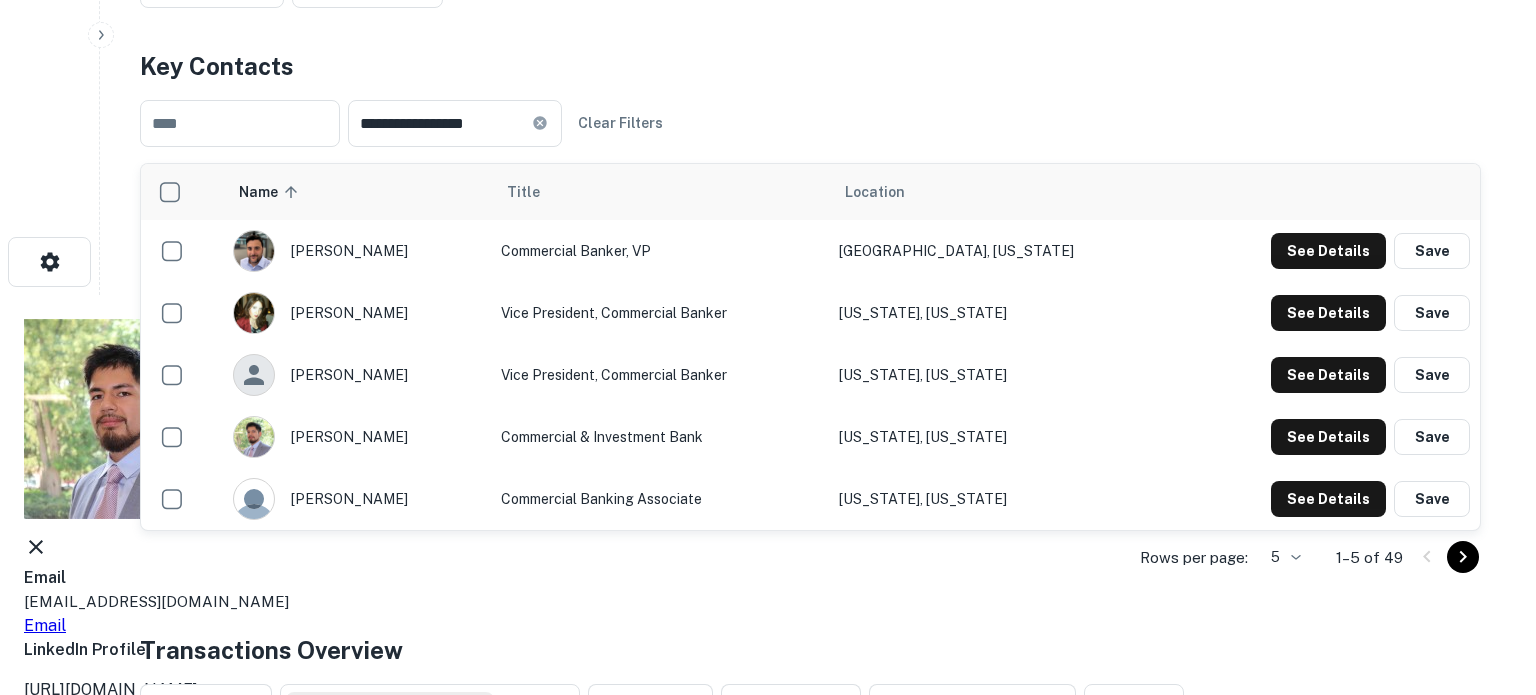 drag, startPoint x: 712, startPoint y: 230, endPoint x: 550, endPoint y: 230, distance: 162 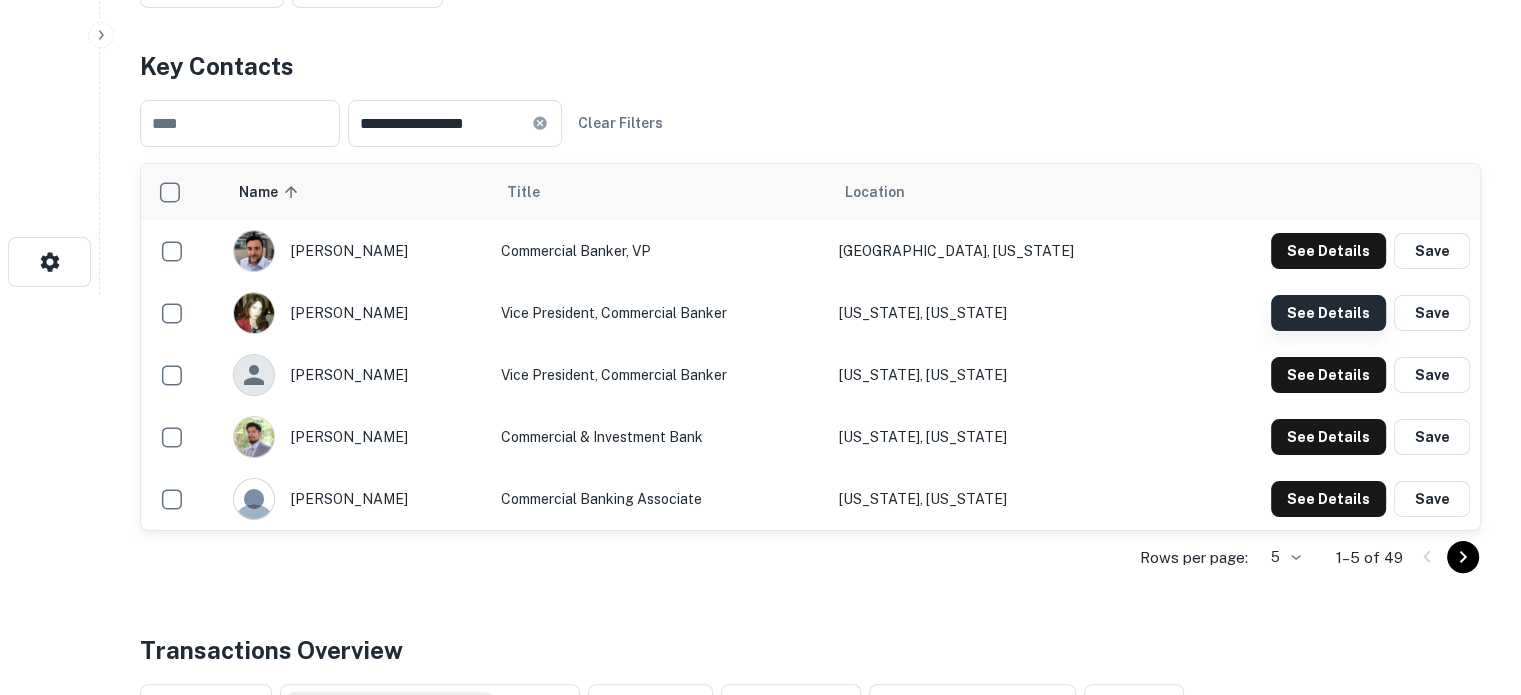 click on "See Details" at bounding box center (1328, 251) 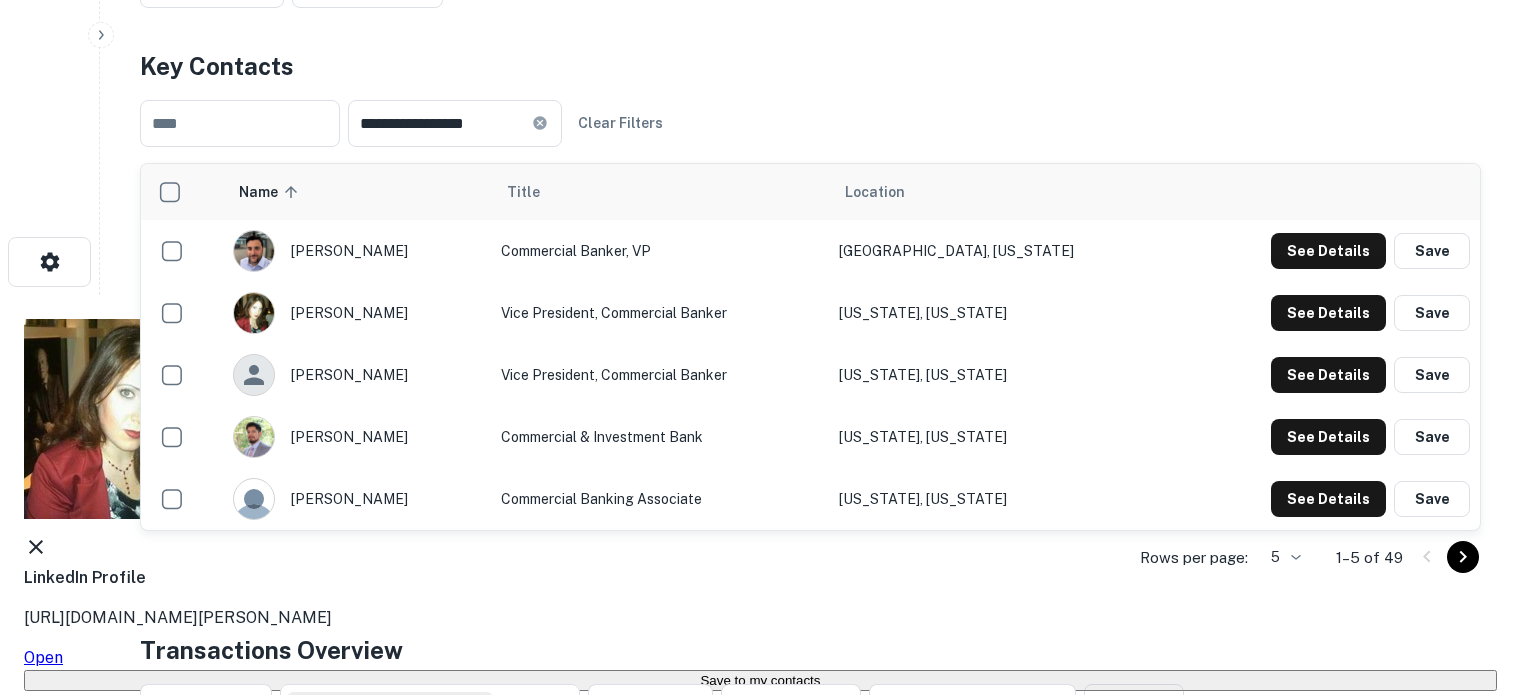 click 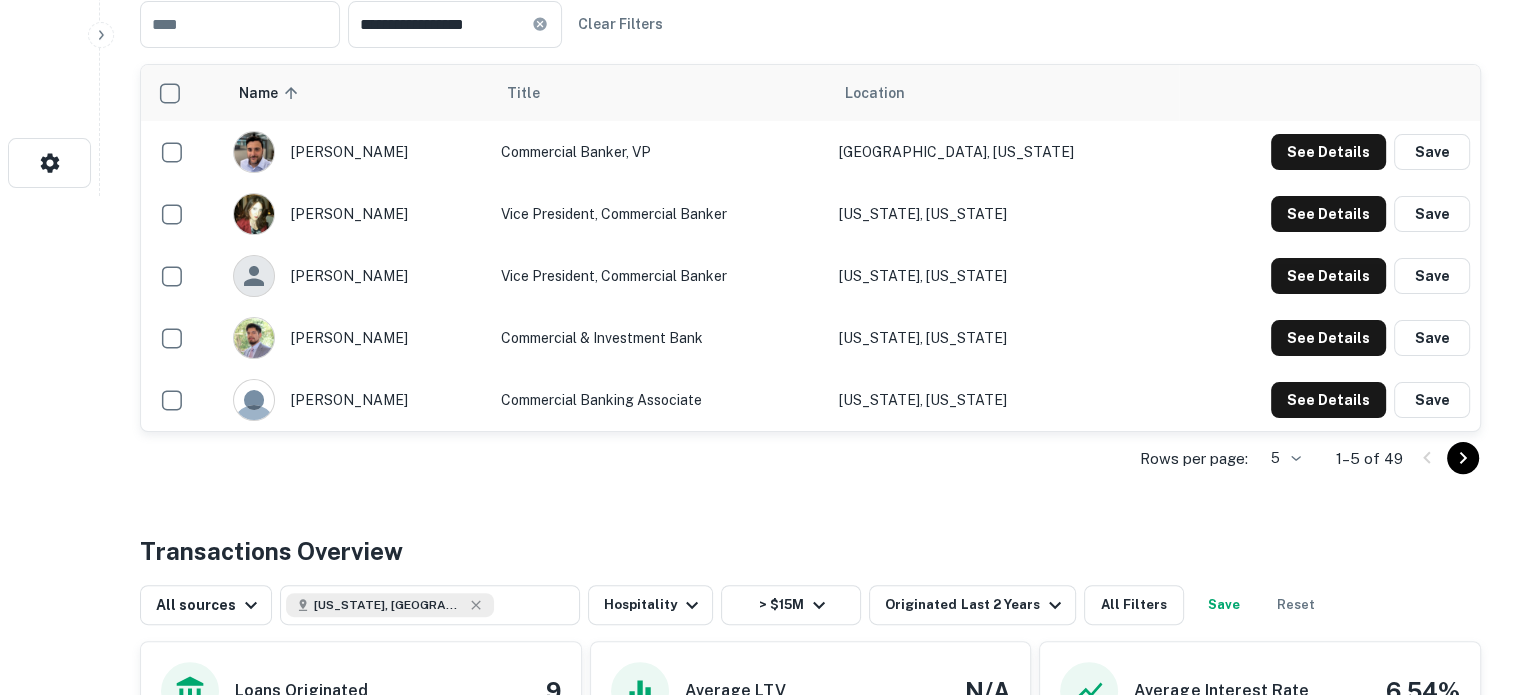 scroll, scrollTop: 500, scrollLeft: 0, axis: vertical 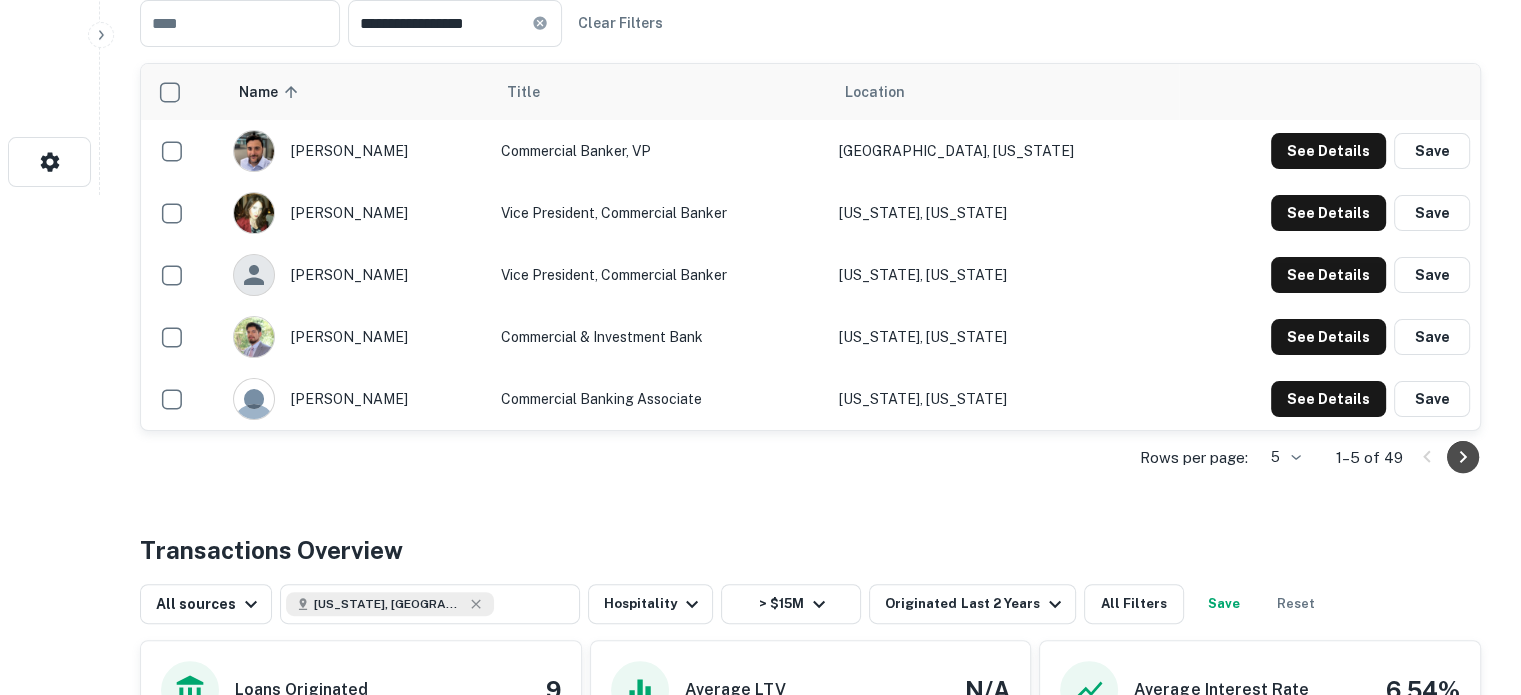 click 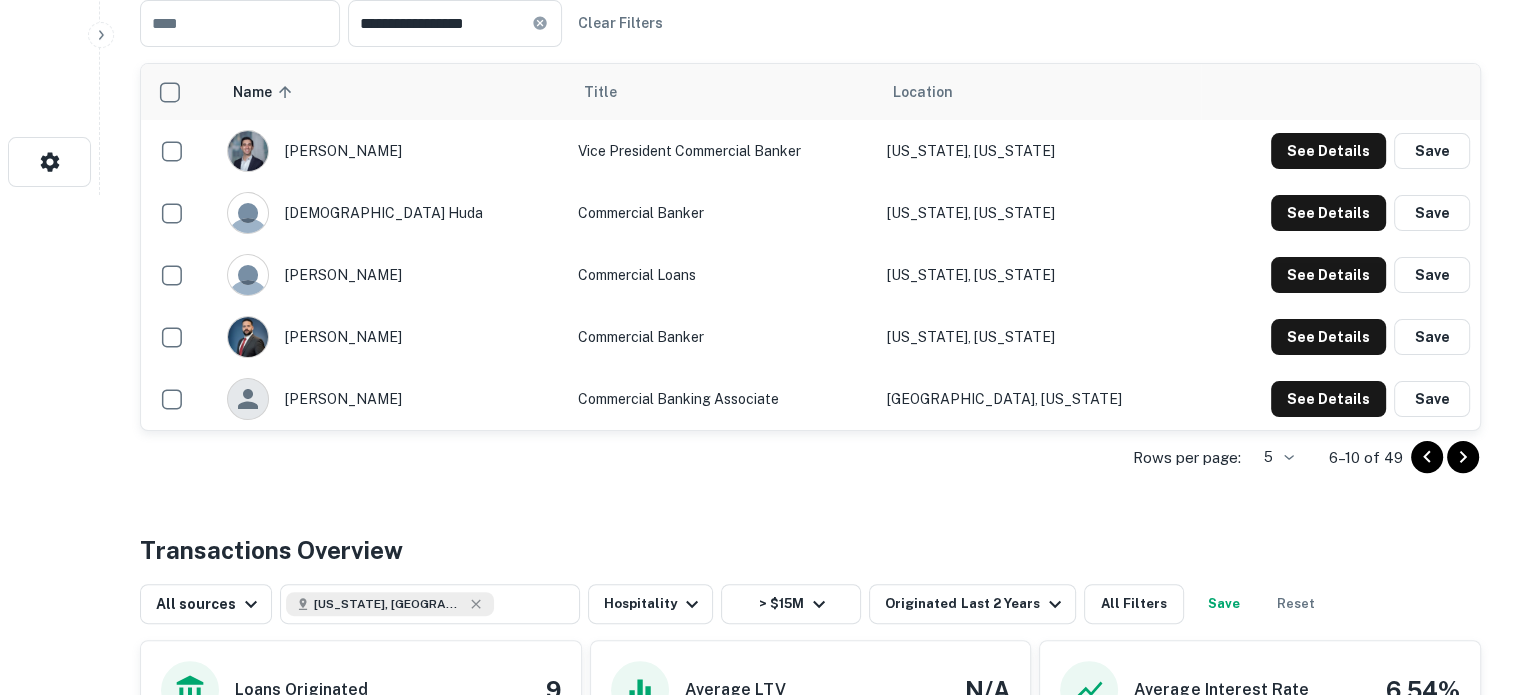 drag, startPoint x: 1304, startPoint y: 151, endPoint x: 1160, endPoint y: 172, distance: 145.5232 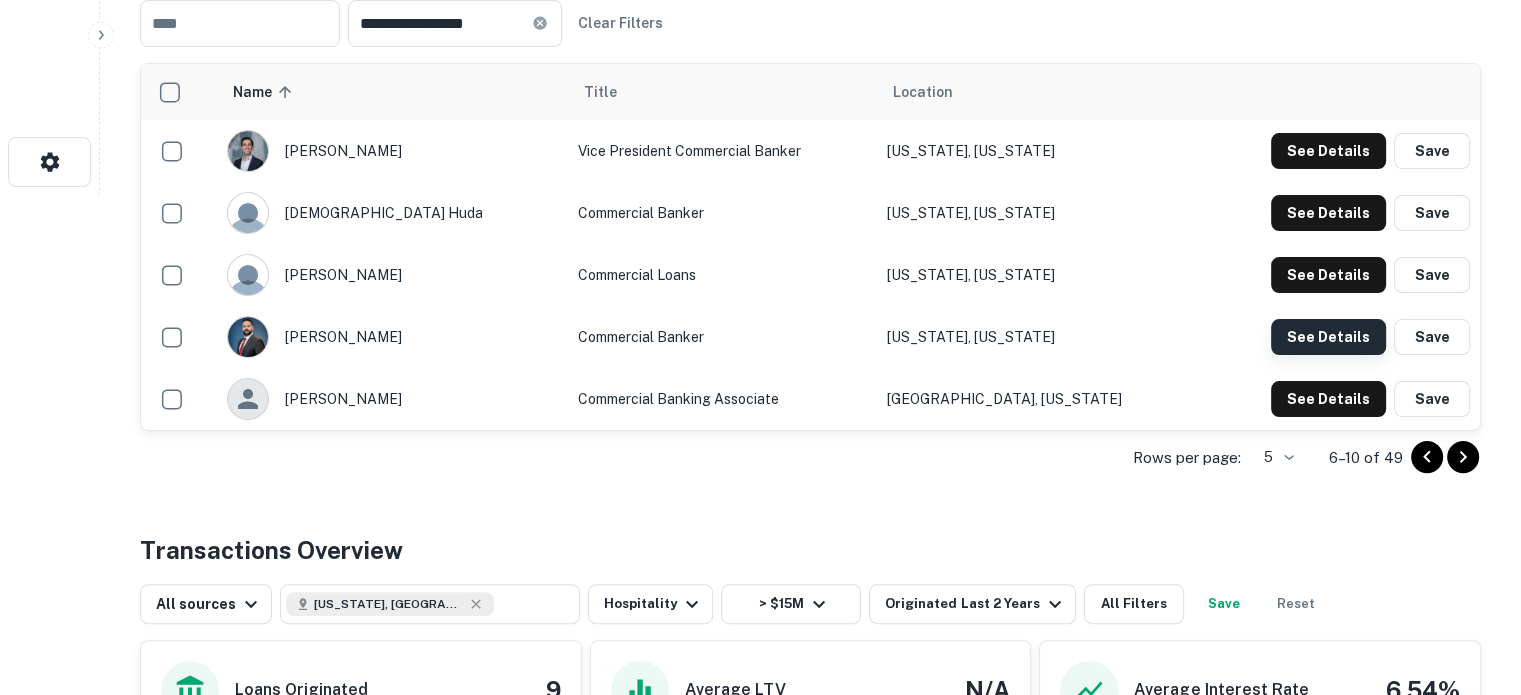 click on "See Details" at bounding box center [1328, 151] 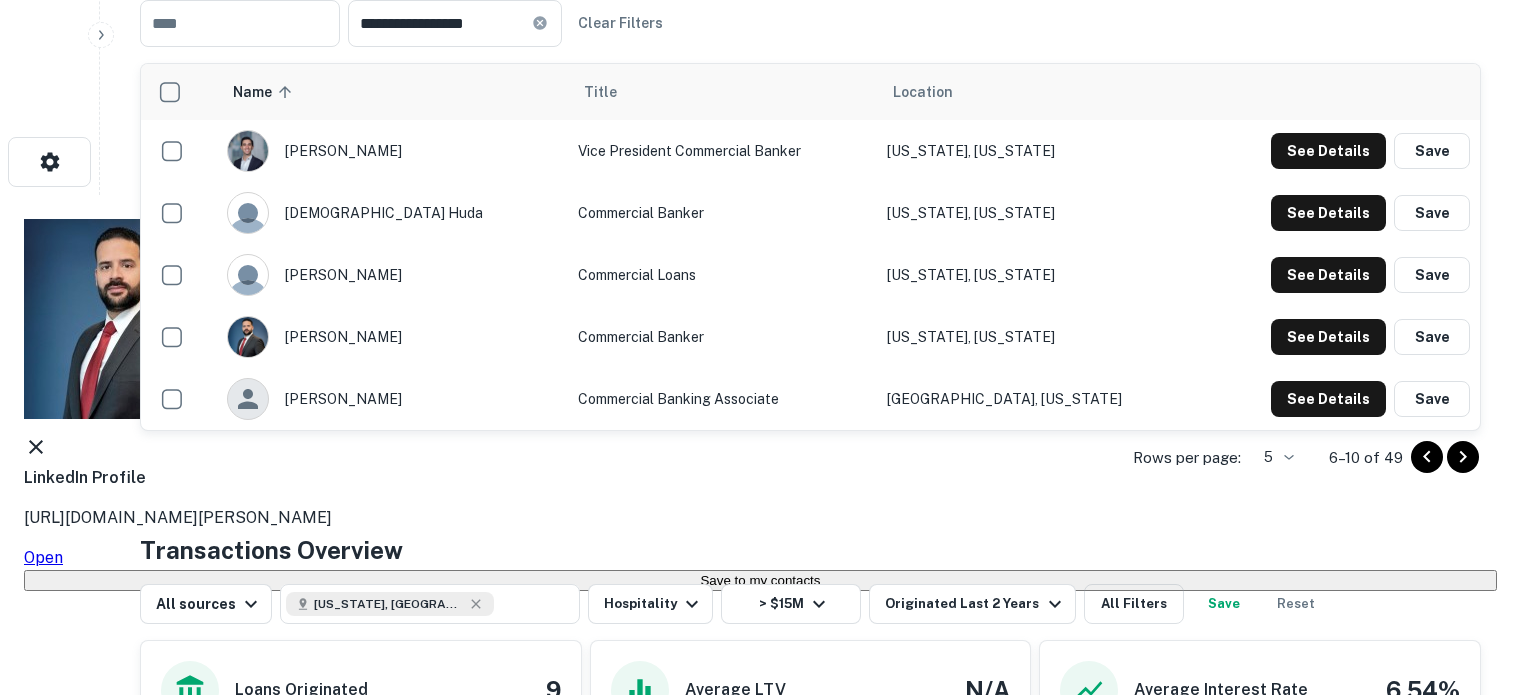 click 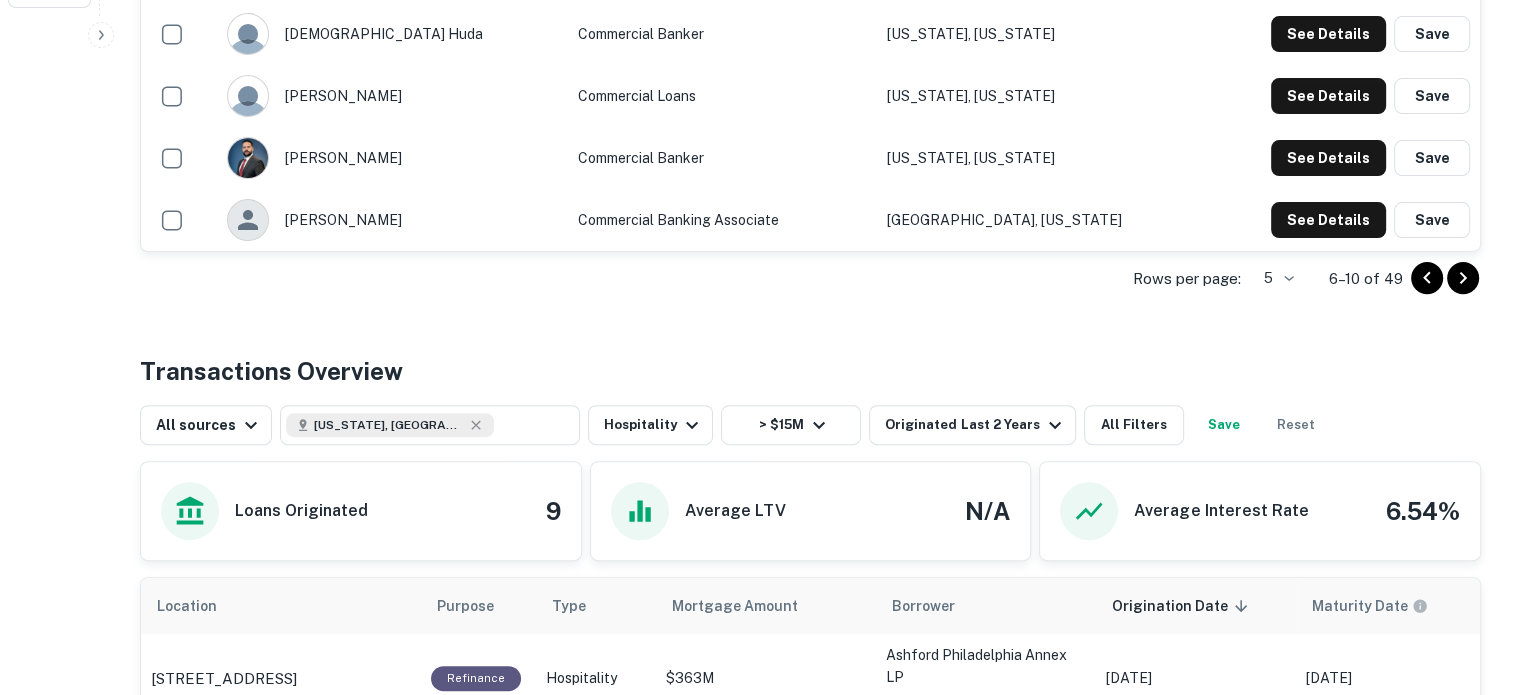 scroll, scrollTop: 700, scrollLeft: 0, axis: vertical 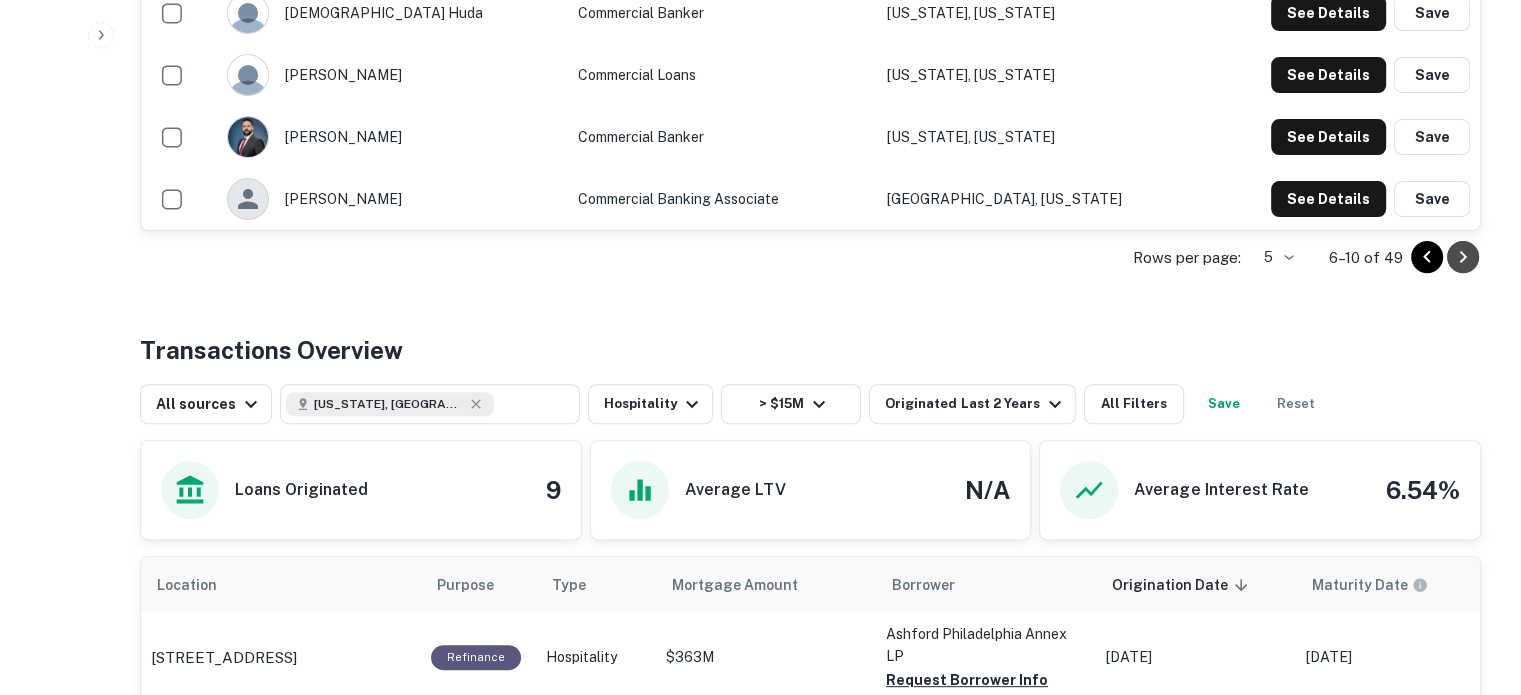 click 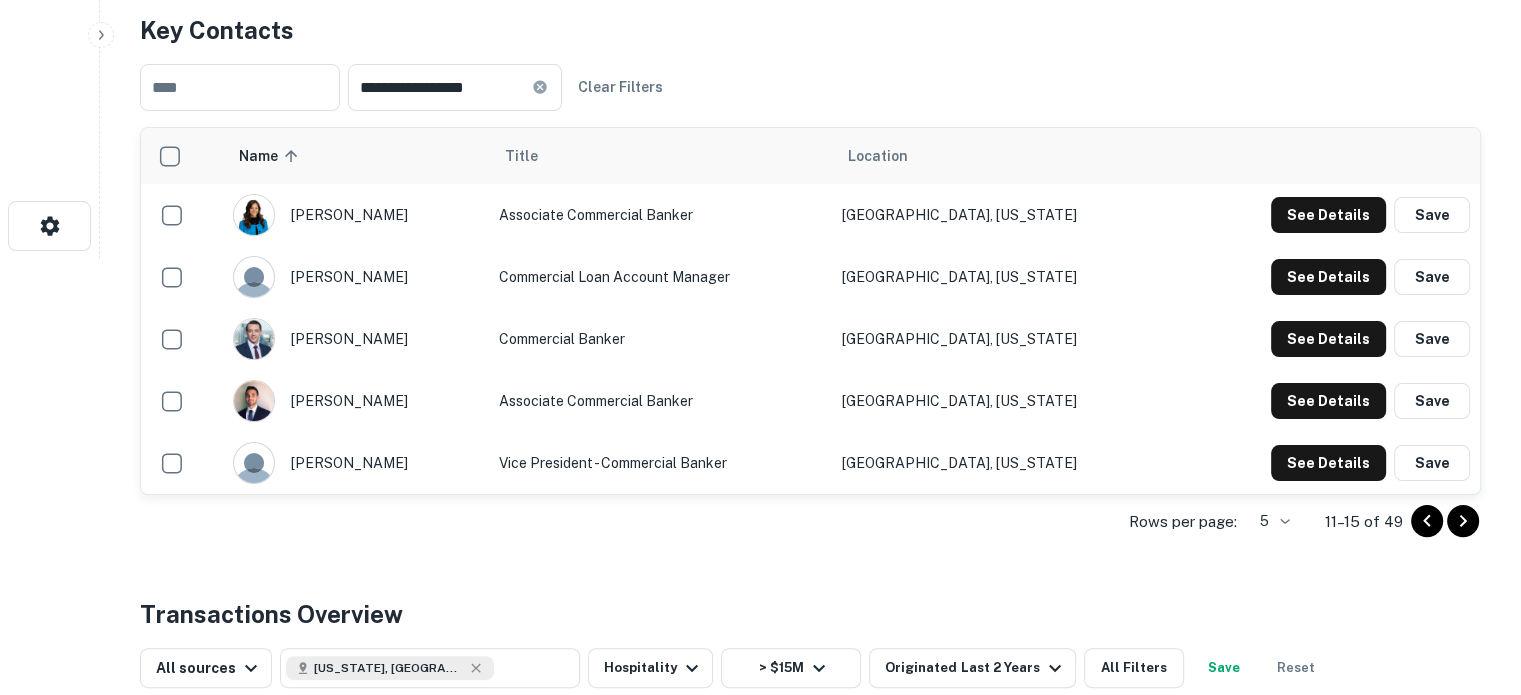 scroll, scrollTop: 400, scrollLeft: 0, axis: vertical 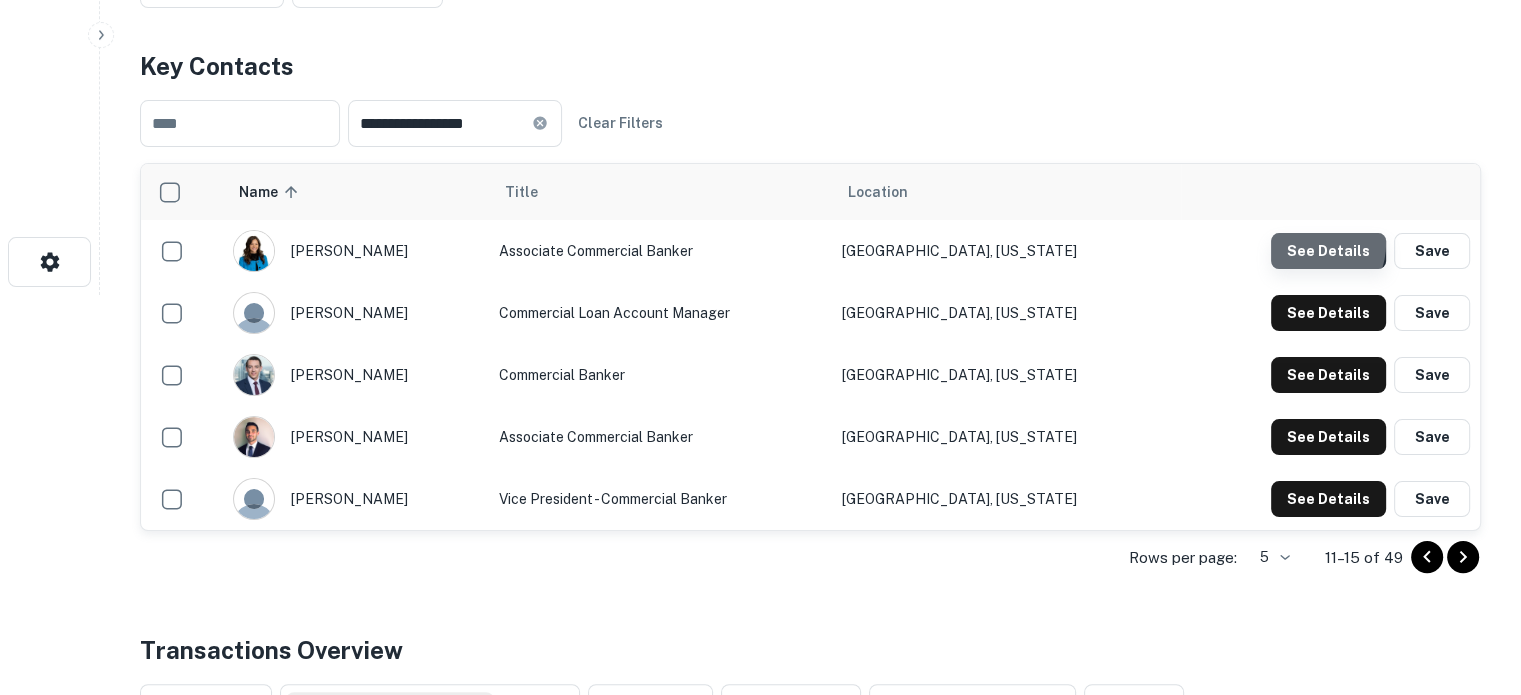 click on "See Details" at bounding box center (1328, 251) 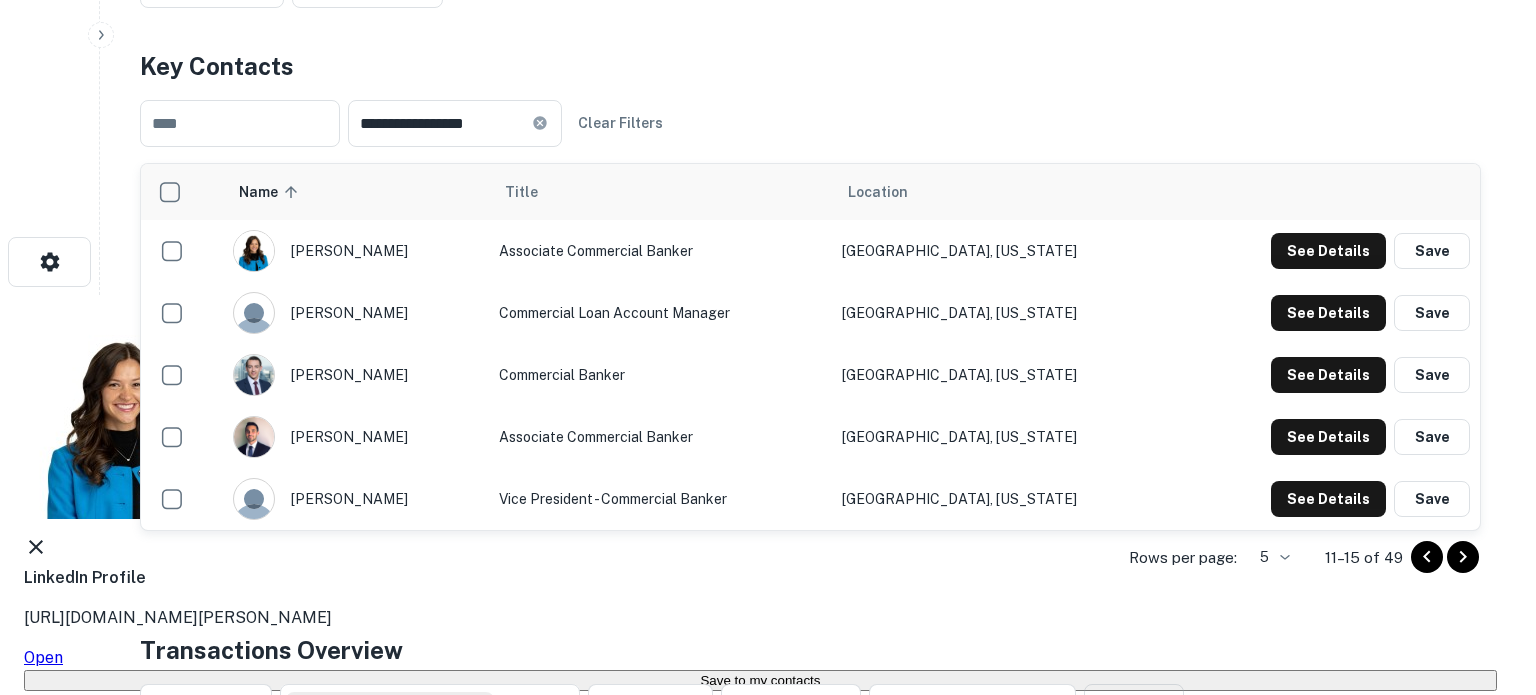 click 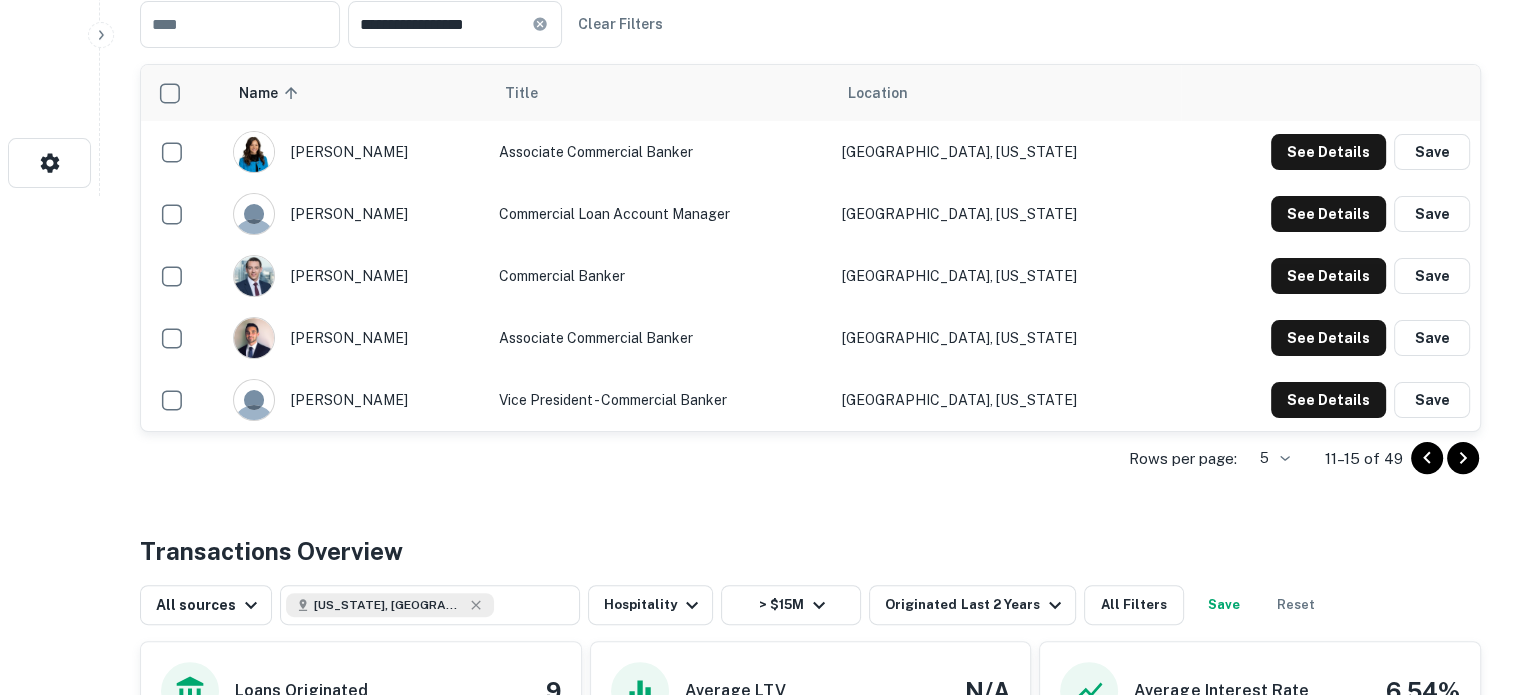 scroll, scrollTop: 500, scrollLeft: 0, axis: vertical 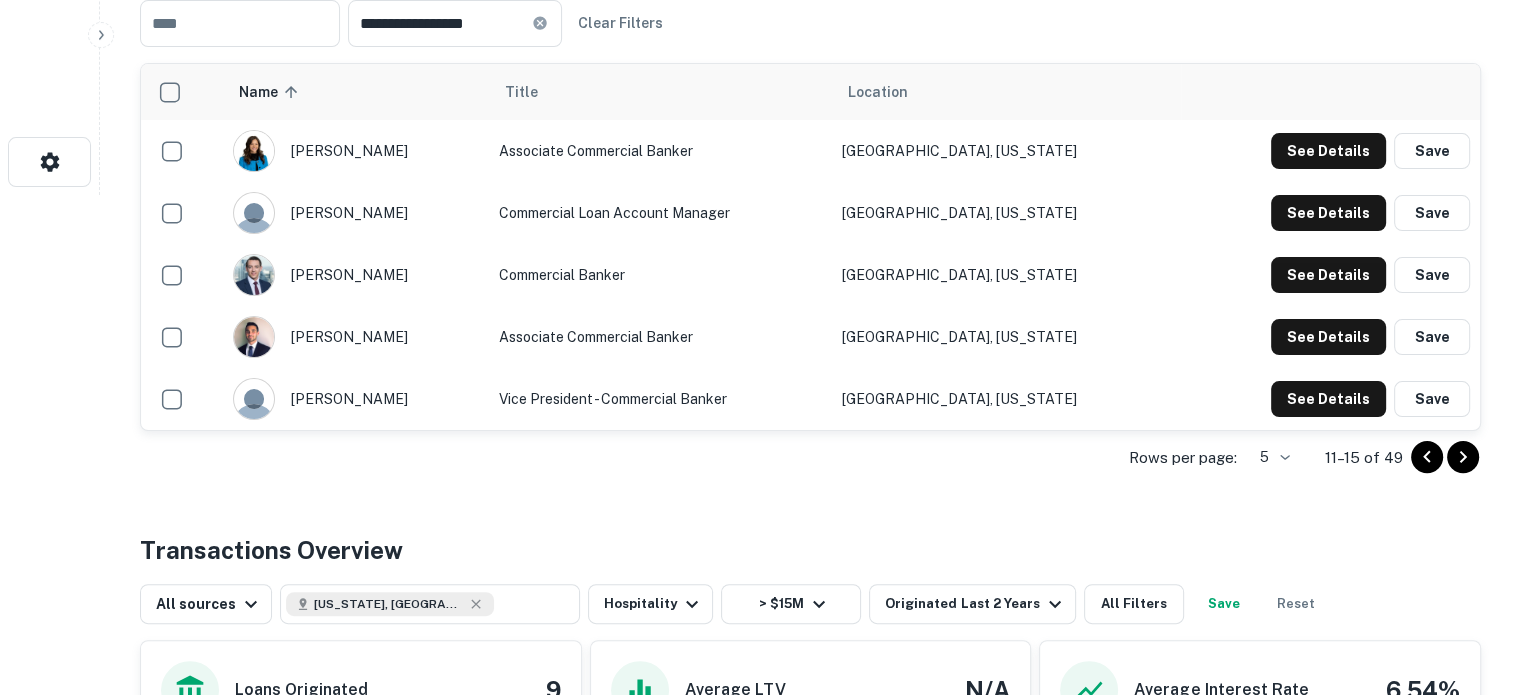click 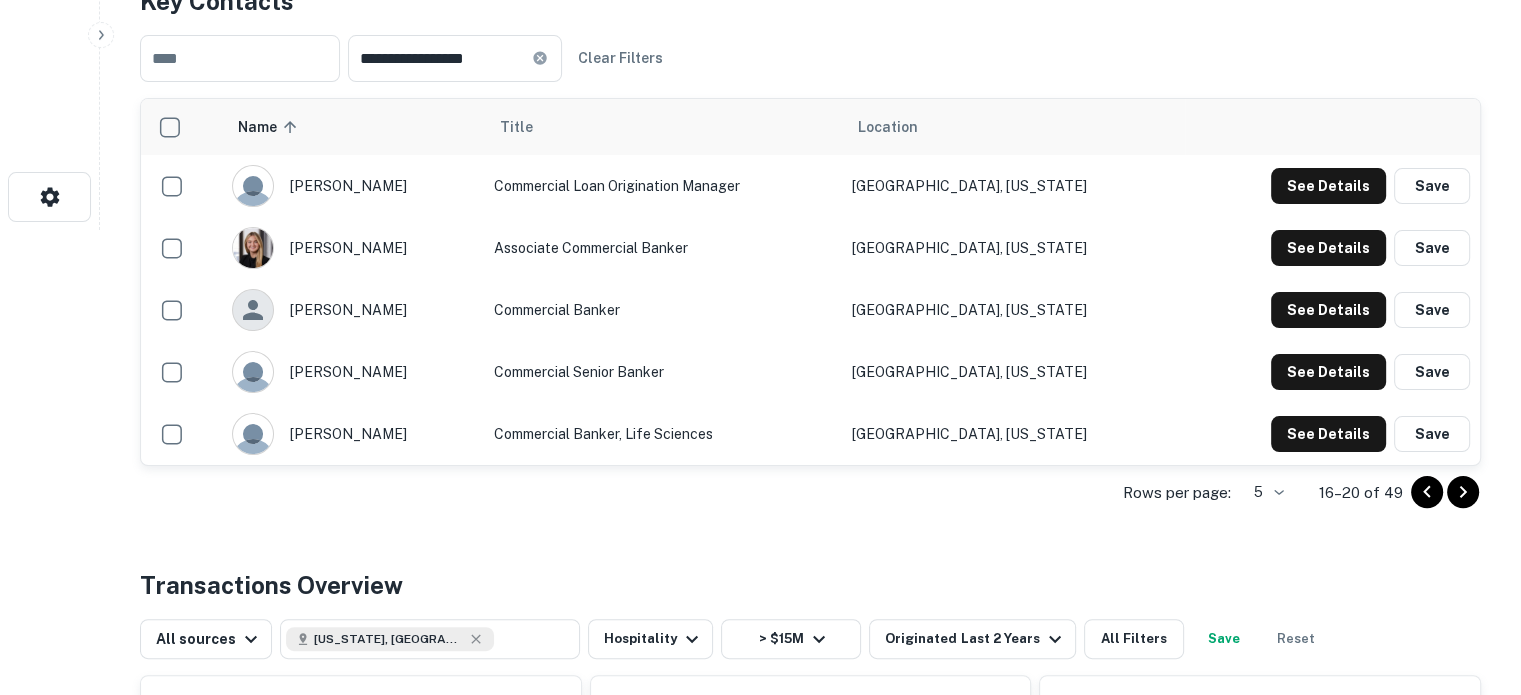 scroll, scrollTop: 500, scrollLeft: 0, axis: vertical 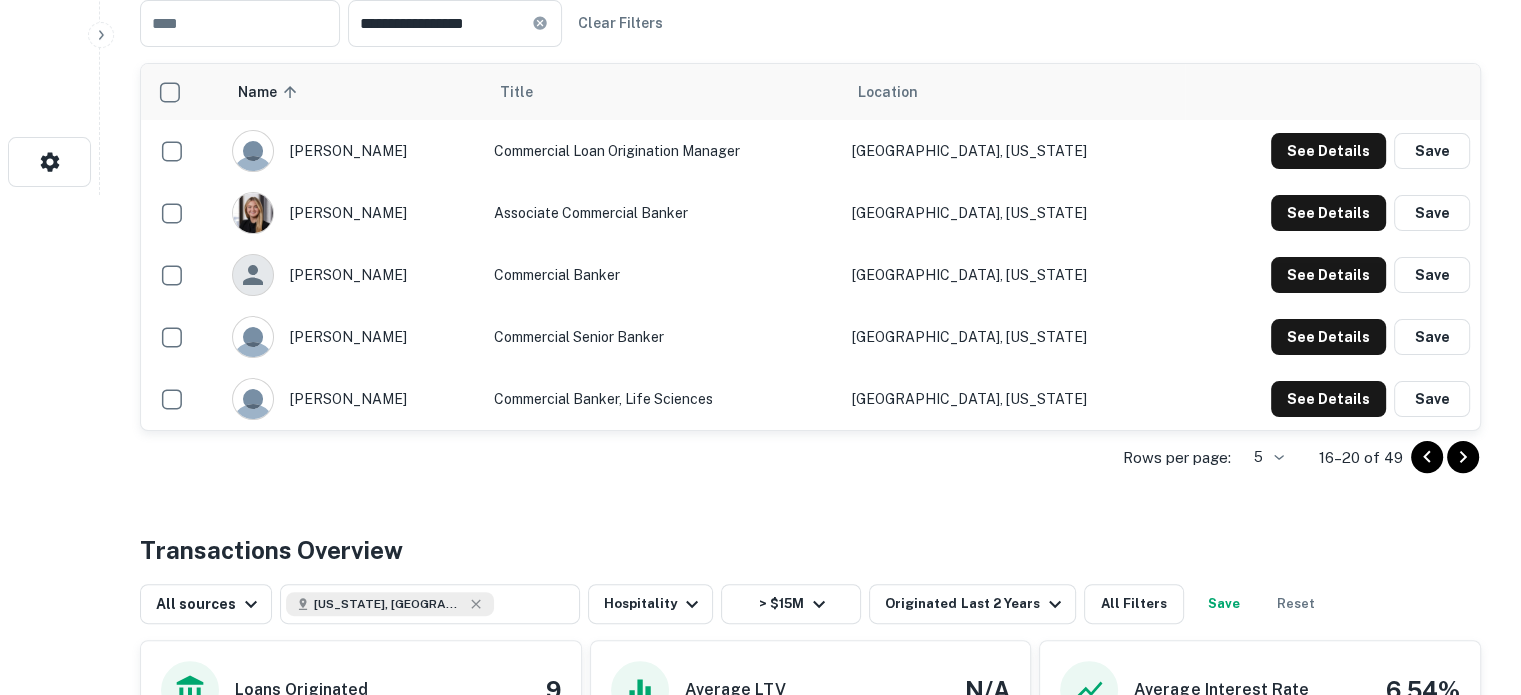 click 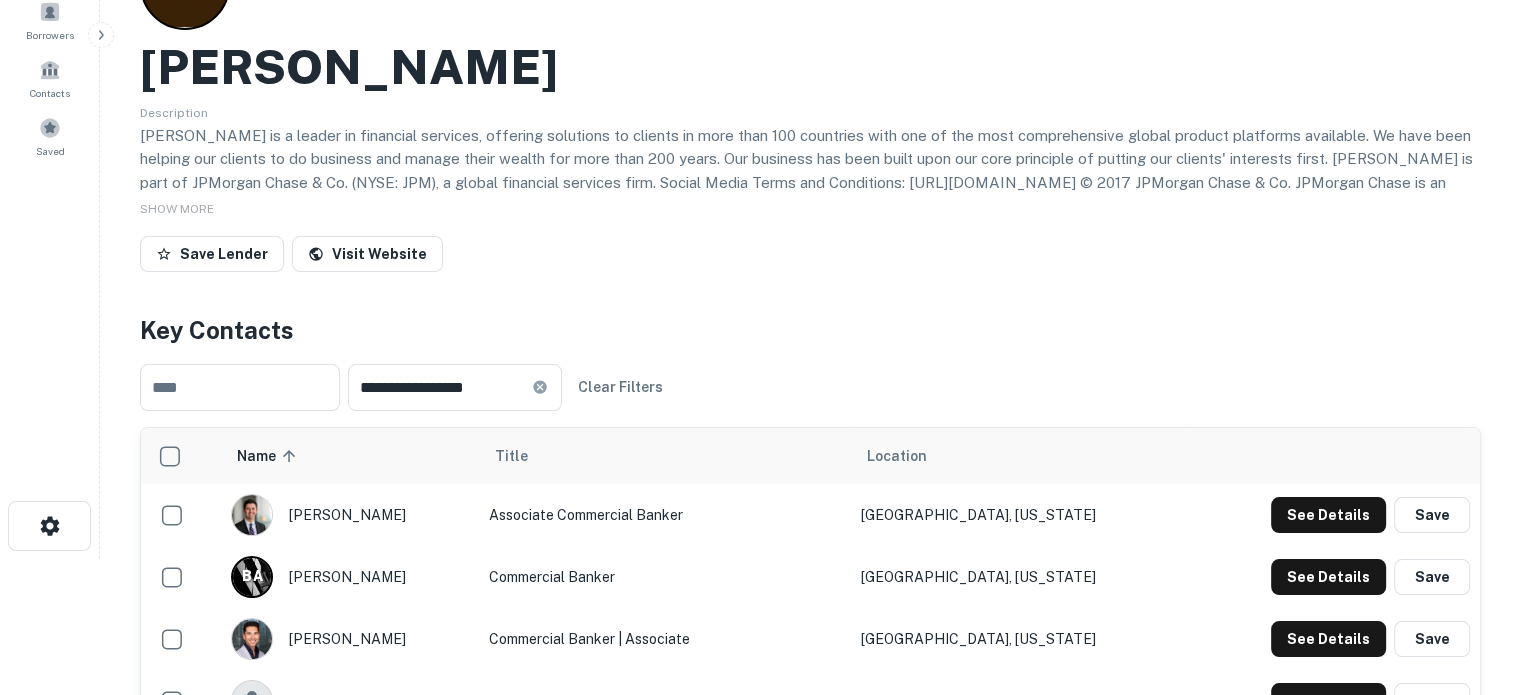 scroll, scrollTop: 0, scrollLeft: 0, axis: both 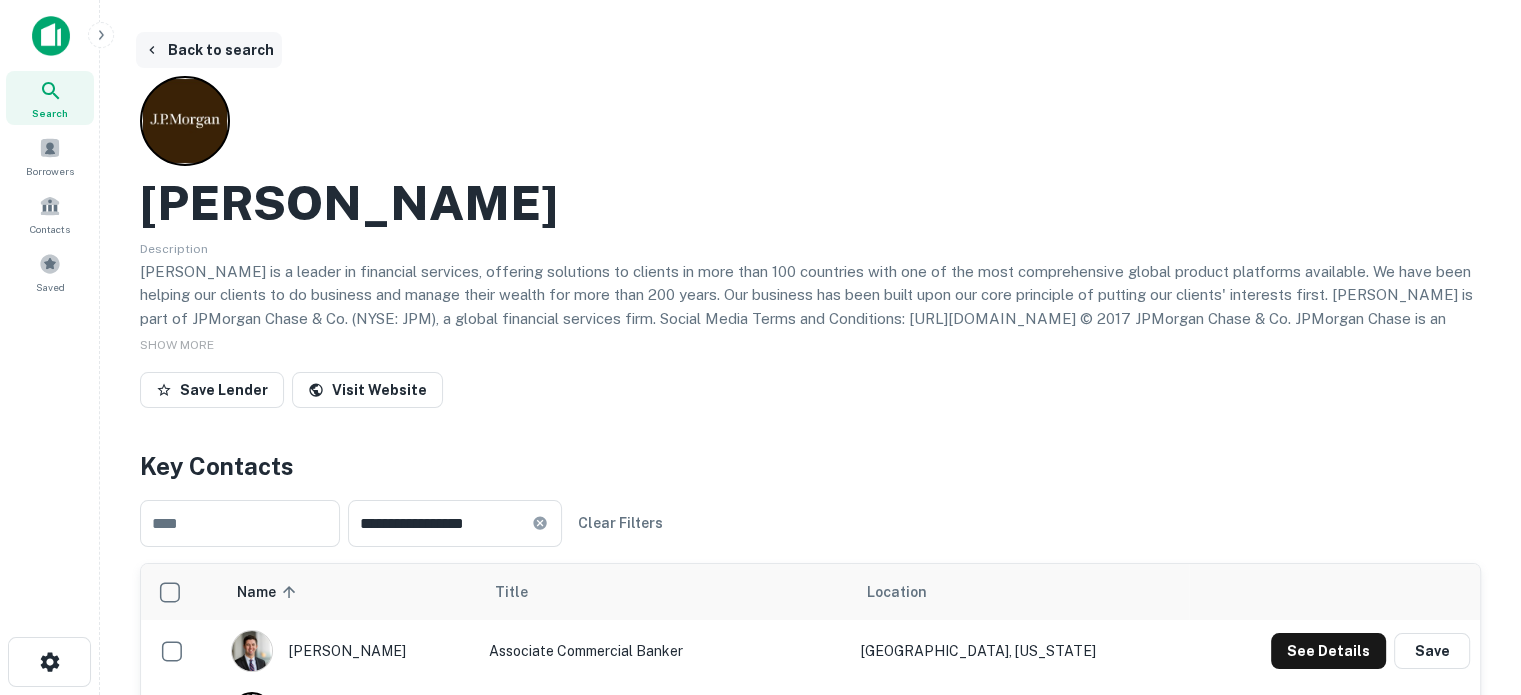 click on "Back to search" at bounding box center (209, 50) 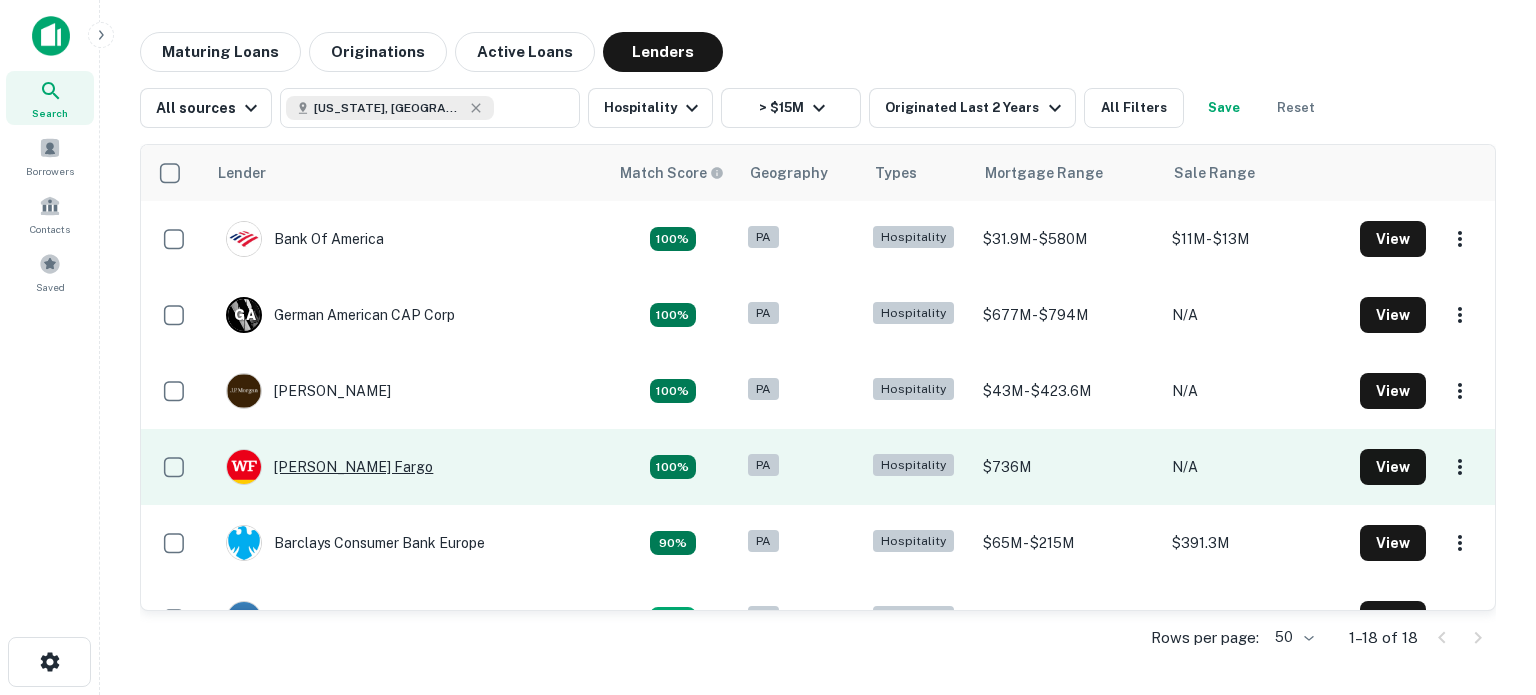 click on "[PERSON_NAME] Fargo" at bounding box center (329, 467) 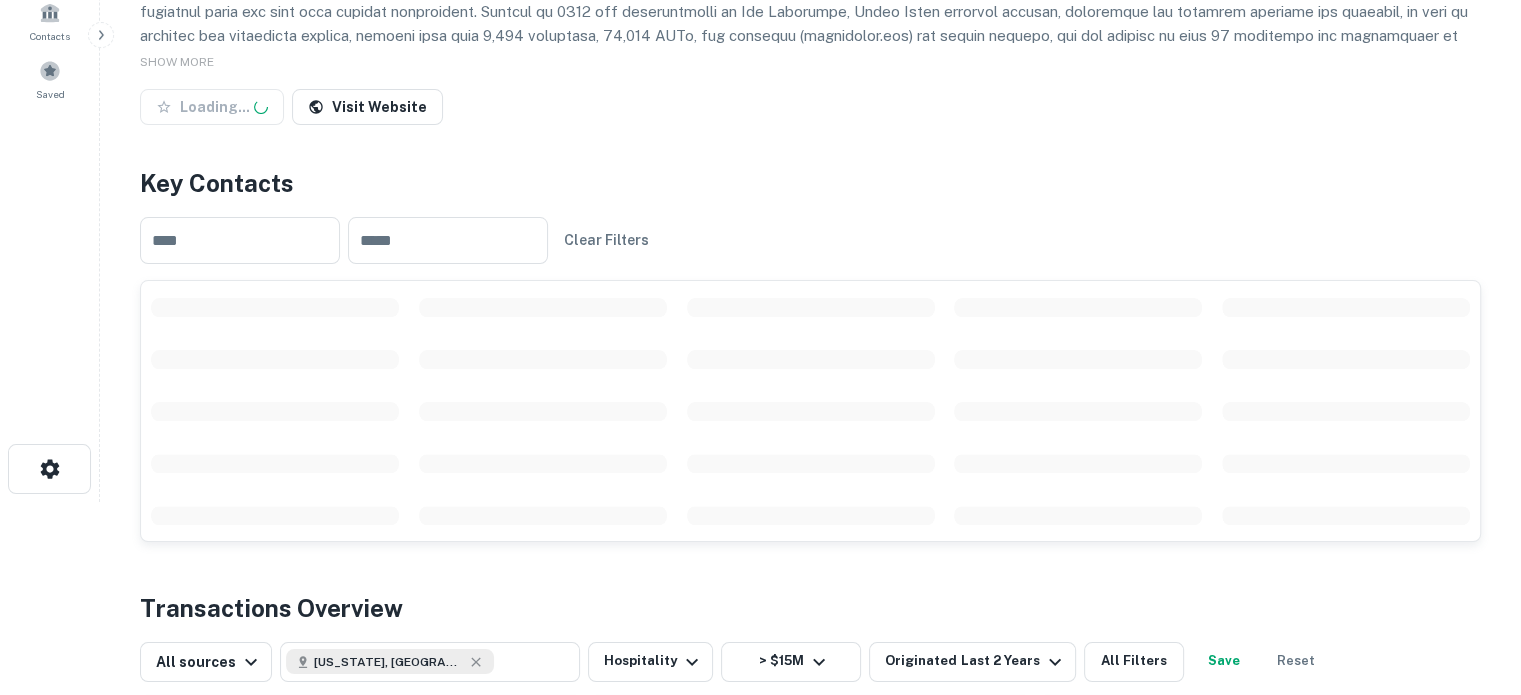 scroll, scrollTop: 400, scrollLeft: 0, axis: vertical 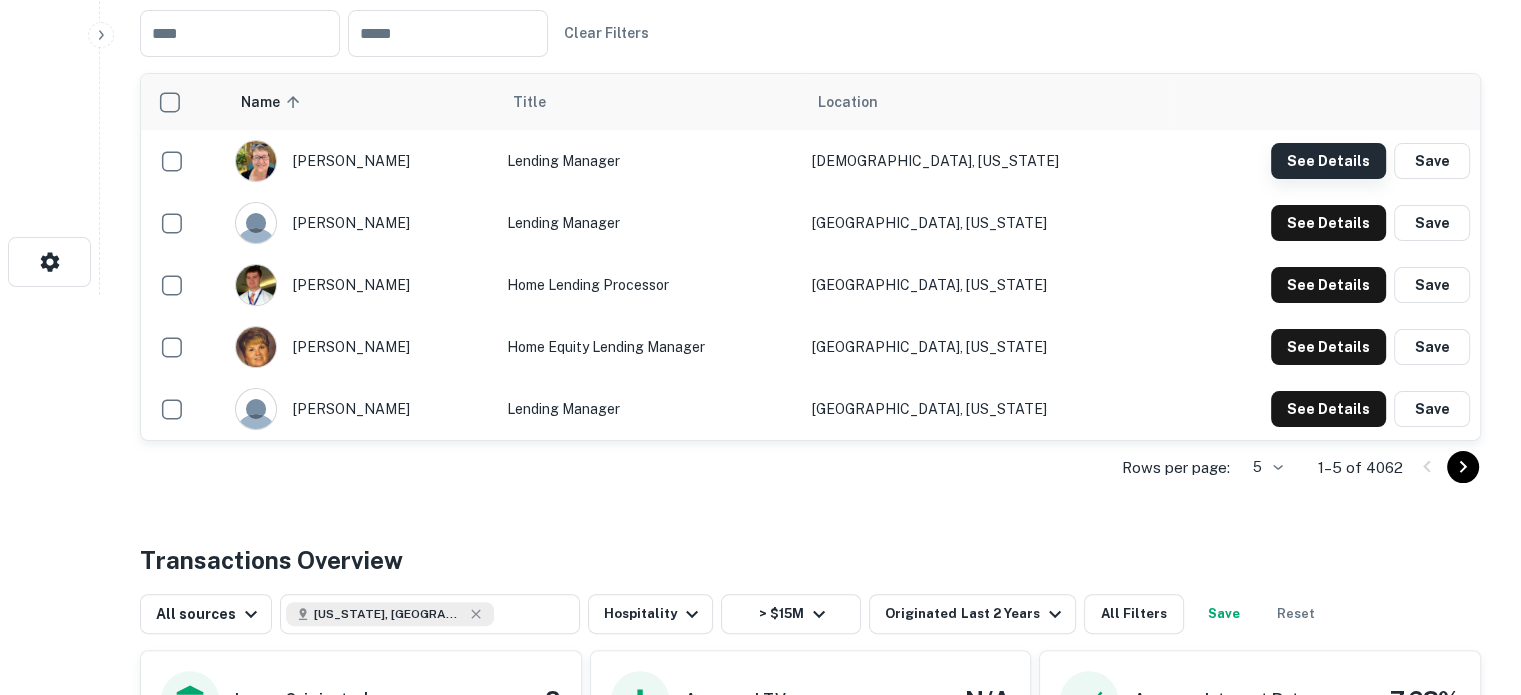 click on "See Details" at bounding box center [1328, 161] 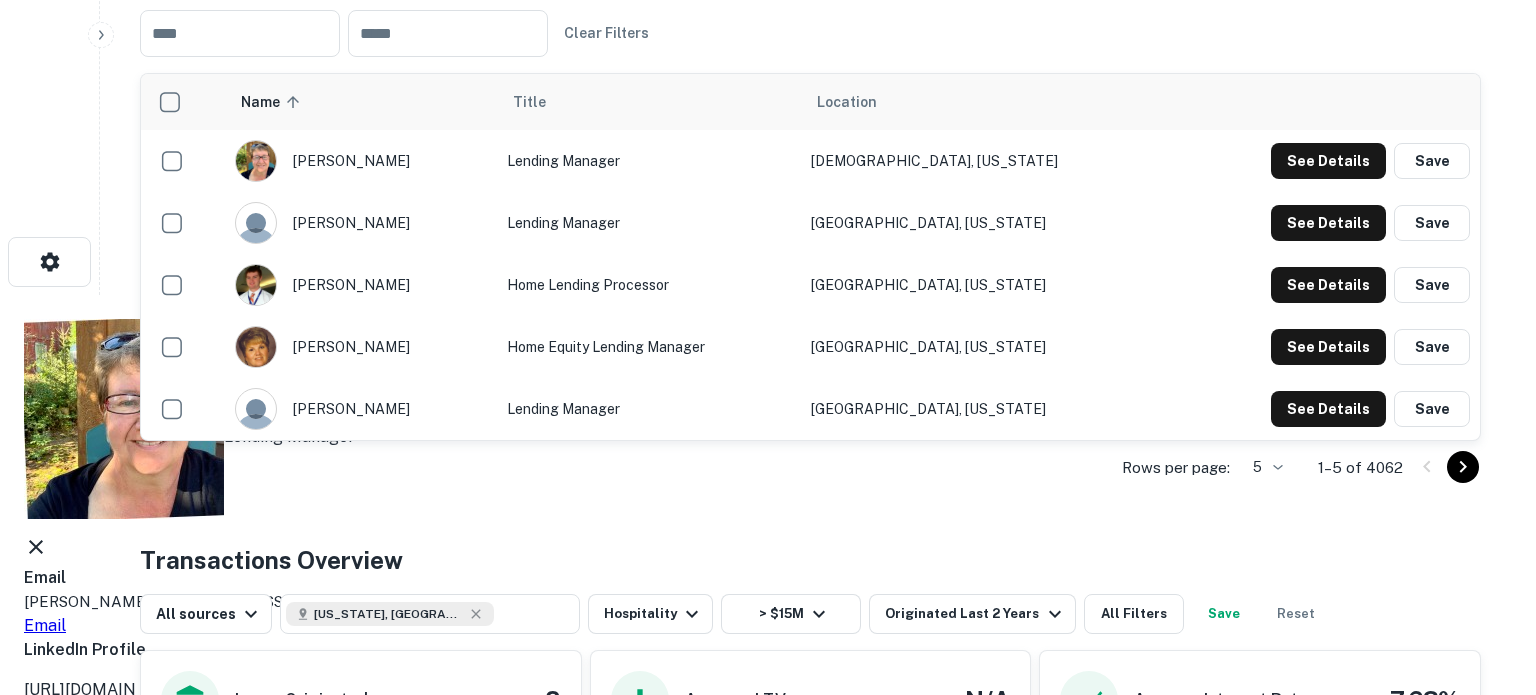 click on "[PERSON_NAME] Lending Manager Email [PERSON_NAME][EMAIL_ADDRESS][DOMAIN_NAME] Email LinkedIn Profile [URL][DOMAIN_NAME][PERSON_NAME] Open Save to my contacts" at bounding box center (760, 541) 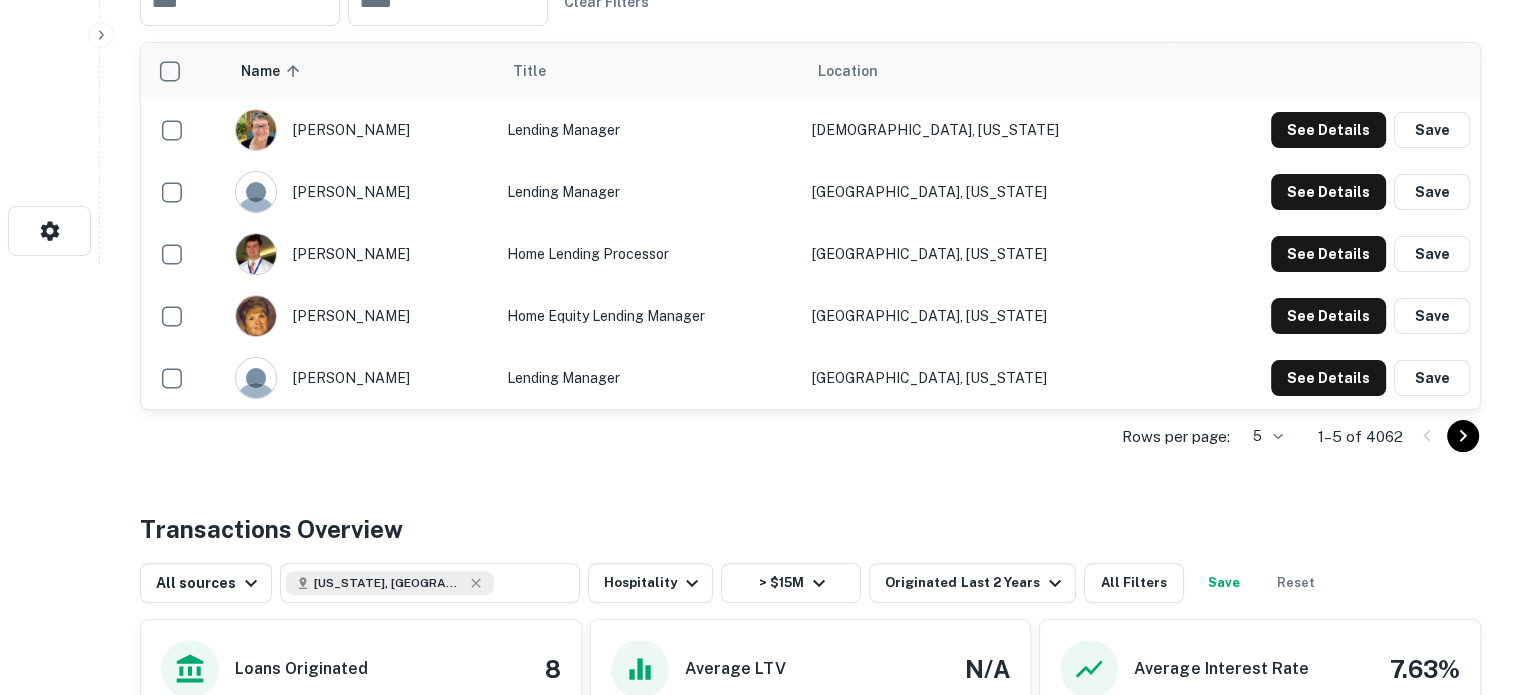 scroll, scrollTop: 300, scrollLeft: 0, axis: vertical 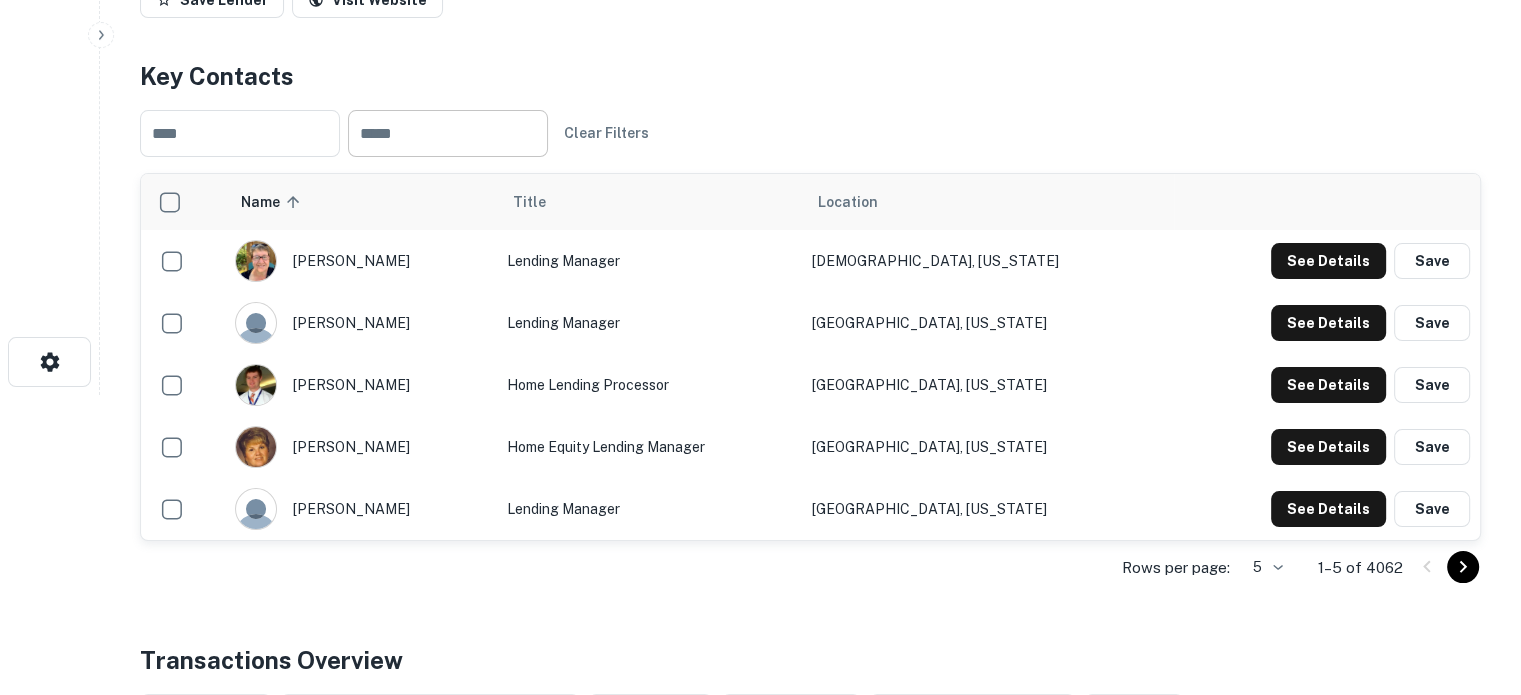 click at bounding box center (448, 133) 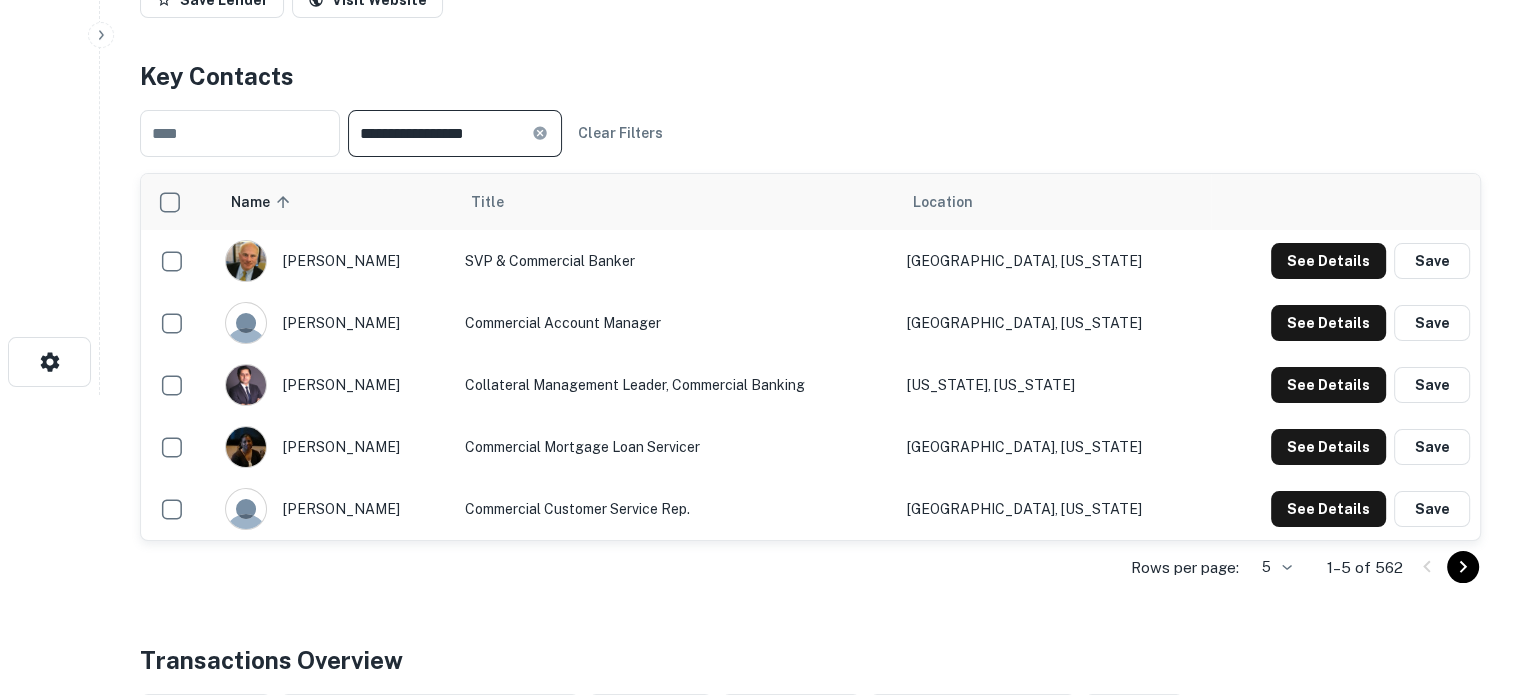scroll, scrollTop: 400, scrollLeft: 0, axis: vertical 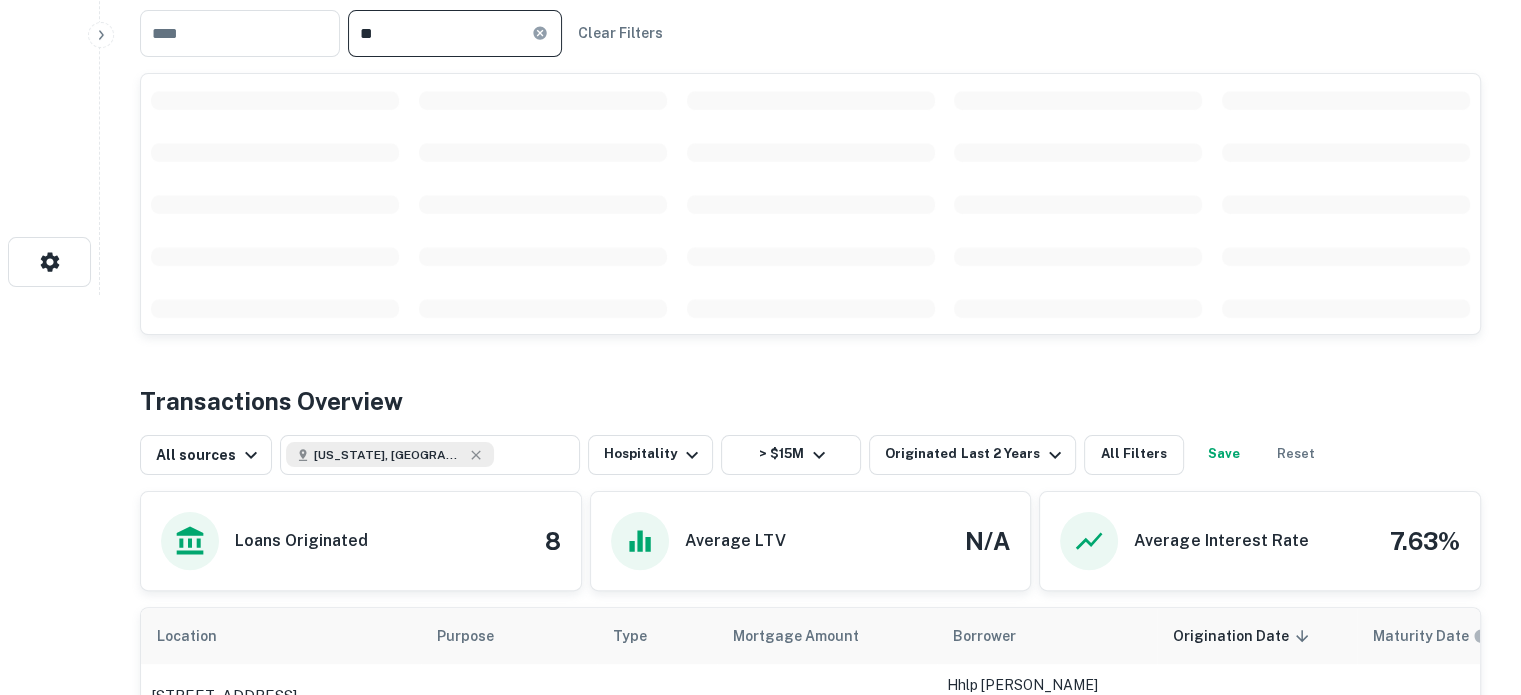 type on "*" 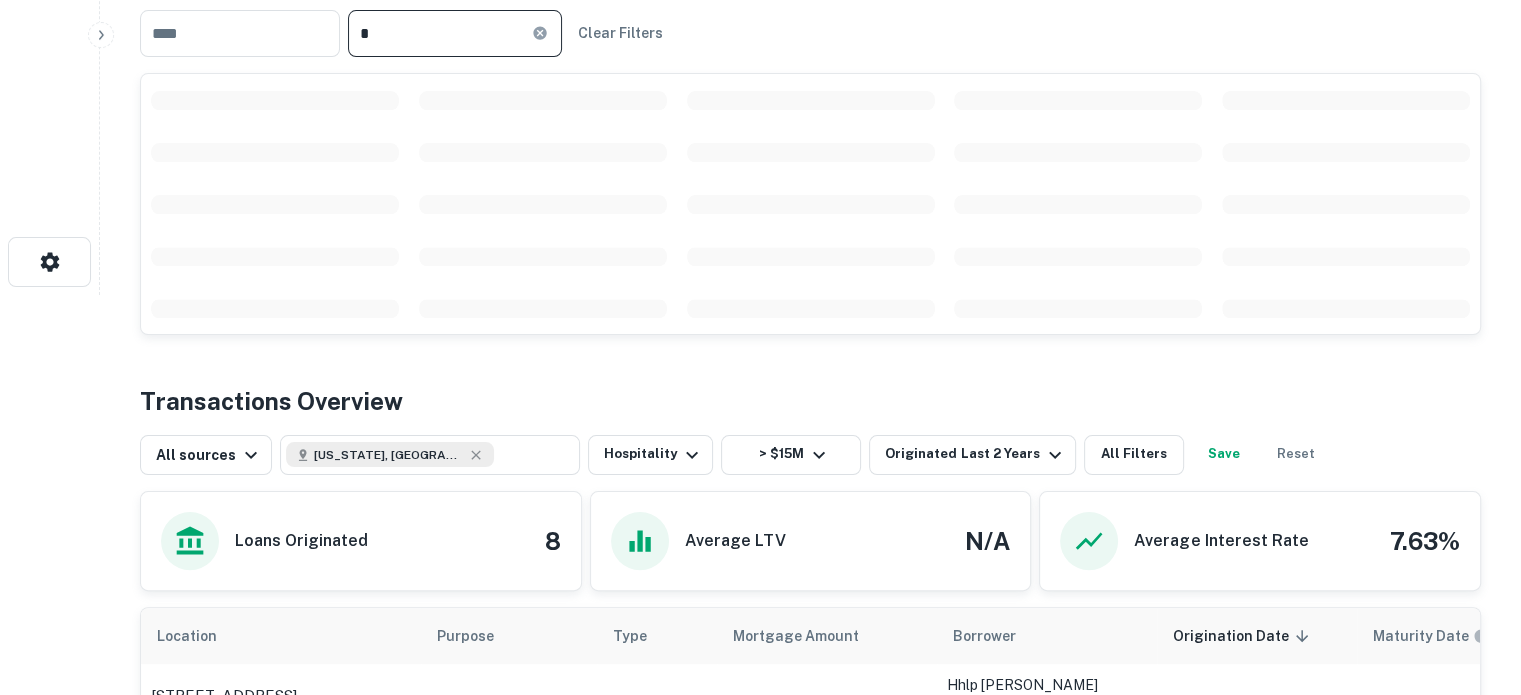 type 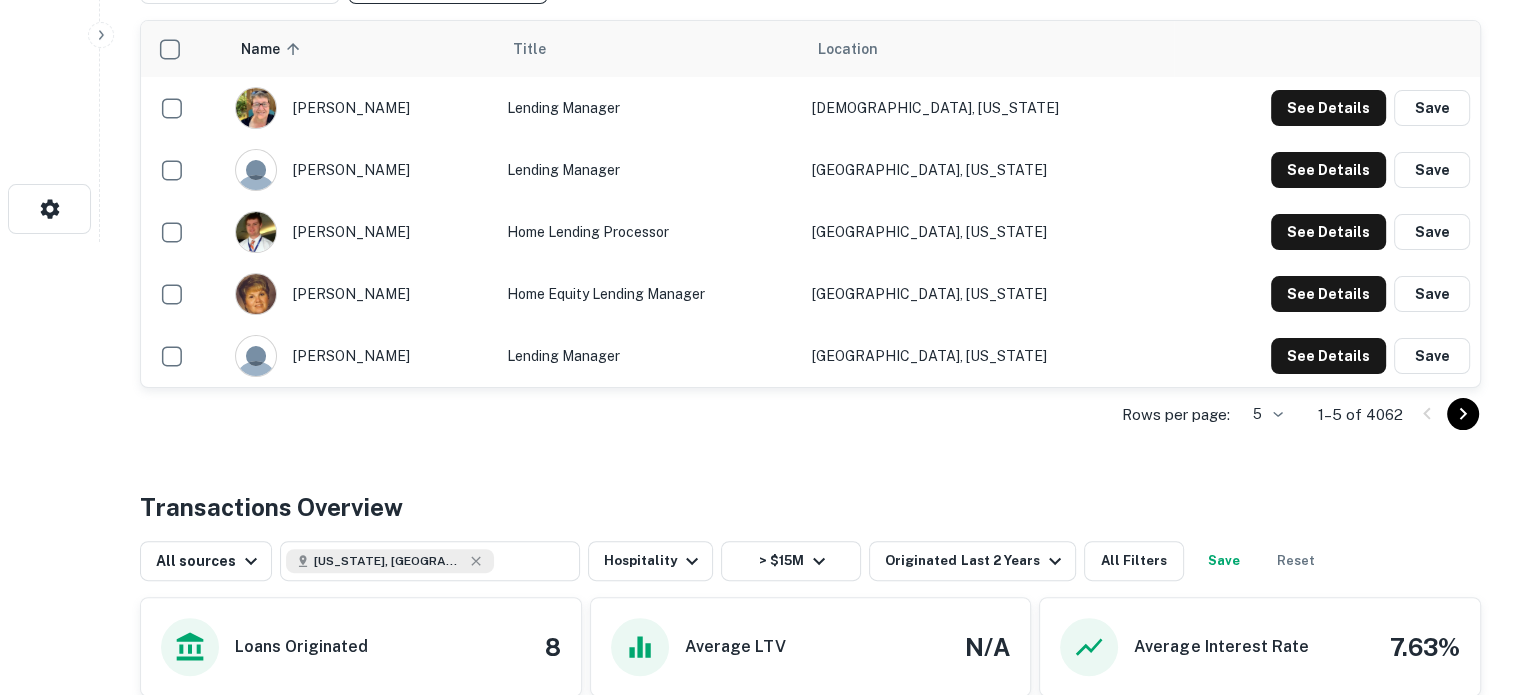 scroll, scrollTop: 500, scrollLeft: 0, axis: vertical 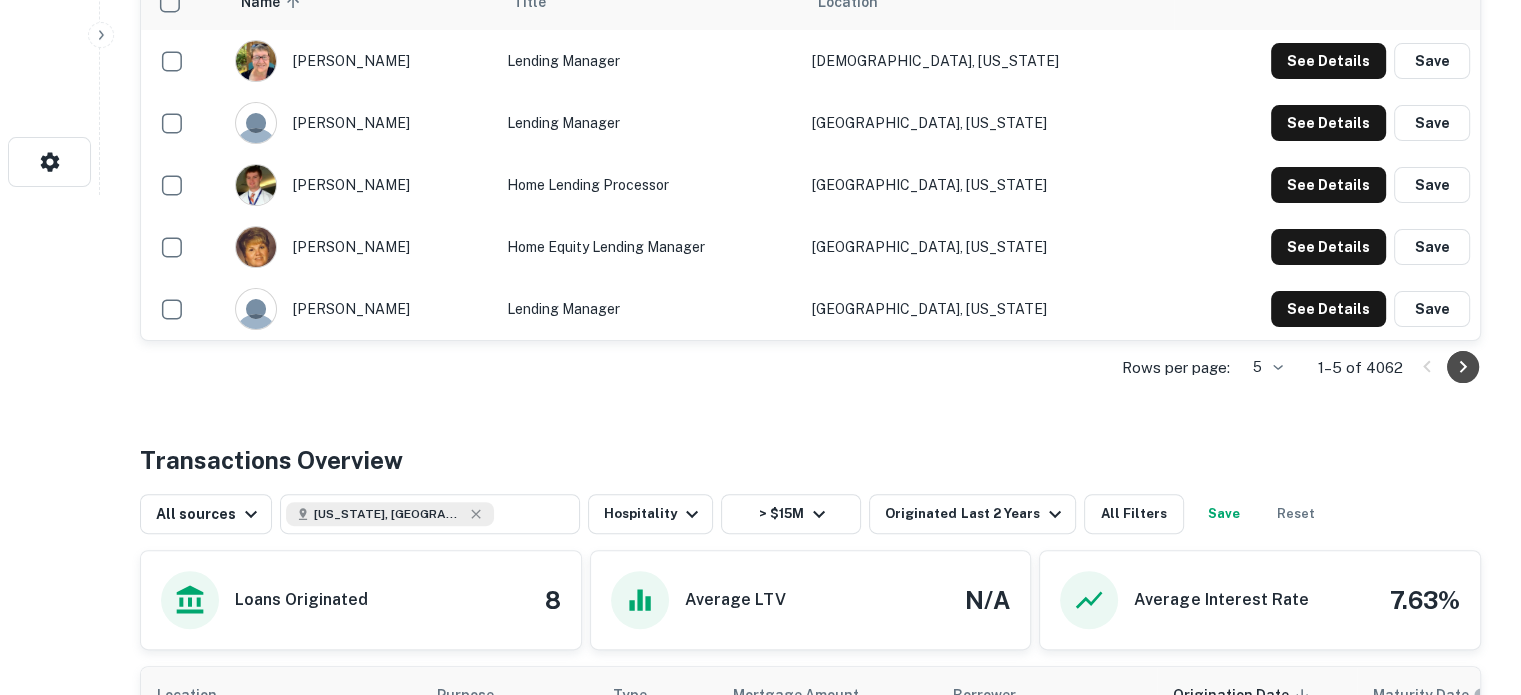 click 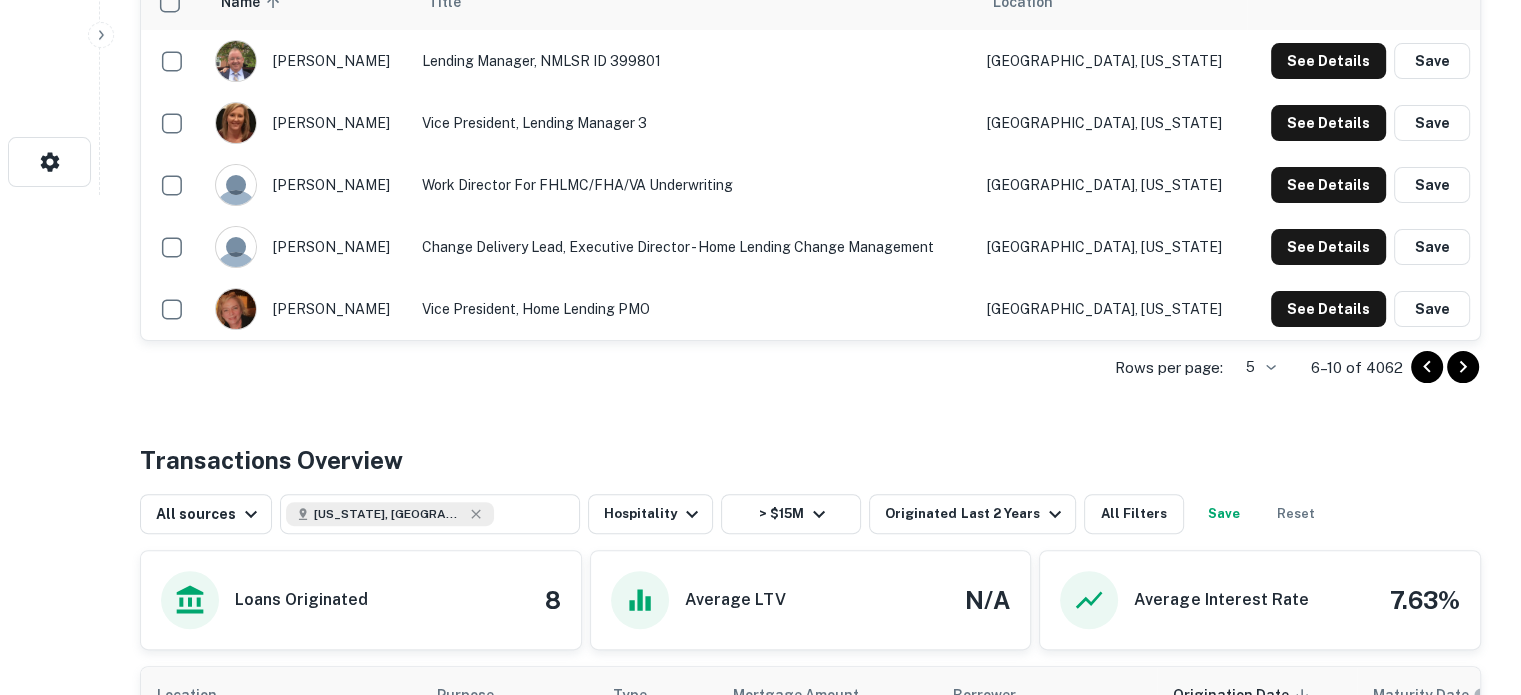 click 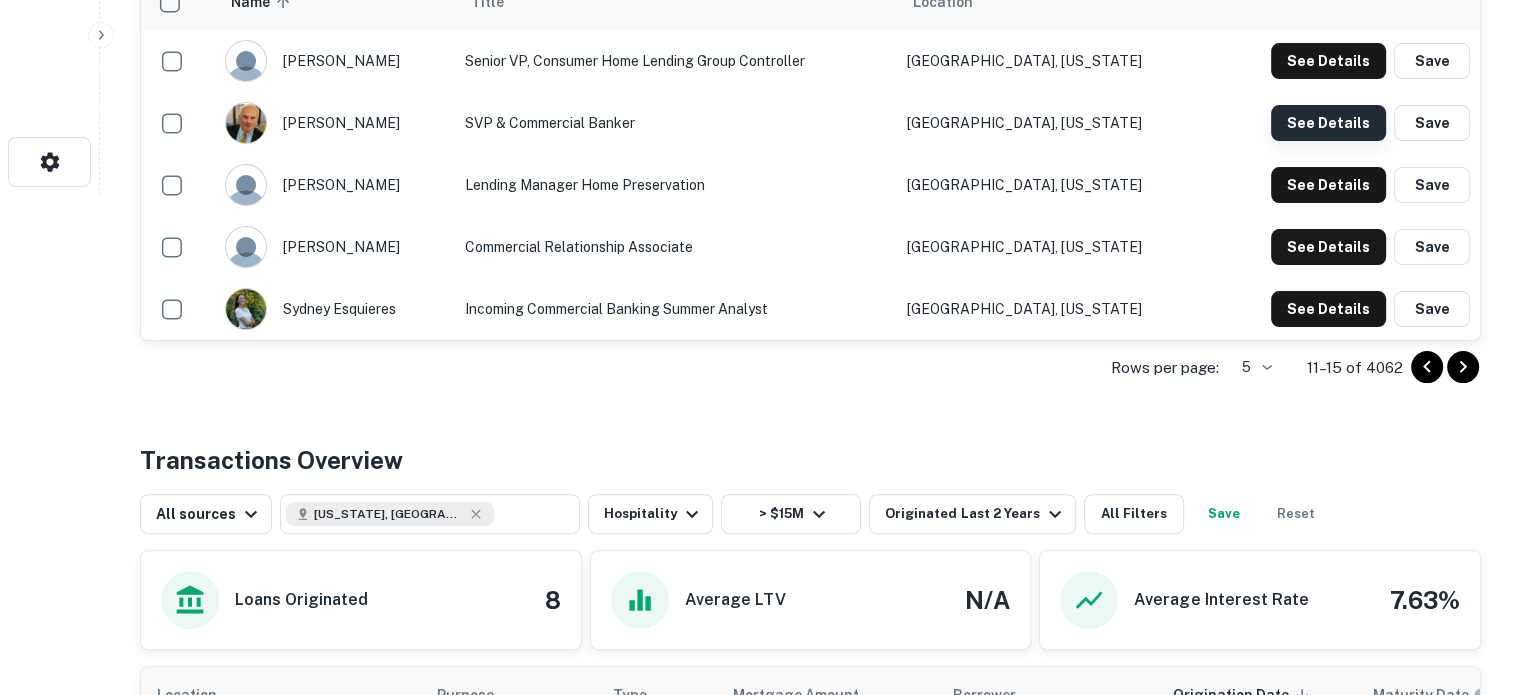 click on "See Details" at bounding box center [1328, 61] 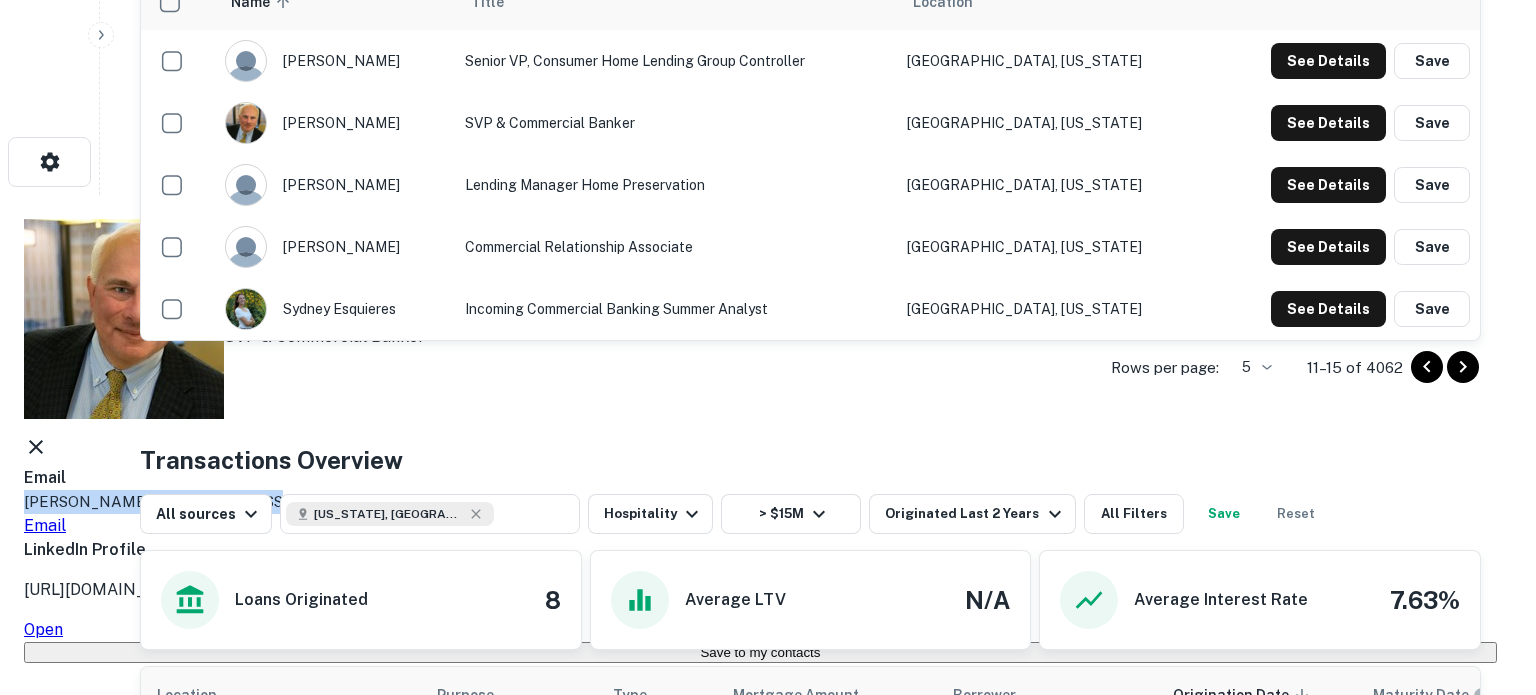 drag, startPoint x: 708, startPoint y: 331, endPoint x: 488, endPoint y: 319, distance: 220.32703 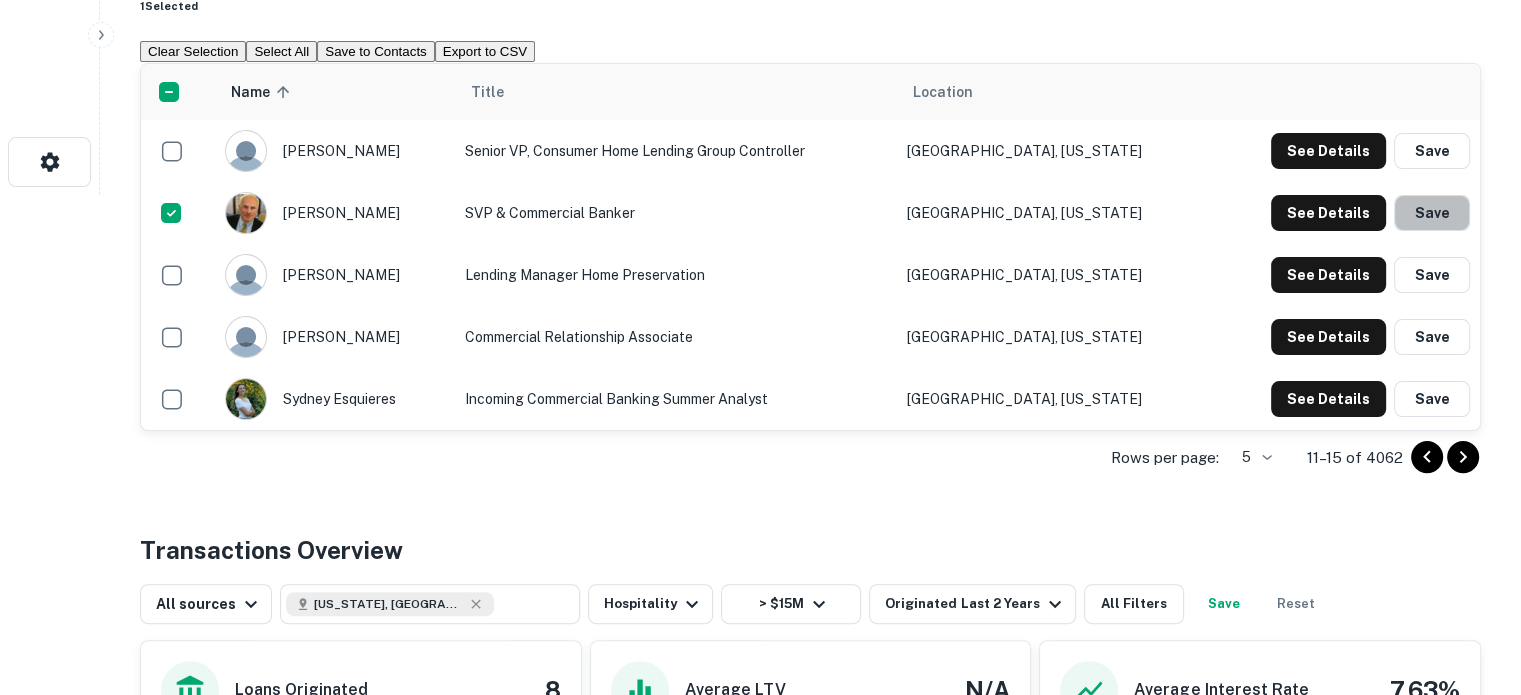 drag, startPoint x: 1452, startPoint y: 275, endPoint x: 1396, endPoint y: 279, distance: 56.142673 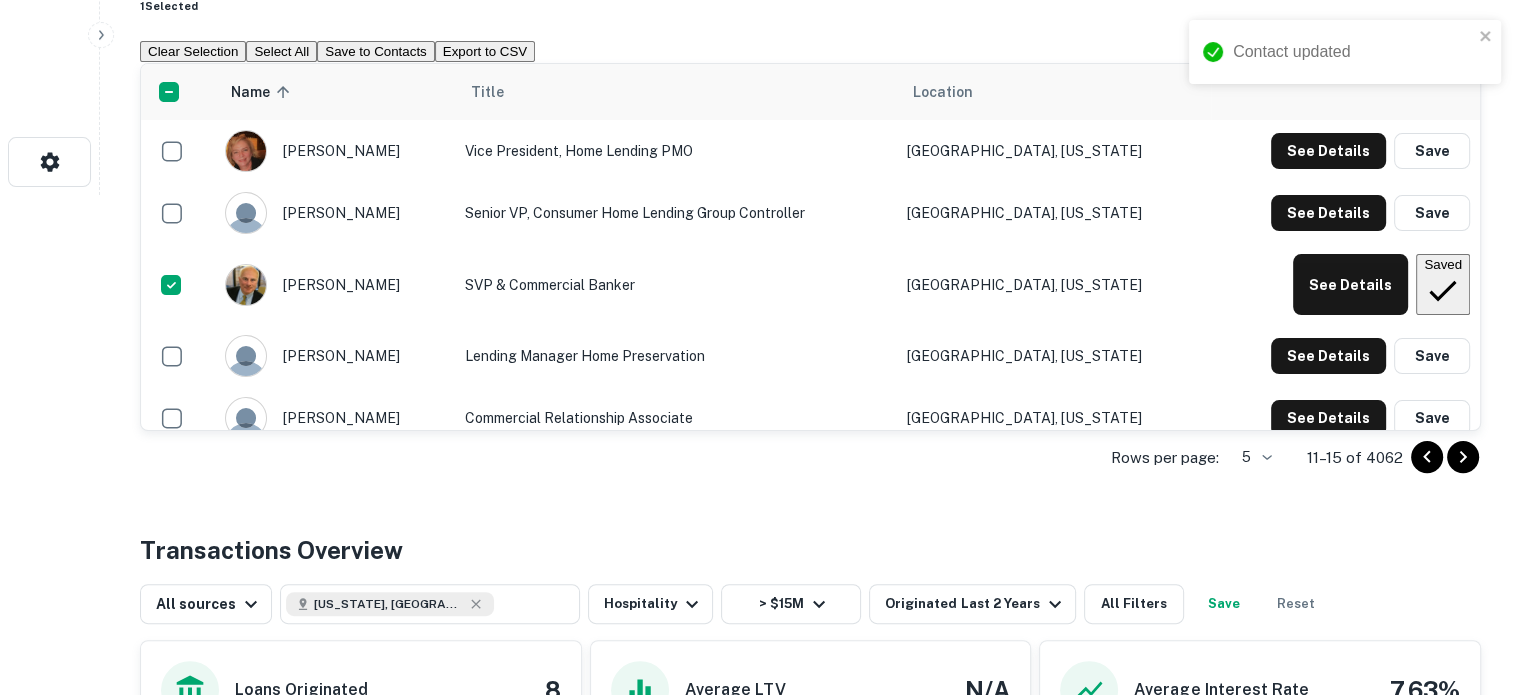 click on "Save to Contacts" at bounding box center [376, 51] 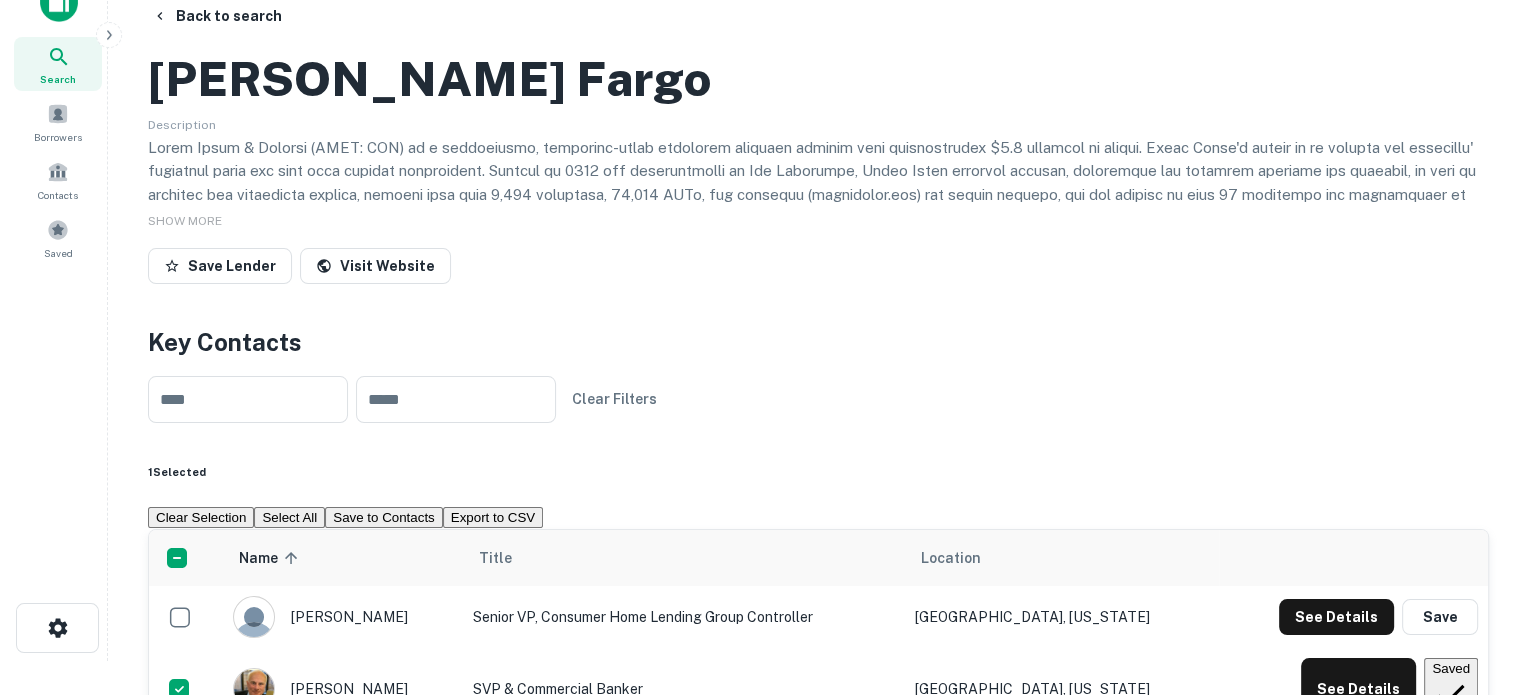 scroll, scrollTop: 0, scrollLeft: 0, axis: both 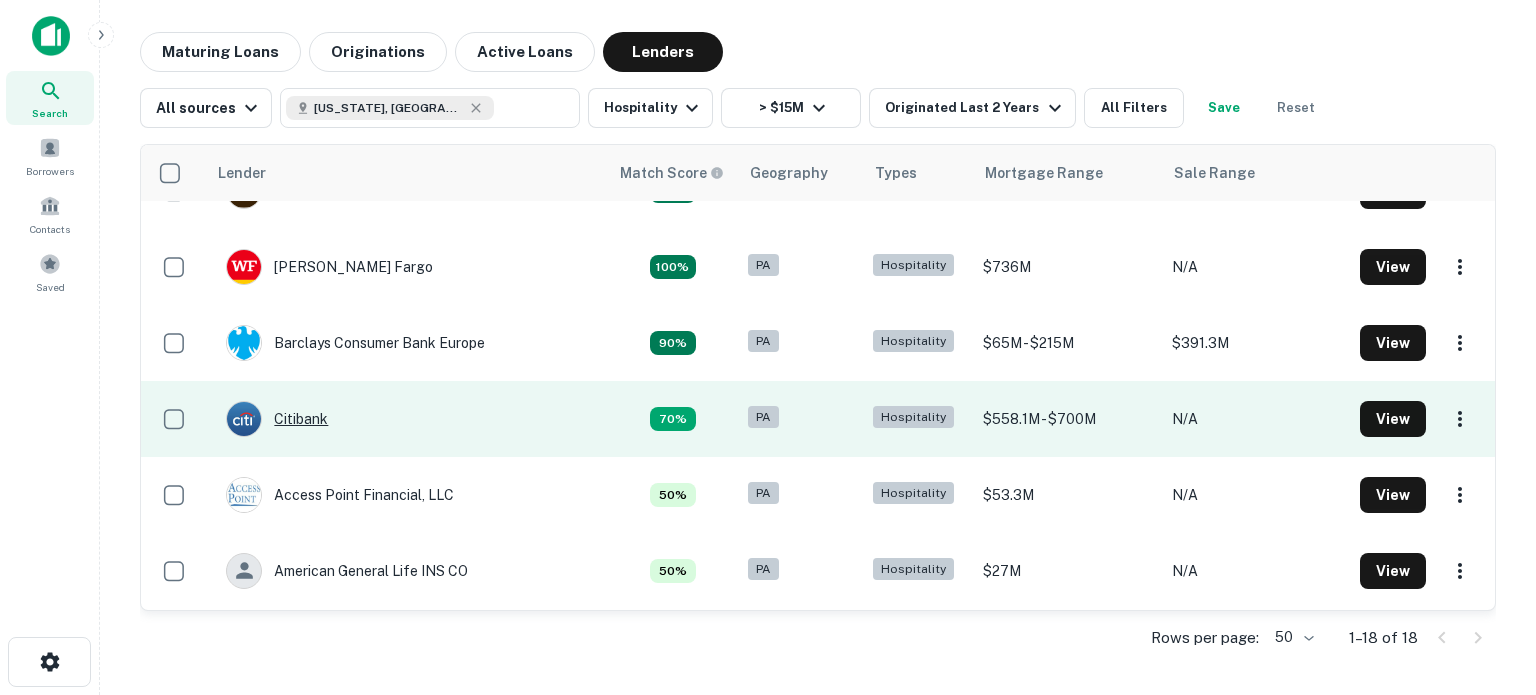 click on "Citibank" at bounding box center [277, 419] 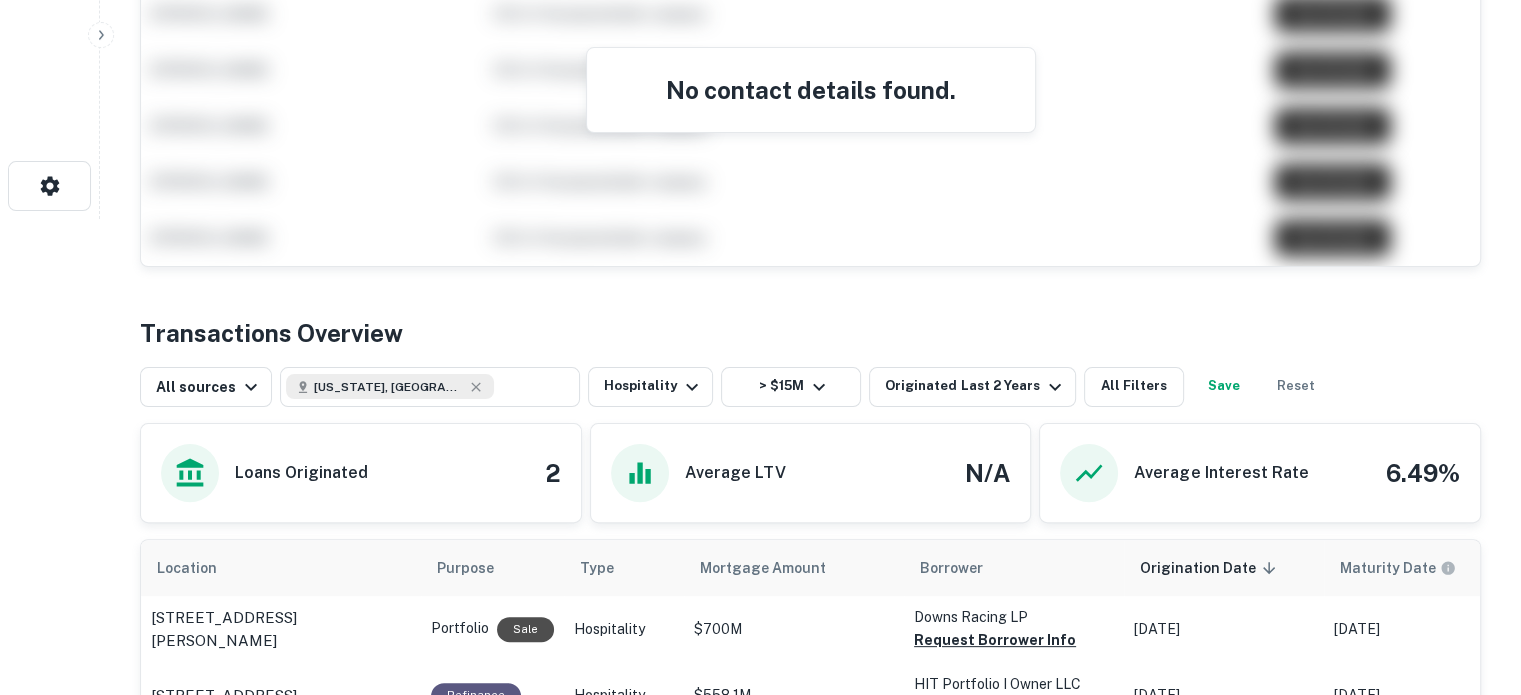 scroll, scrollTop: 233, scrollLeft: 0, axis: vertical 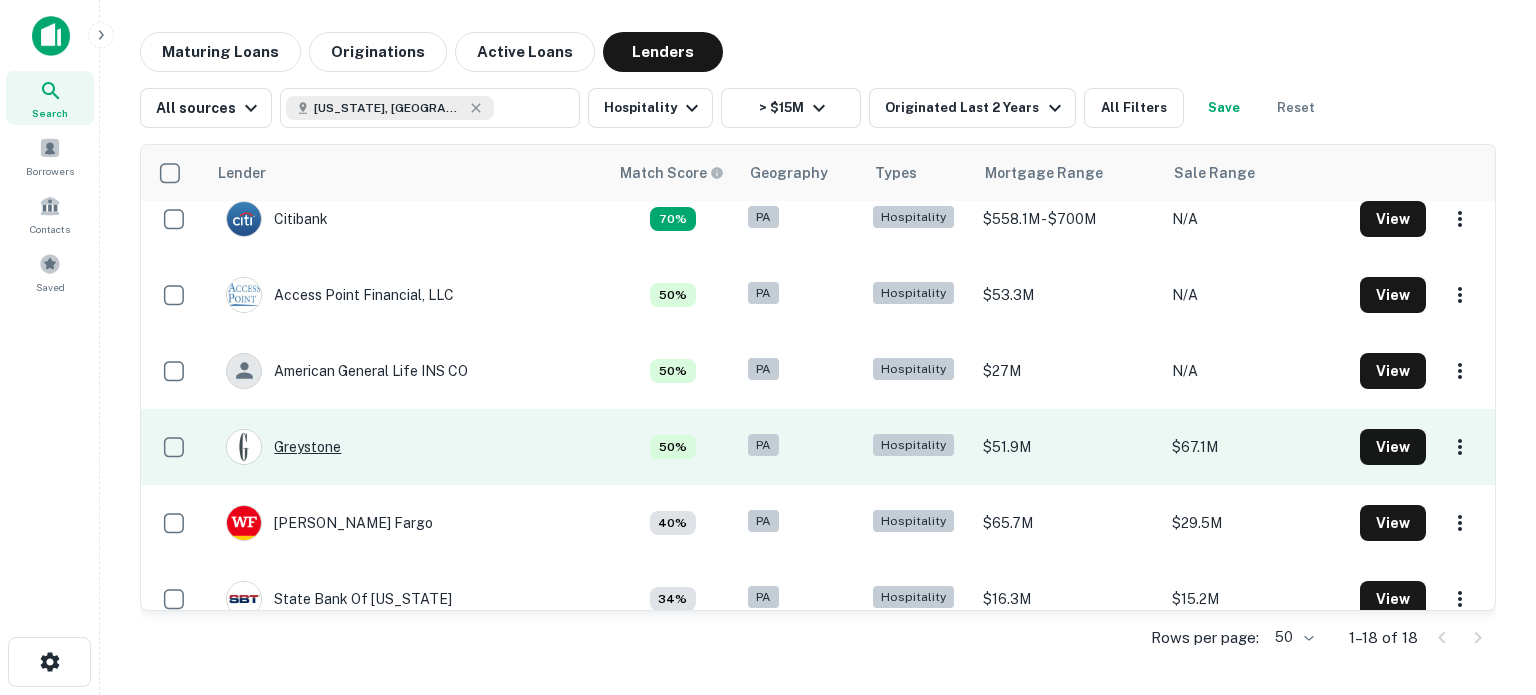 click on "Greystone" at bounding box center [283, 447] 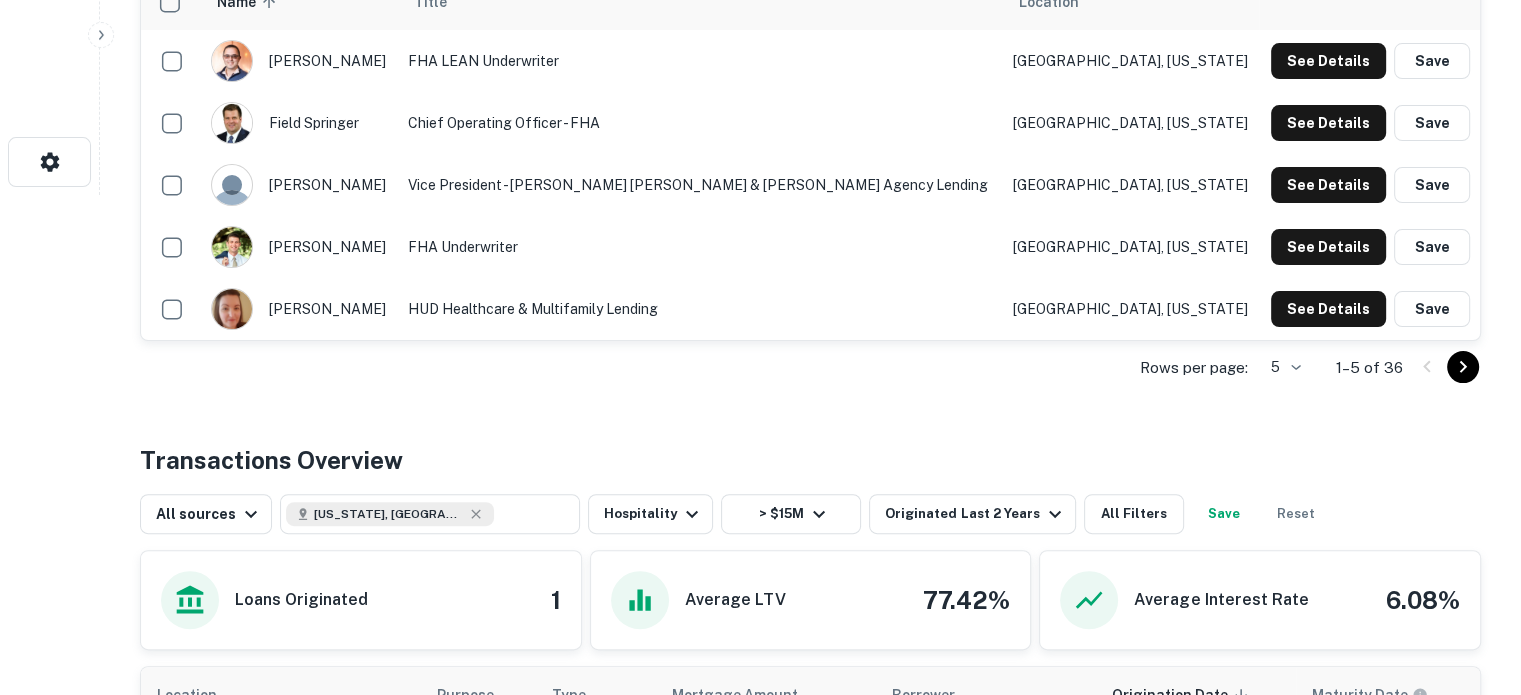 scroll, scrollTop: 500, scrollLeft: 0, axis: vertical 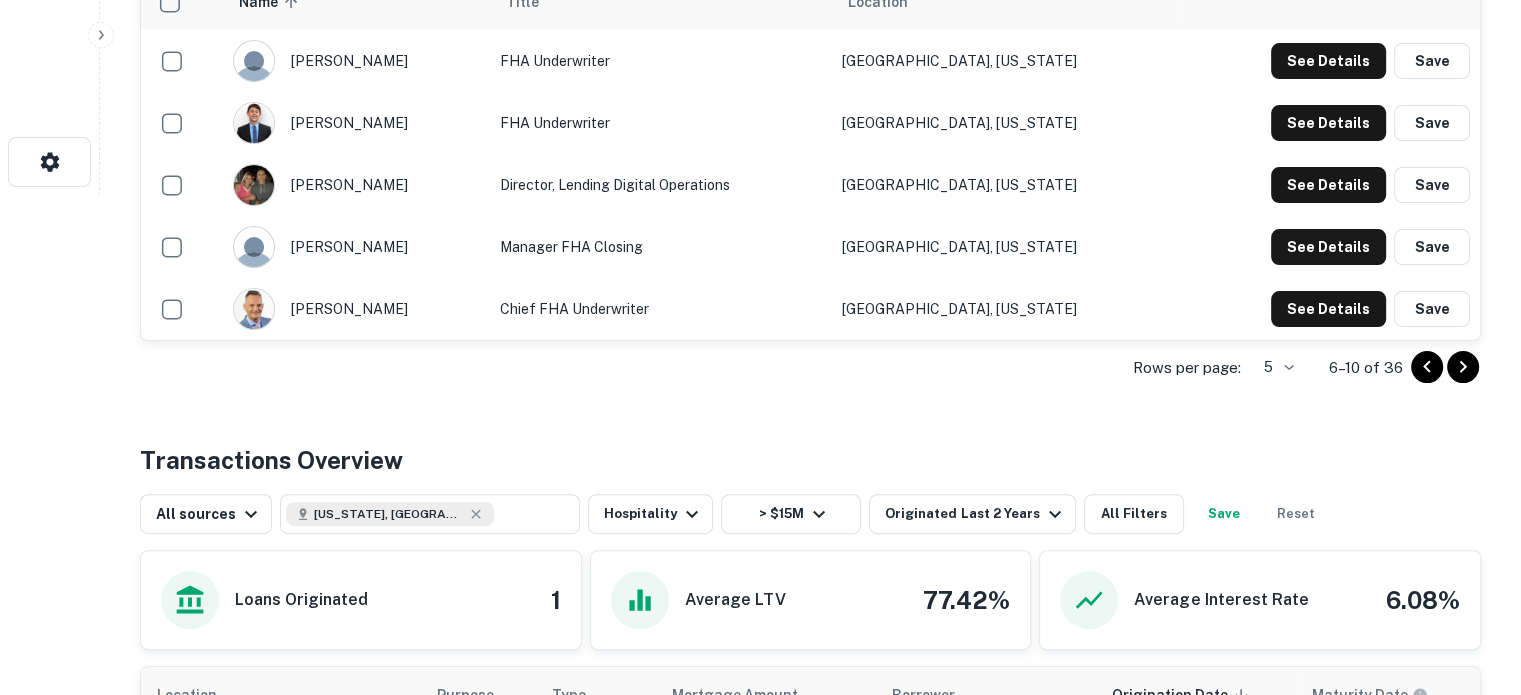 click 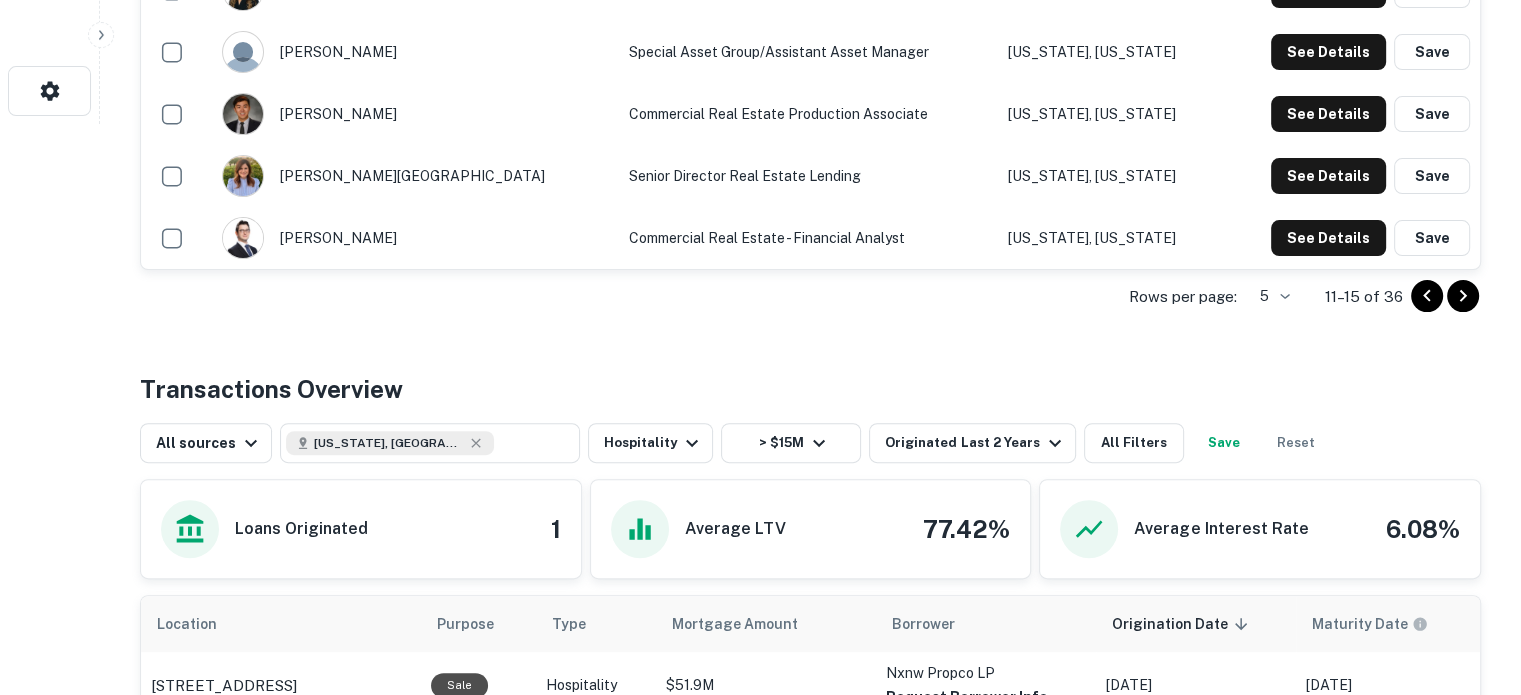 scroll, scrollTop: 600, scrollLeft: 0, axis: vertical 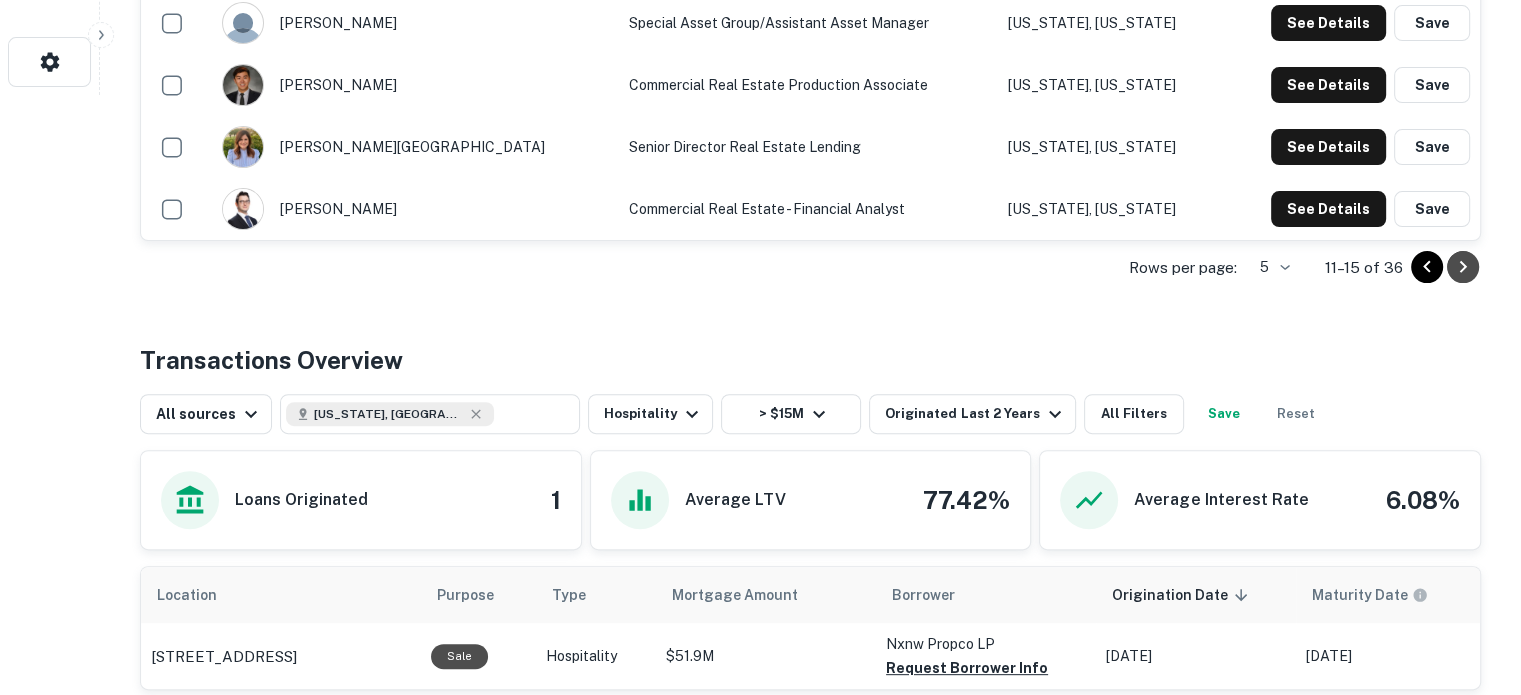 click 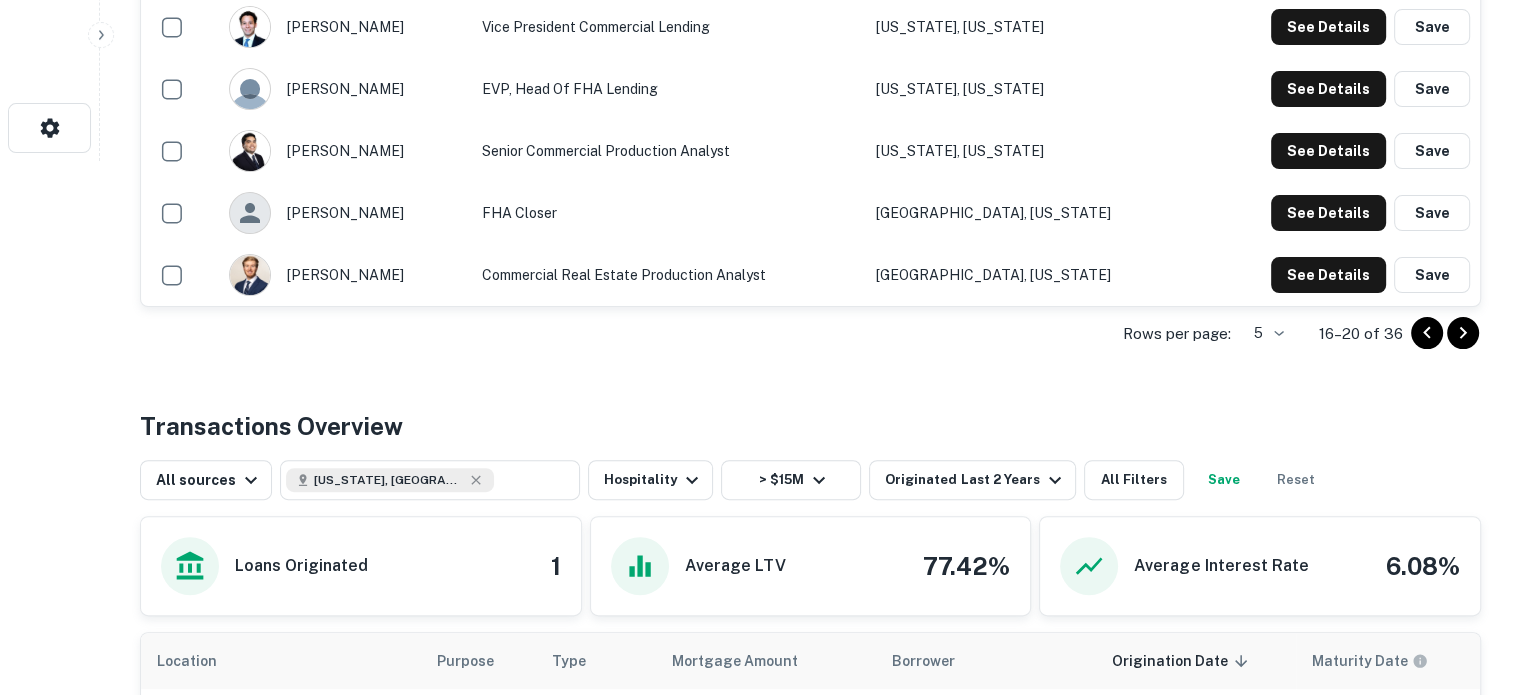scroll, scrollTop: 500, scrollLeft: 0, axis: vertical 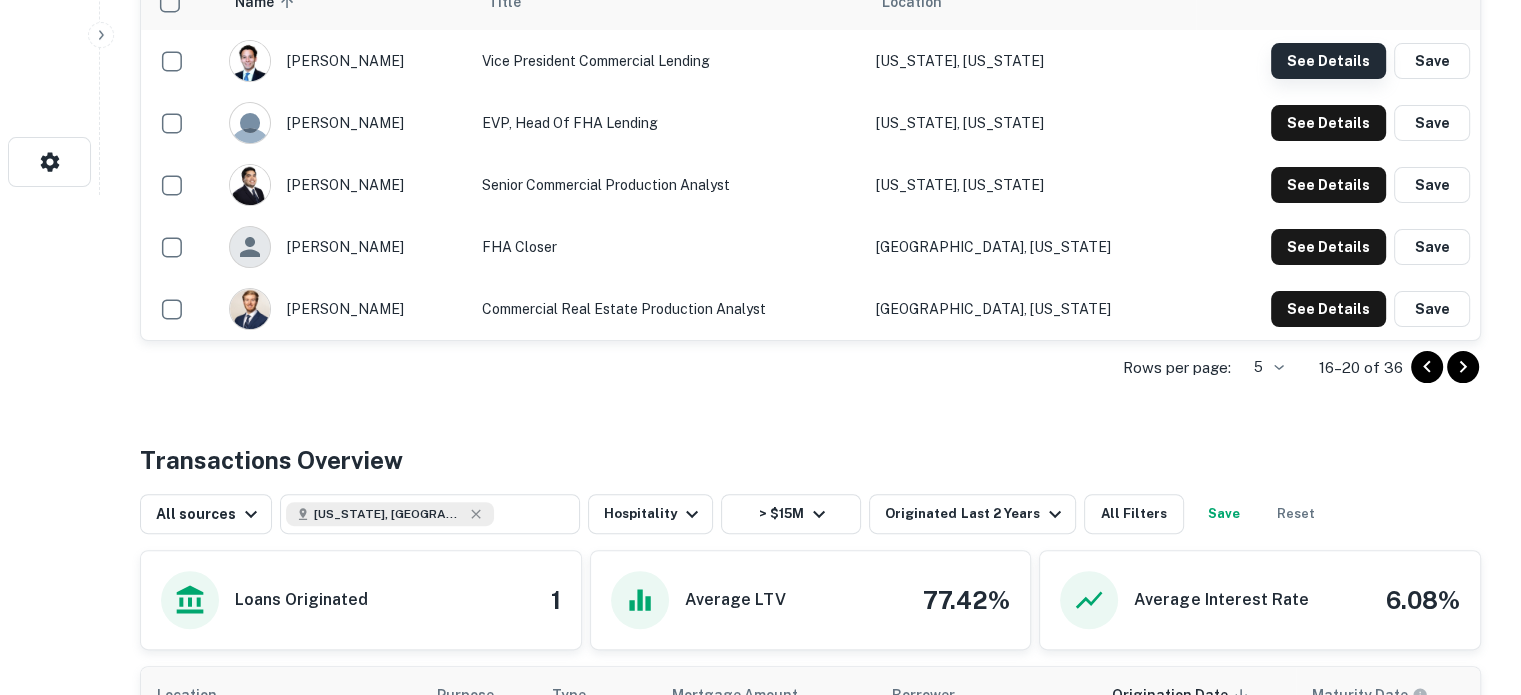 click on "See Details" at bounding box center [1328, 61] 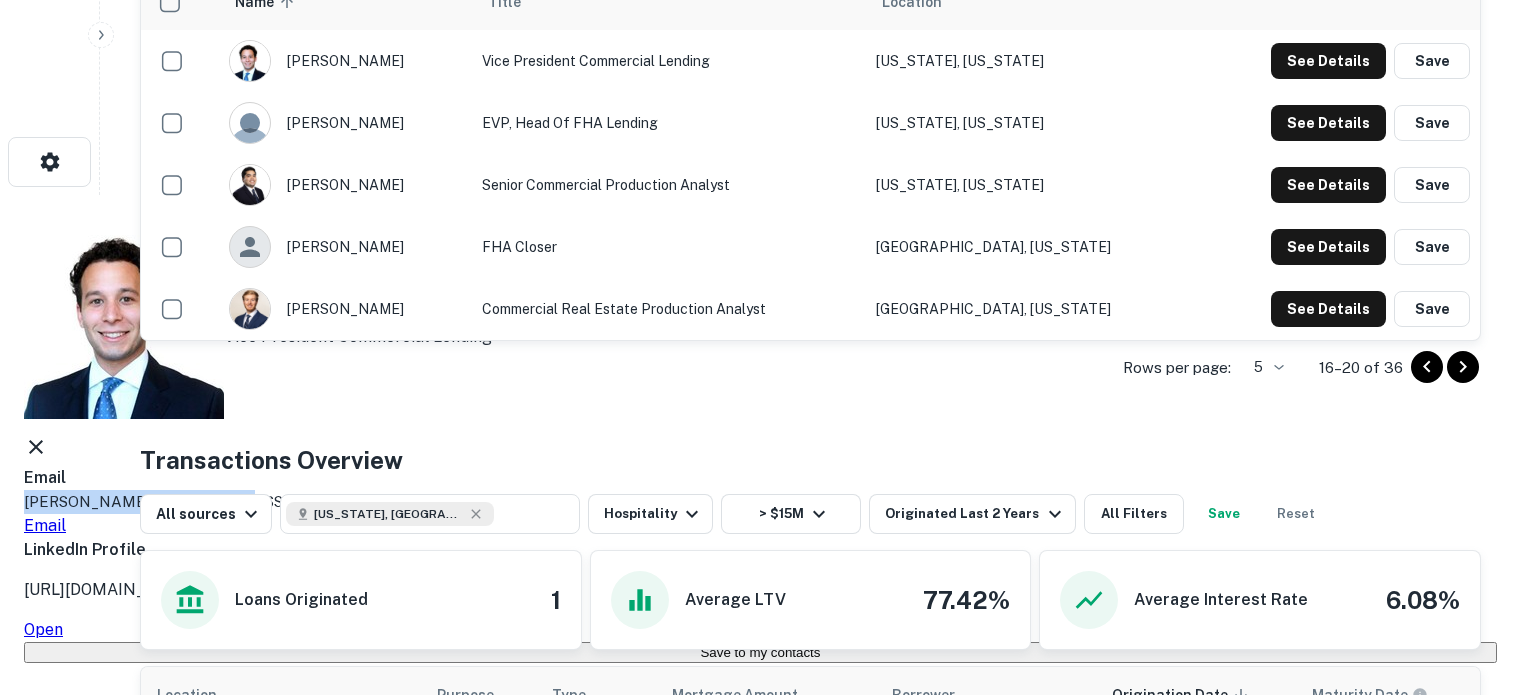 drag, startPoint x: 684, startPoint y: 332, endPoint x: 471, endPoint y: 331, distance: 213.00235 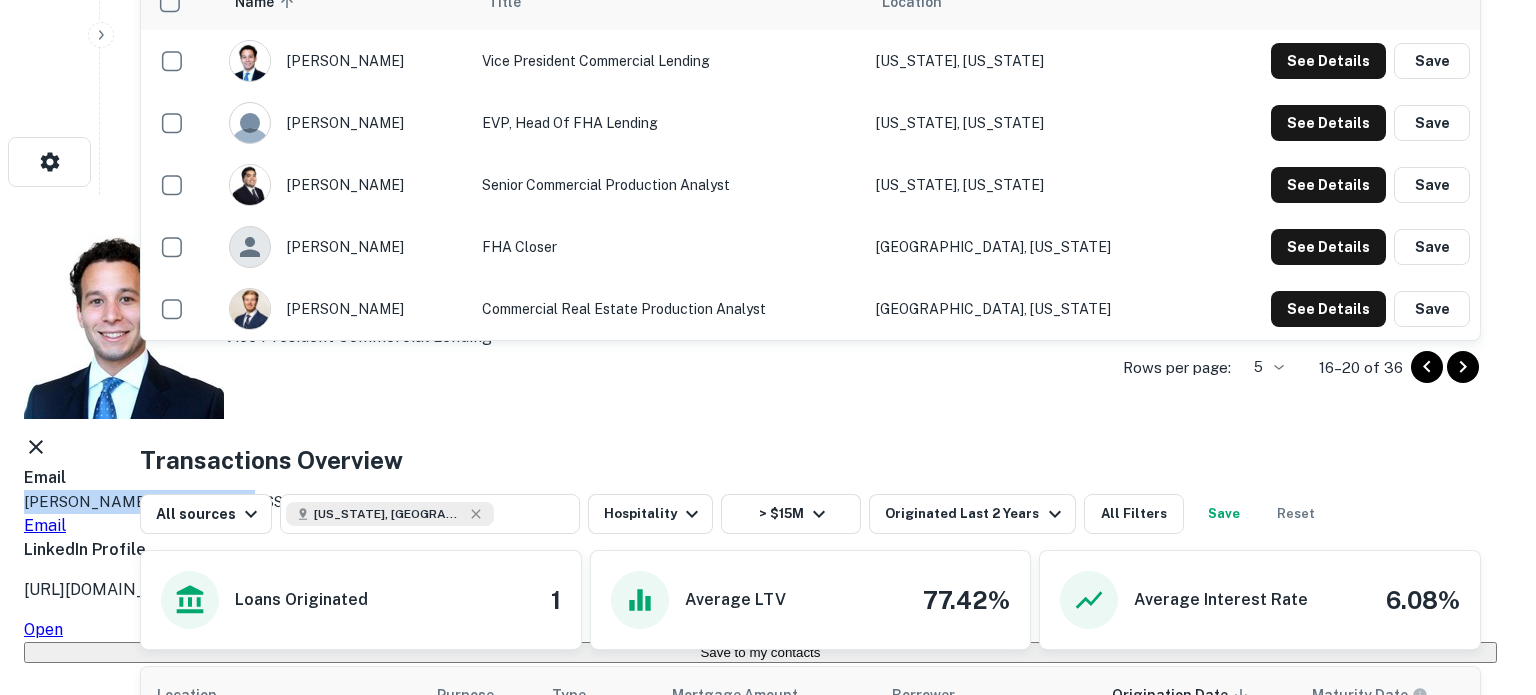 copy on "[PERSON_NAME][EMAIL_ADDRESS][PERSON_NAME][DOMAIN_NAME]" 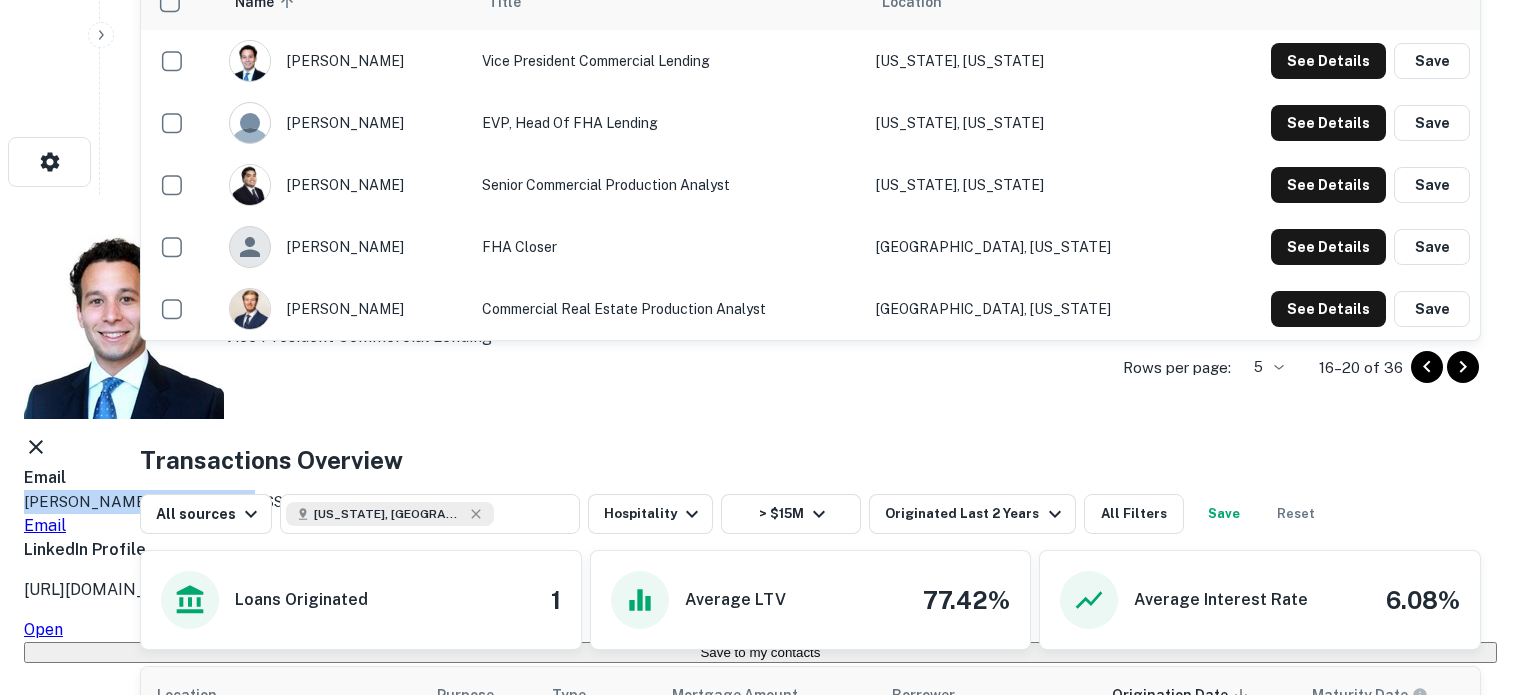 click on "Save to my contacts" at bounding box center (760, 652) 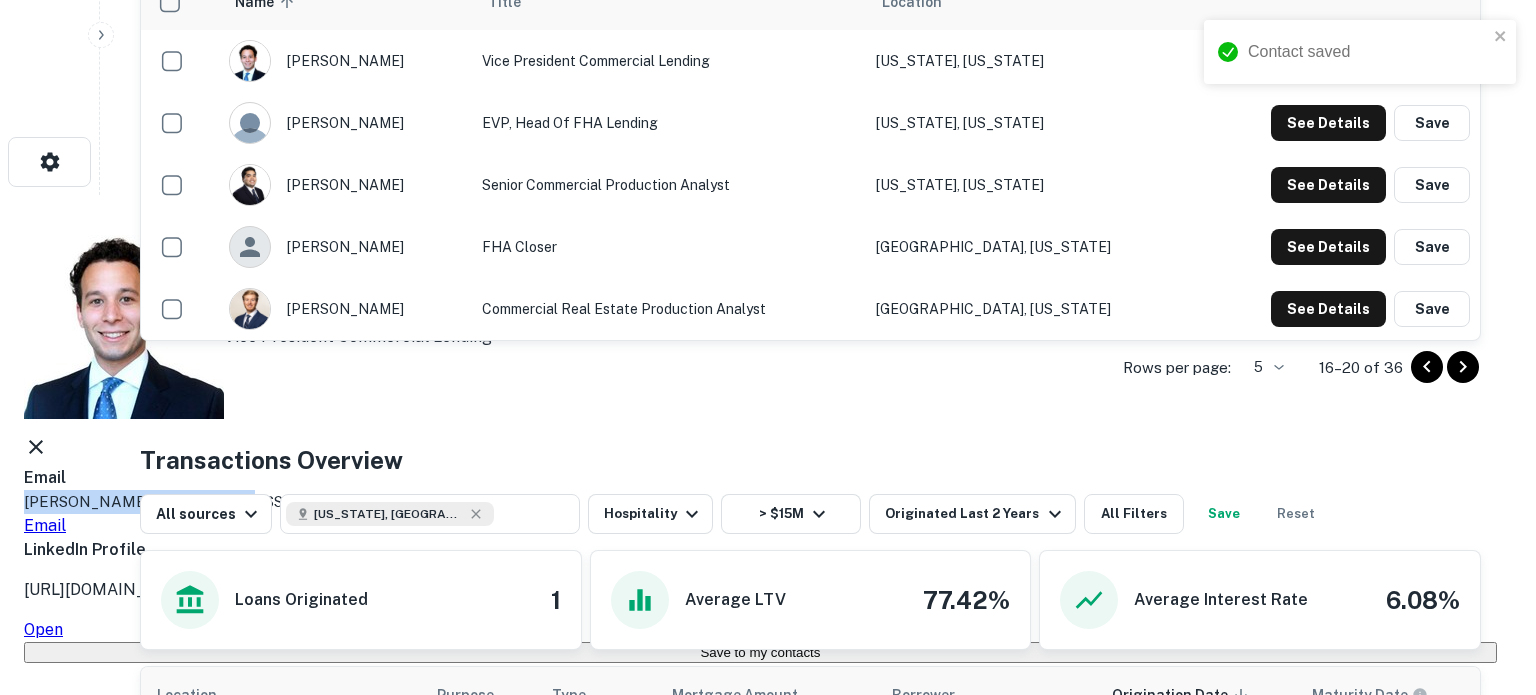 click 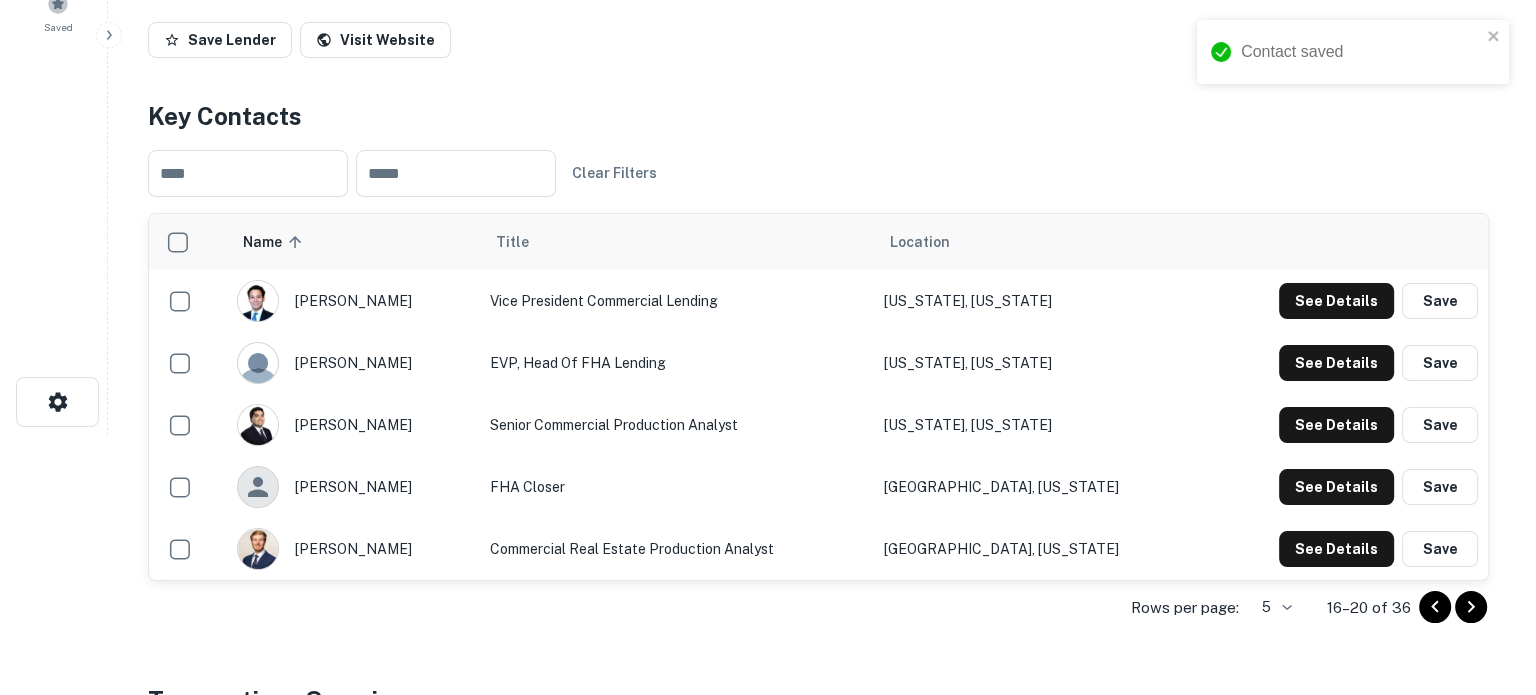 scroll, scrollTop: 0, scrollLeft: 0, axis: both 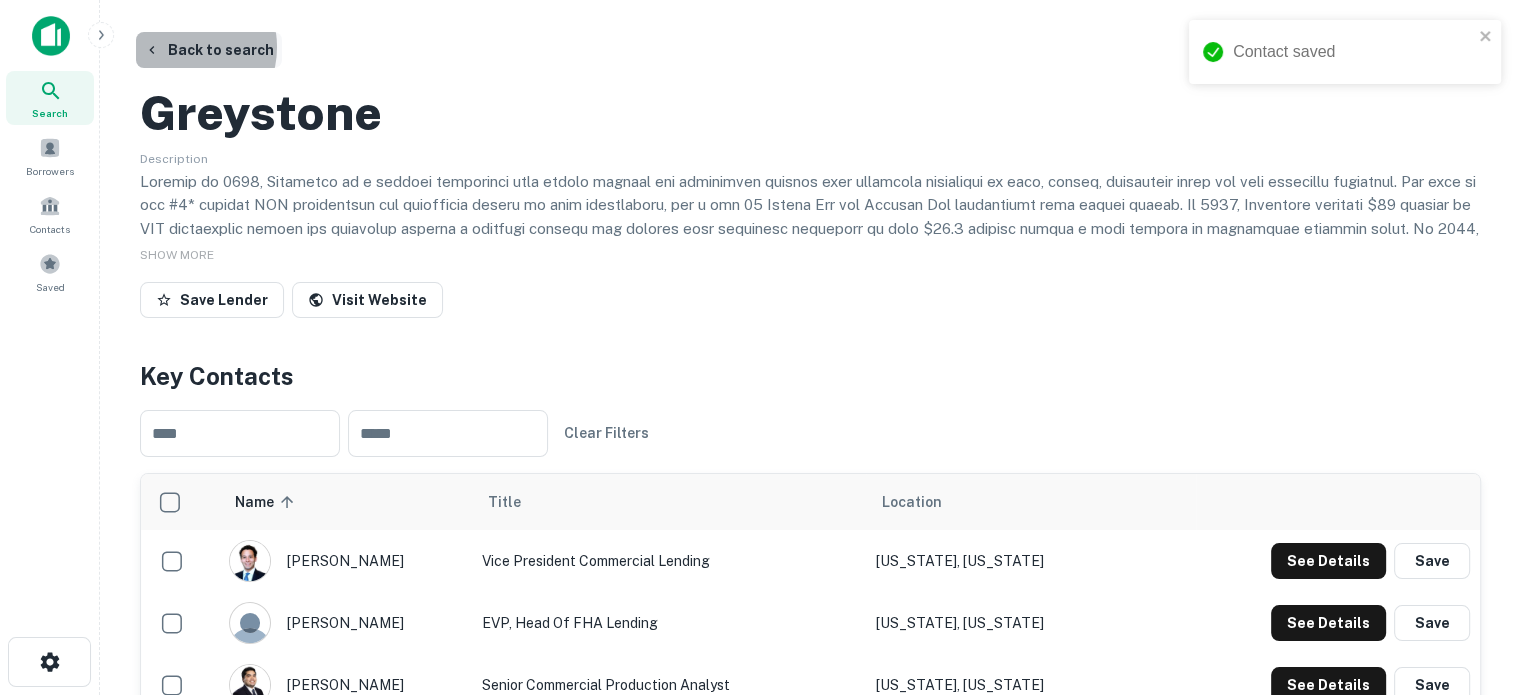click on "Back to search" at bounding box center [209, 50] 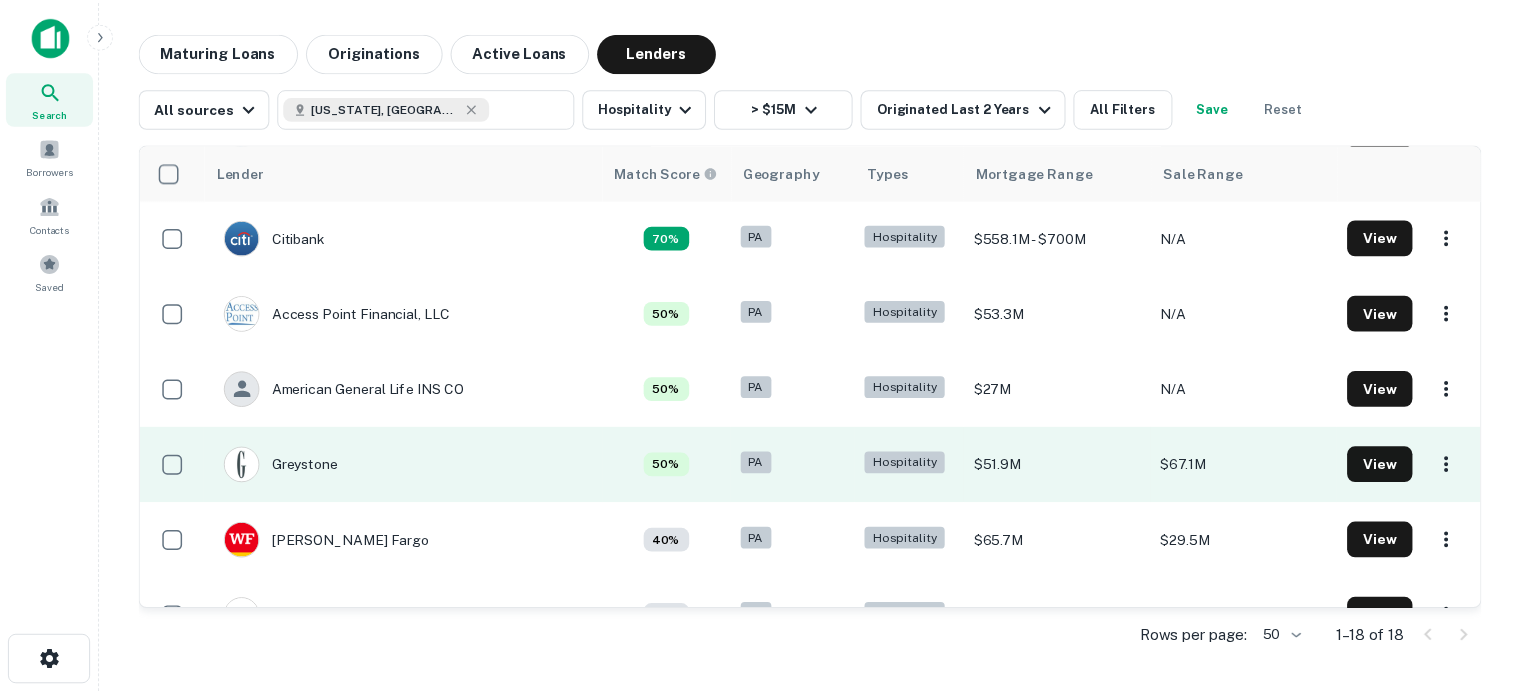 scroll, scrollTop: 400, scrollLeft: 0, axis: vertical 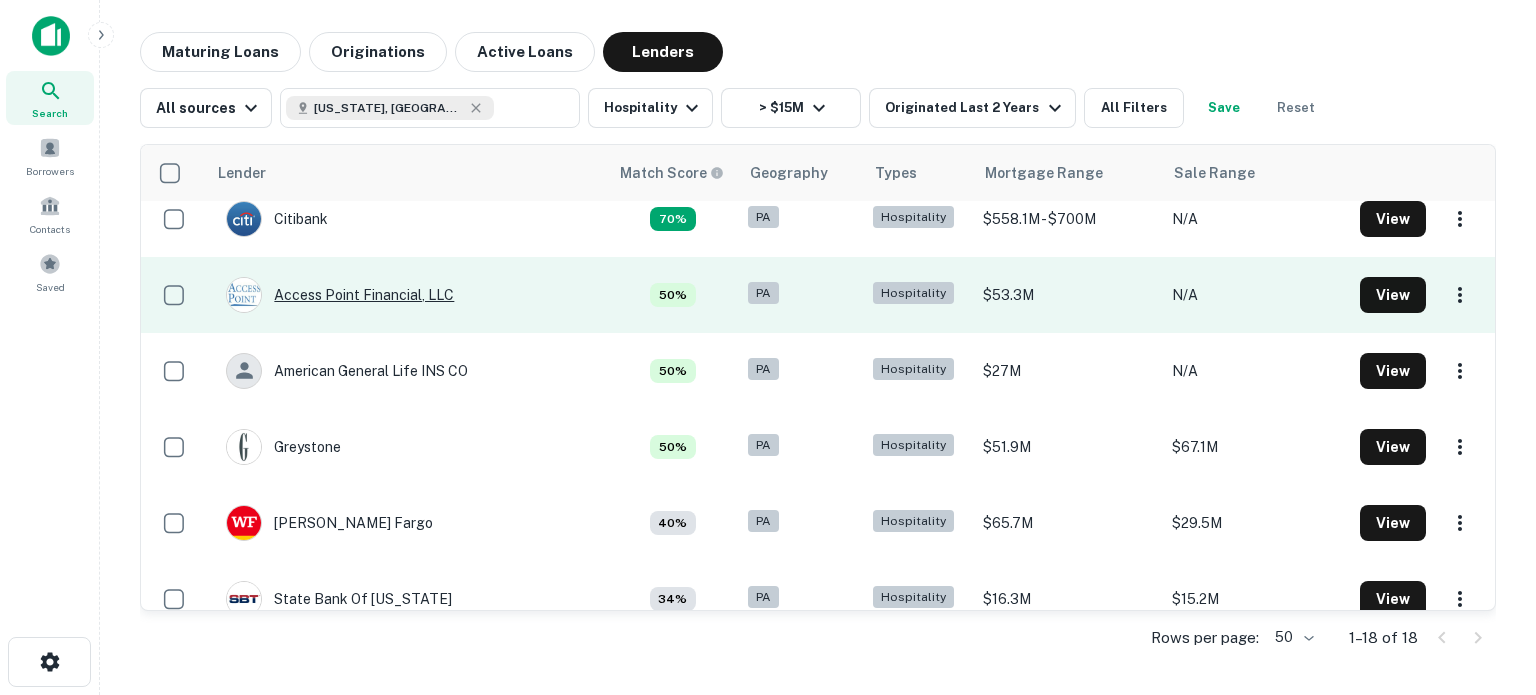 click on "Access Point Financial, LLC" at bounding box center [340, 295] 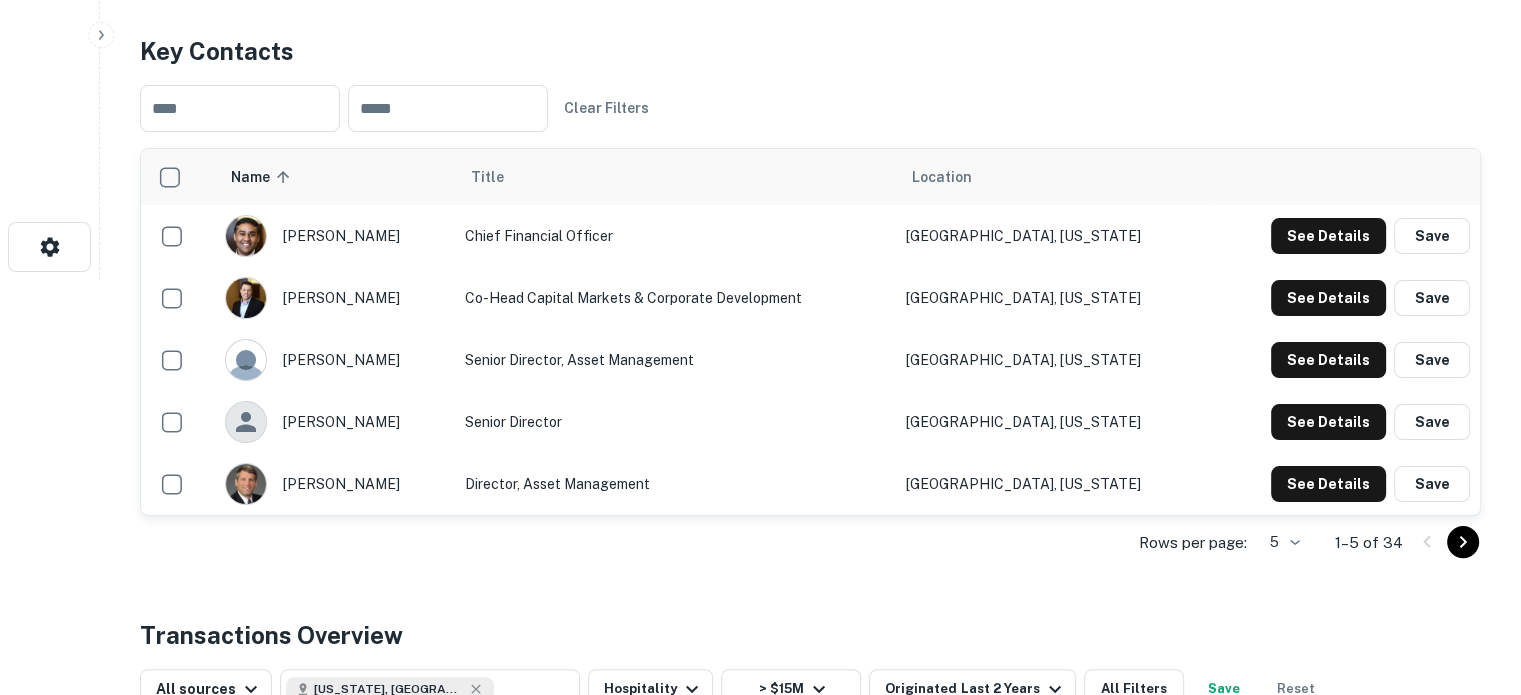 scroll, scrollTop: 500, scrollLeft: 0, axis: vertical 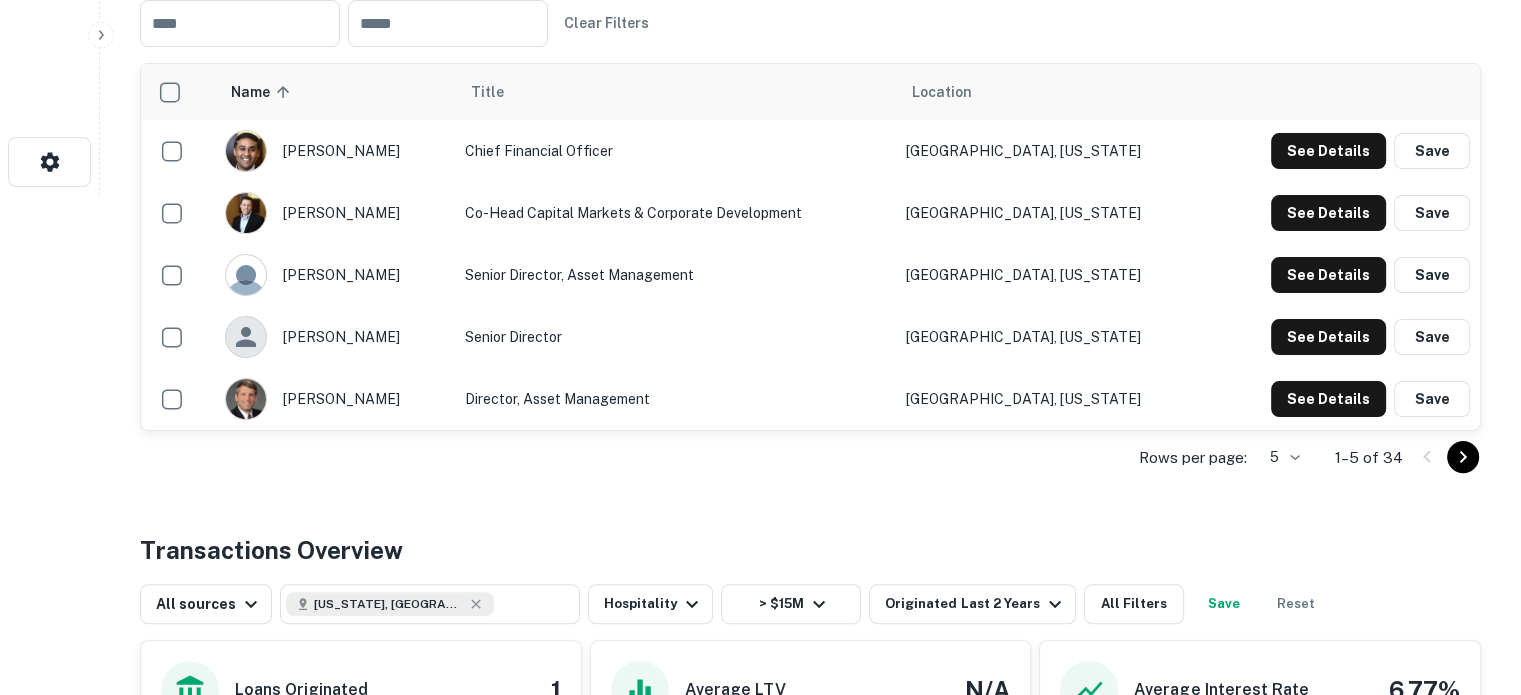 click at bounding box center (1463, 457) 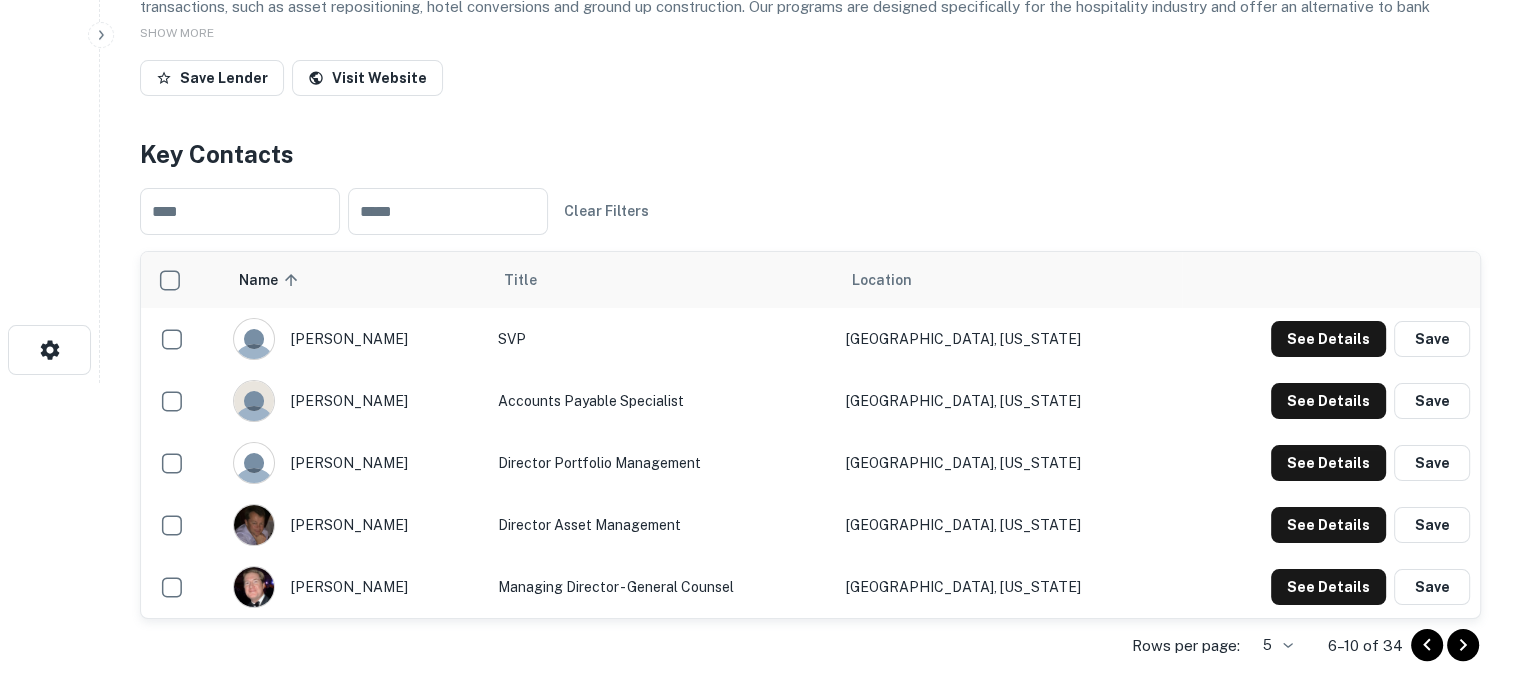 scroll, scrollTop: 300, scrollLeft: 0, axis: vertical 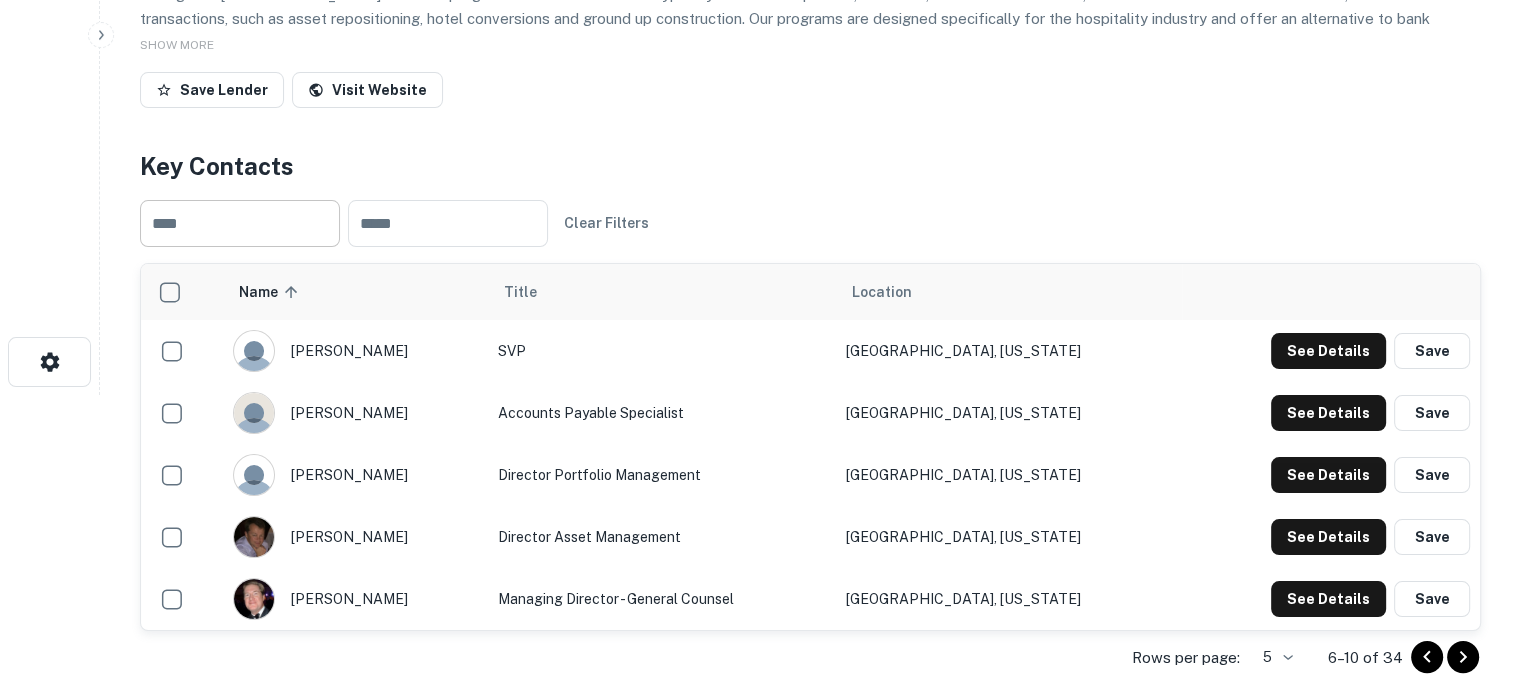 click at bounding box center (240, 223) 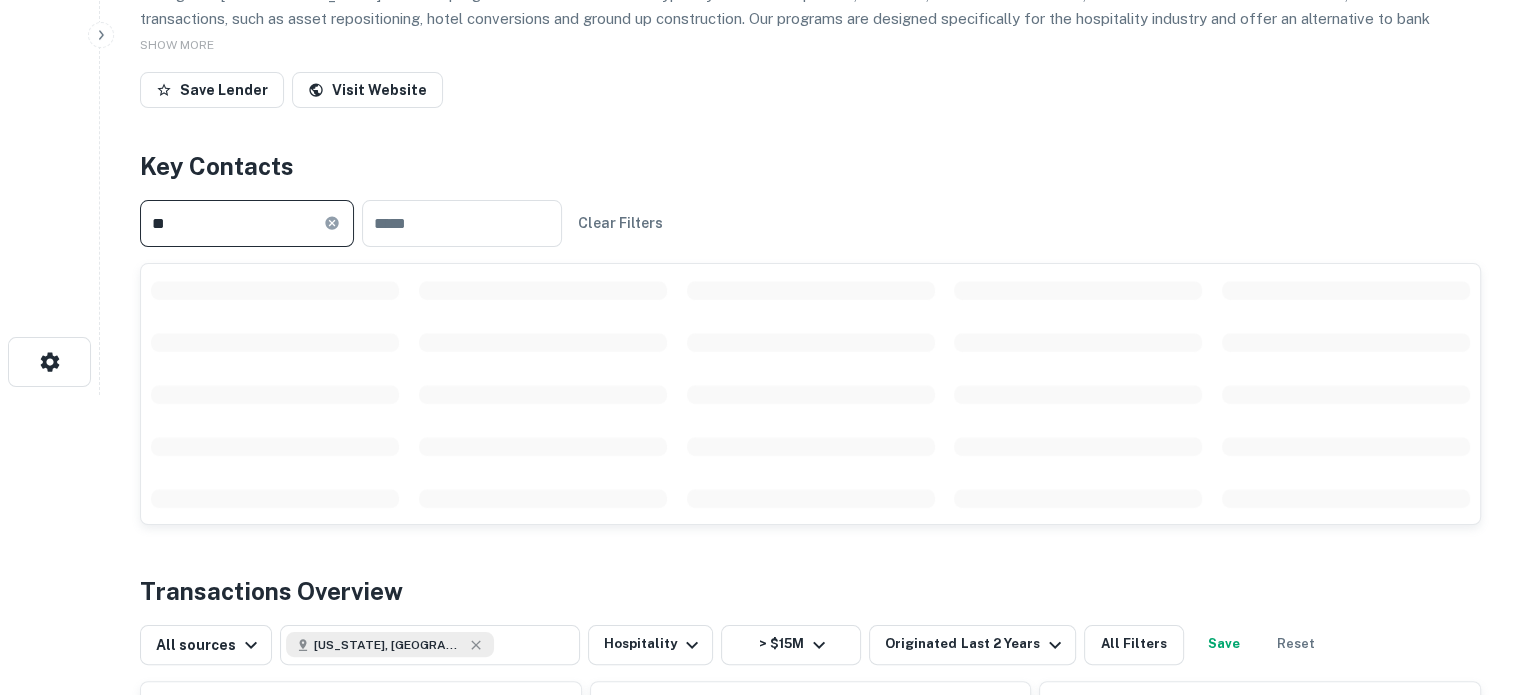 type on "*" 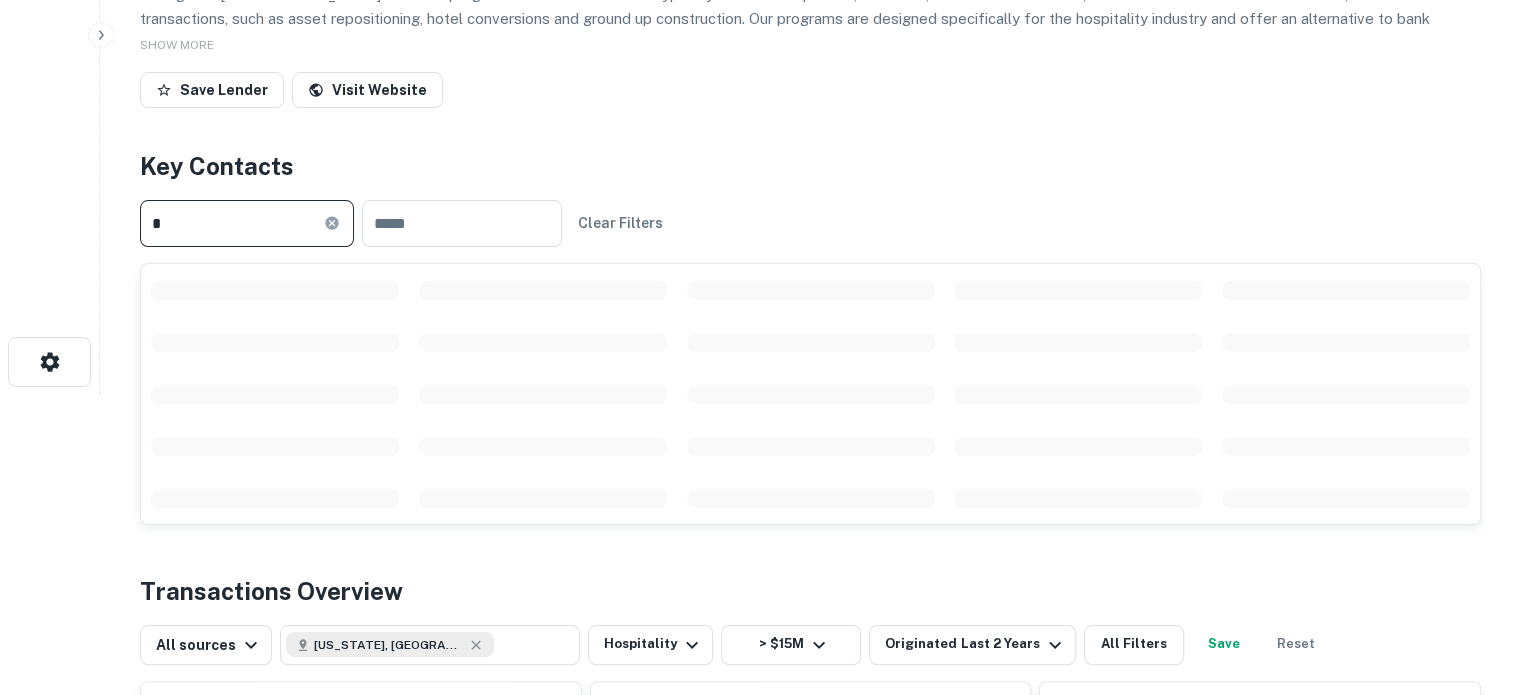 type 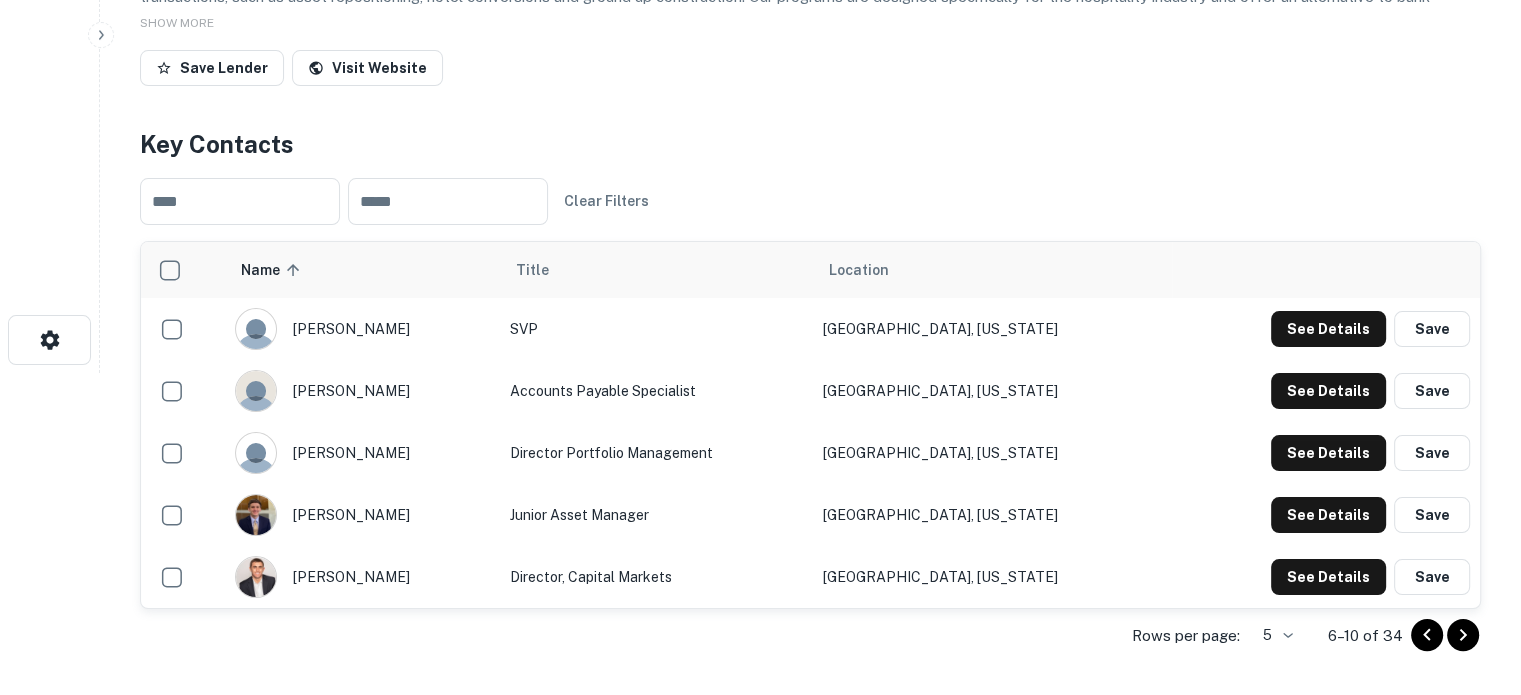 scroll, scrollTop: 500, scrollLeft: 0, axis: vertical 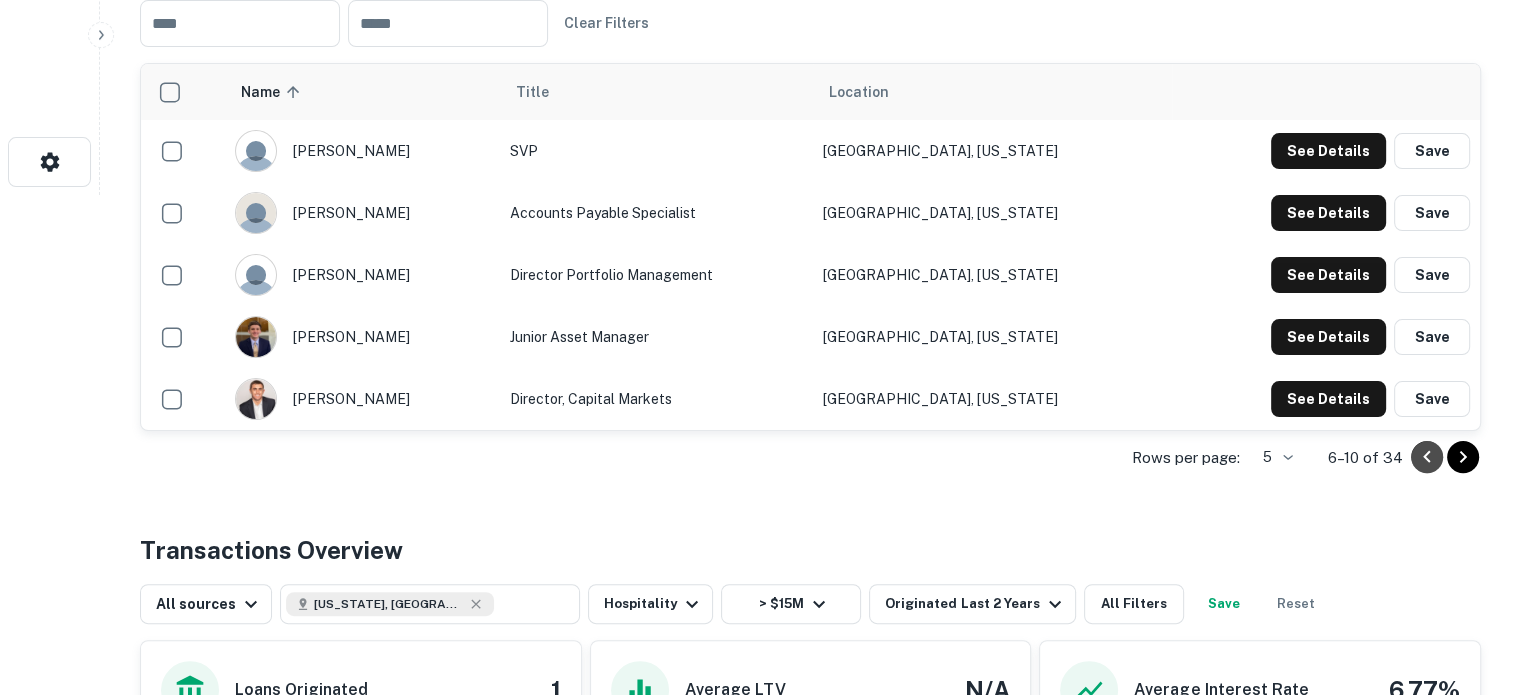 click 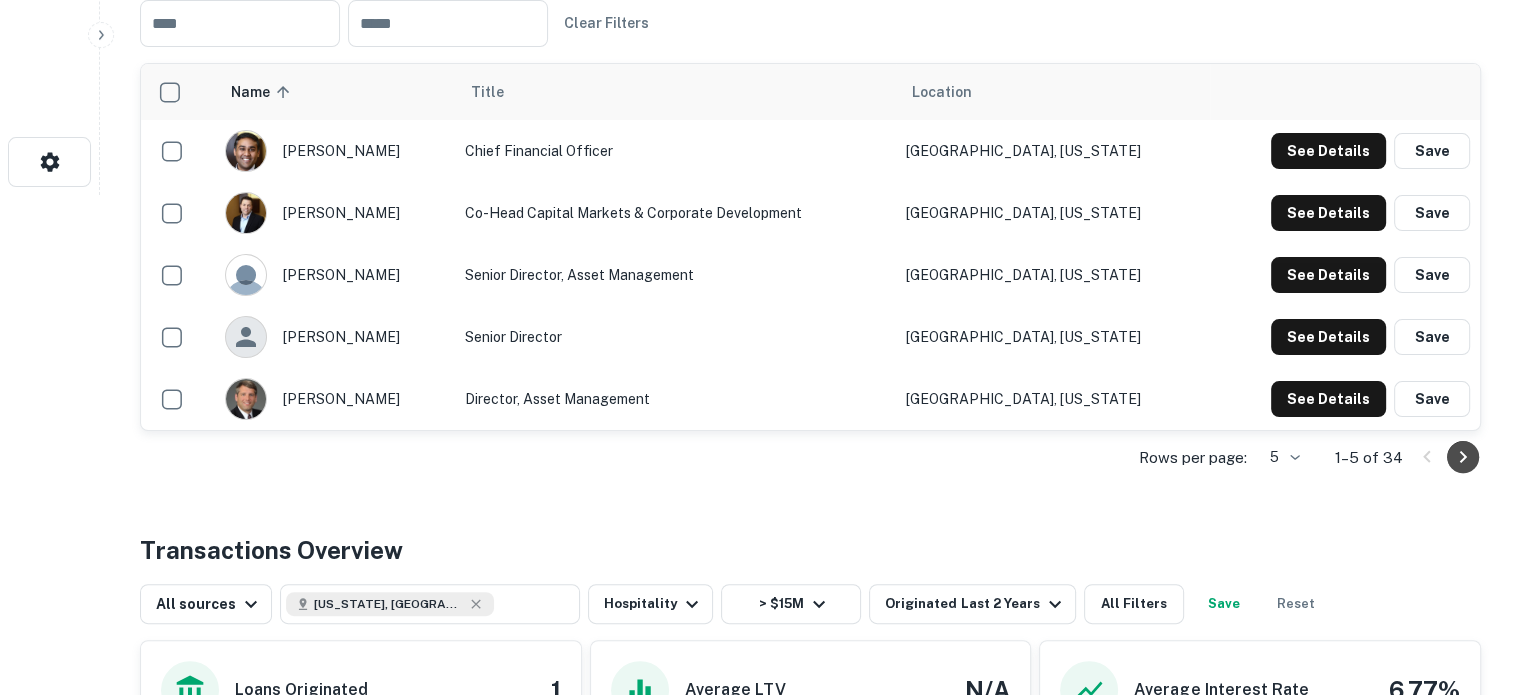 click 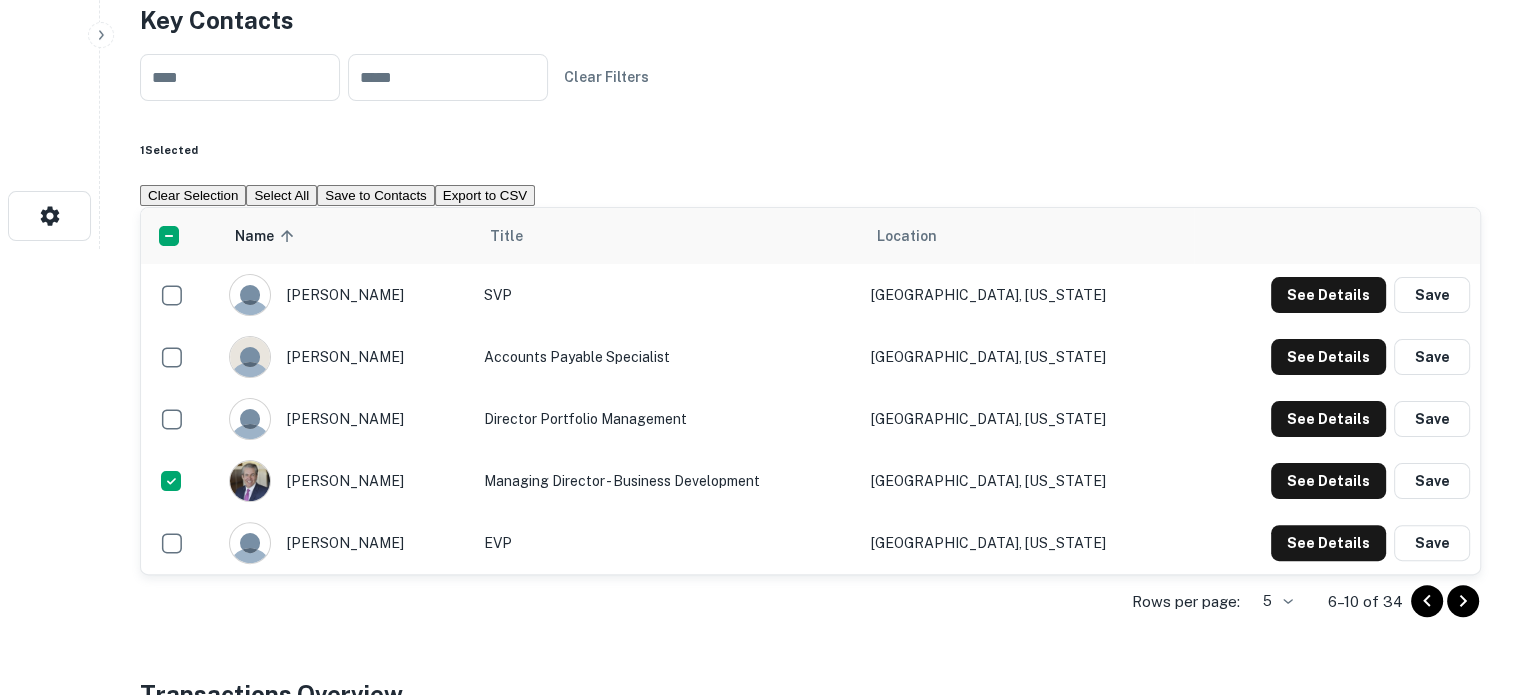 scroll, scrollTop: 400, scrollLeft: 0, axis: vertical 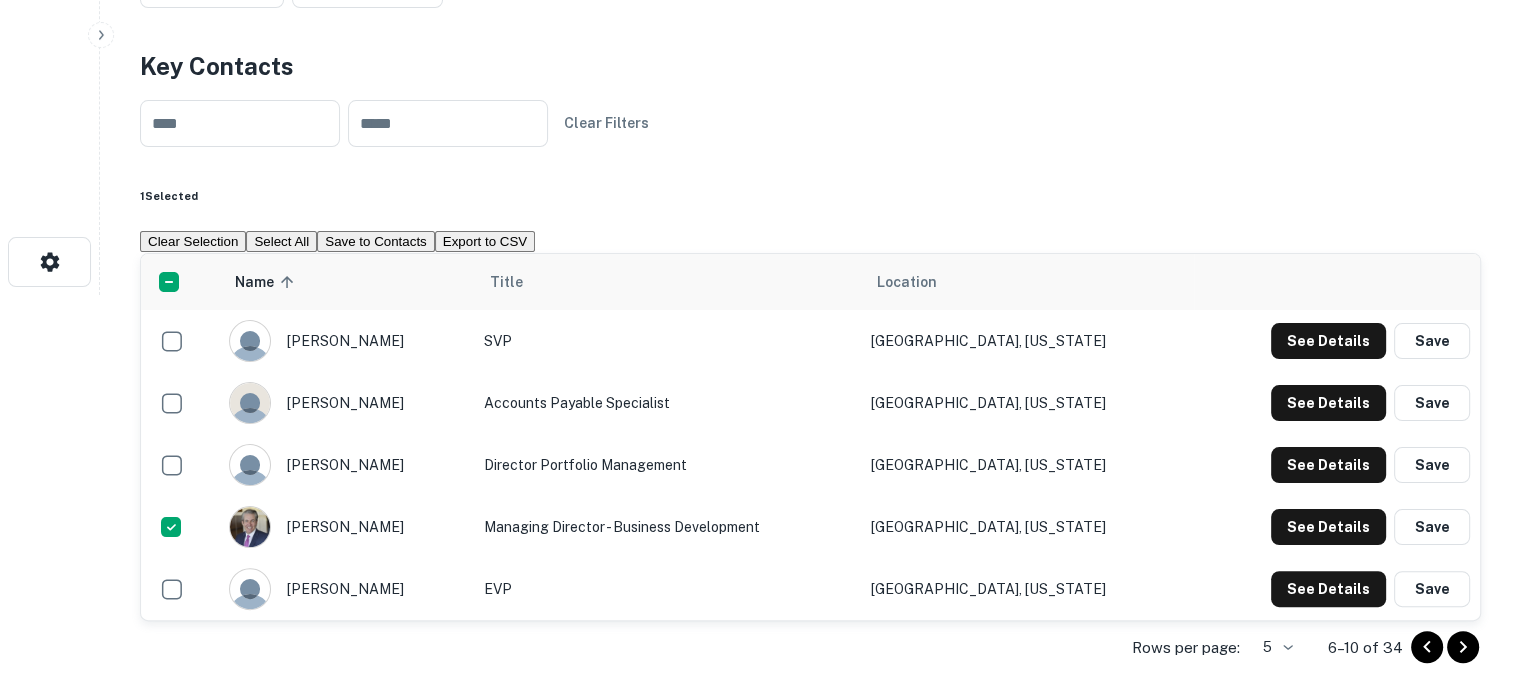 click on "Save to Contacts" at bounding box center (376, 241) 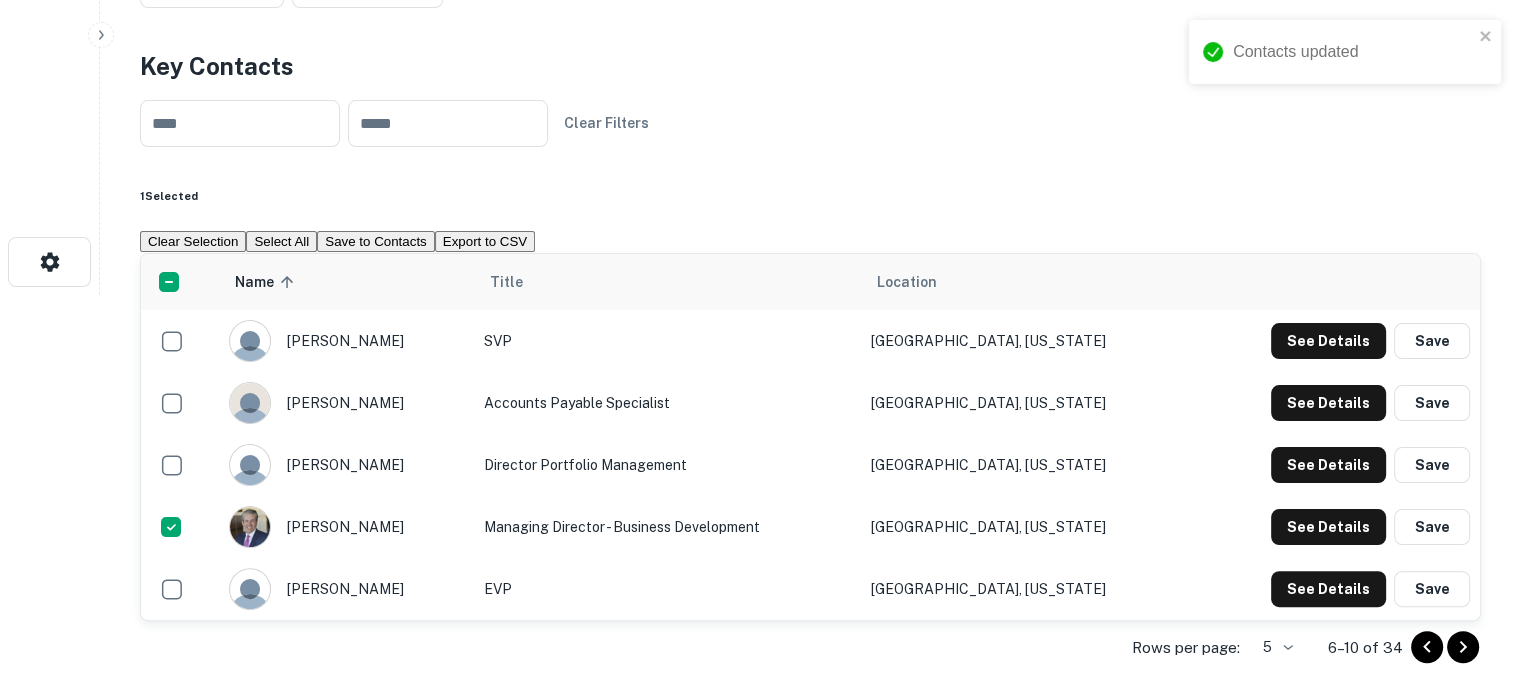 click on "Save" at bounding box center [1432, 527] 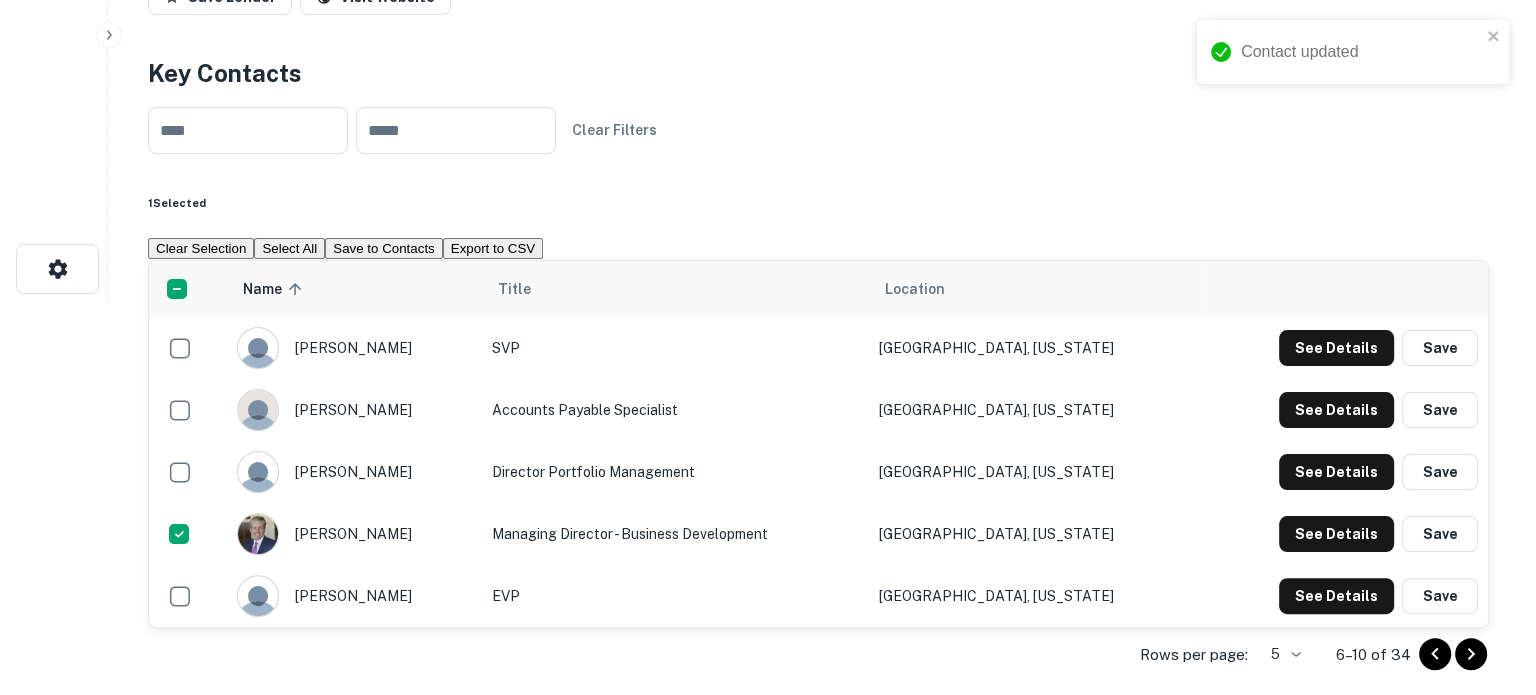 scroll, scrollTop: 0, scrollLeft: 0, axis: both 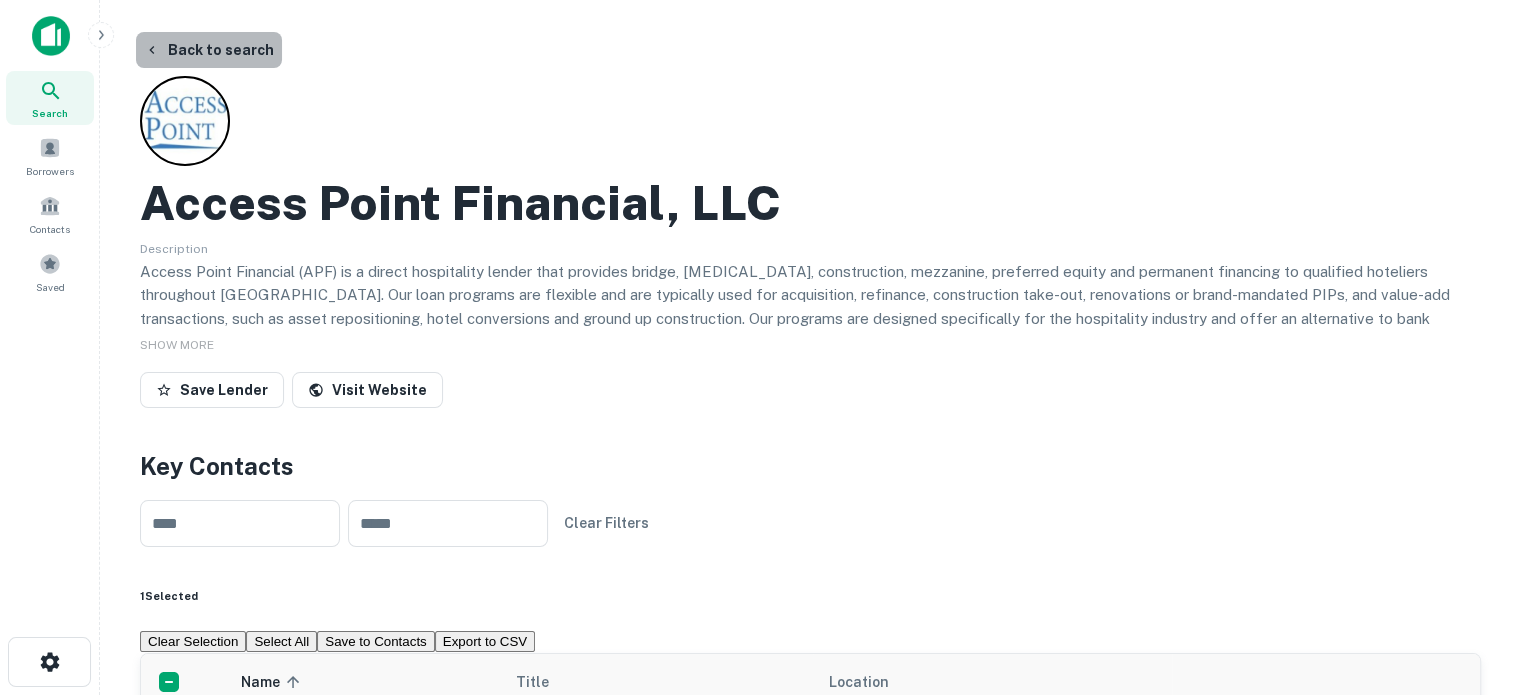 click on "Back to search" at bounding box center (209, 50) 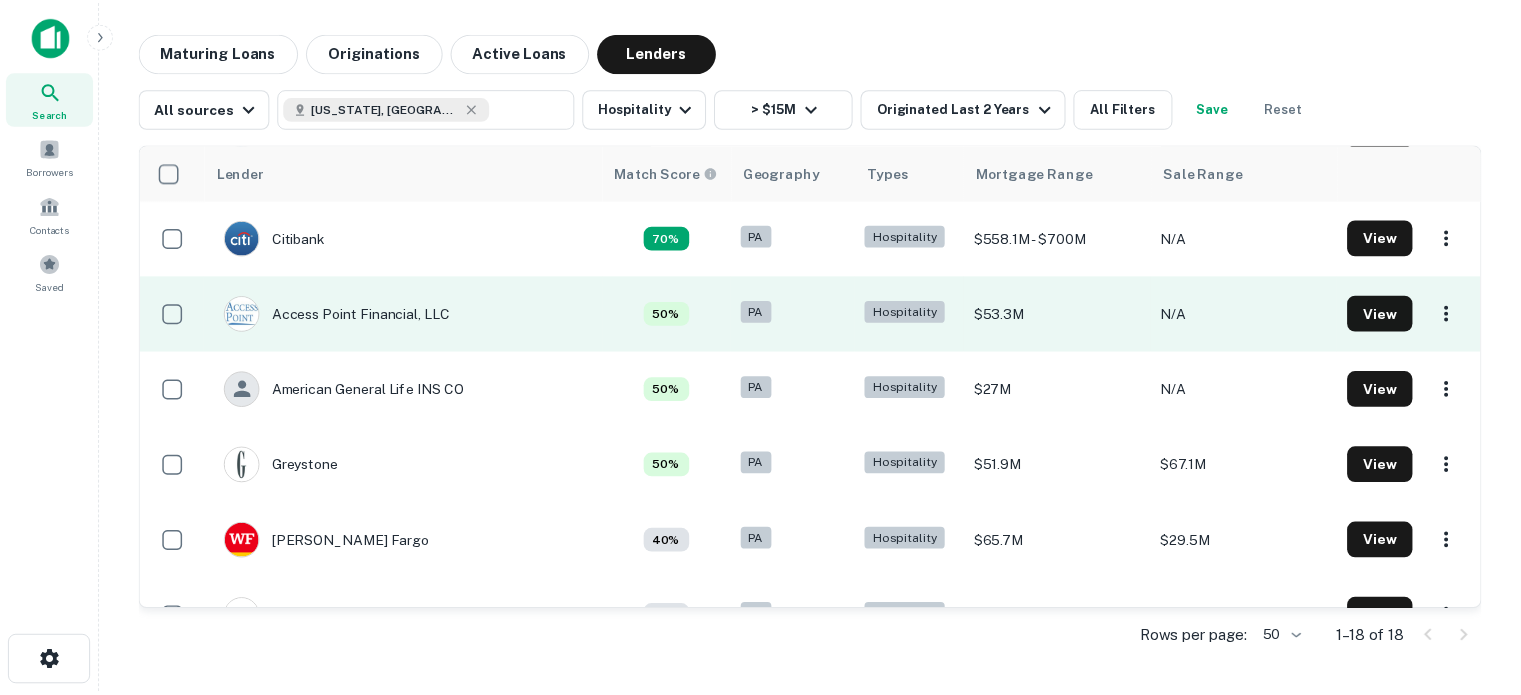 scroll, scrollTop: 400, scrollLeft: 0, axis: vertical 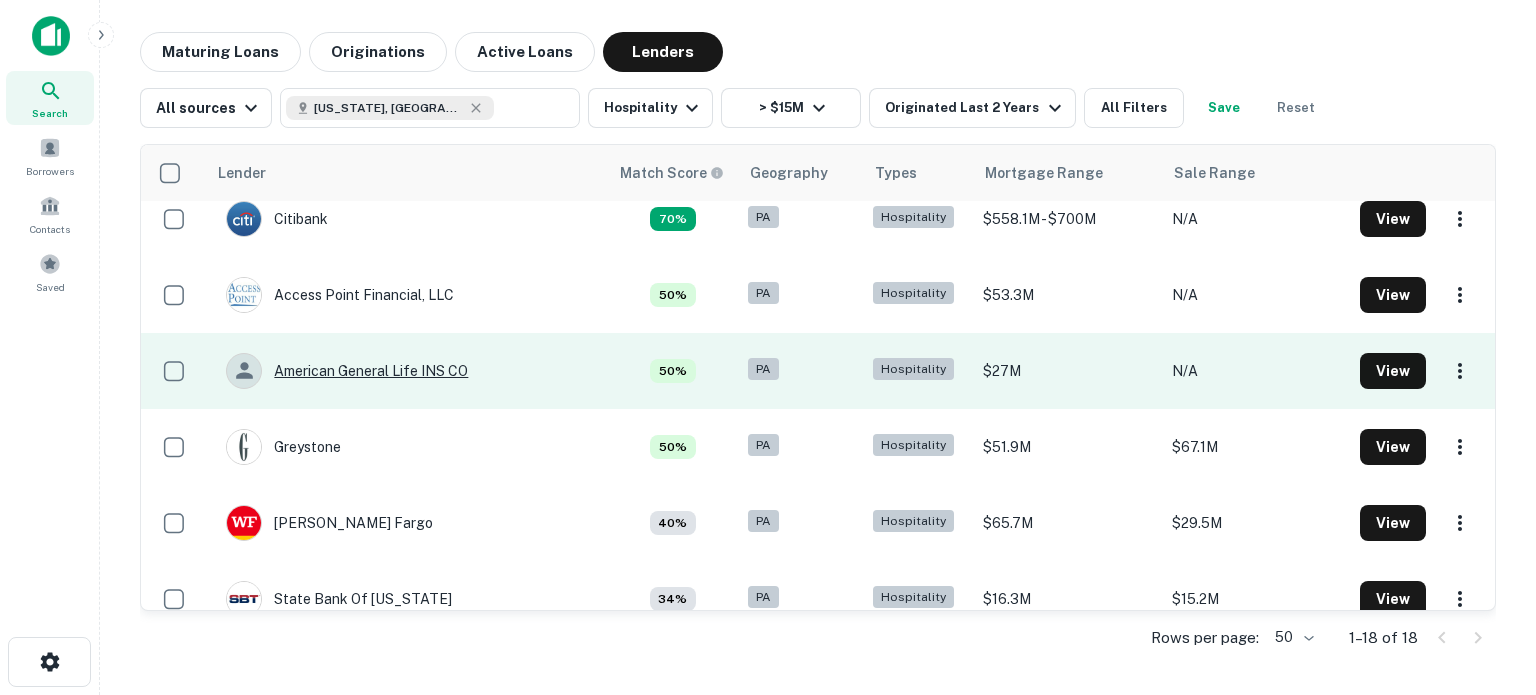 click on "American General Life INS CO" at bounding box center (347, 371) 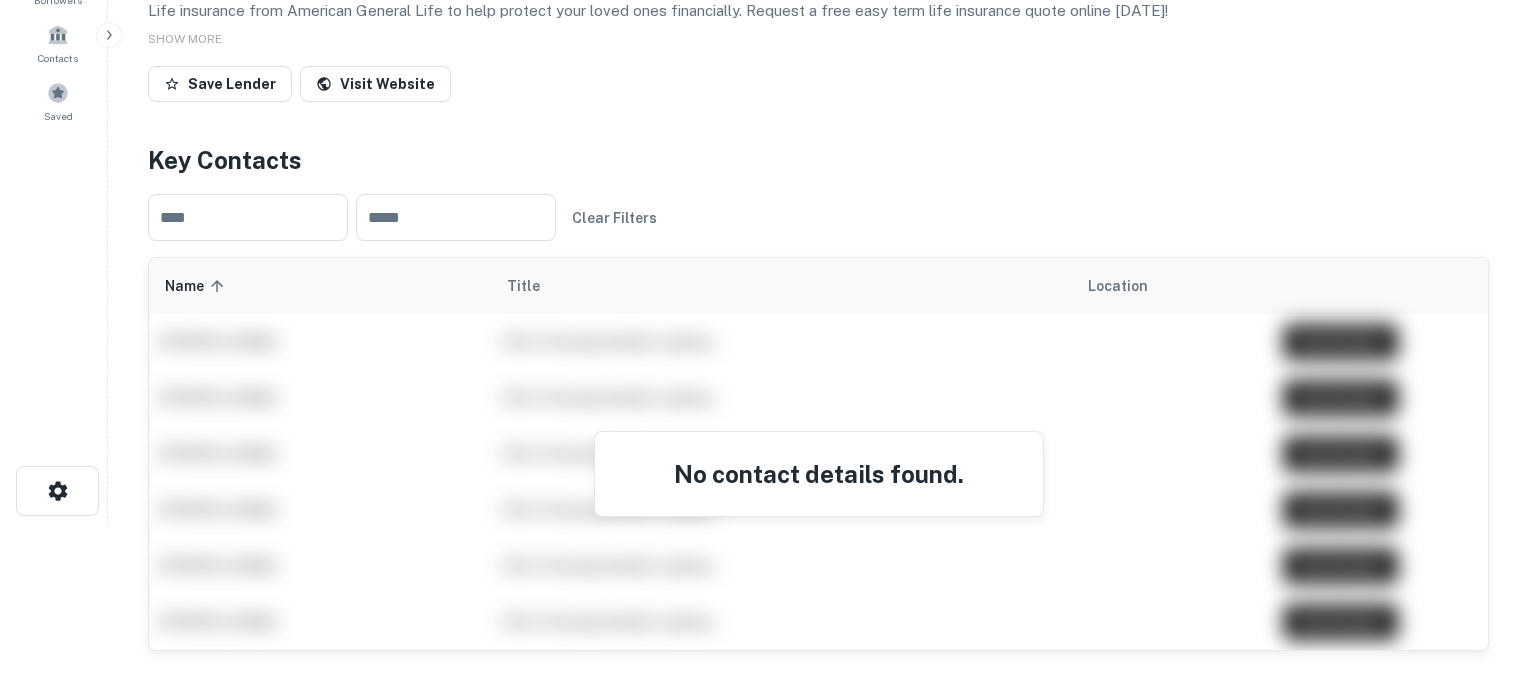 scroll, scrollTop: 0, scrollLeft: 0, axis: both 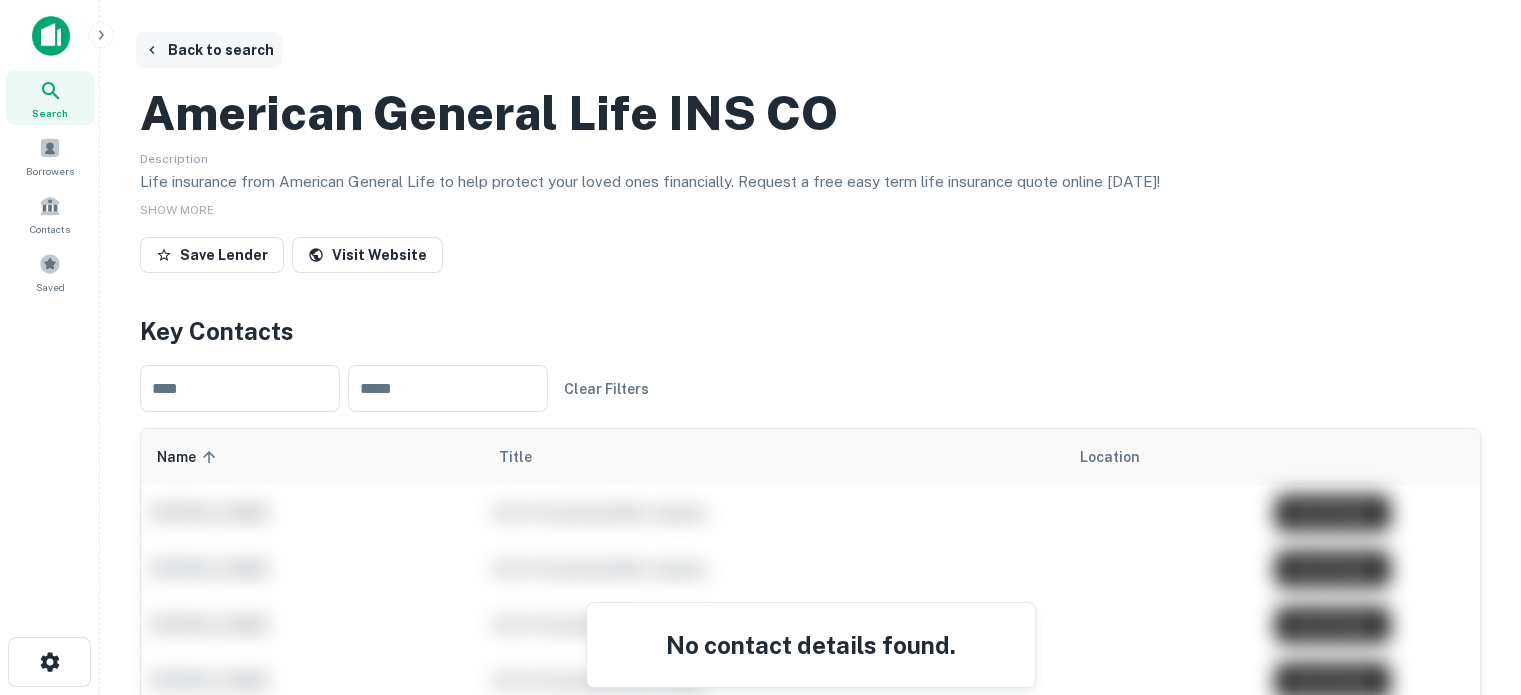 click on "Back to search" at bounding box center [209, 50] 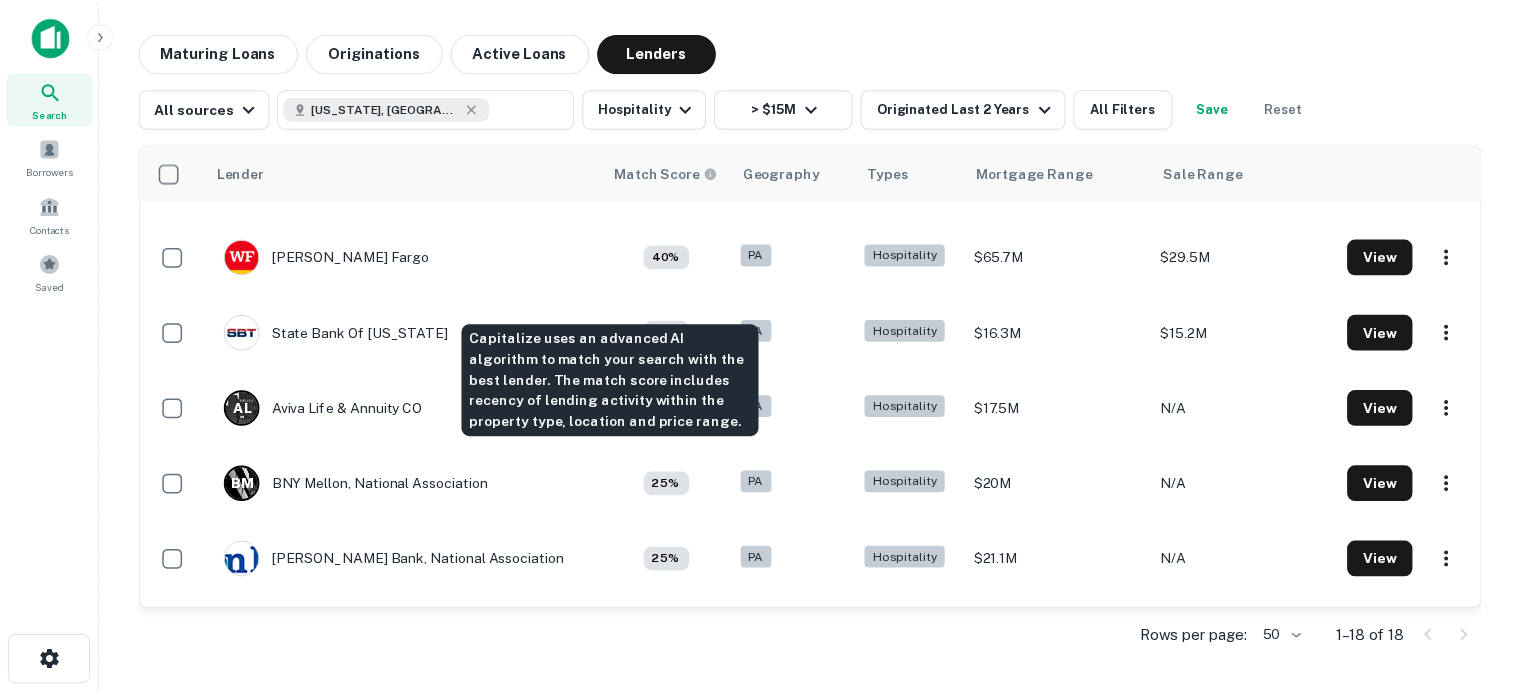 scroll, scrollTop: 700, scrollLeft: 0, axis: vertical 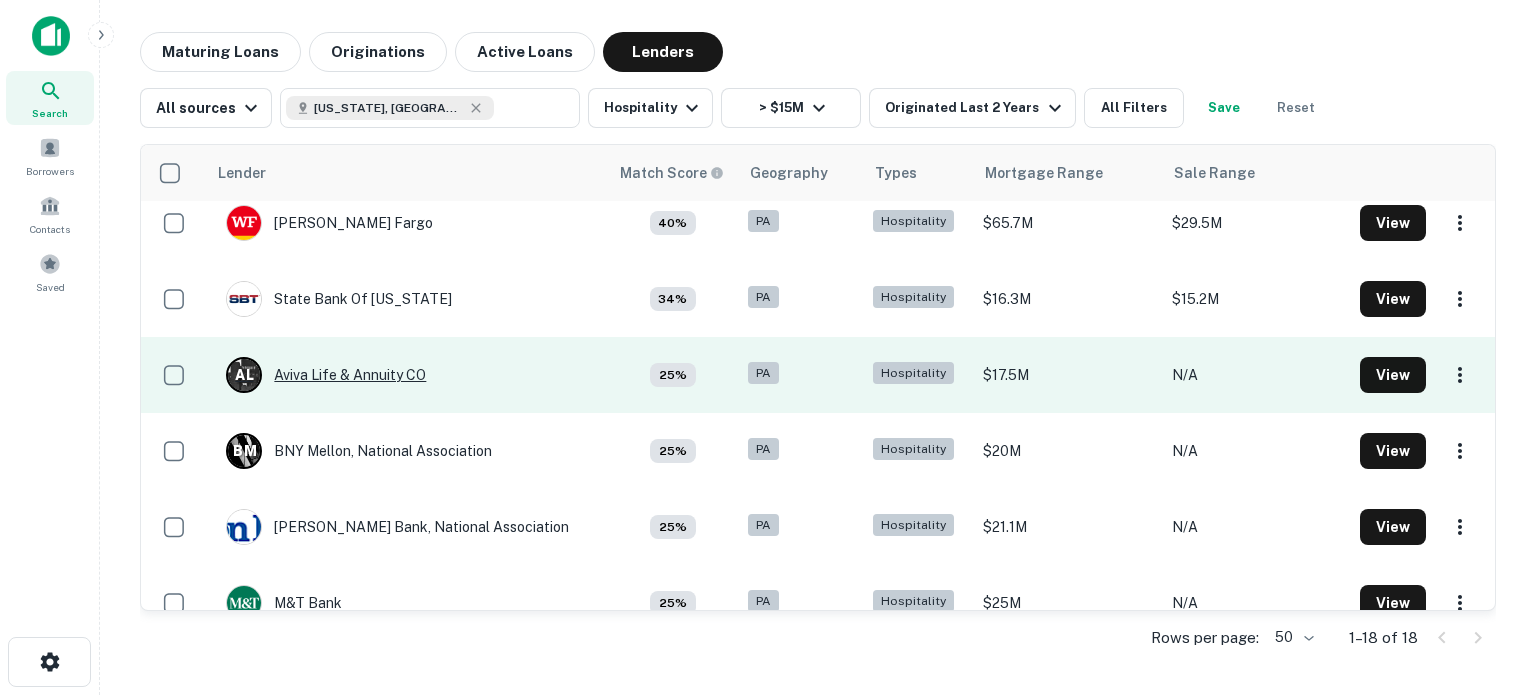 click on "A   L Aviva Life & Annuity CO" at bounding box center (326, 375) 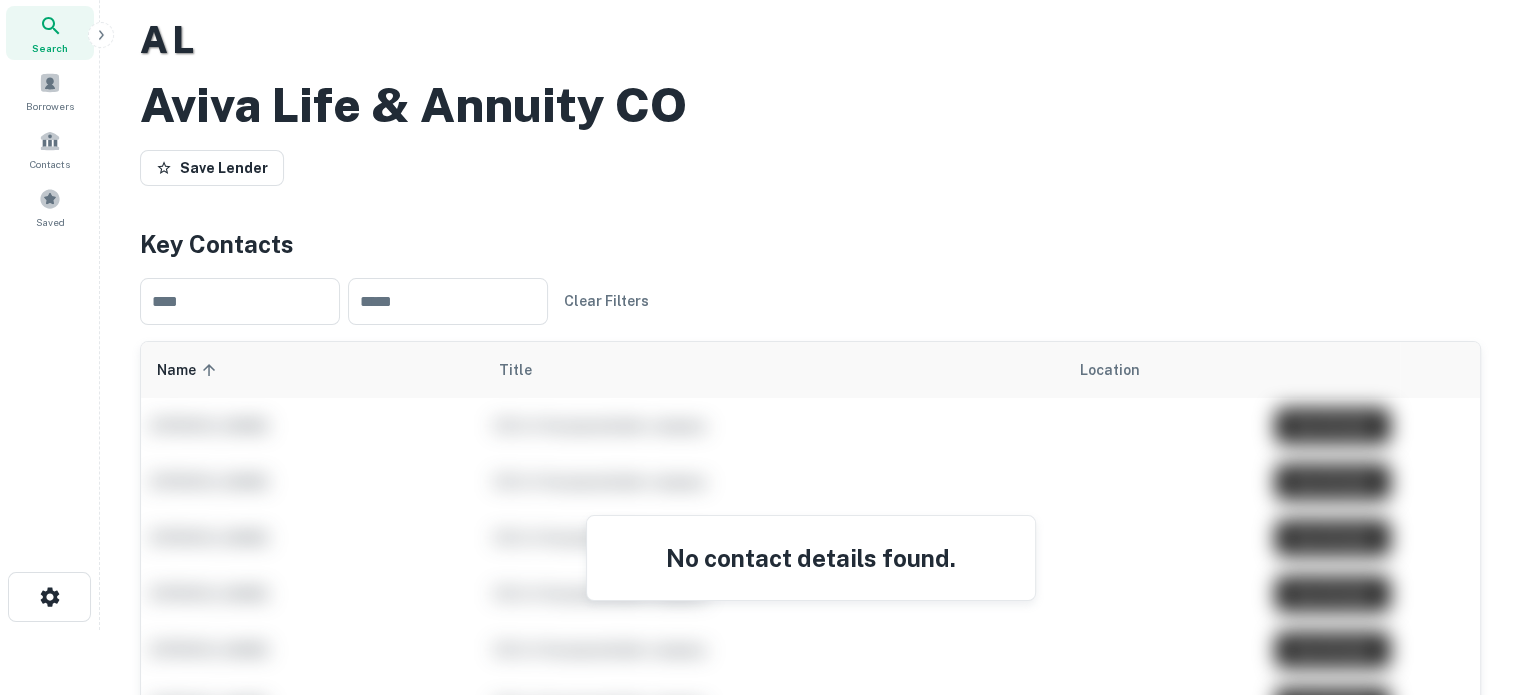scroll, scrollTop: 100, scrollLeft: 0, axis: vertical 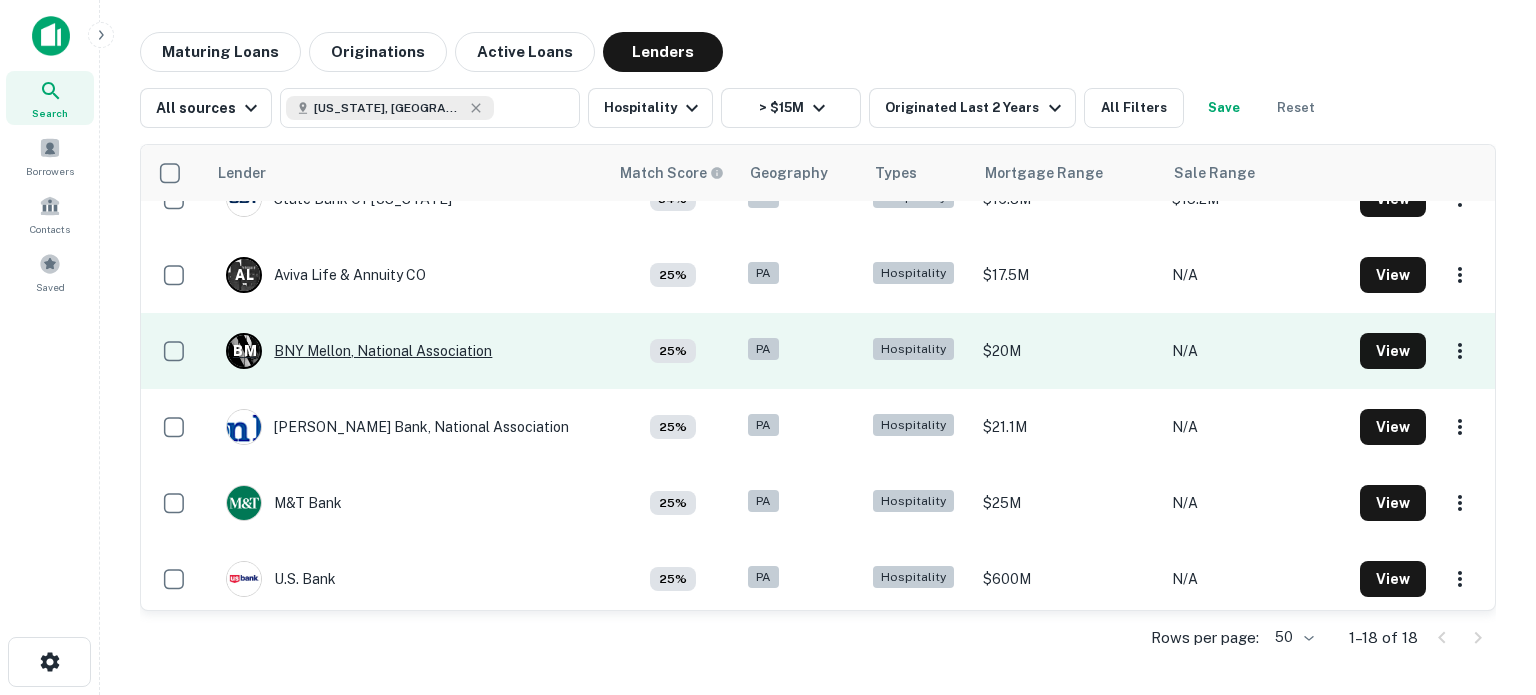 click on "B   M BNY Mellon, National Association" at bounding box center [359, 351] 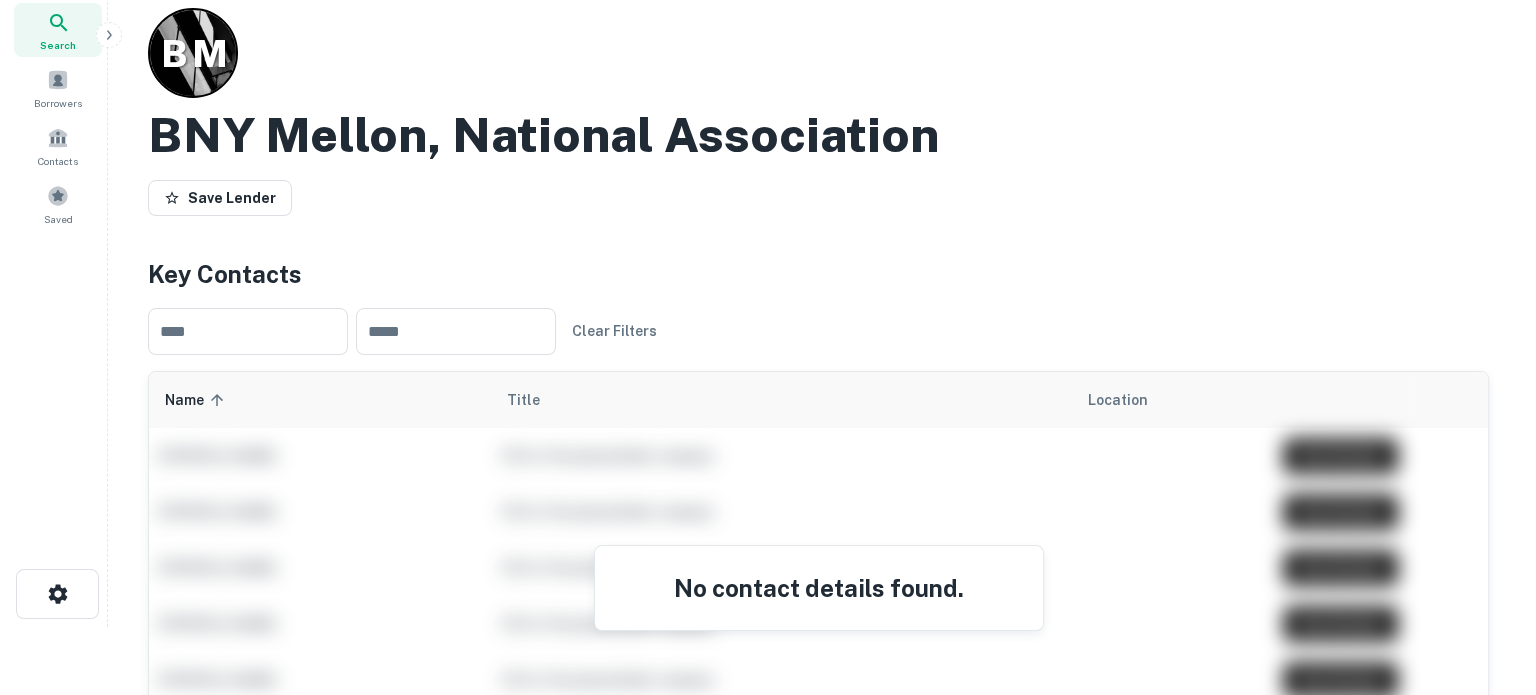 scroll, scrollTop: 0, scrollLeft: 0, axis: both 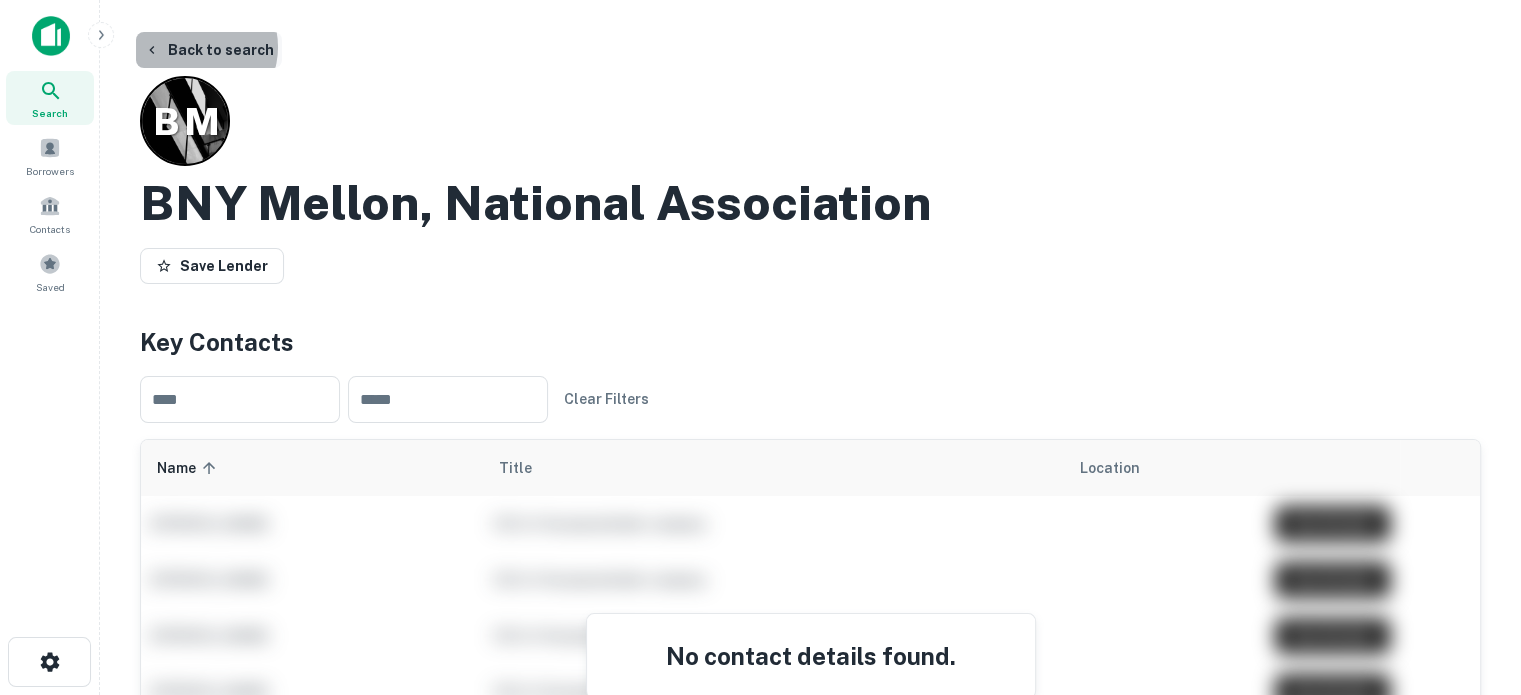 click on "Back to search" at bounding box center (209, 50) 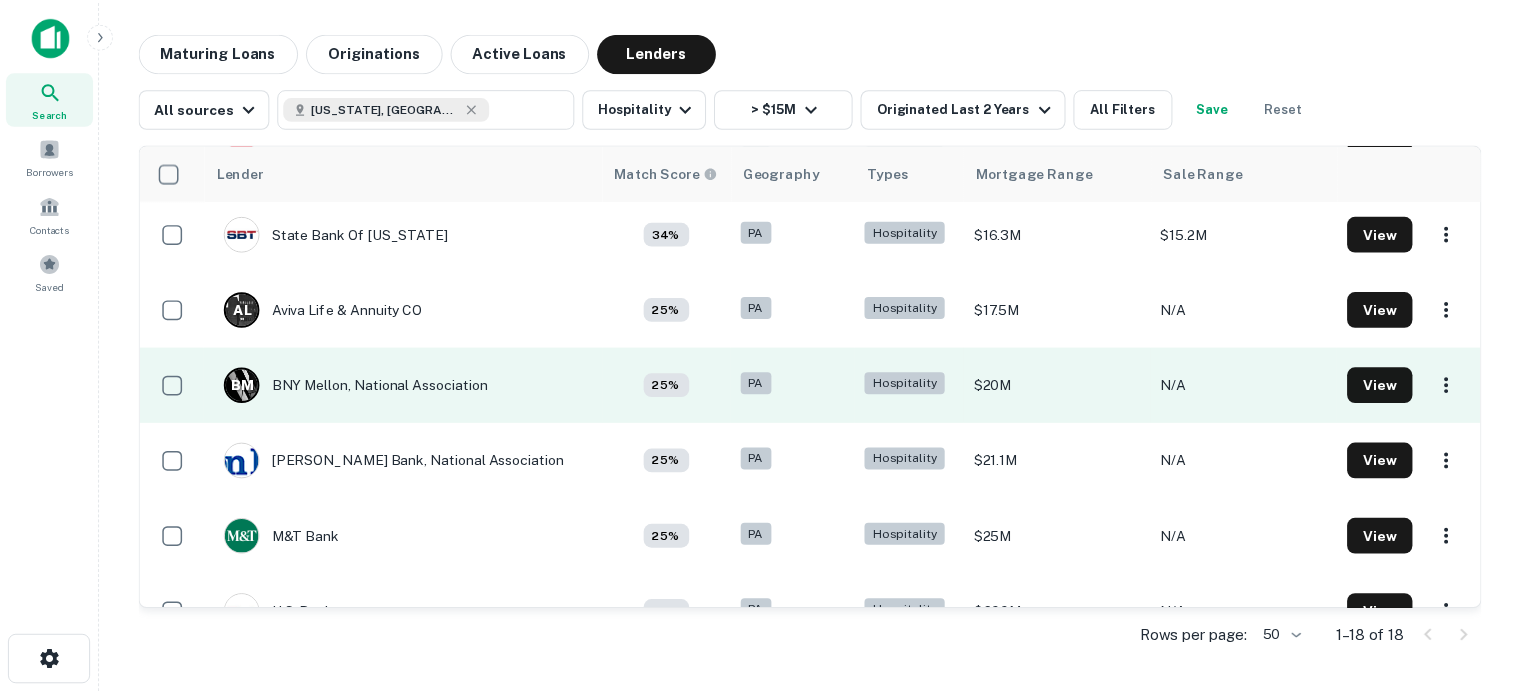 scroll, scrollTop: 800, scrollLeft: 0, axis: vertical 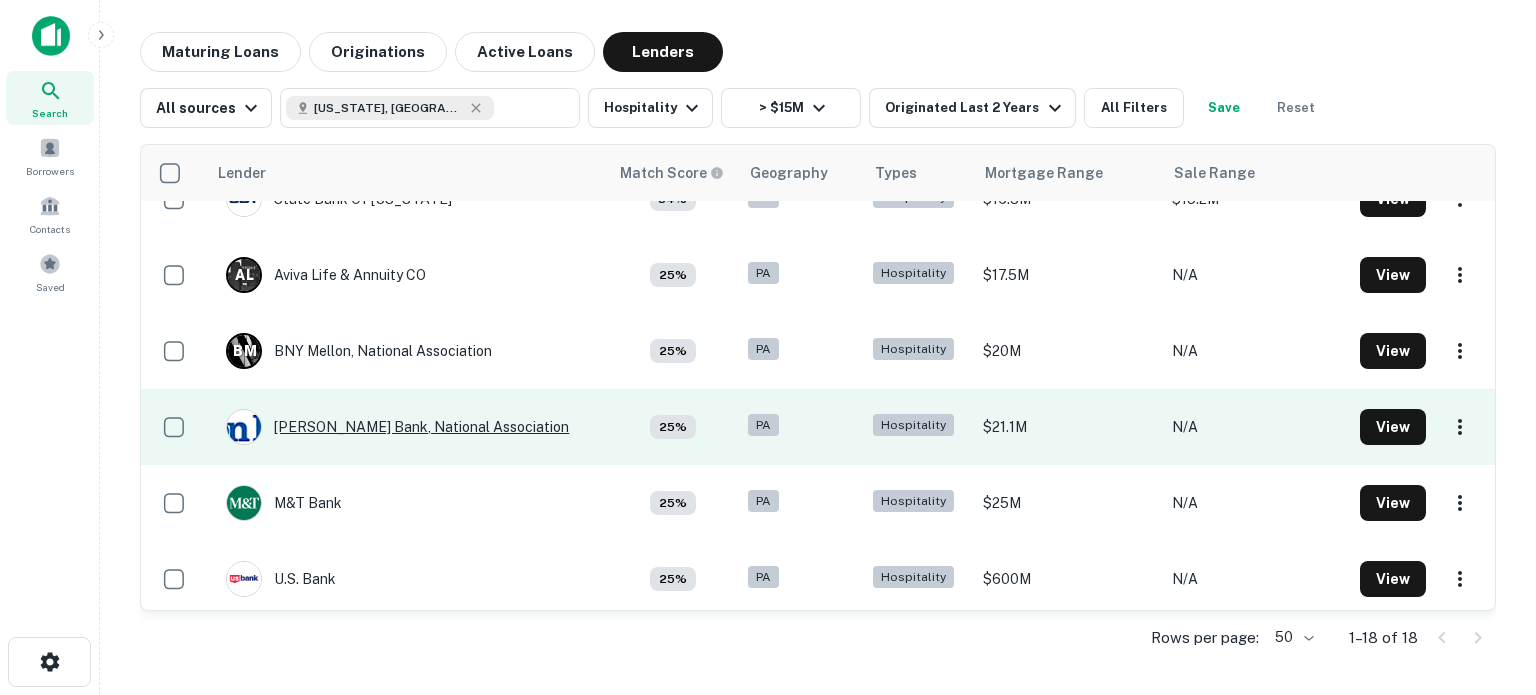 click on "[PERSON_NAME] Bank, National Association" at bounding box center (397, 427) 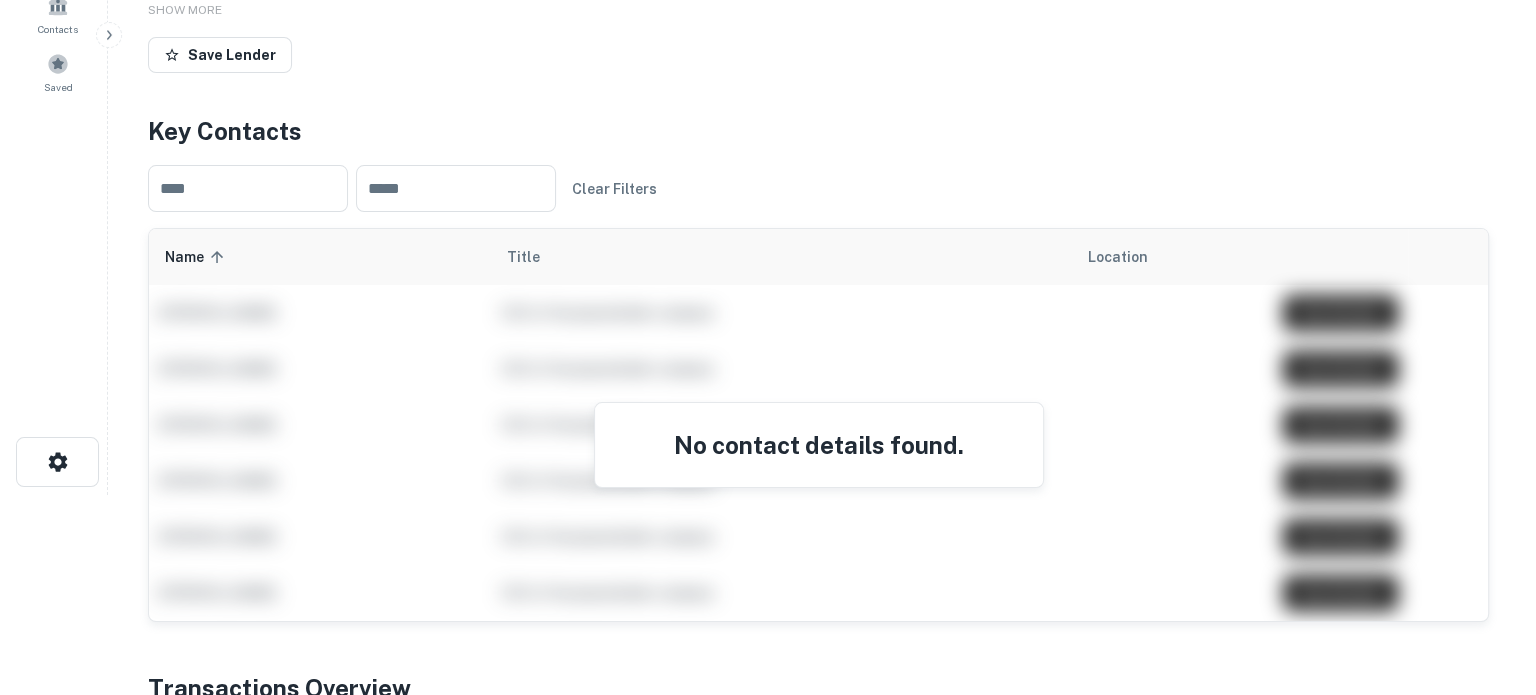 scroll, scrollTop: 0, scrollLeft: 0, axis: both 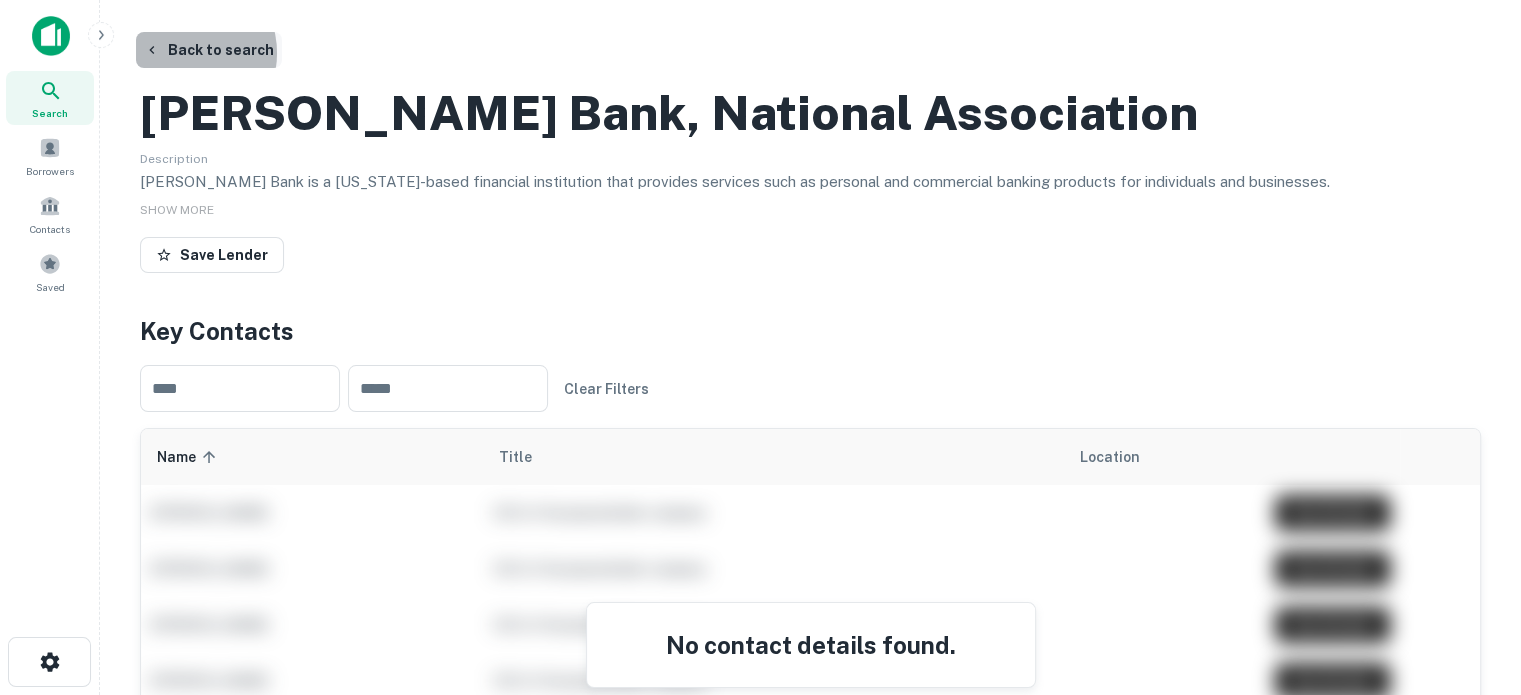 click on "Back to search" at bounding box center [209, 50] 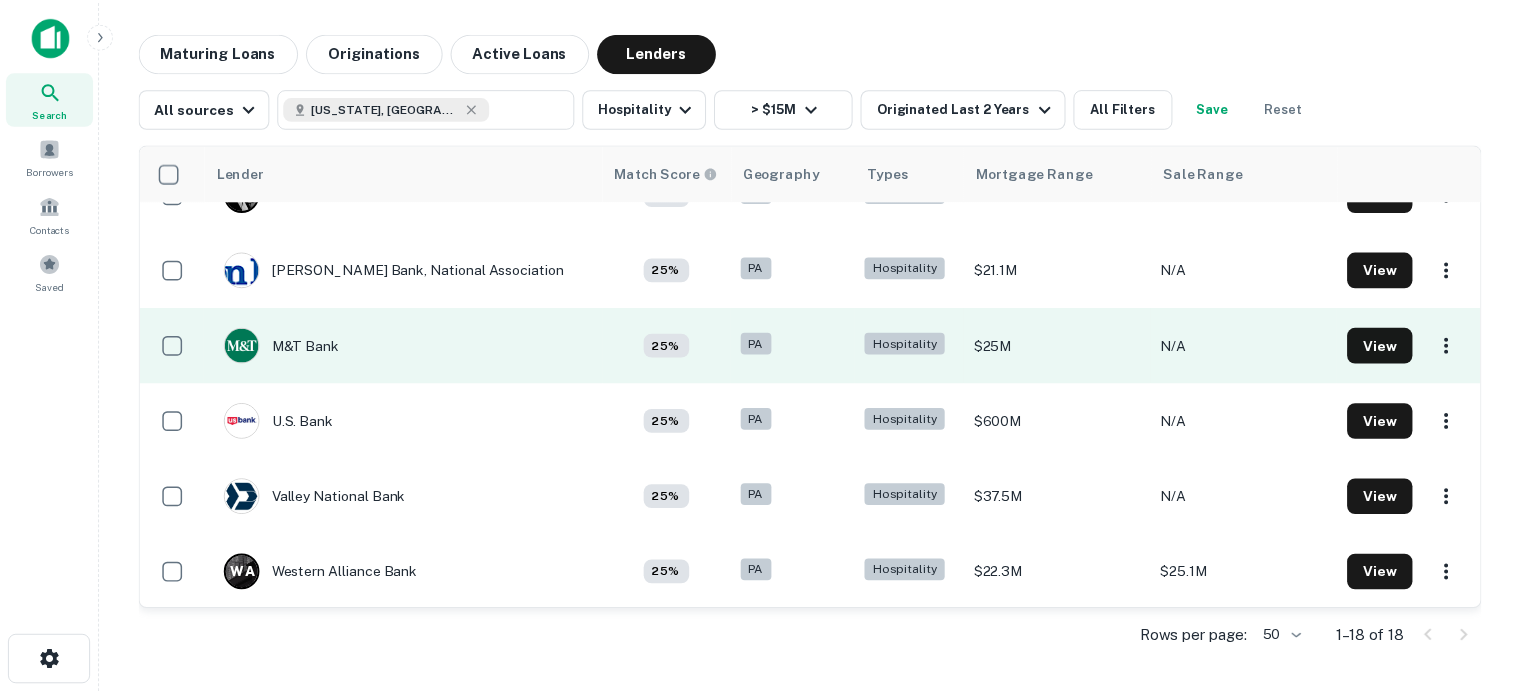 scroll, scrollTop: 958, scrollLeft: 0, axis: vertical 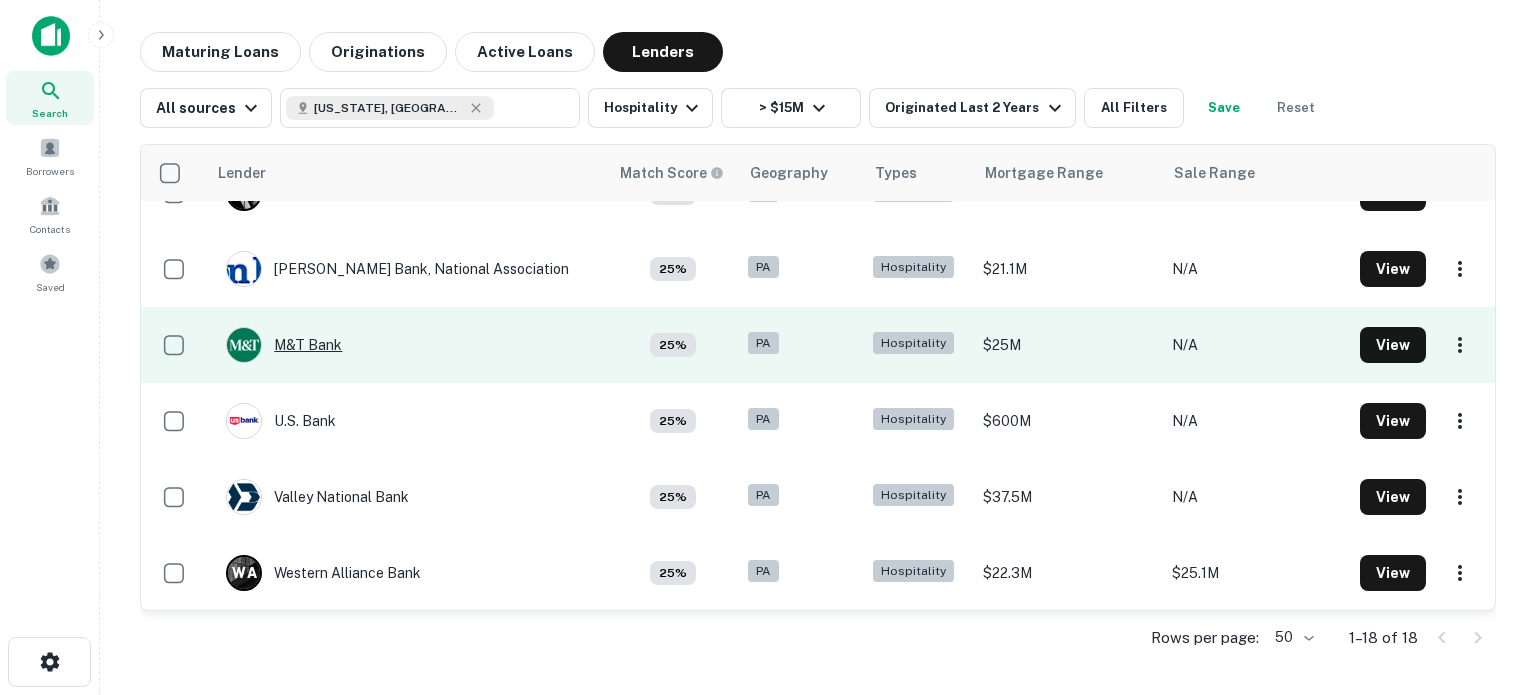 click on "M&T Bank" at bounding box center (284, 345) 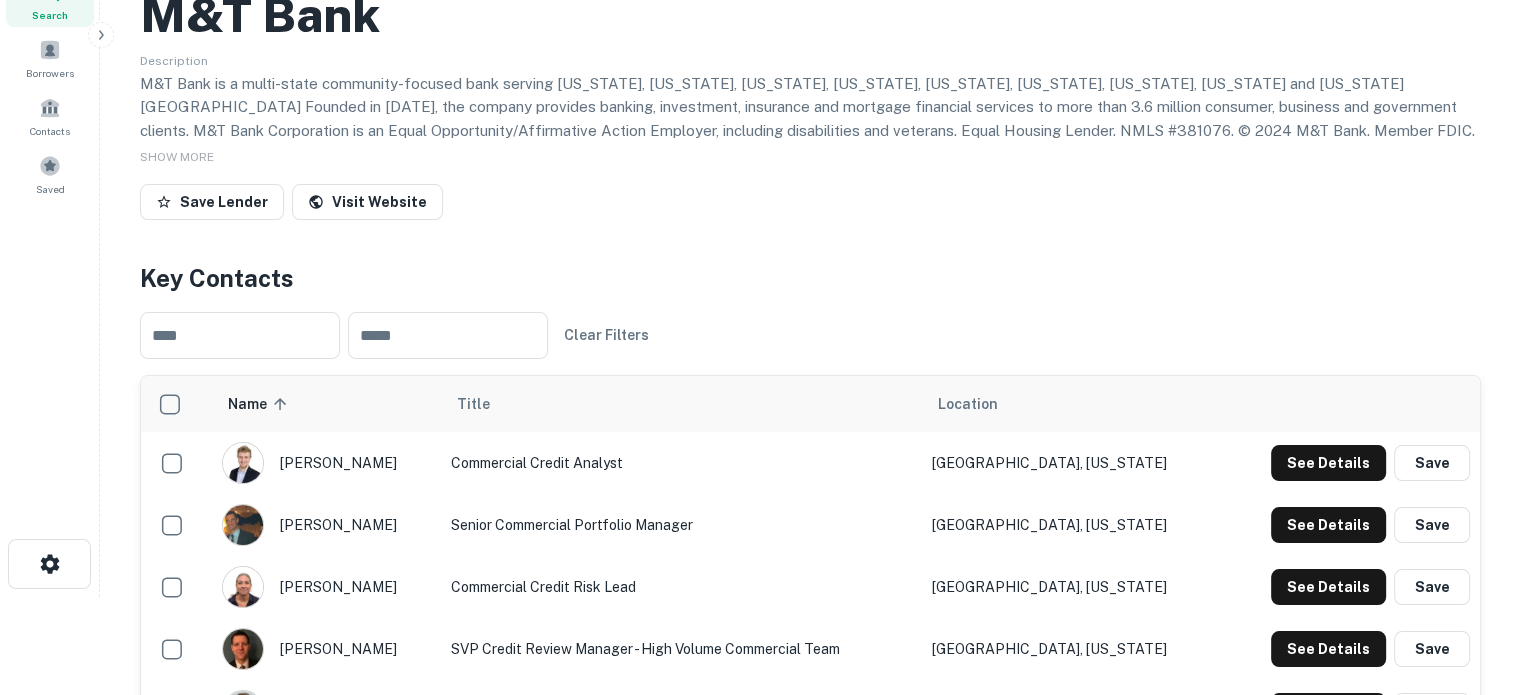 scroll, scrollTop: 300, scrollLeft: 0, axis: vertical 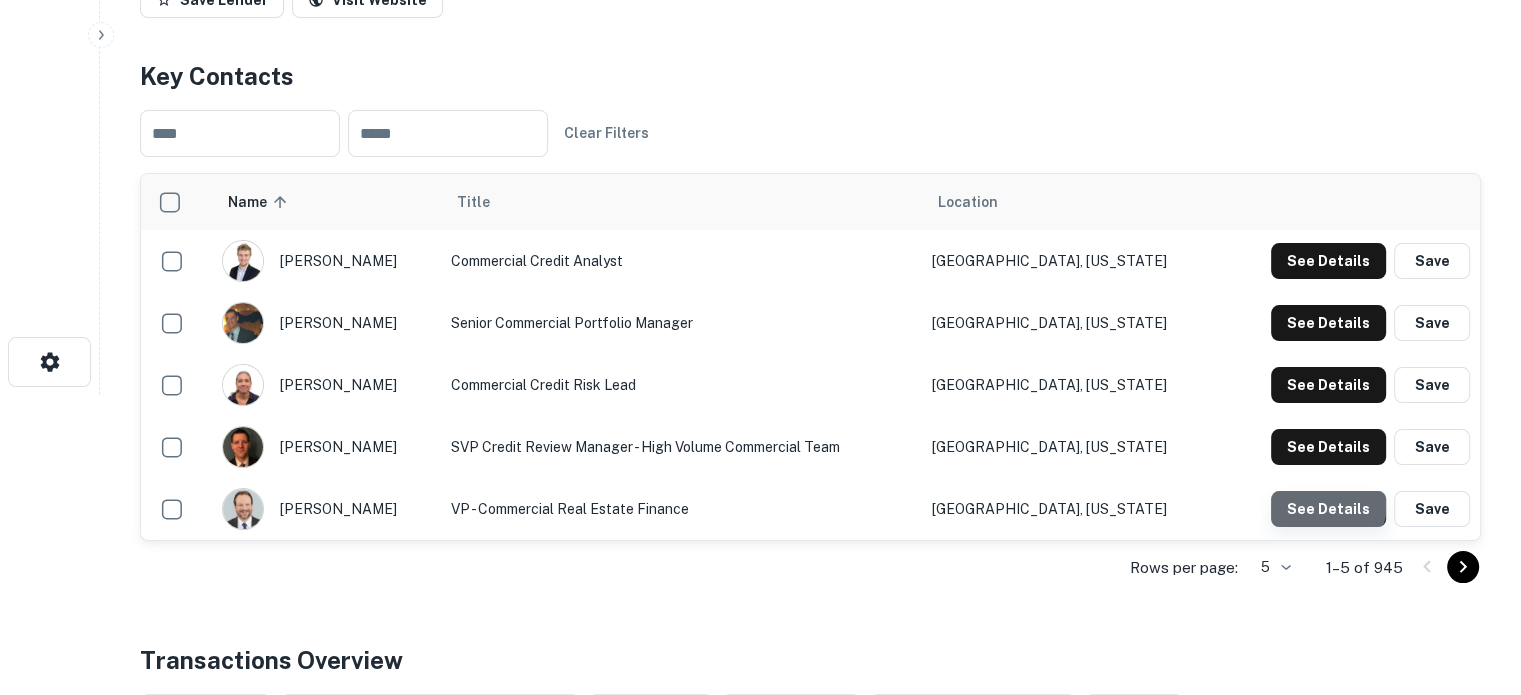 click on "See Details" at bounding box center (1328, 261) 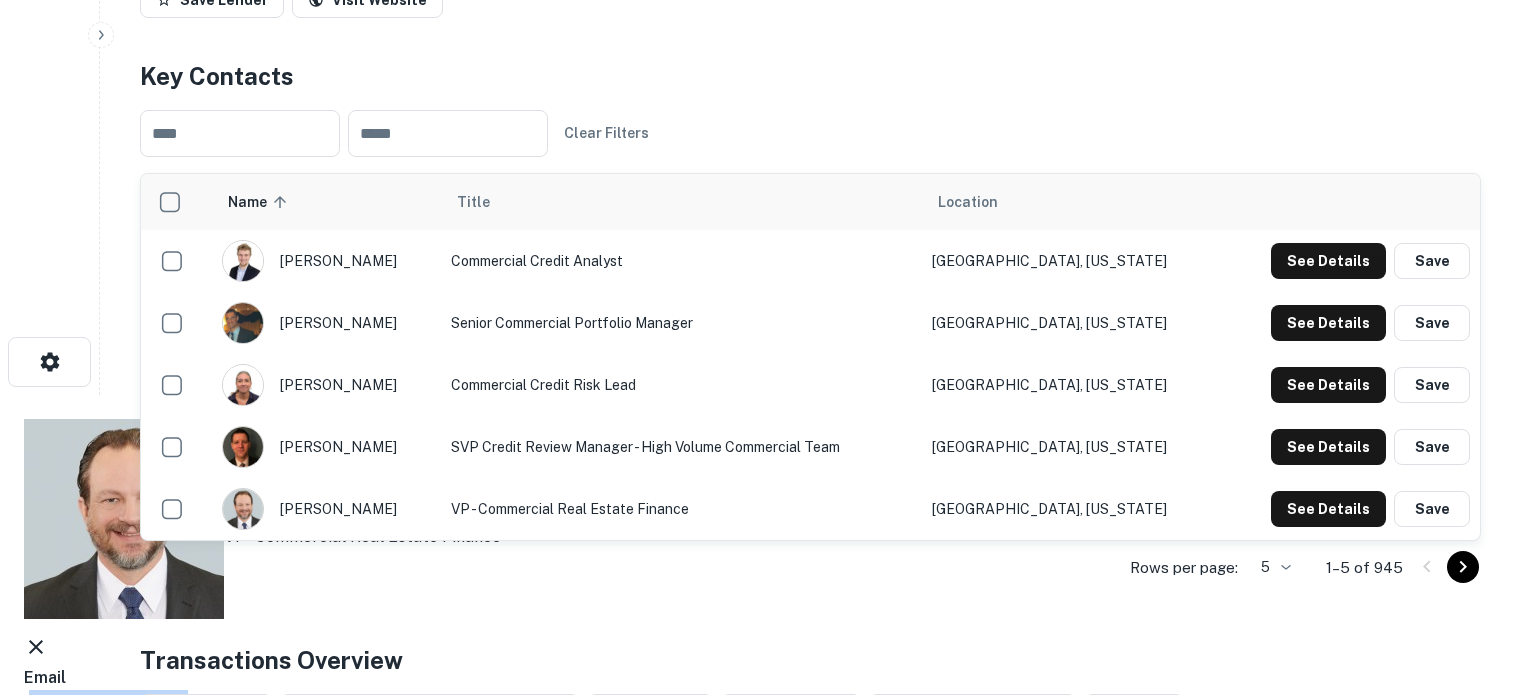 drag, startPoint x: 652, startPoint y: 327, endPoint x: 492, endPoint y: 323, distance: 160.04999 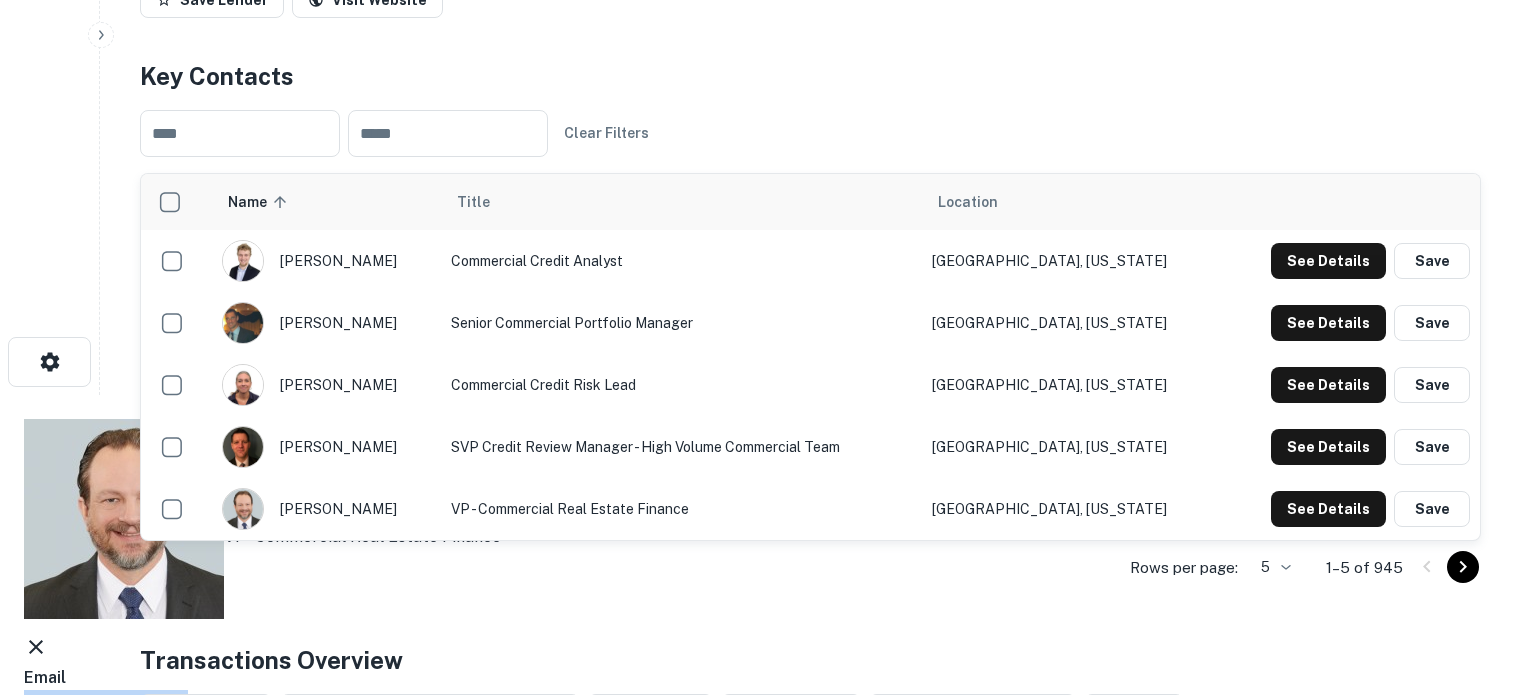 copy on "[EMAIL_ADDRESS][DOMAIN_NAME]" 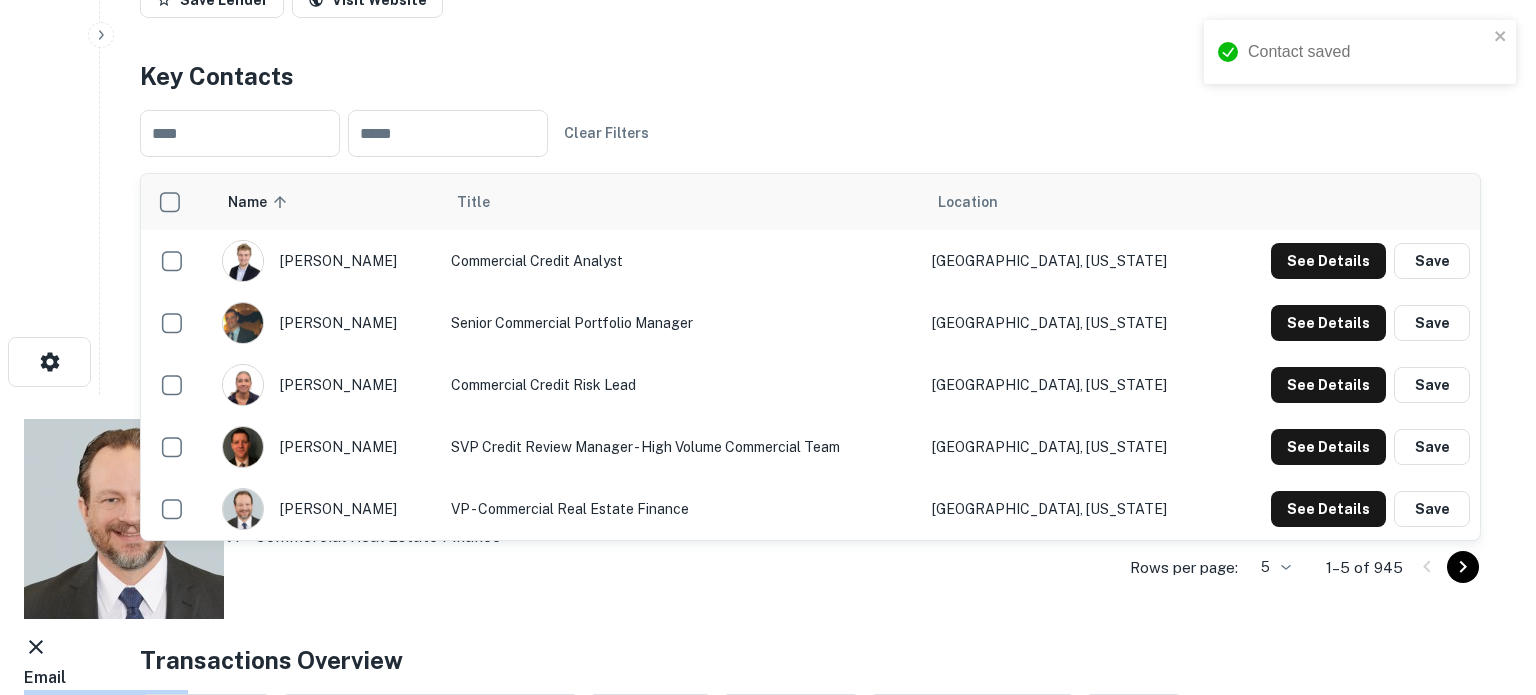 click 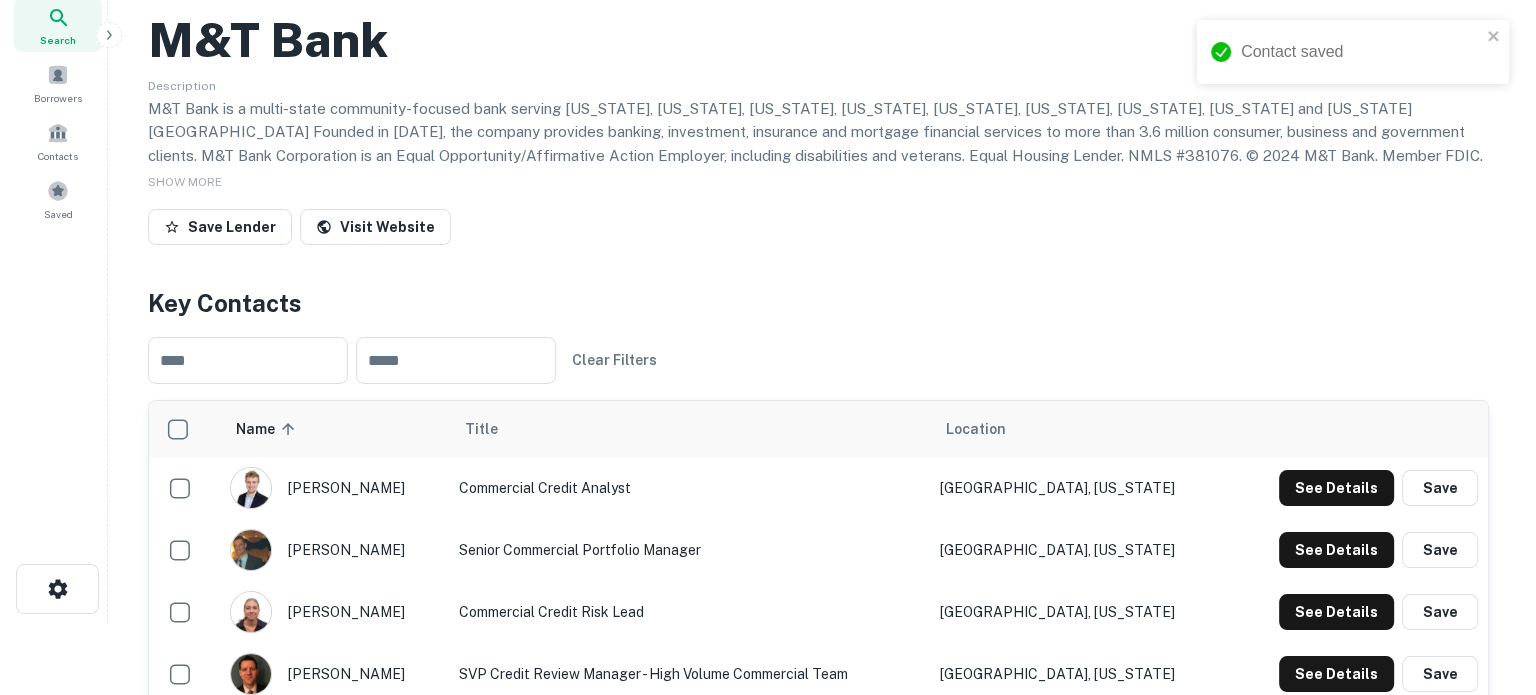scroll, scrollTop: 0, scrollLeft: 0, axis: both 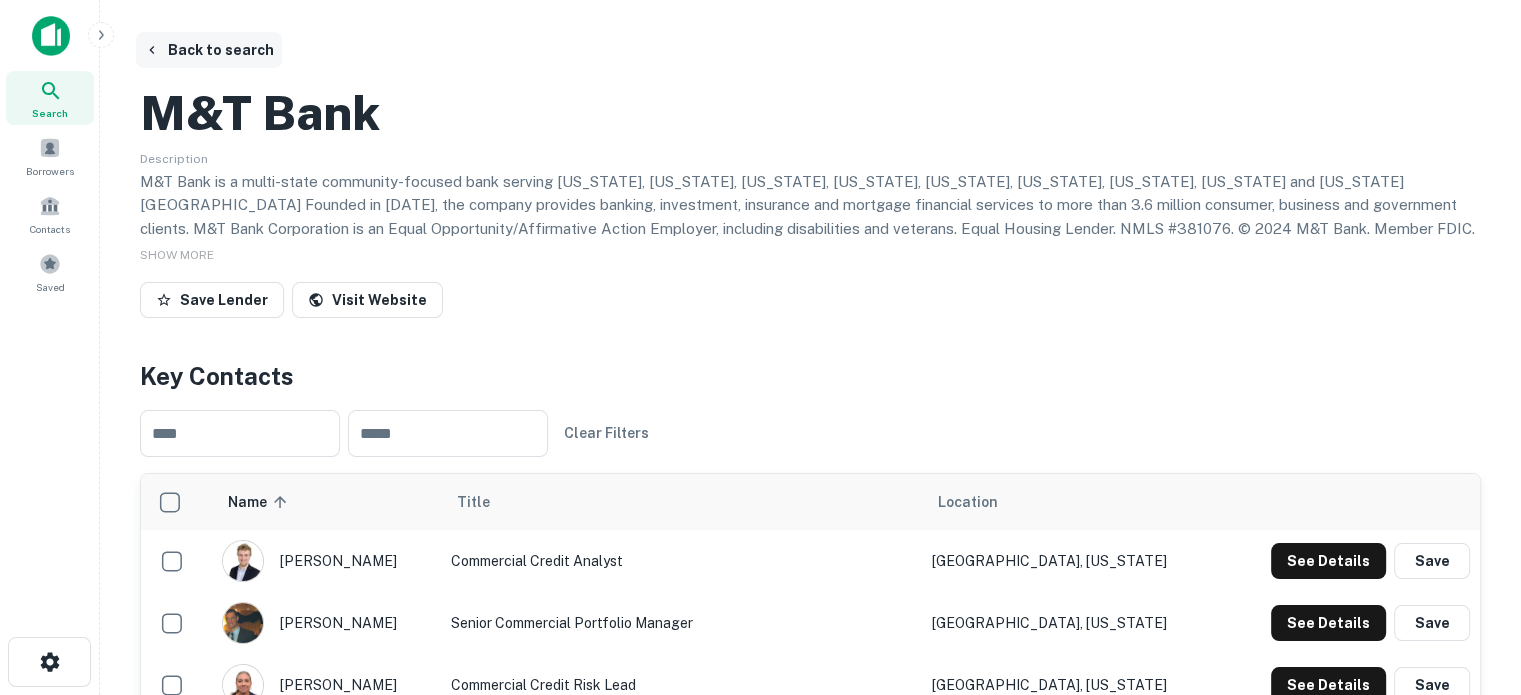 click on "Back to search" at bounding box center (209, 50) 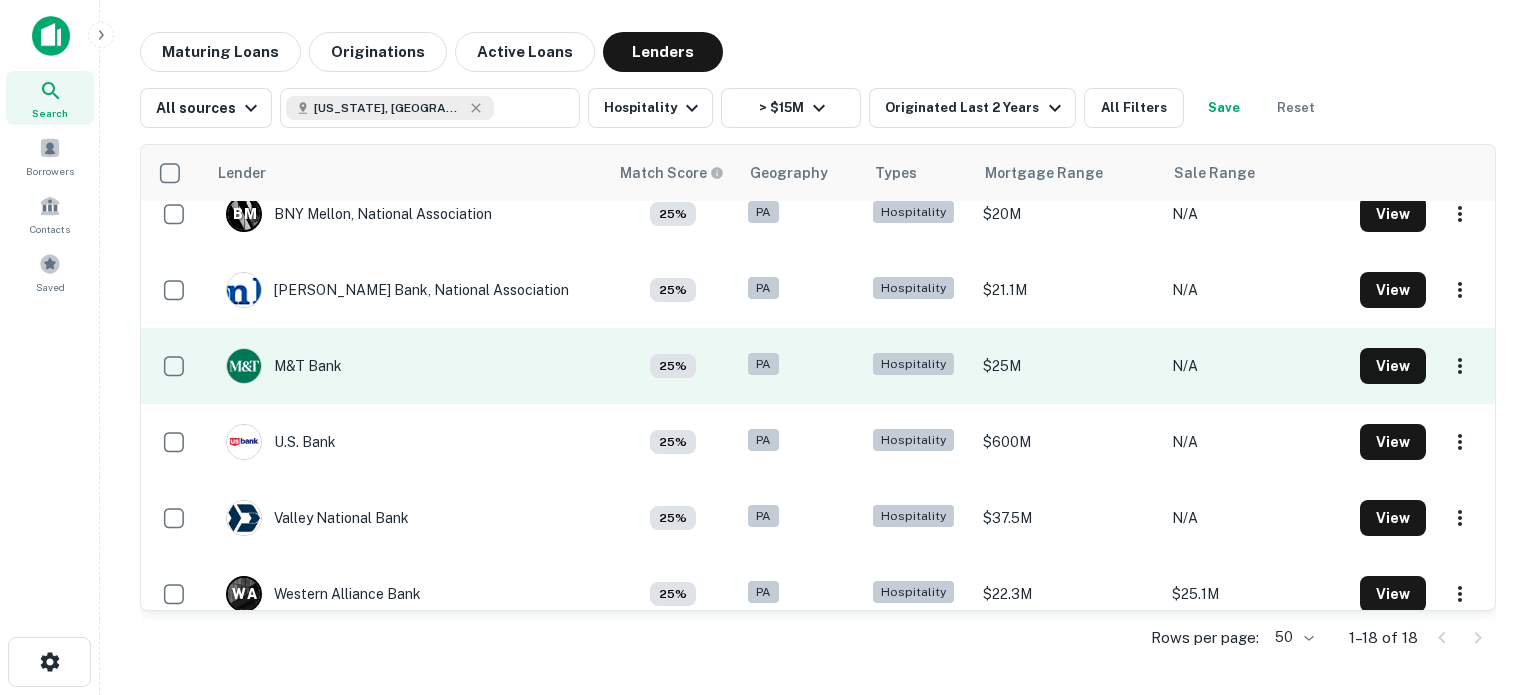 scroll, scrollTop: 958, scrollLeft: 0, axis: vertical 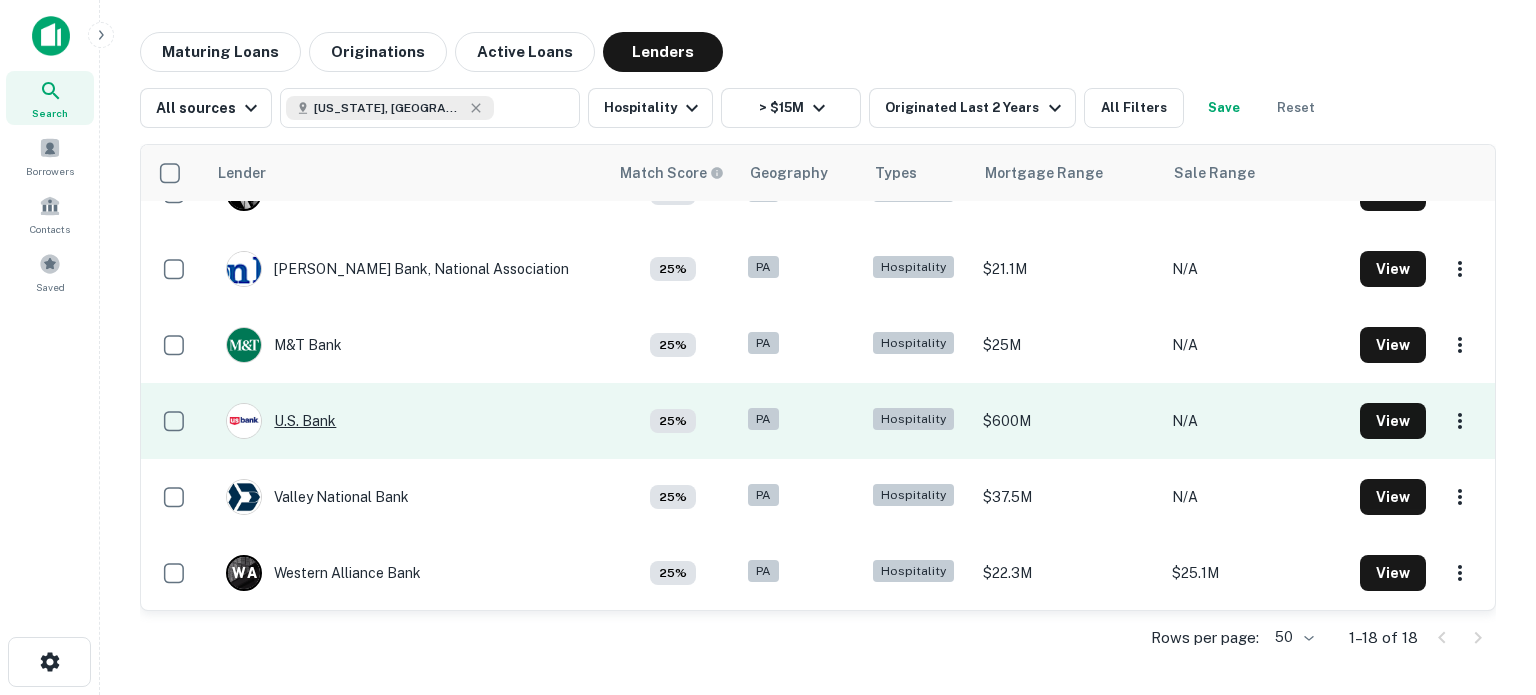click on "U.s. Bank" at bounding box center (281, 421) 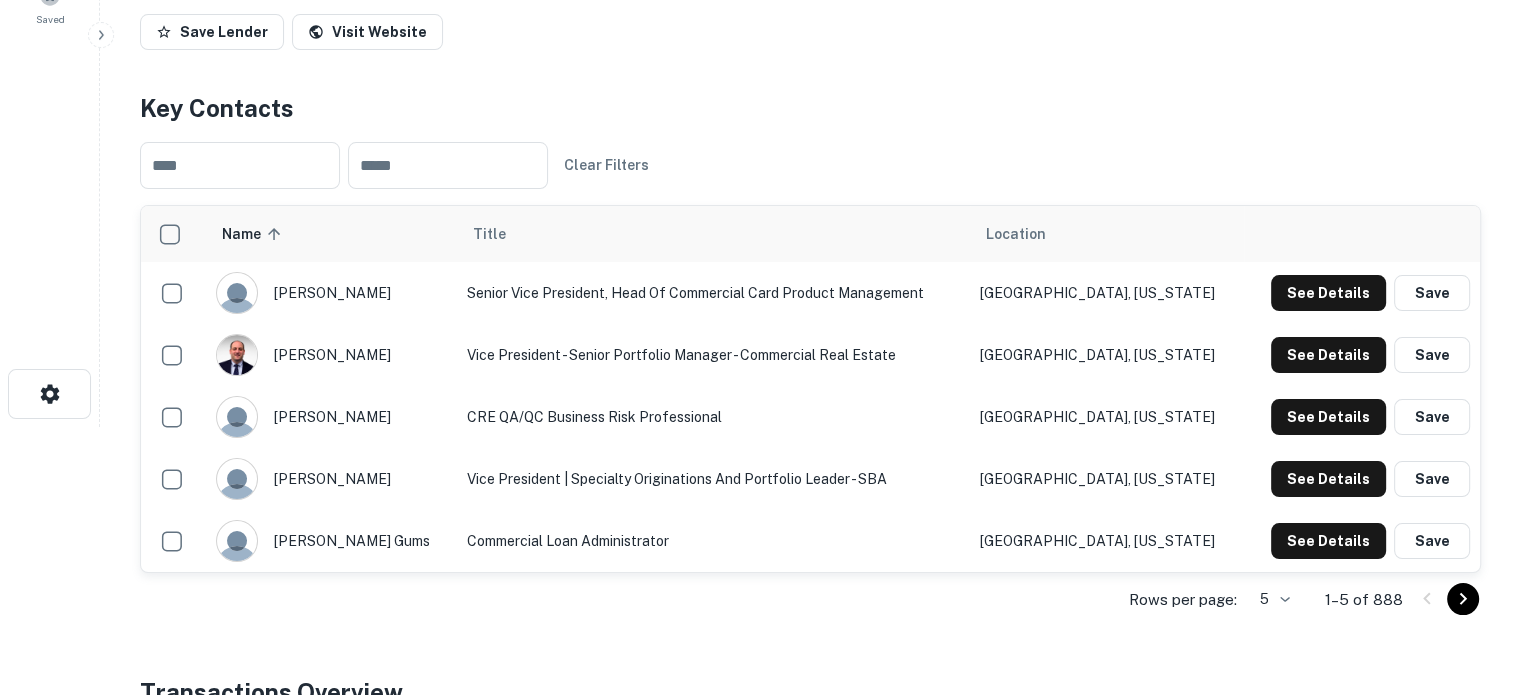 scroll, scrollTop: 300, scrollLeft: 0, axis: vertical 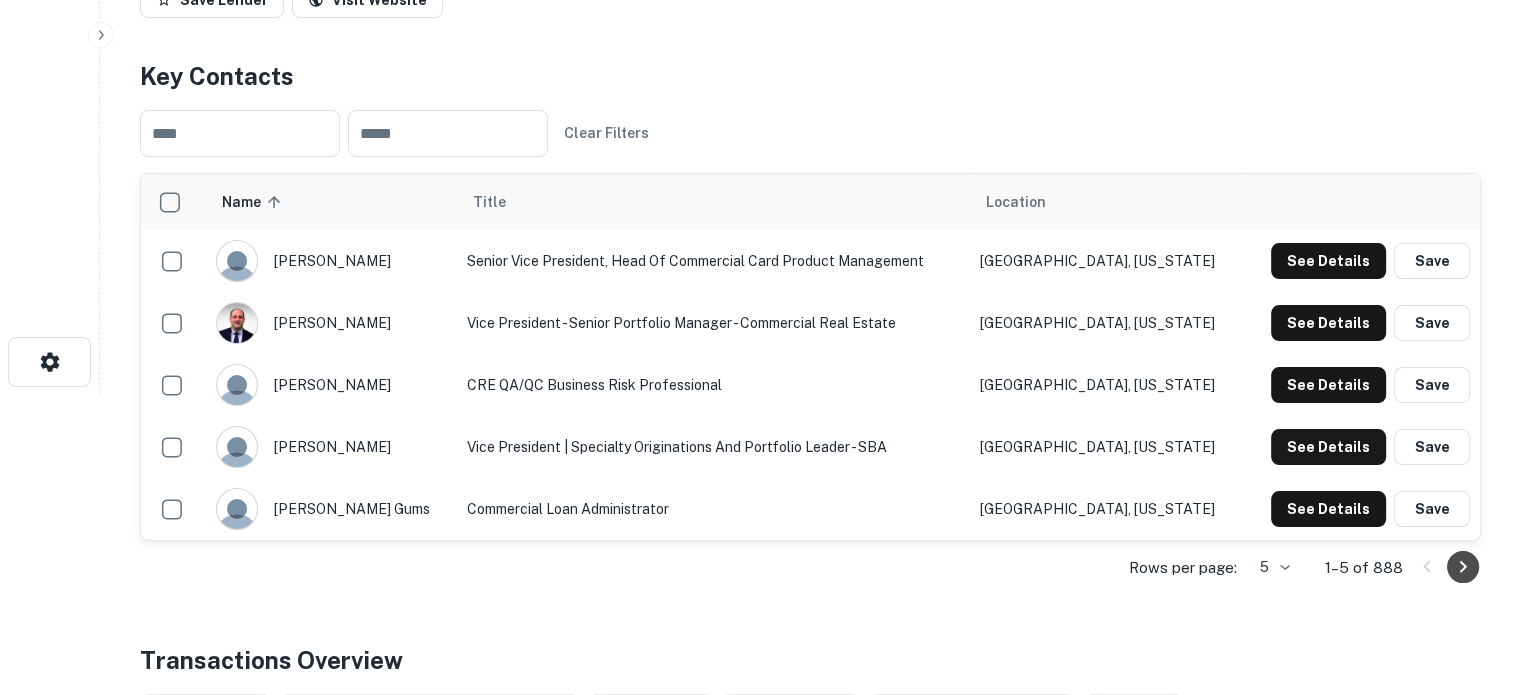 click 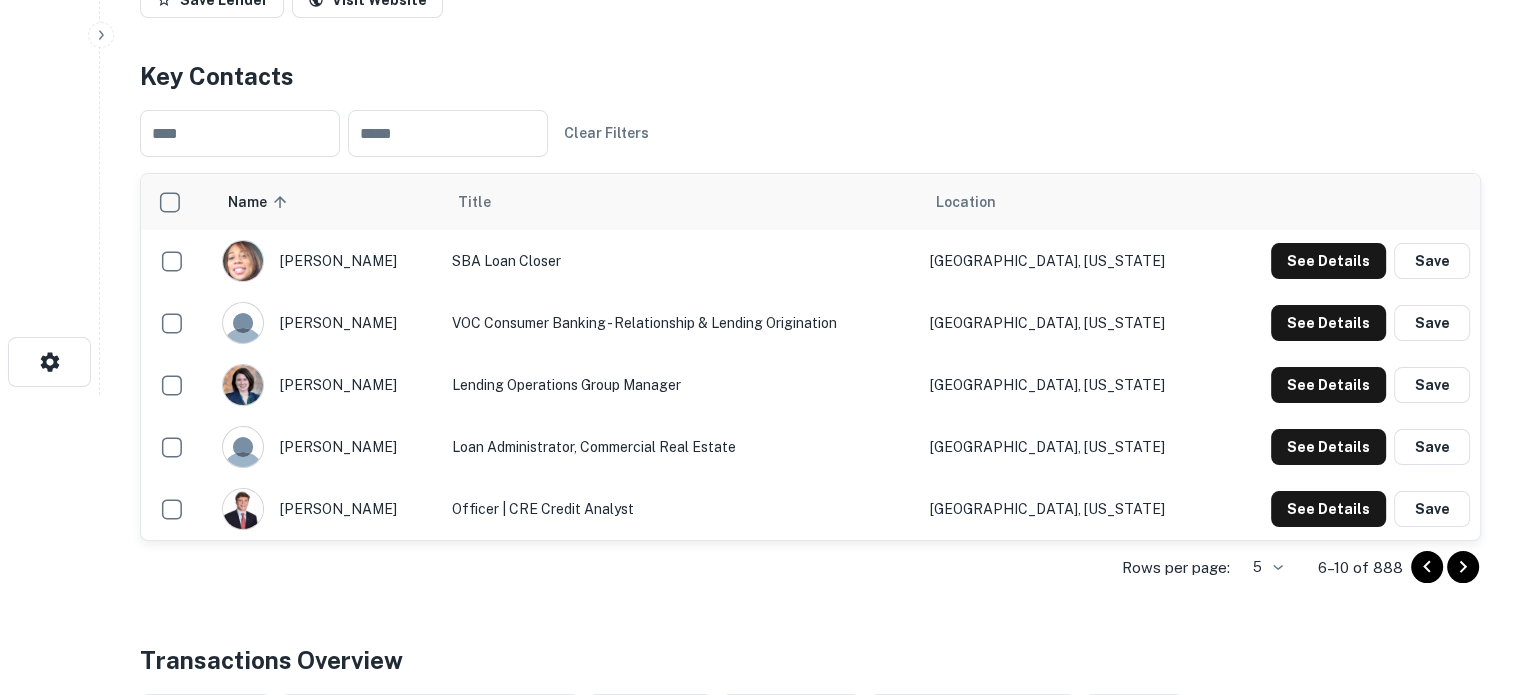 click 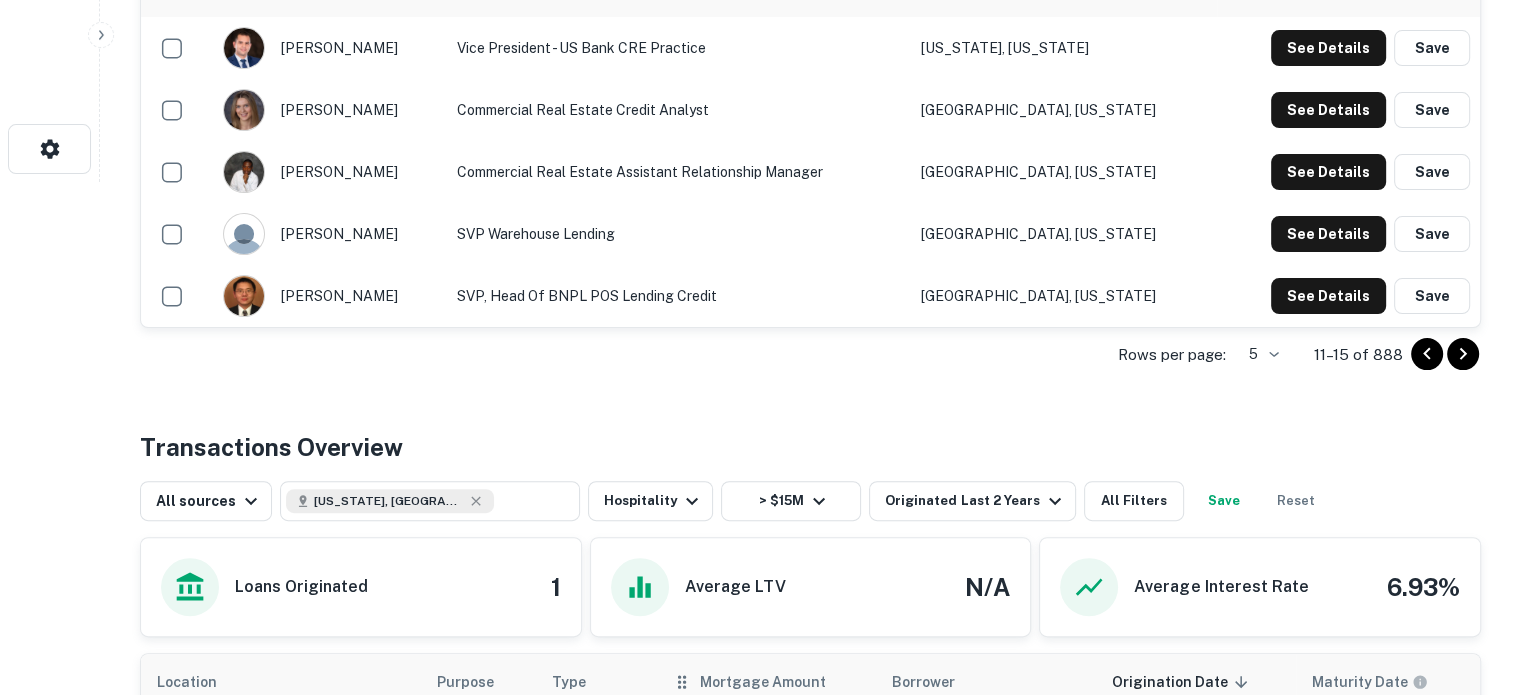scroll, scrollTop: 500, scrollLeft: 0, axis: vertical 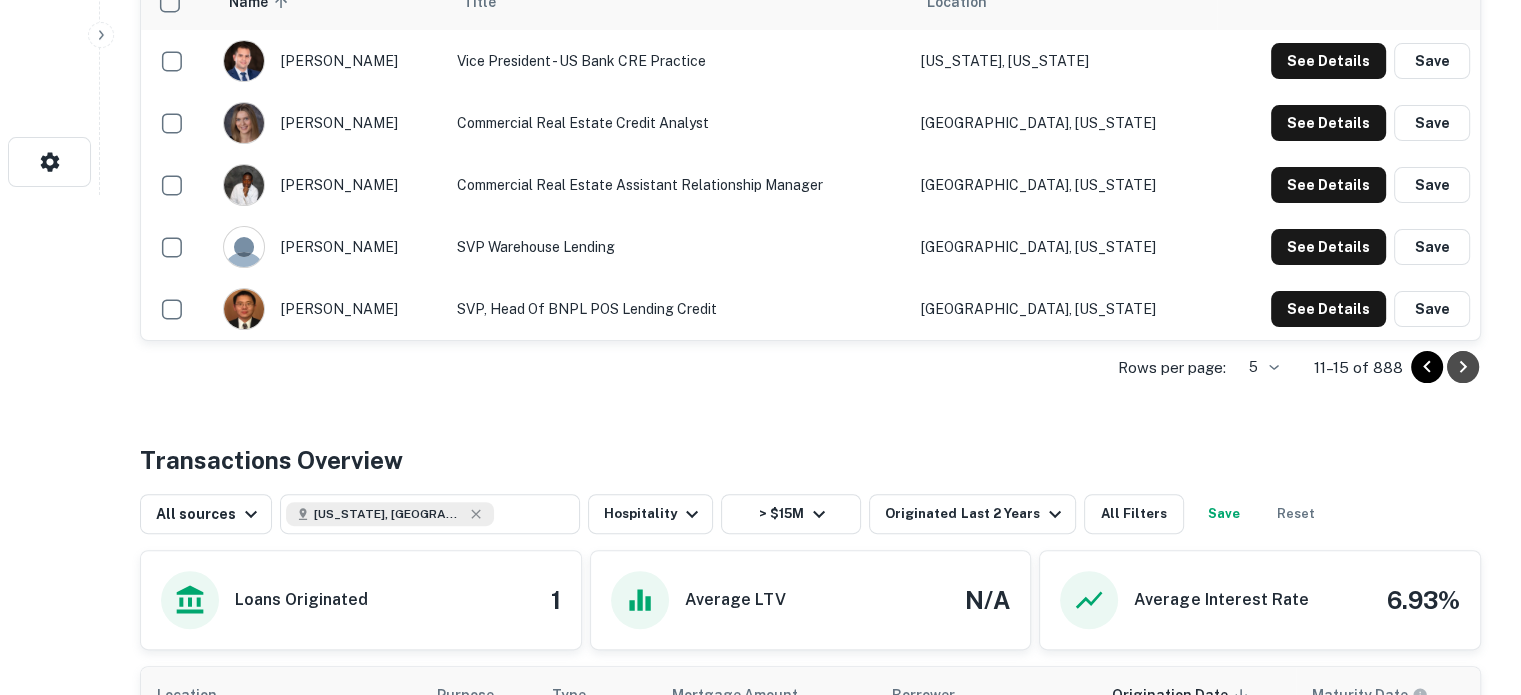 click 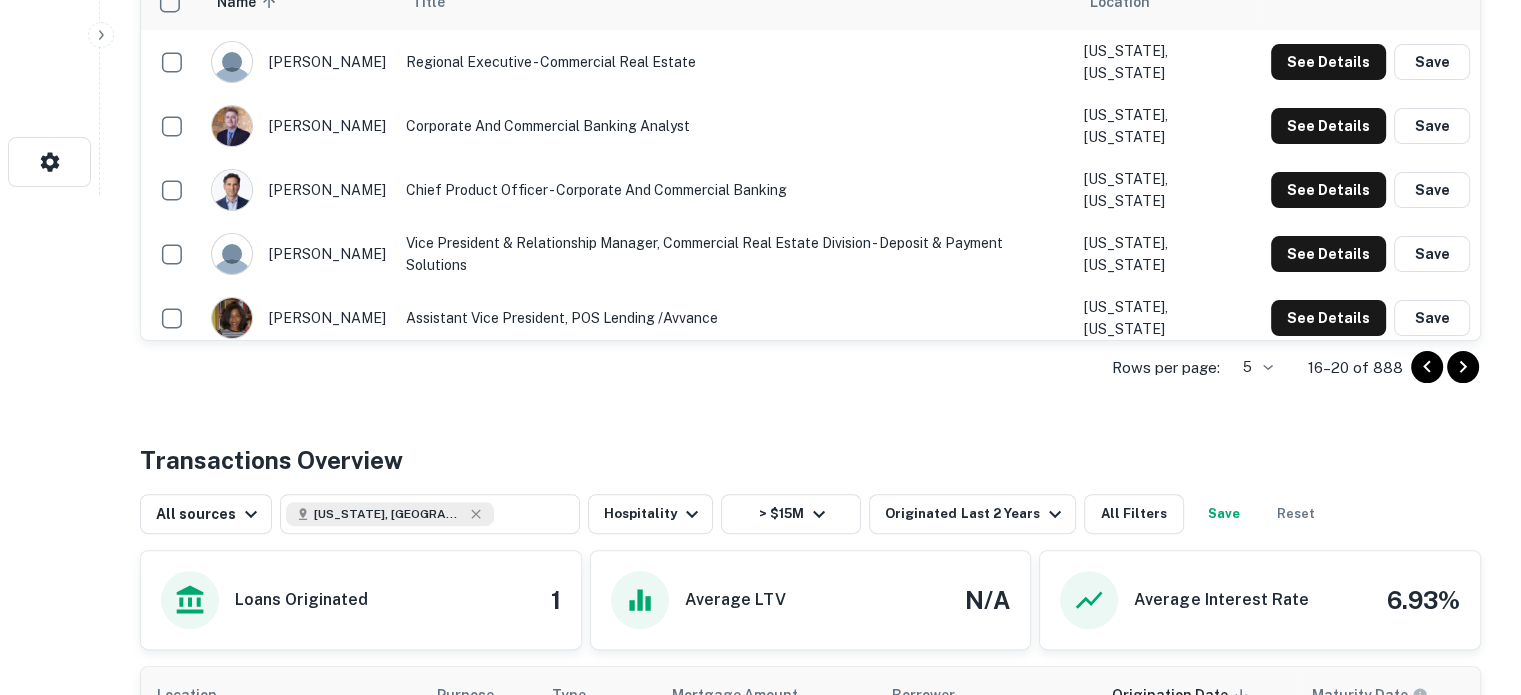 click 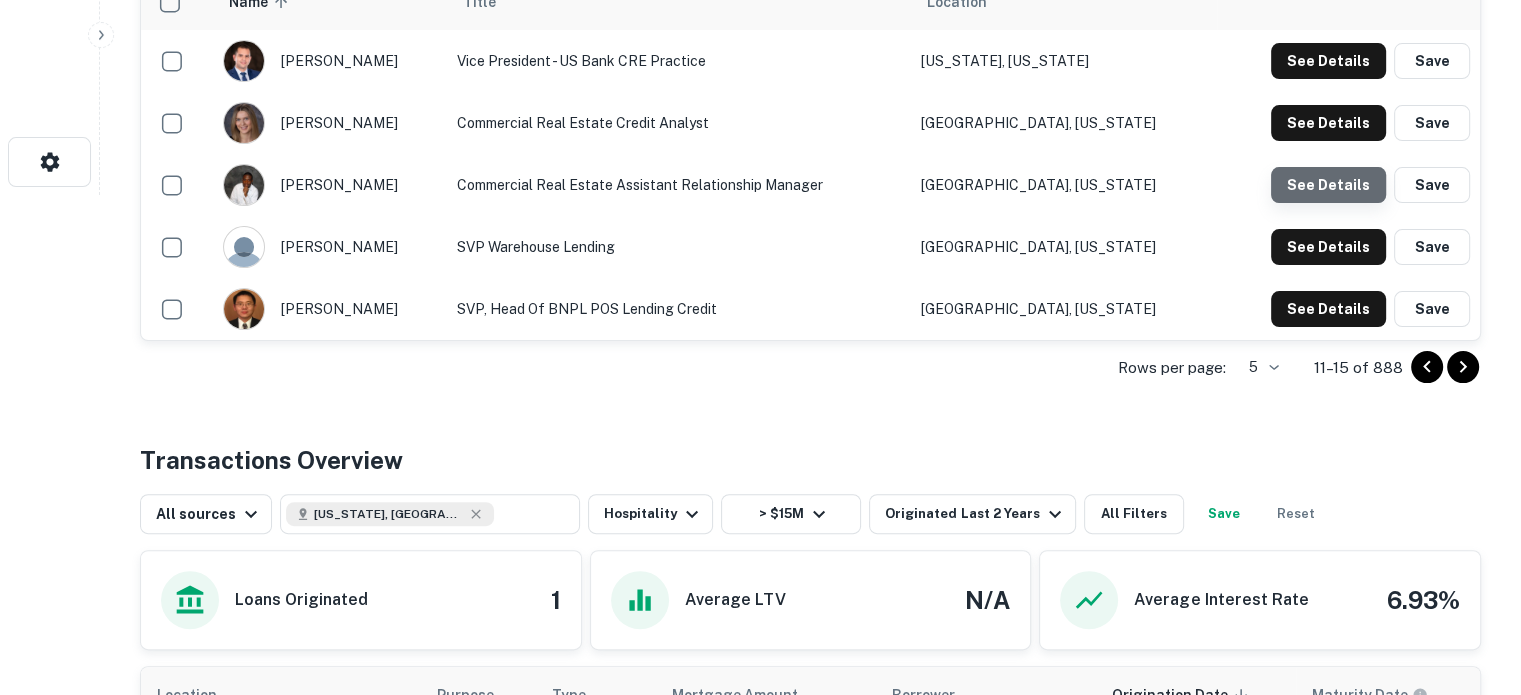 click on "See Details" at bounding box center [1328, 61] 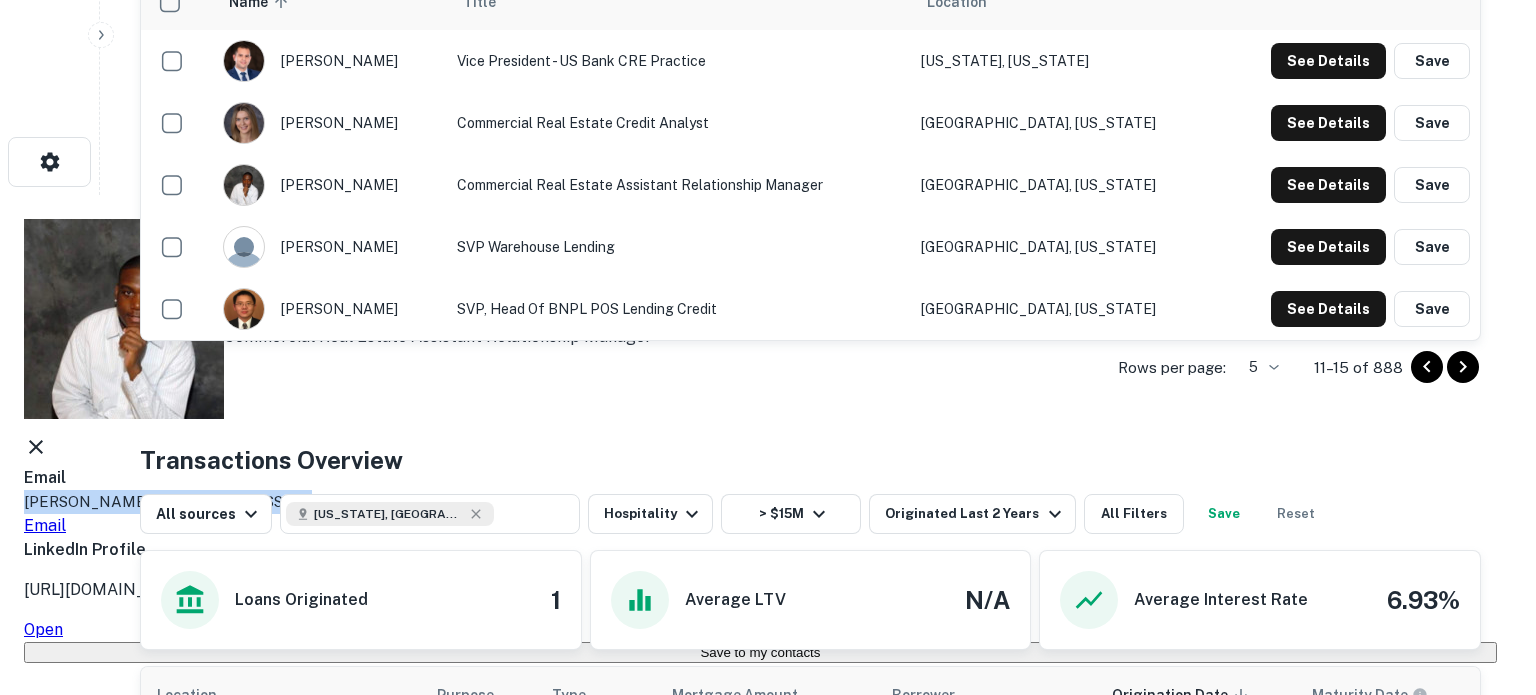 drag, startPoint x: 748, startPoint y: 327, endPoint x: 488, endPoint y: 328, distance: 260.00192 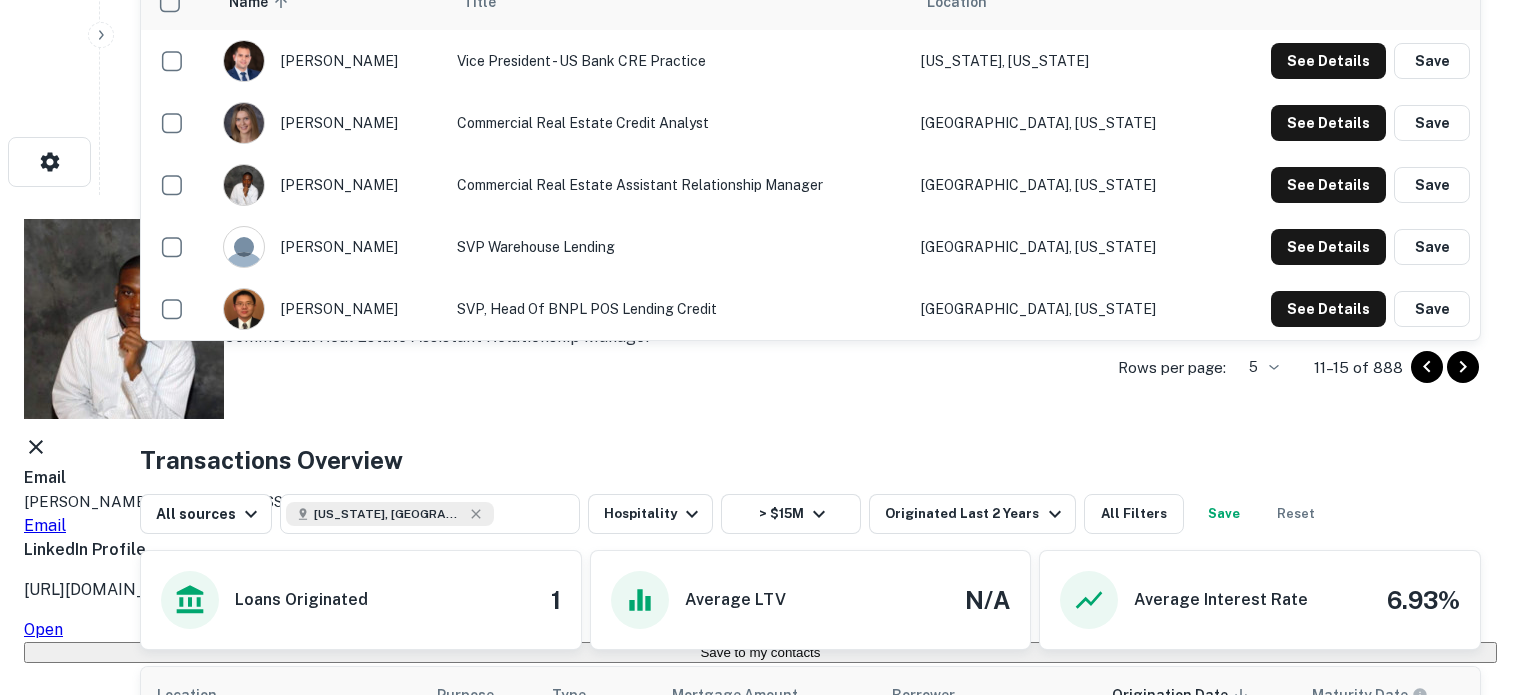 click on "Email" at bounding box center [760, 478] 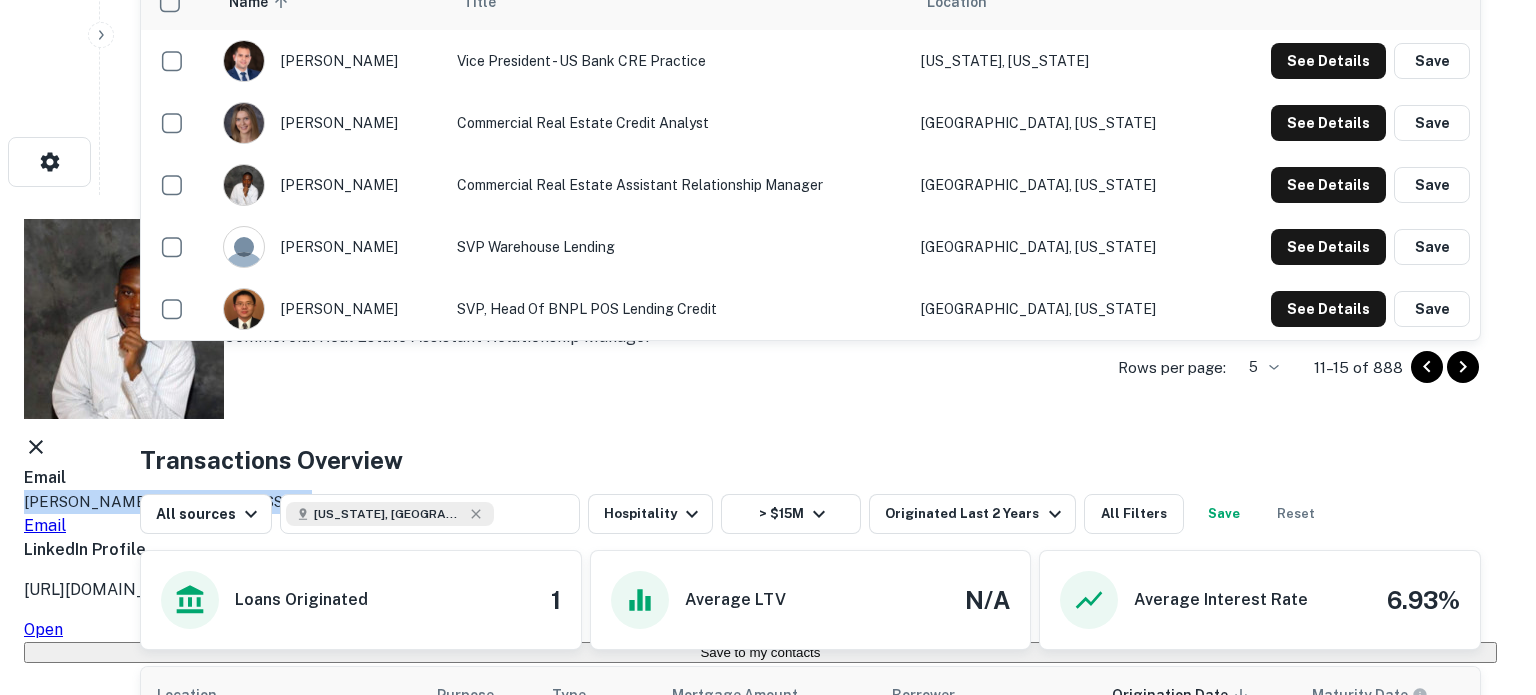 drag, startPoint x: 728, startPoint y: 323, endPoint x: 488, endPoint y: 335, distance: 240.29982 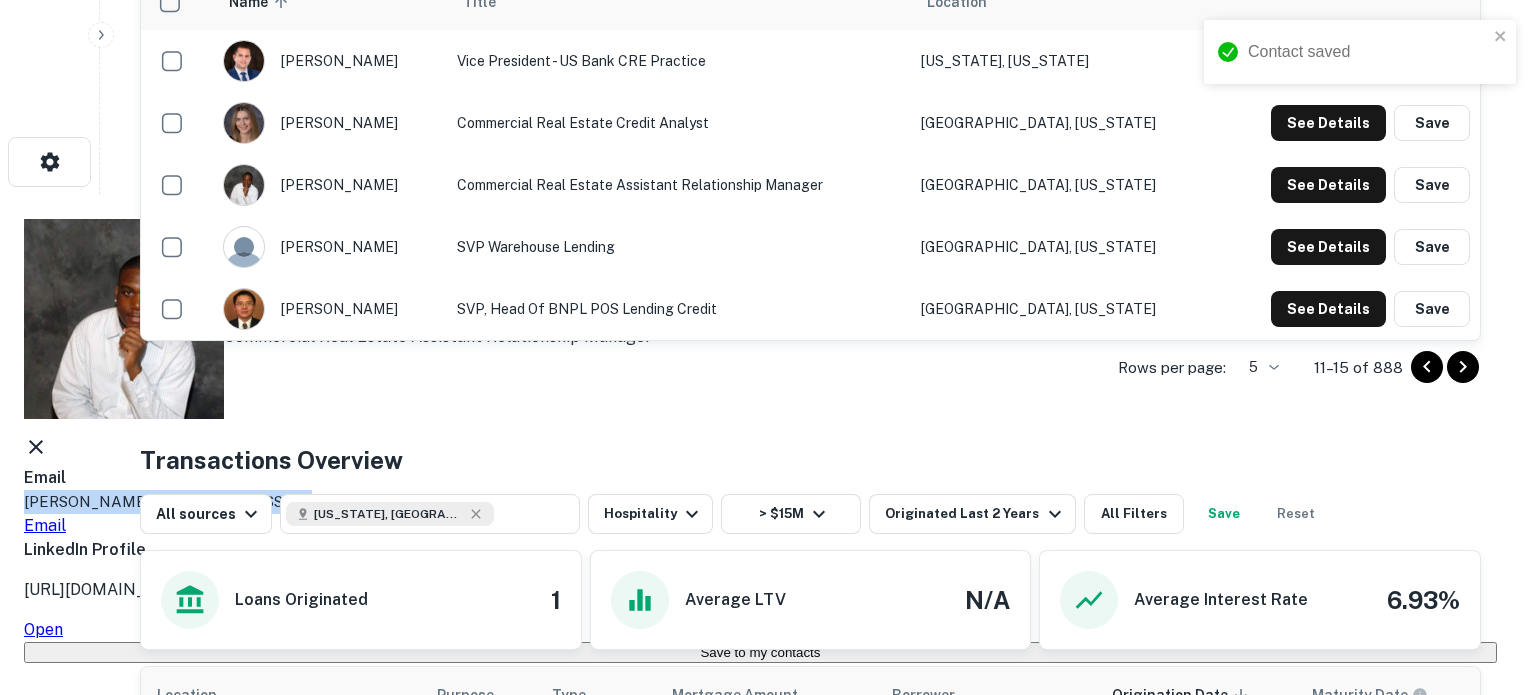 click 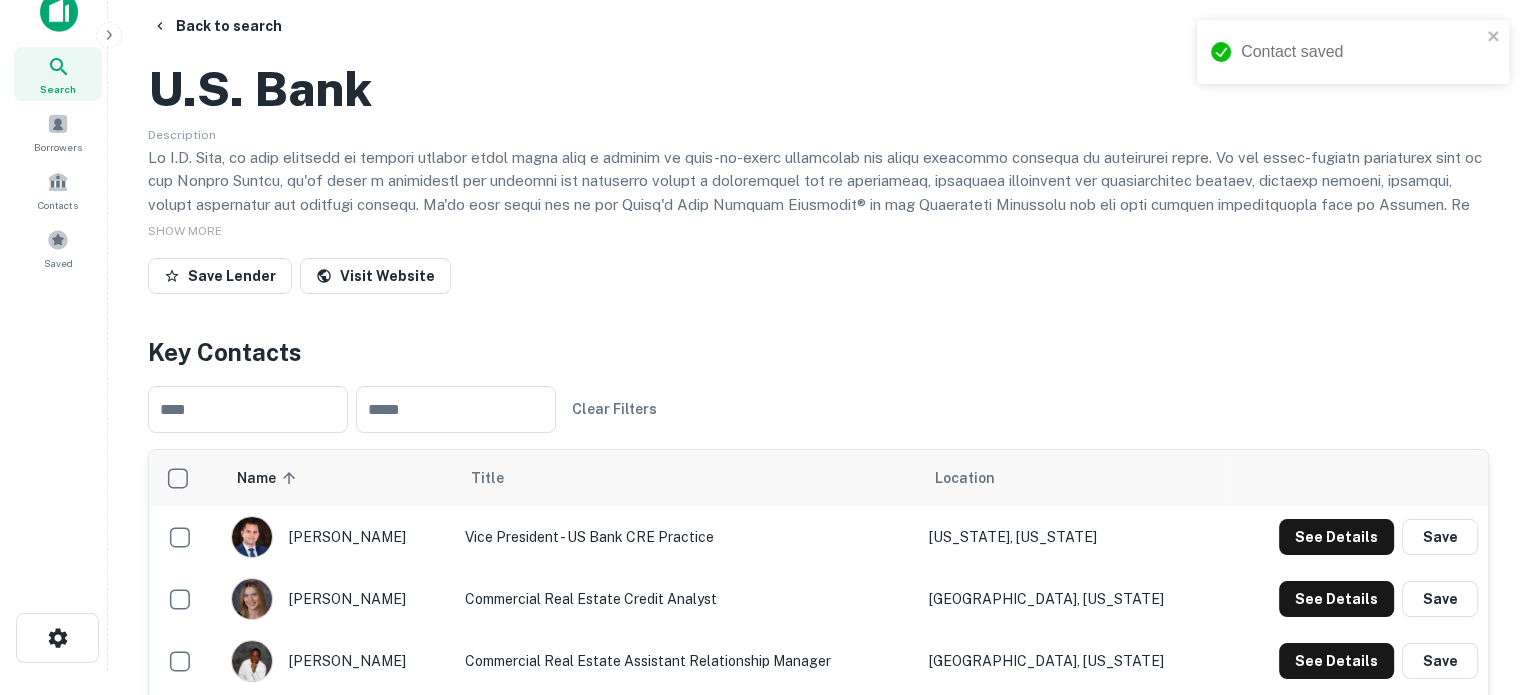scroll, scrollTop: 0, scrollLeft: 0, axis: both 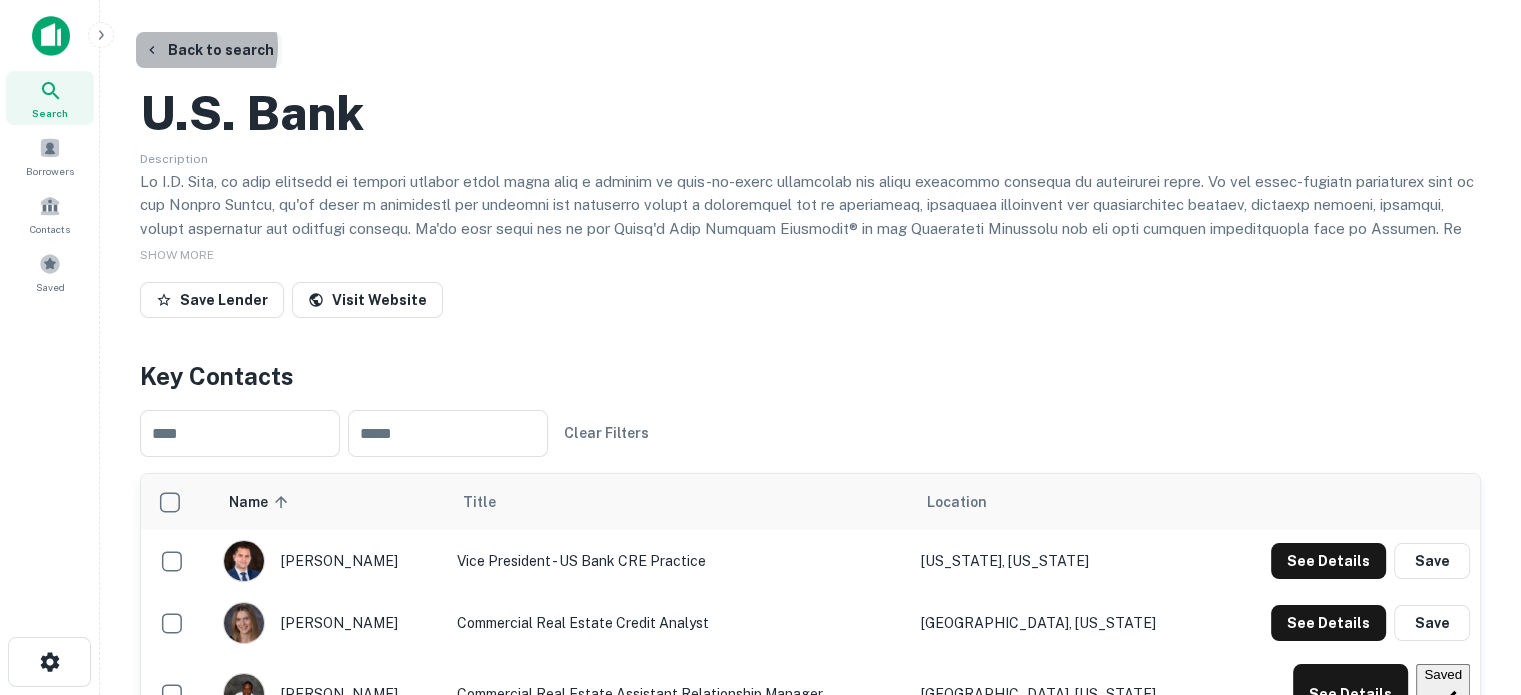 click on "Back to search" at bounding box center [209, 50] 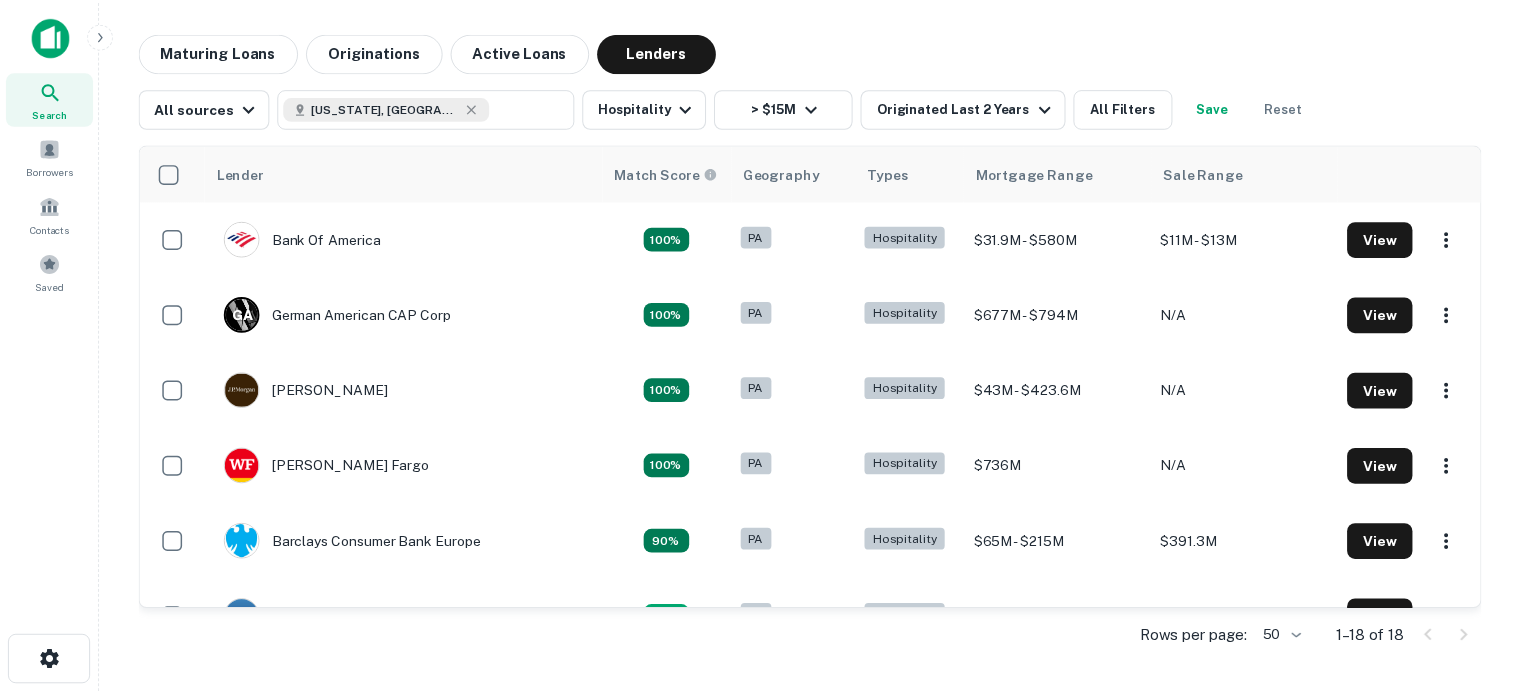 scroll, scrollTop: 958, scrollLeft: 0, axis: vertical 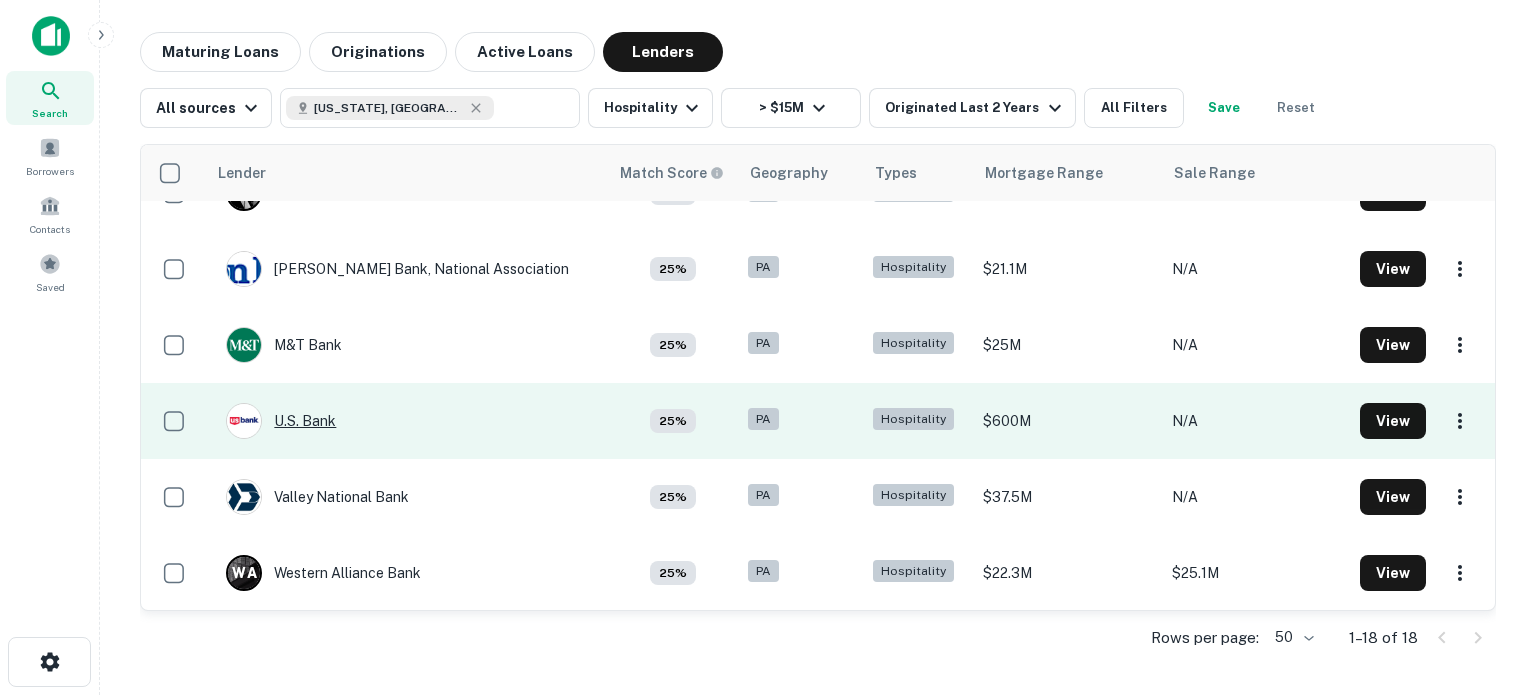 click on "U.s. Bank" at bounding box center (281, 421) 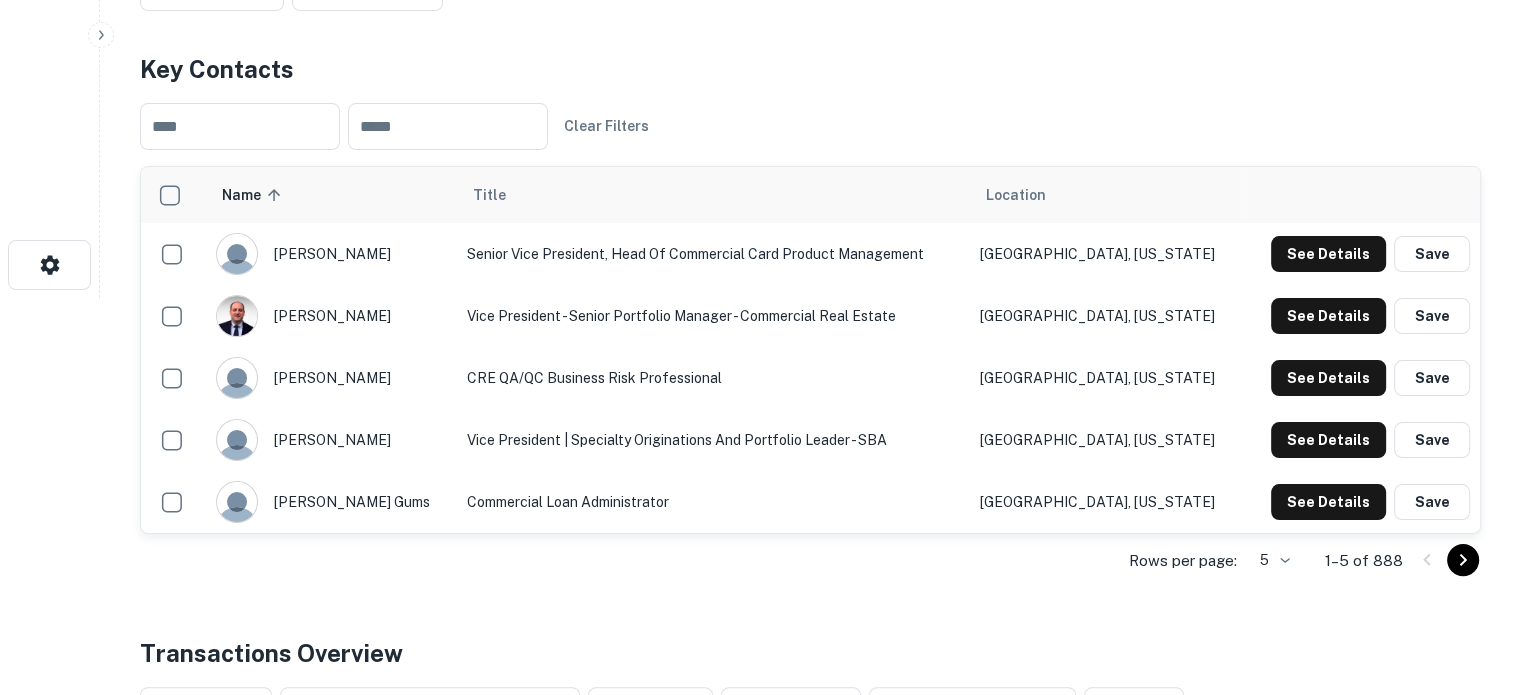 scroll, scrollTop: 400, scrollLeft: 0, axis: vertical 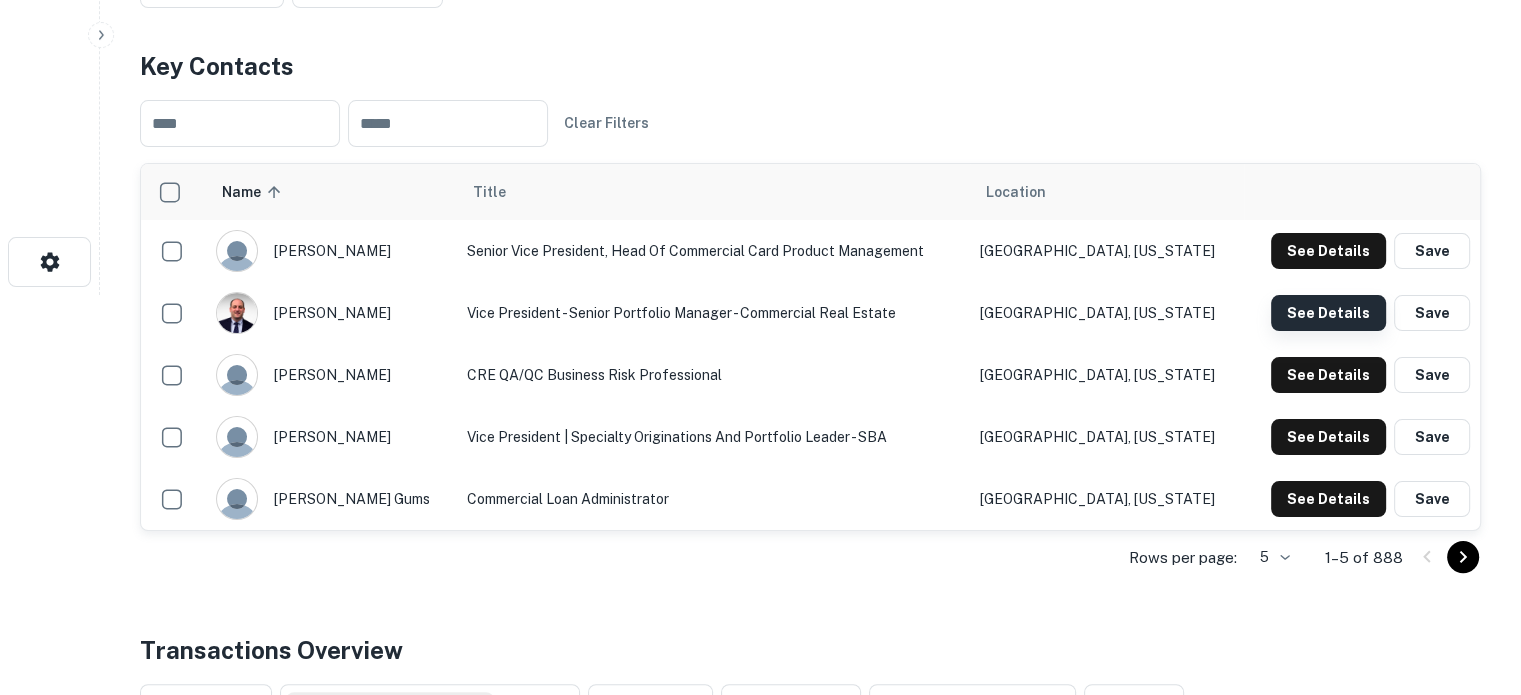 click on "See Details" at bounding box center [1328, 251] 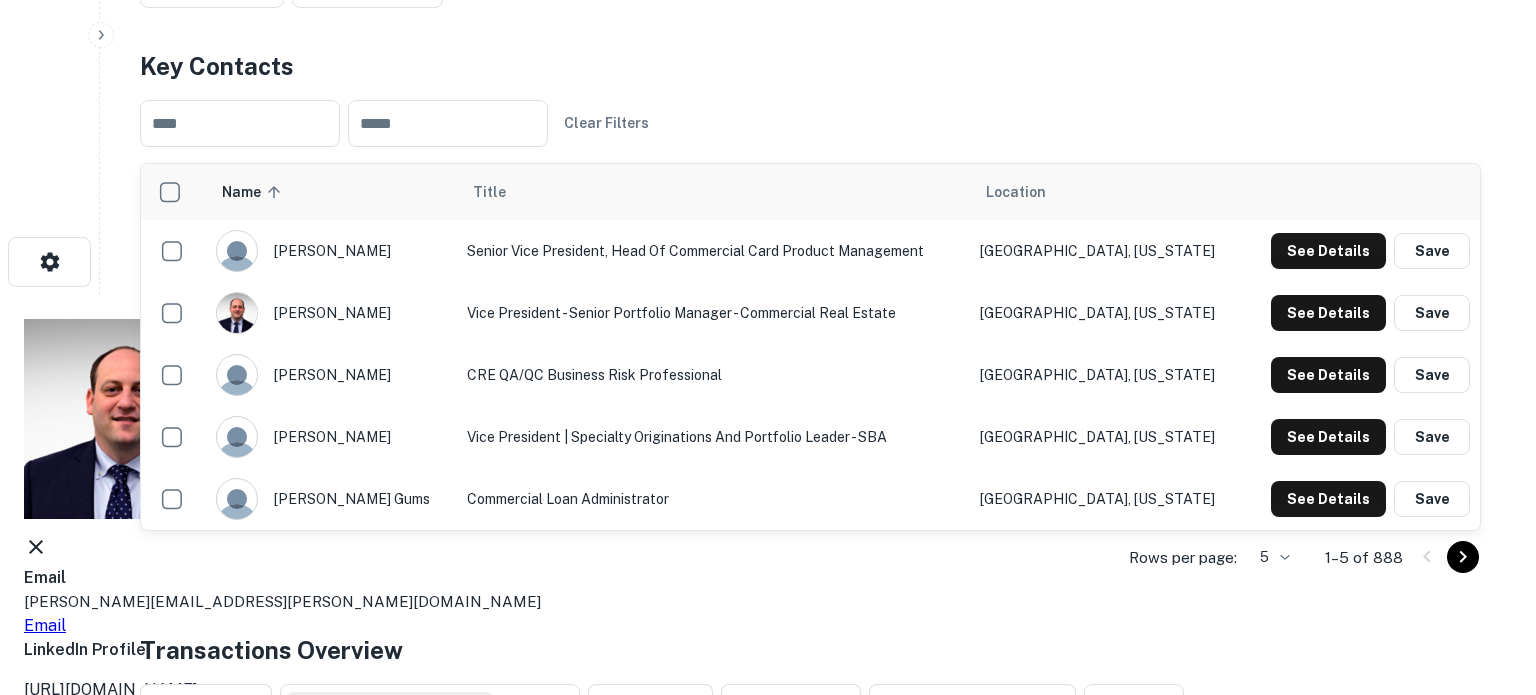 click 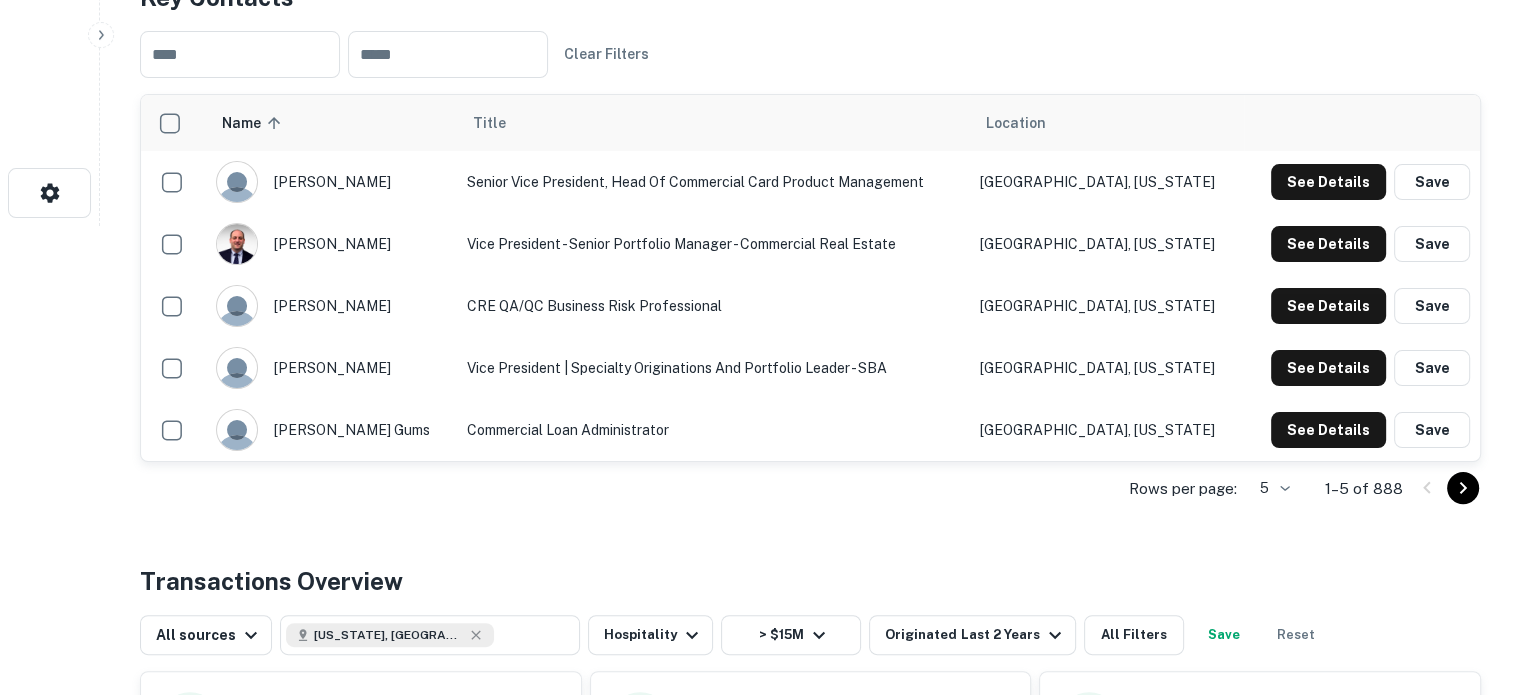 scroll, scrollTop: 500, scrollLeft: 0, axis: vertical 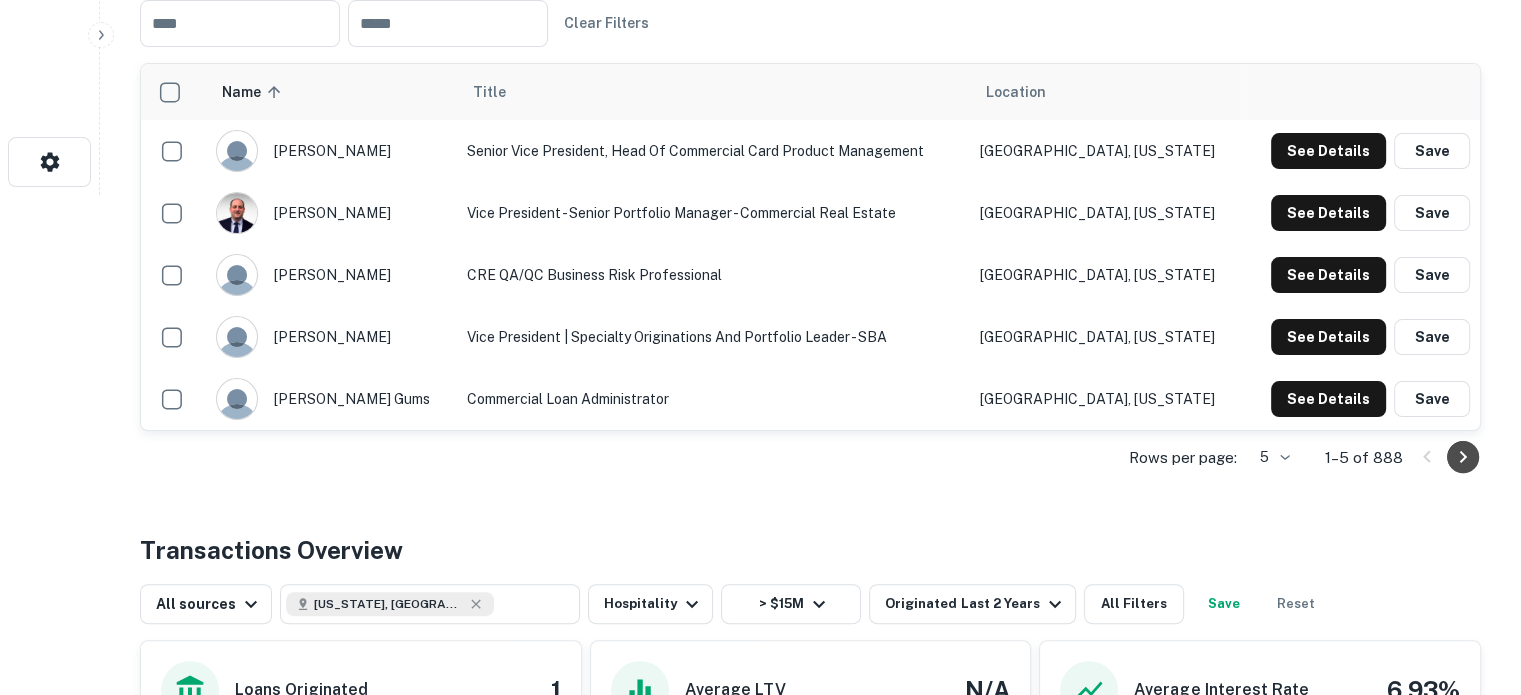click 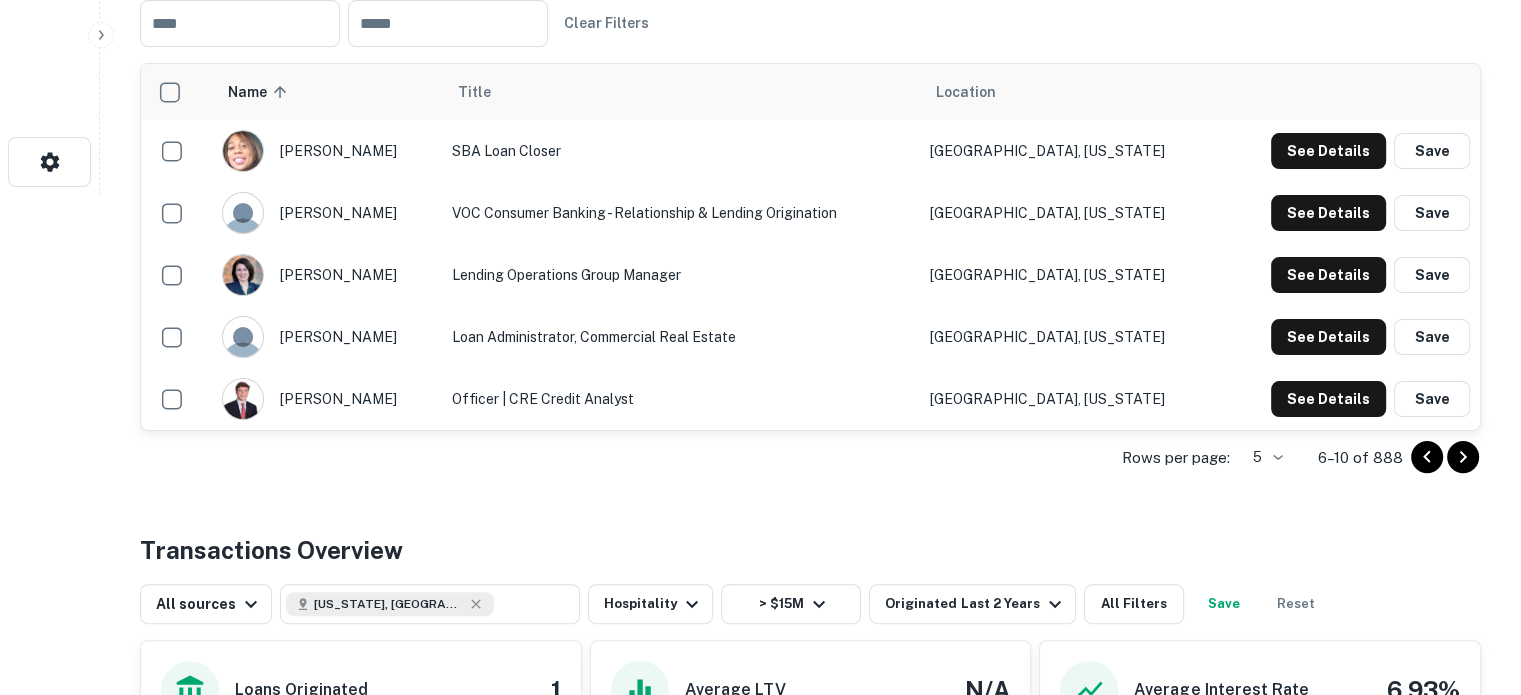 click 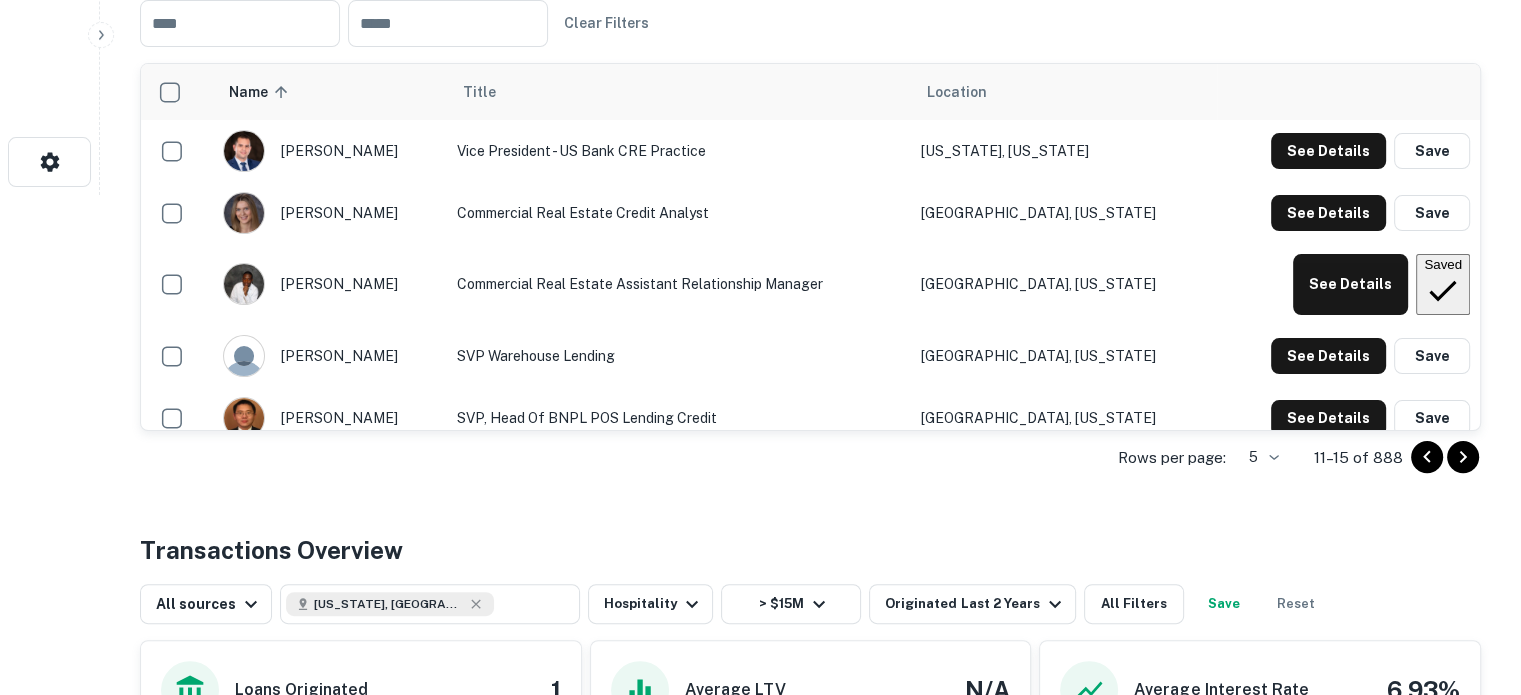 click 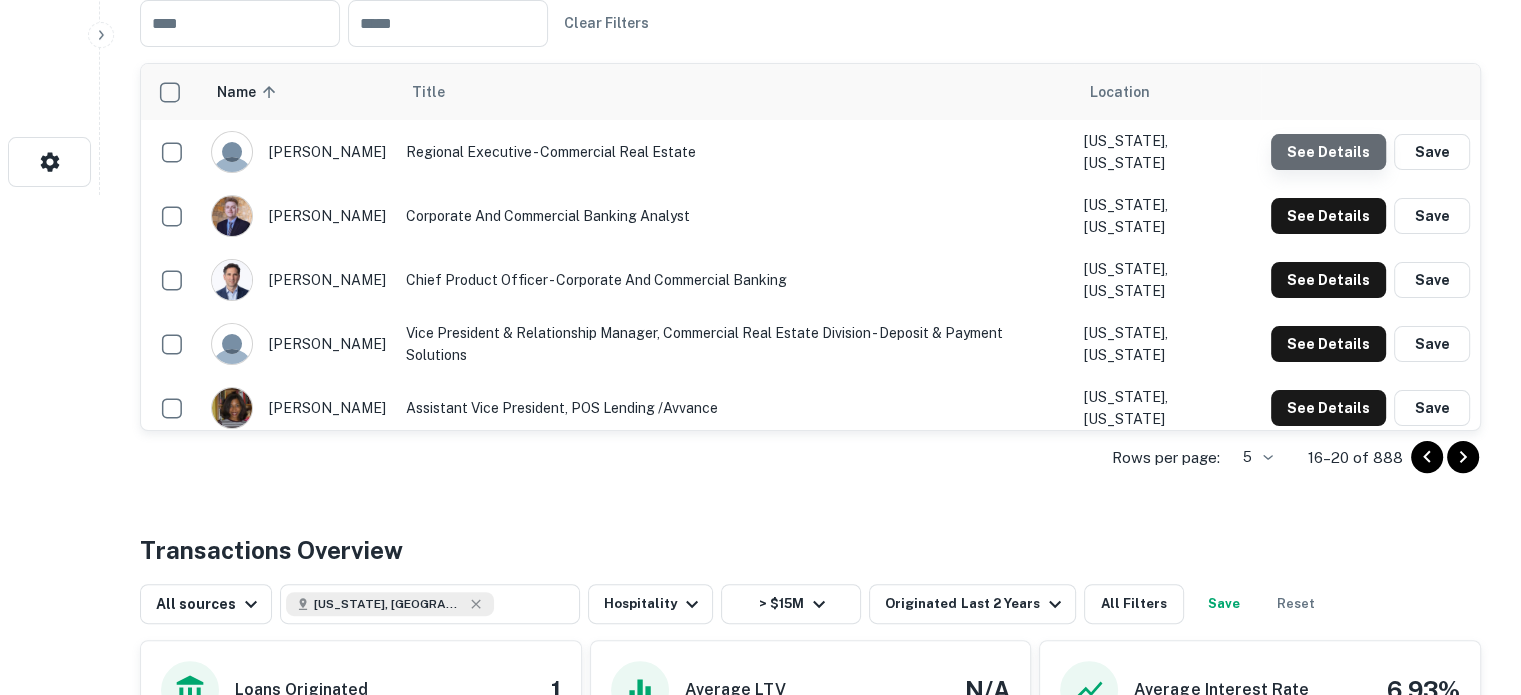 click on "See Details" at bounding box center (1328, 152) 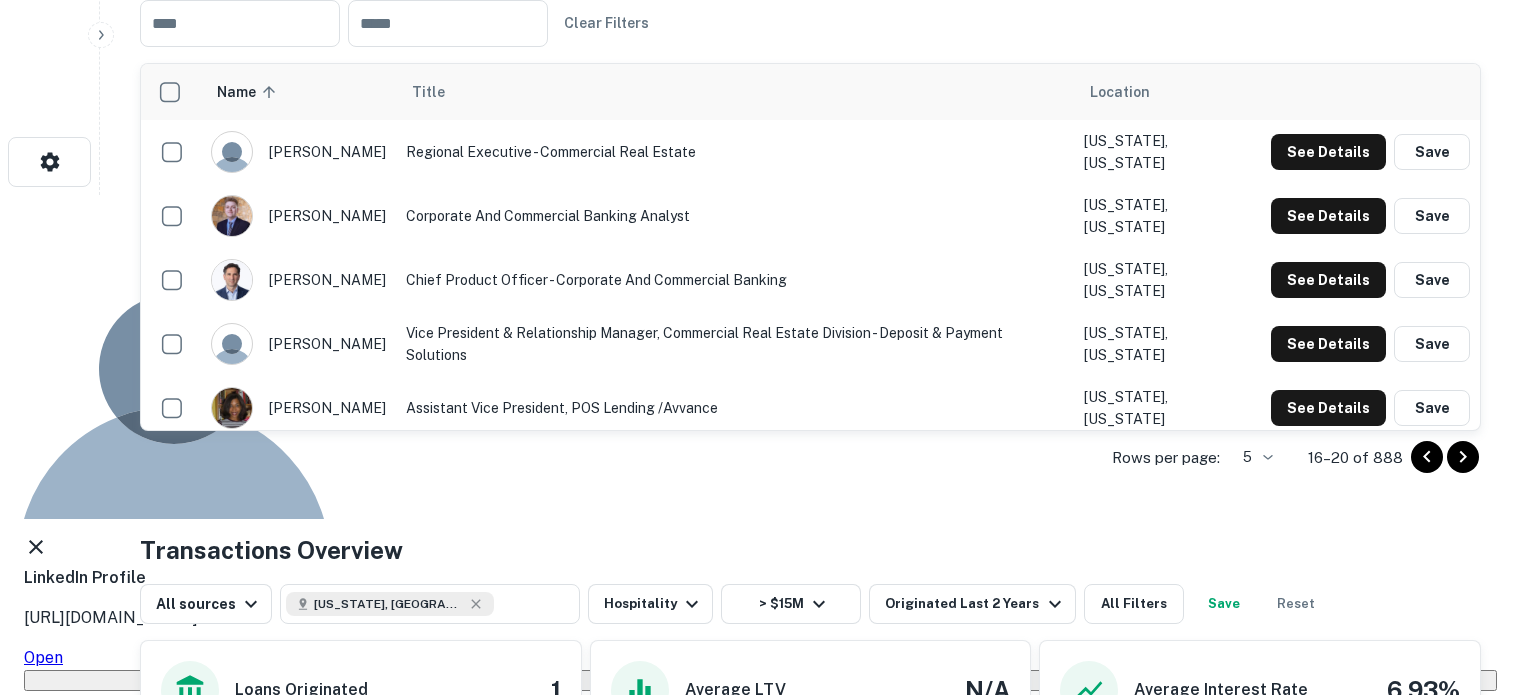 click 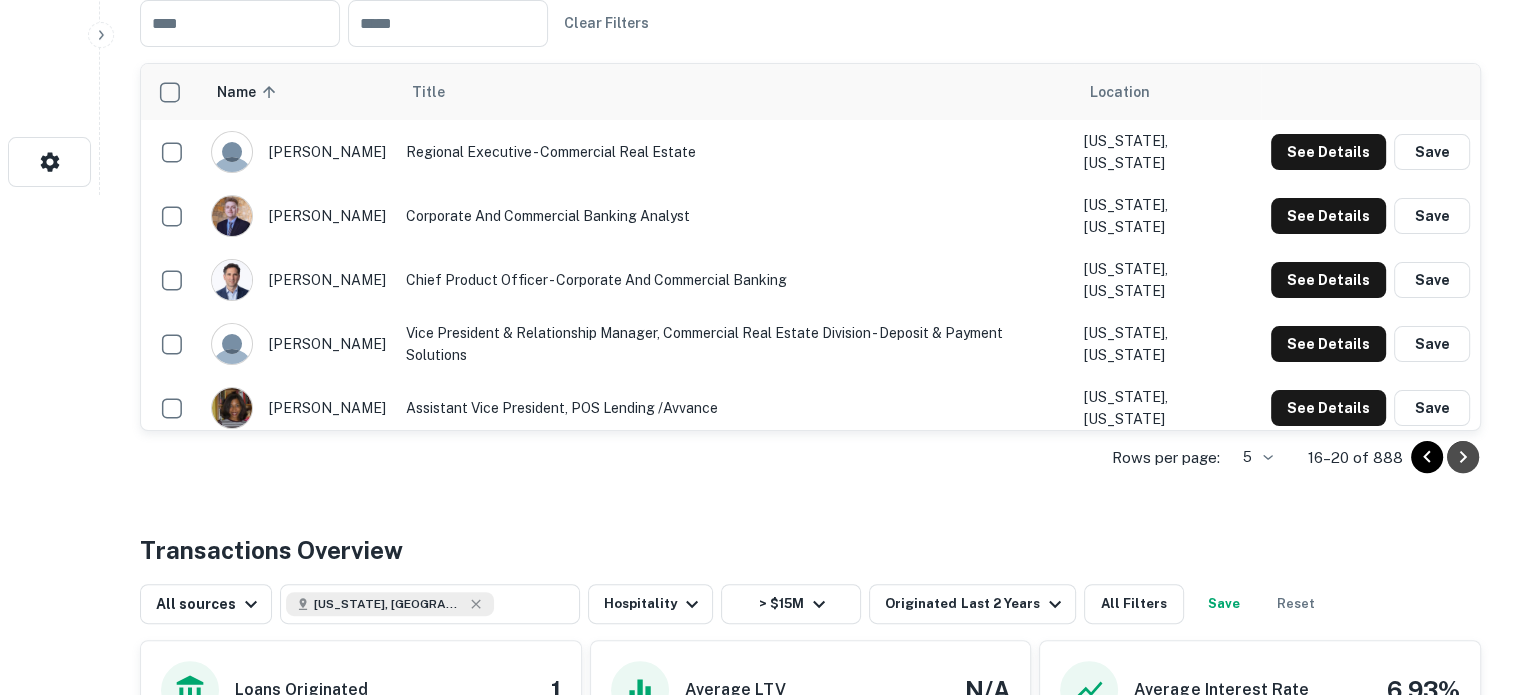 click 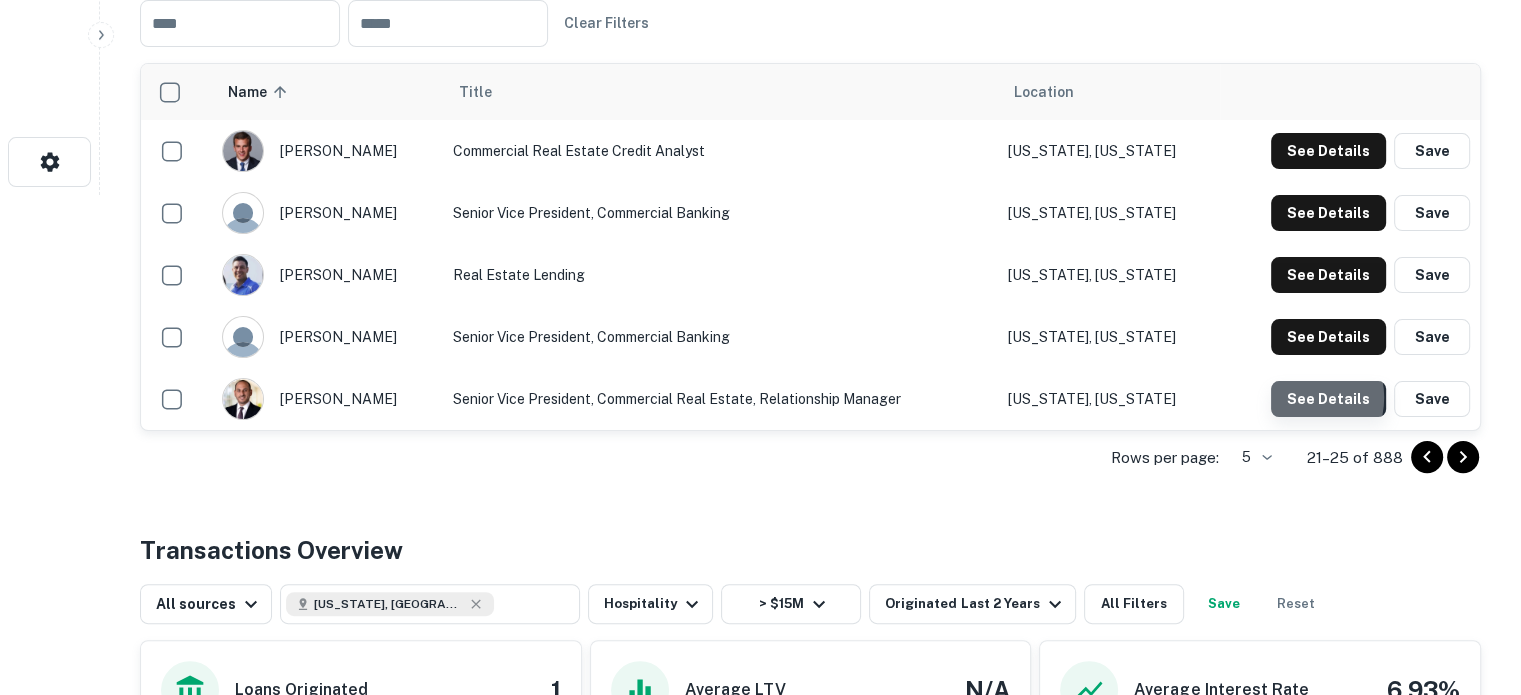 click on "See Details" at bounding box center [1328, 151] 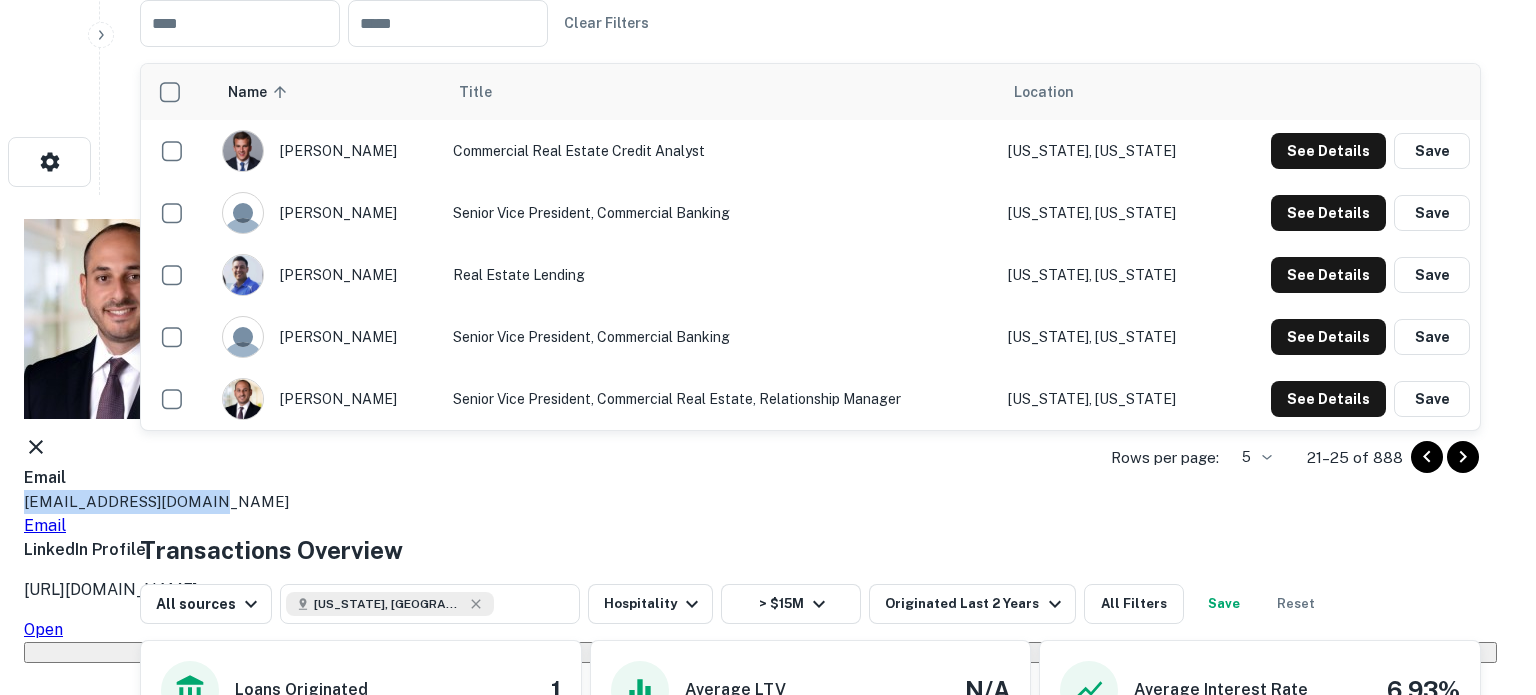 drag, startPoint x: 689, startPoint y: 318, endPoint x: 681, endPoint y: 339, distance: 22.472204 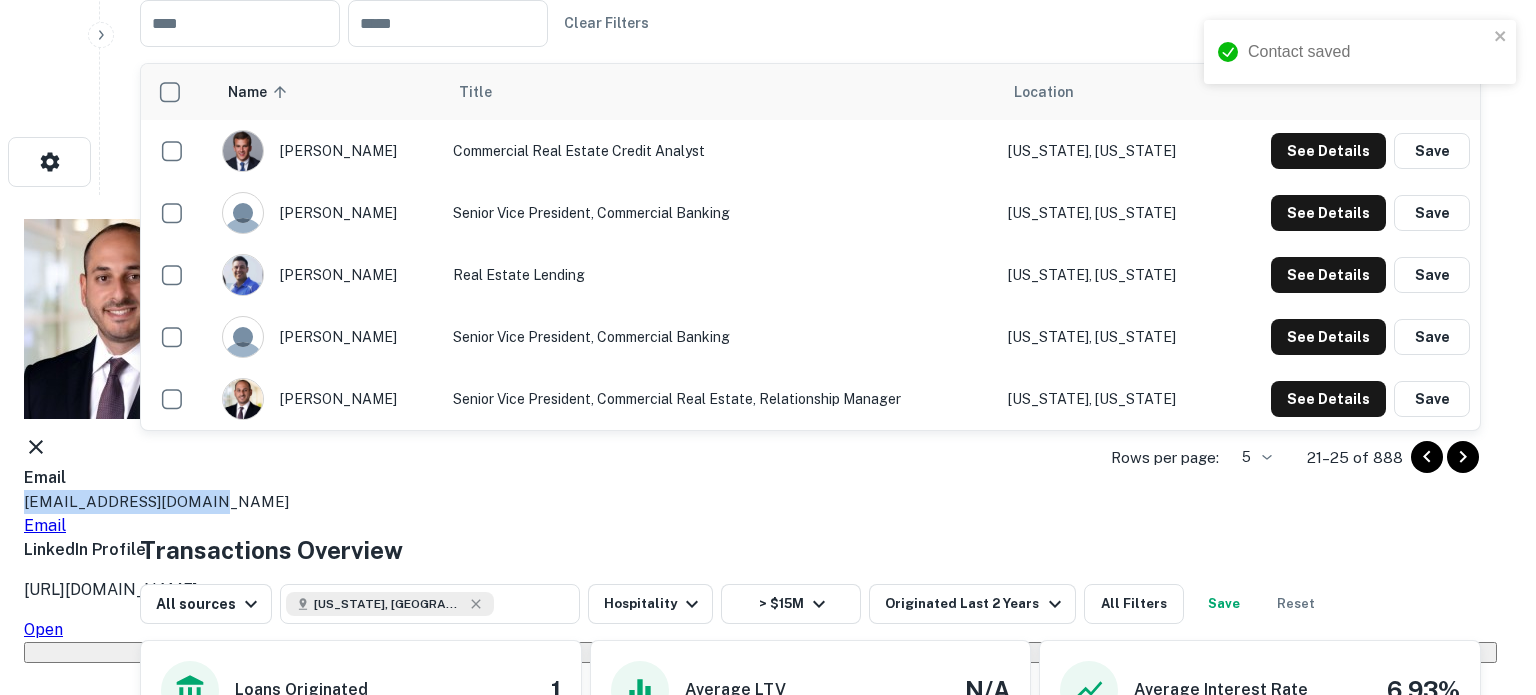 click 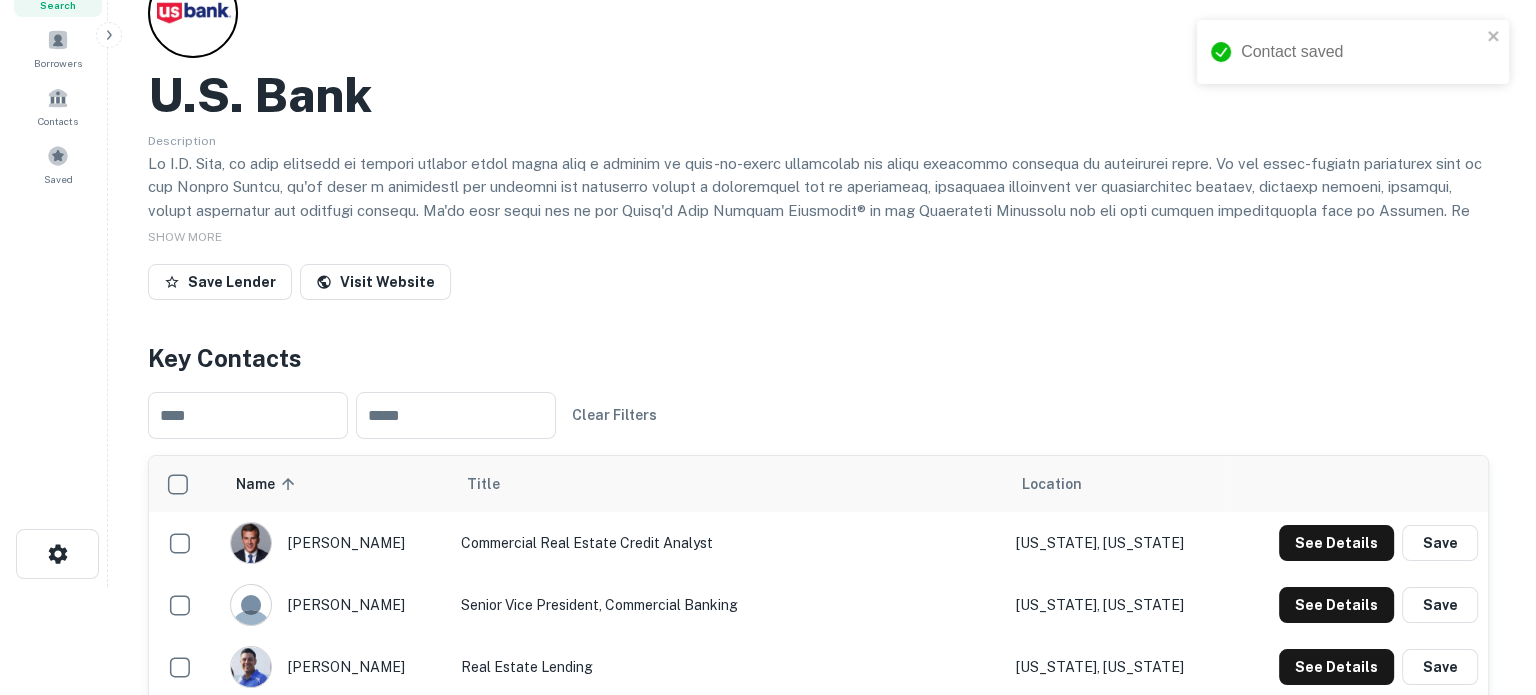 scroll, scrollTop: 0, scrollLeft: 0, axis: both 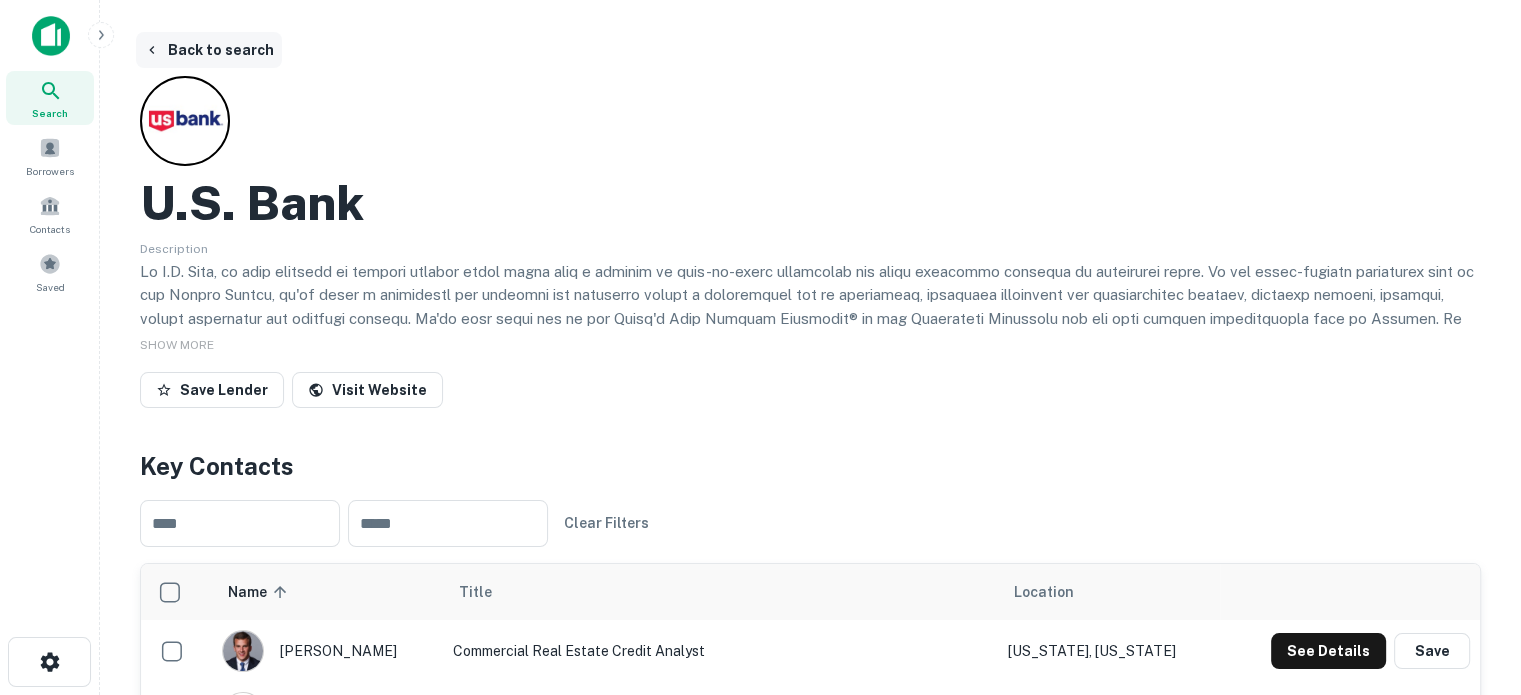 click on "Back to search" at bounding box center [209, 50] 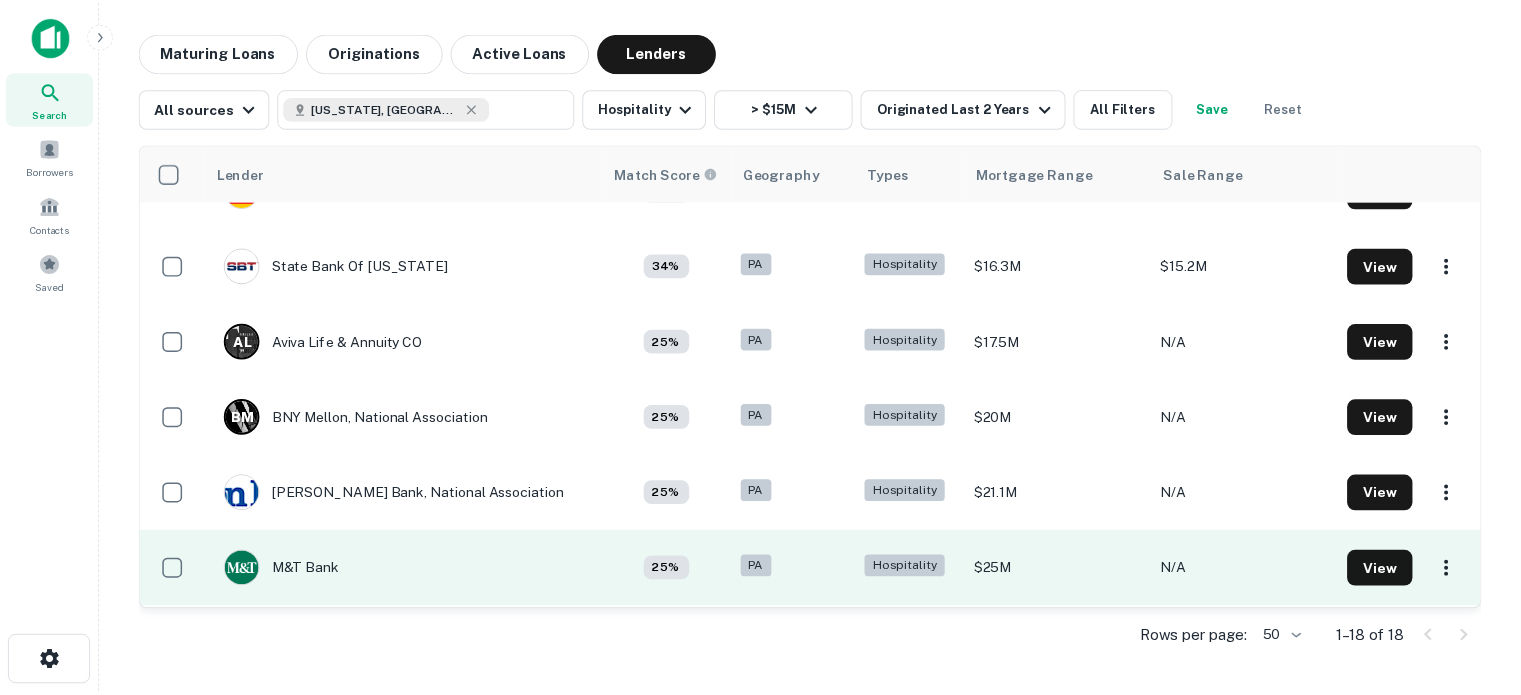 scroll, scrollTop: 958, scrollLeft: 0, axis: vertical 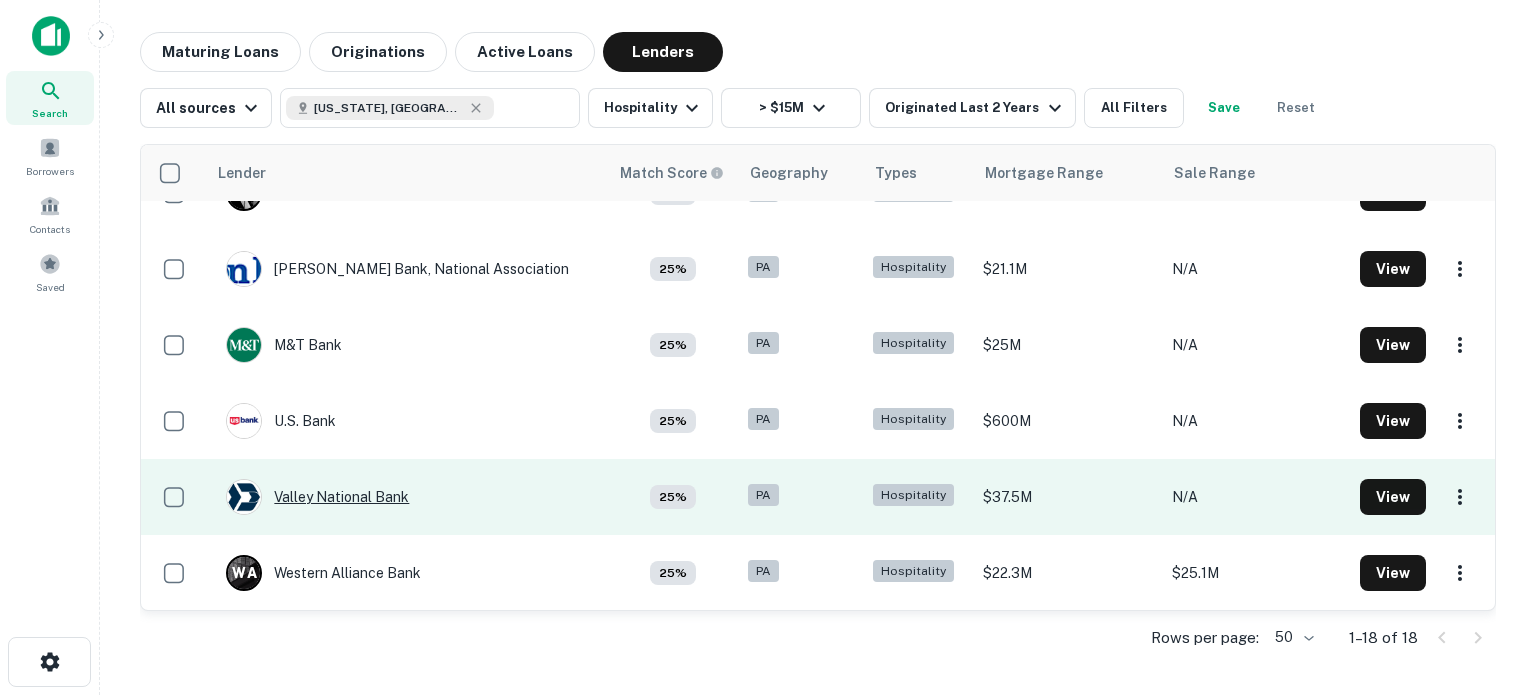 click on "Valley National Bank" at bounding box center (317, 497) 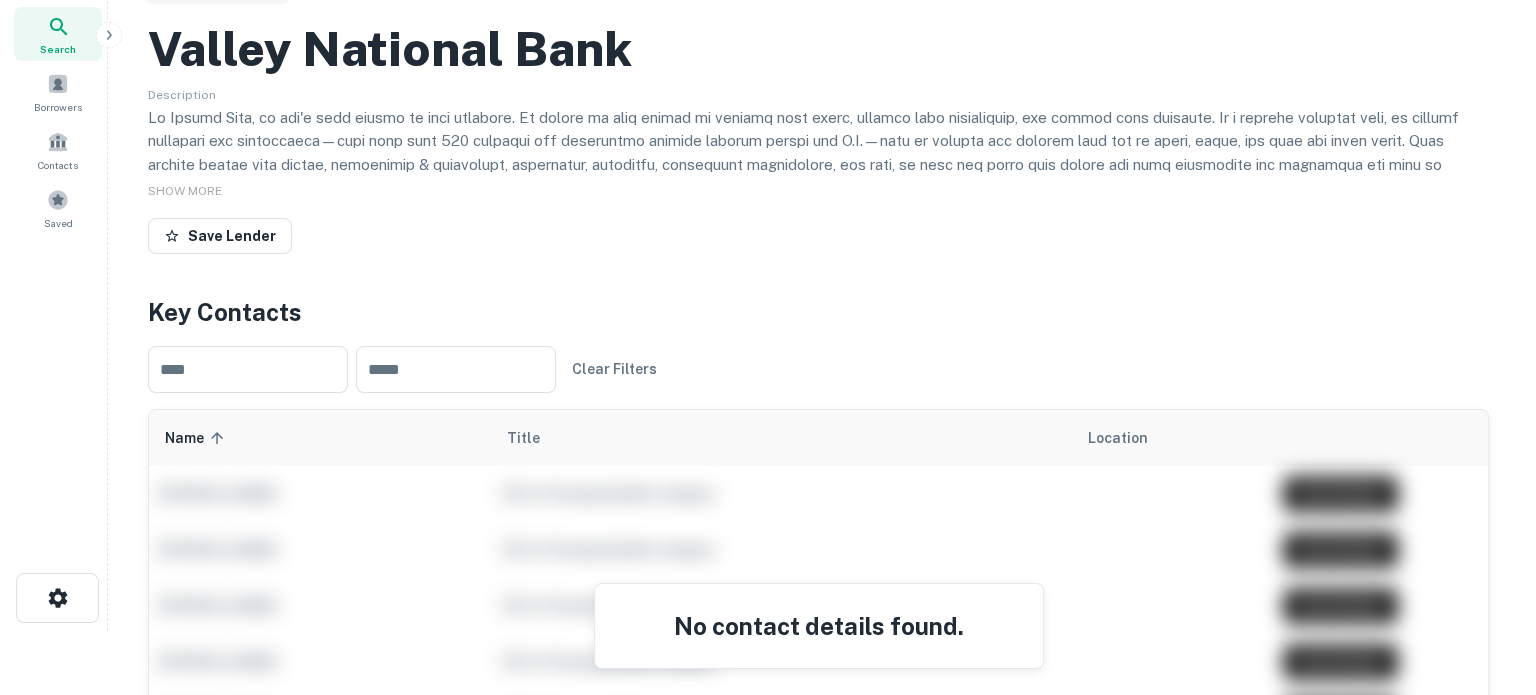 scroll, scrollTop: 0, scrollLeft: 0, axis: both 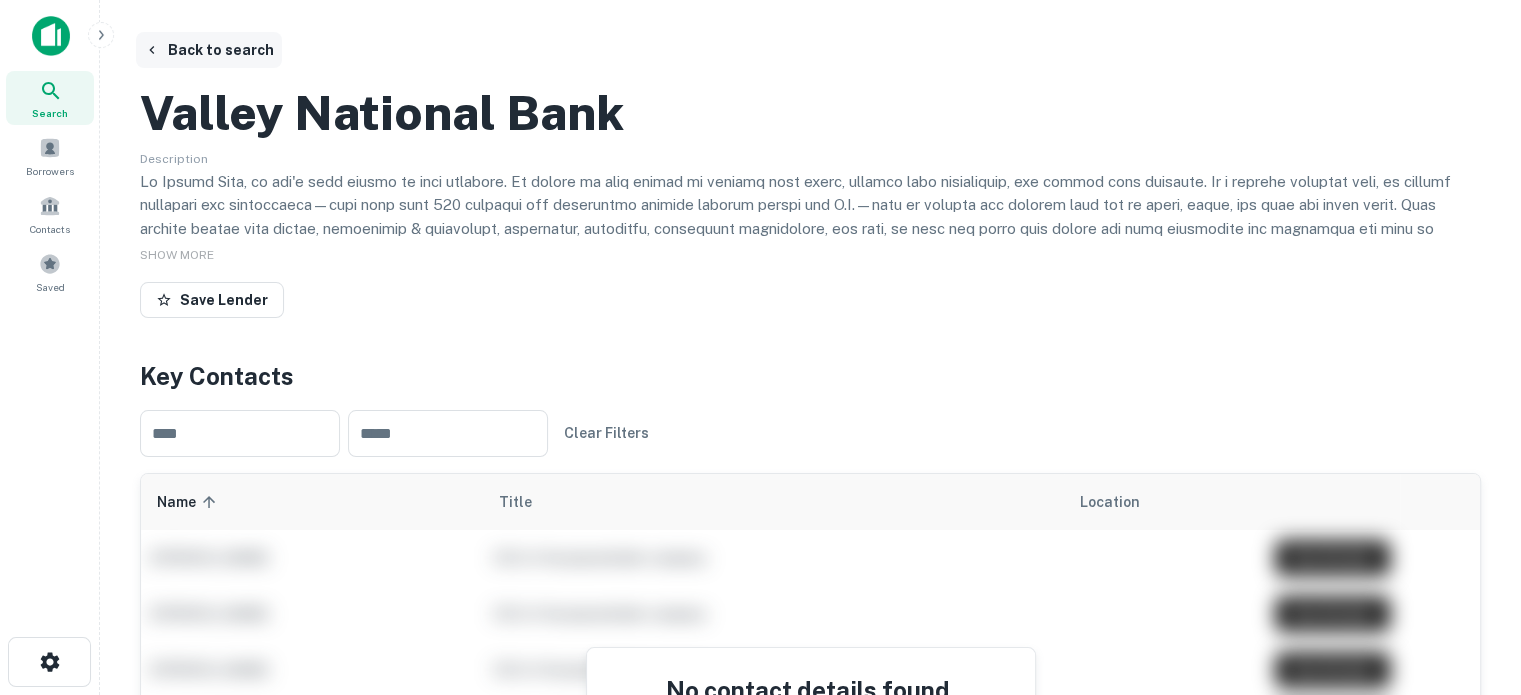 click on "Back to search" at bounding box center [209, 50] 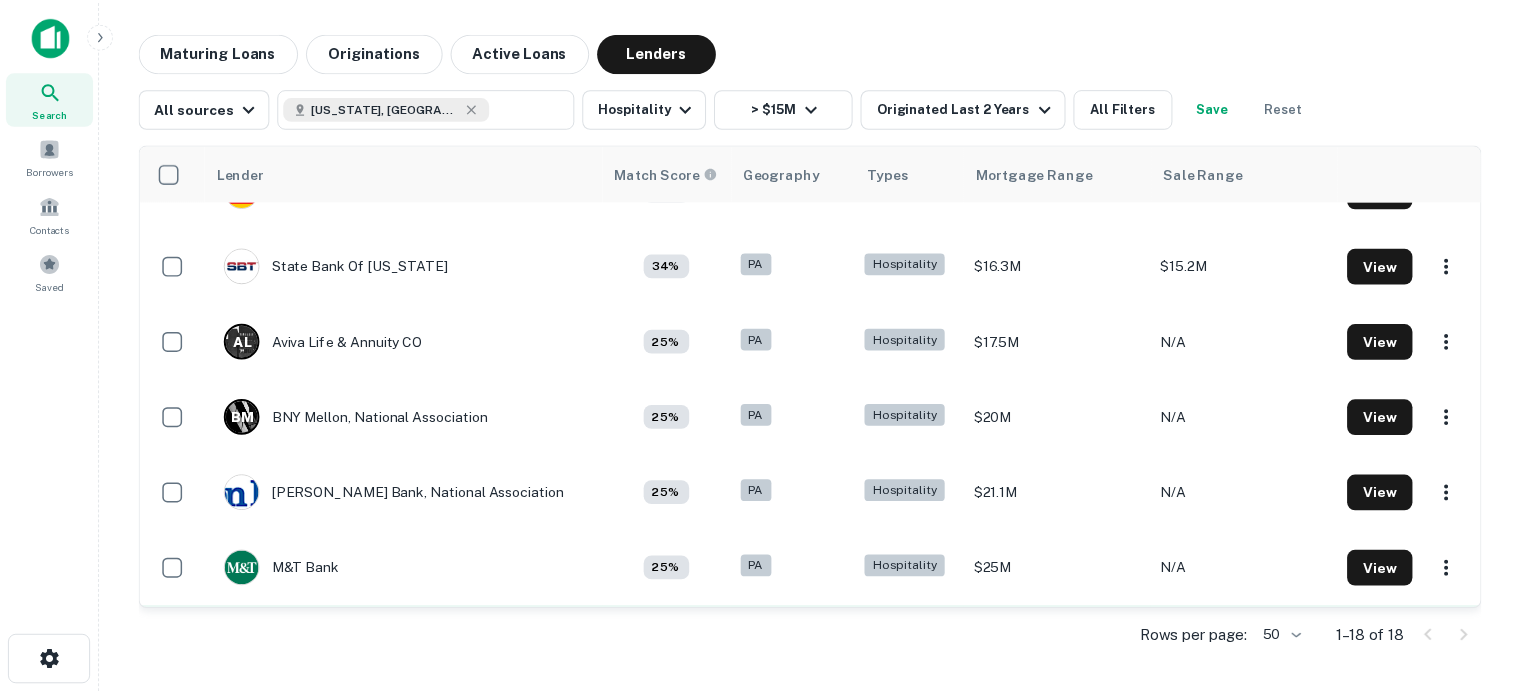 scroll, scrollTop: 958, scrollLeft: 0, axis: vertical 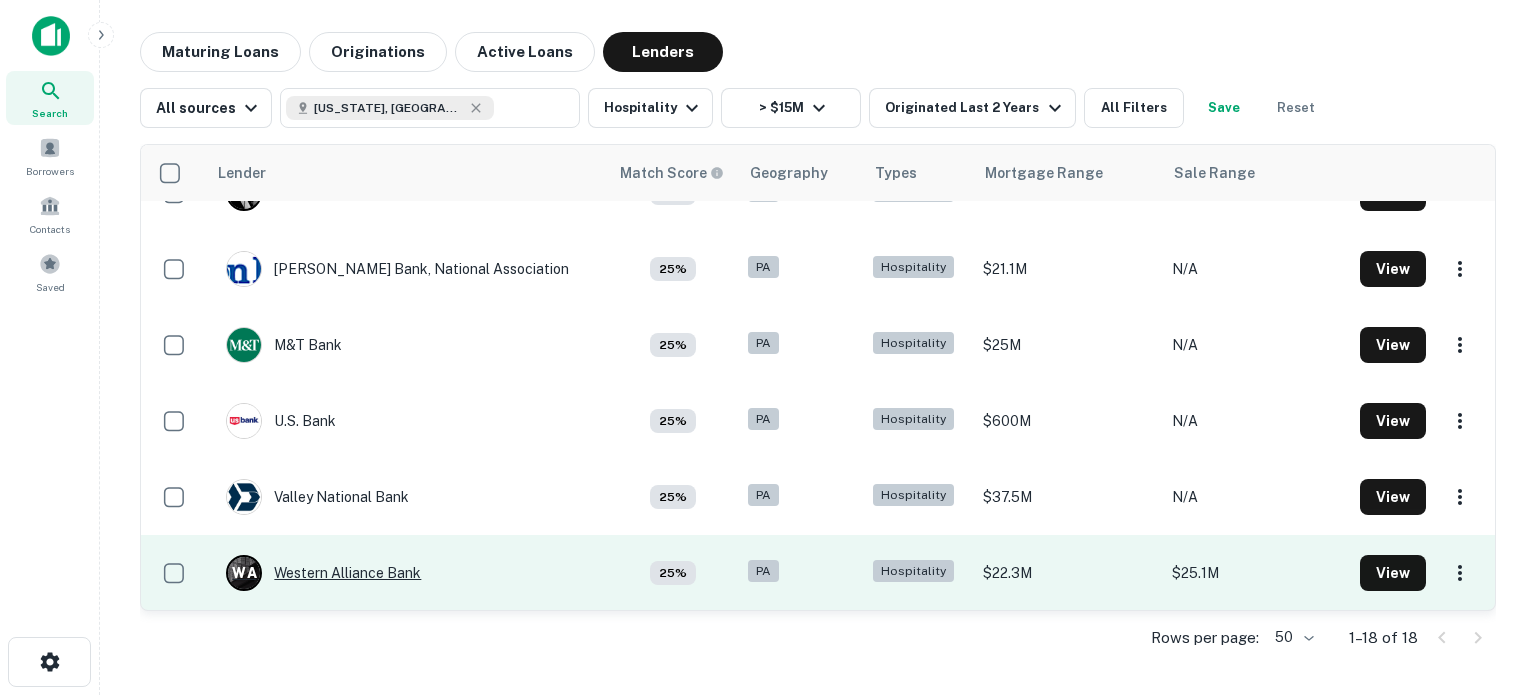 click on "W   A Western Alliance Bank" at bounding box center (323, 573) 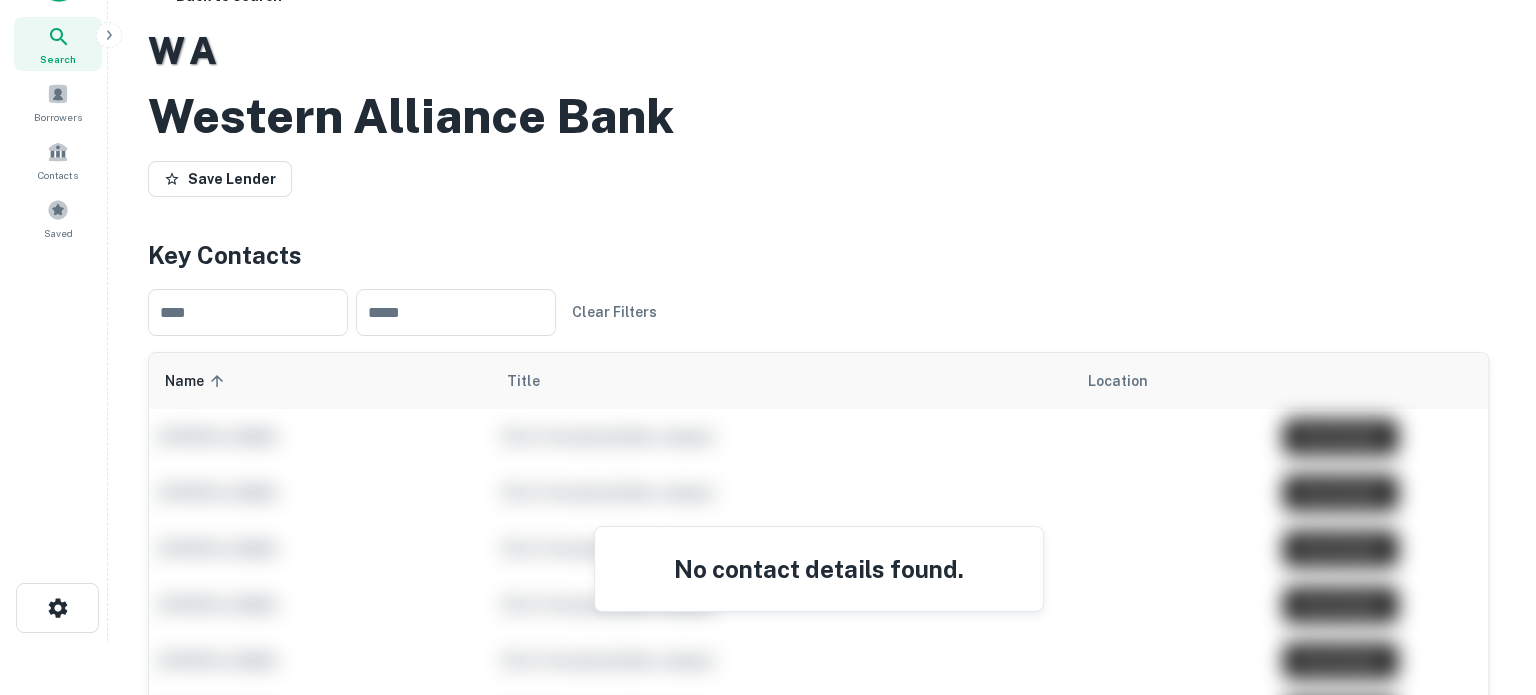 scroll, scrollTop: 0, scrollLeft: 0, axis: both 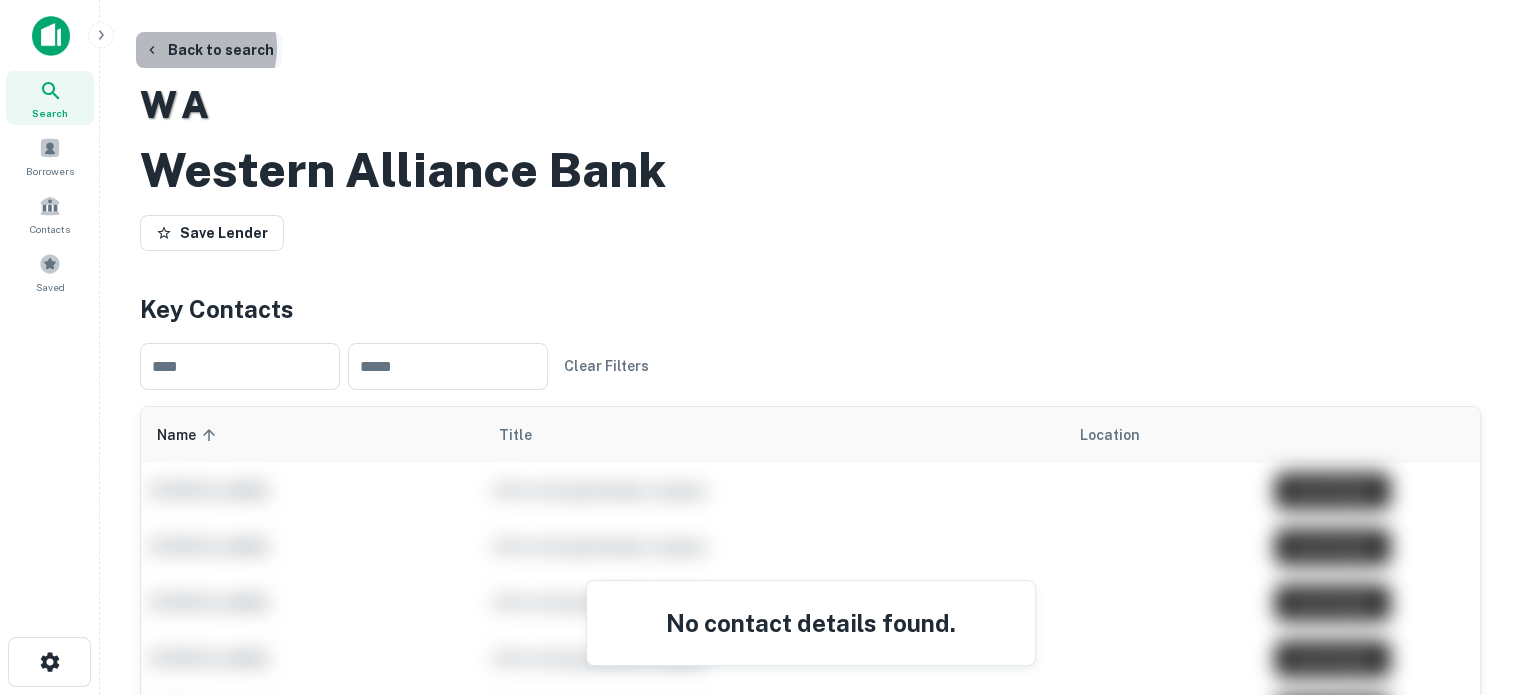 click on "Back to search" at bounding box center [209, 50] 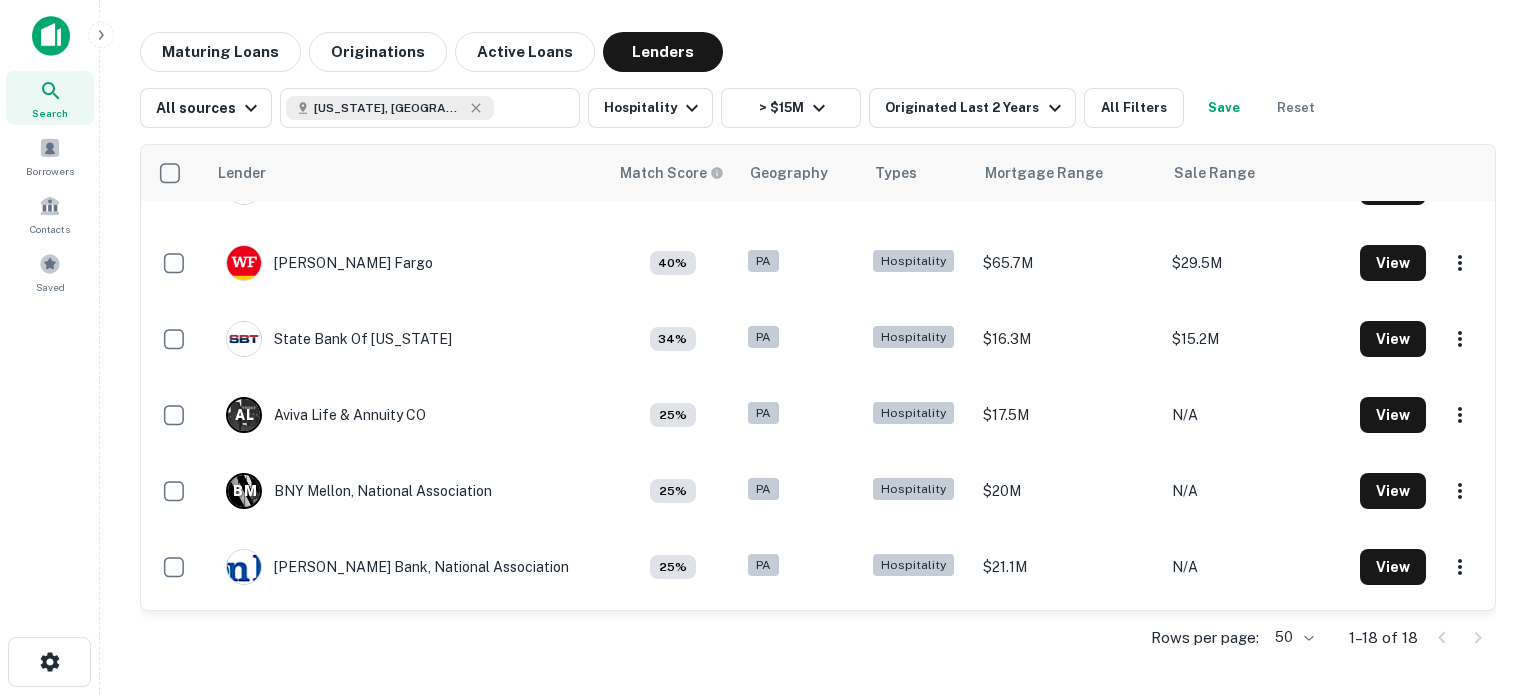 scroll, scrollTop: 658, scrollLeft: 0, axis: vertical 